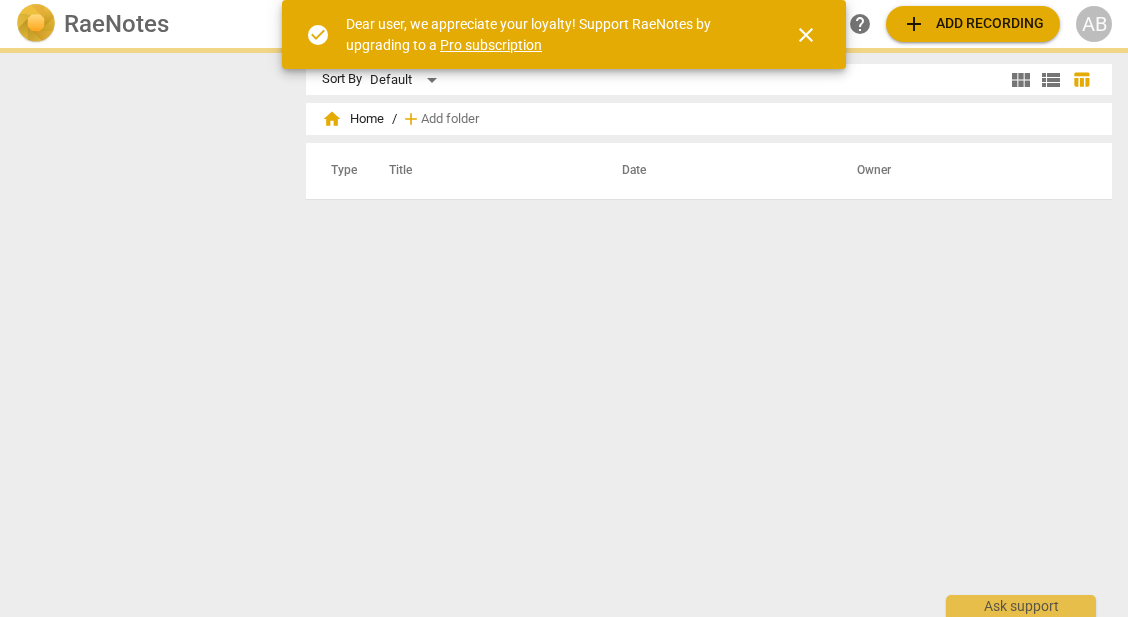 scroll, scrollTop: 0, scrollLeft: 0, axis: both 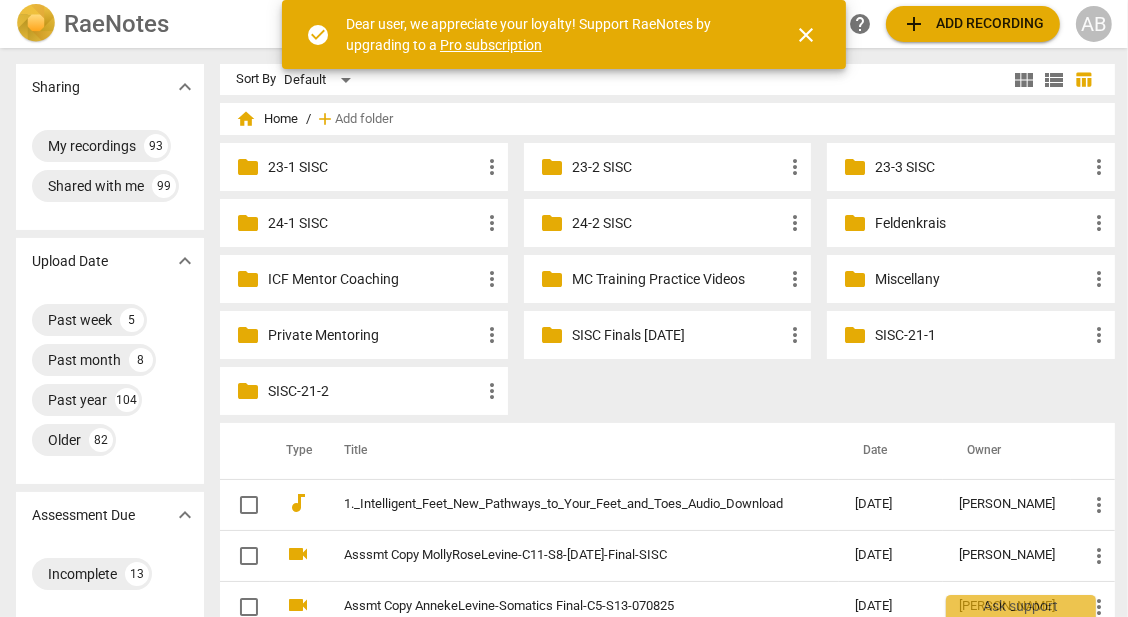 click on "Private Mentoring" at bounding box center [374, 335] 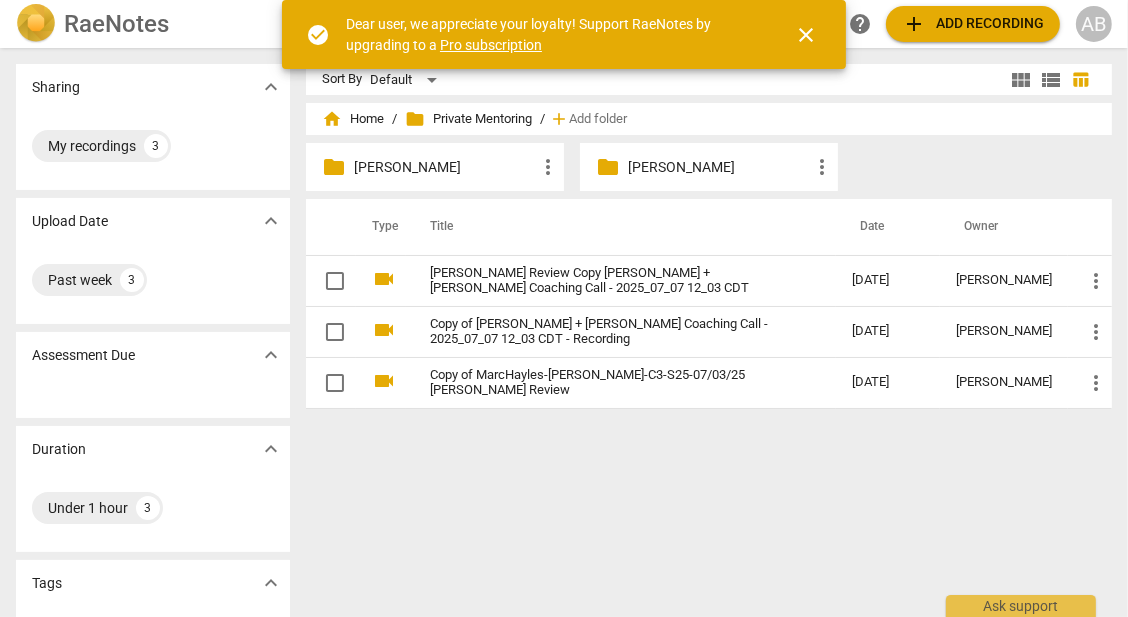 click on "close" at bounding box center (806, 35) 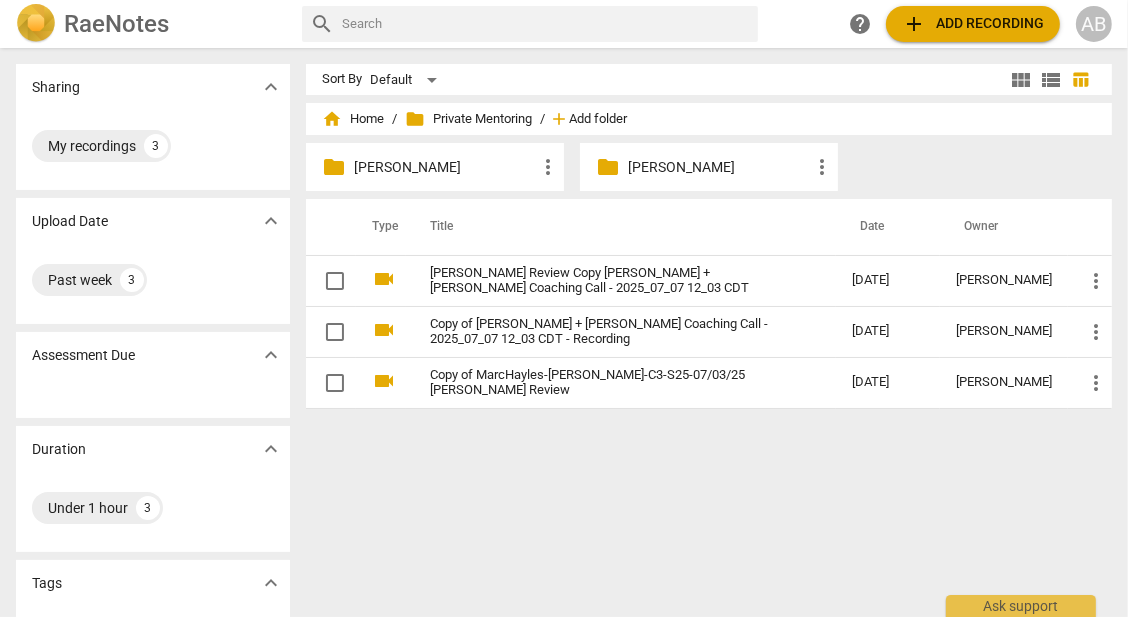 click on "Add folder" at bounding box center (598, 119) 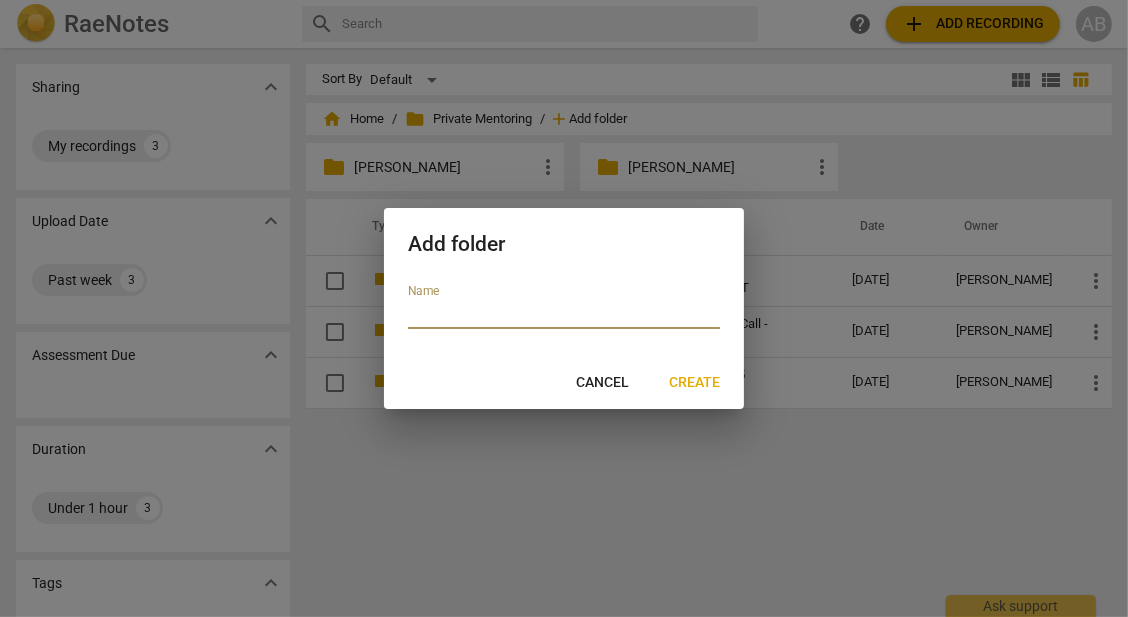 type on "s" 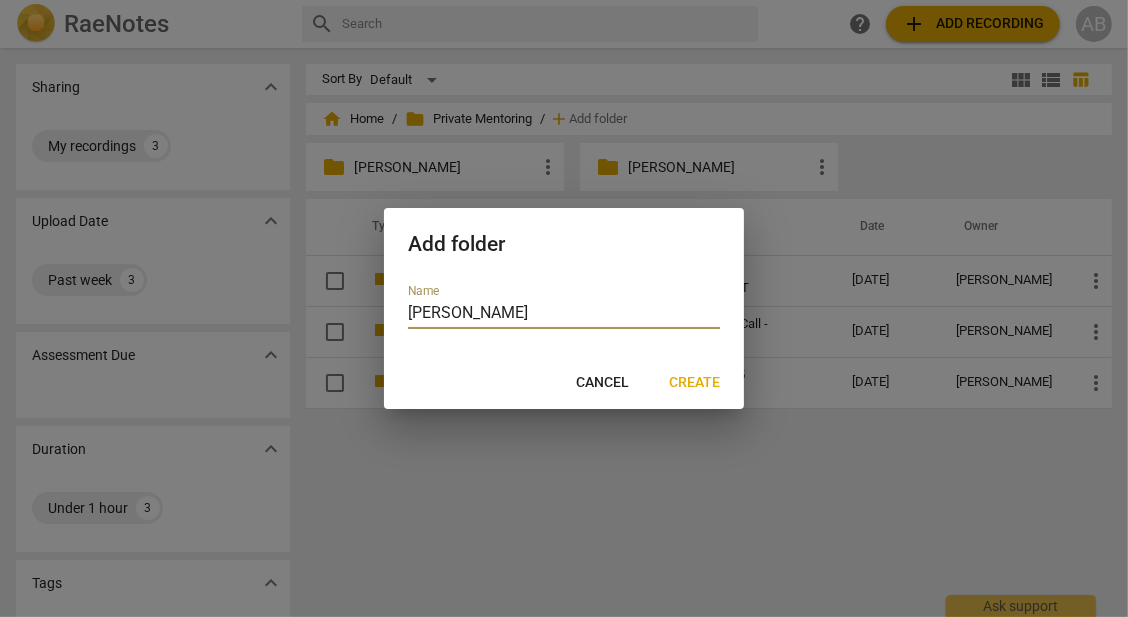 type on "Stephanie Schacht" 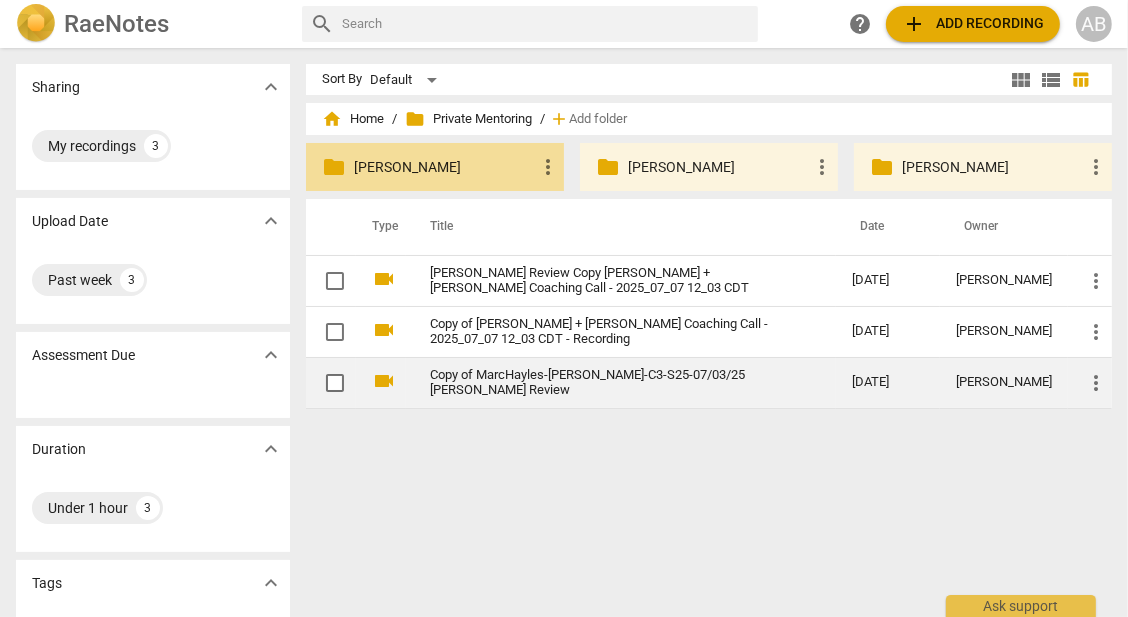 drag, startPoint x: 482, startPoint y: 385, endPoint x: 373, endPoint y: 167, distance: 243.73141 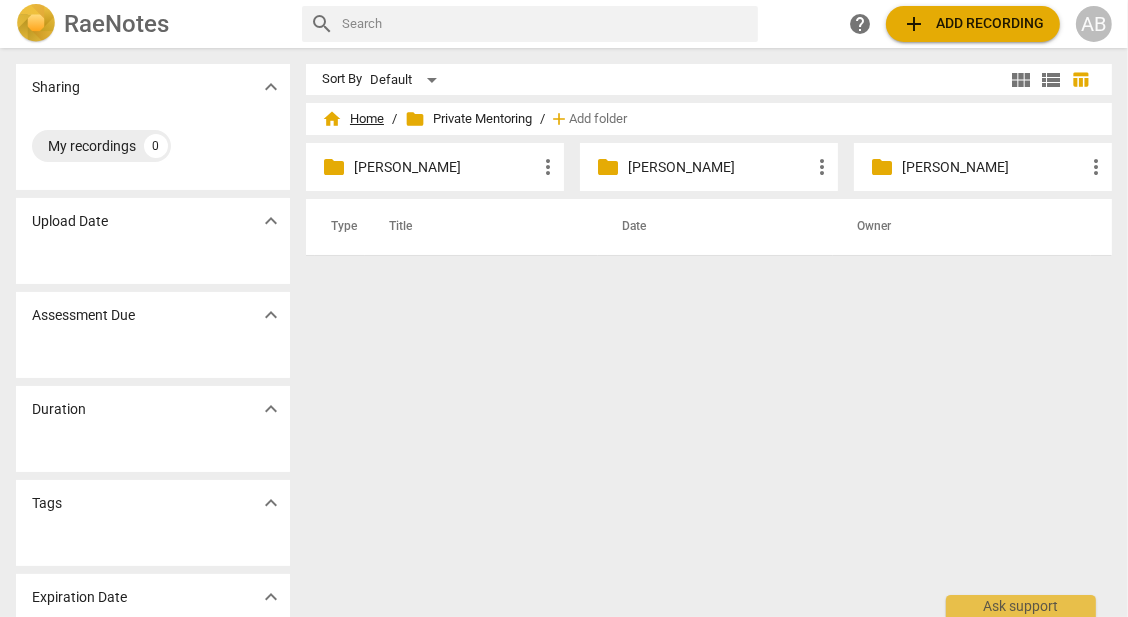 click on "home Home" at bounding box center (353, 119) 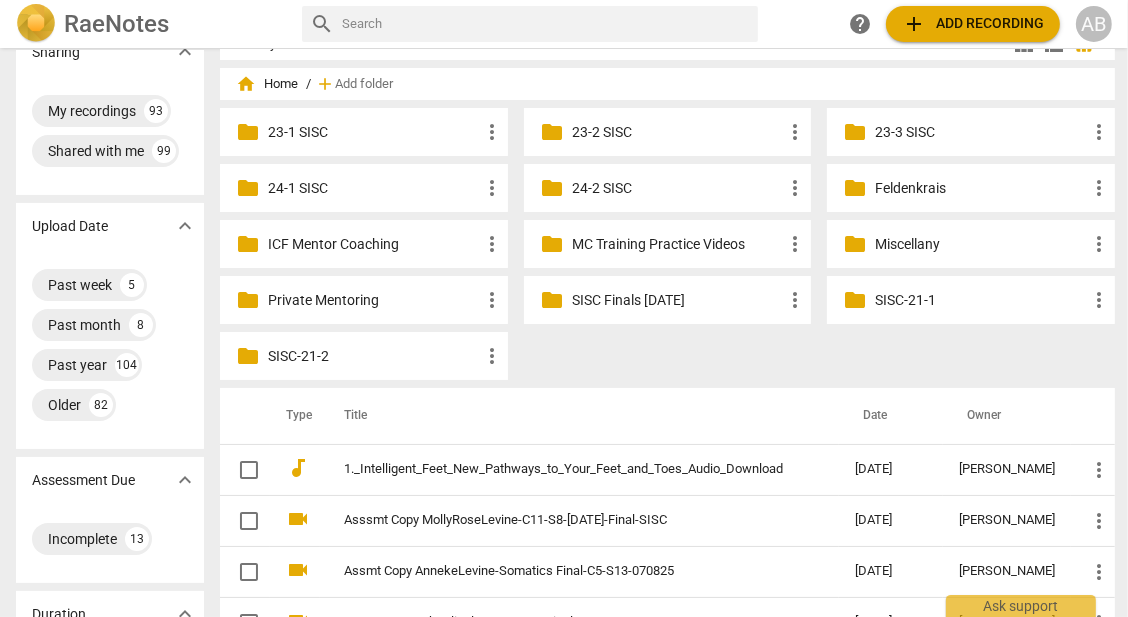scroll, scrollTop: 0, scrollLeft: 0, axis: both 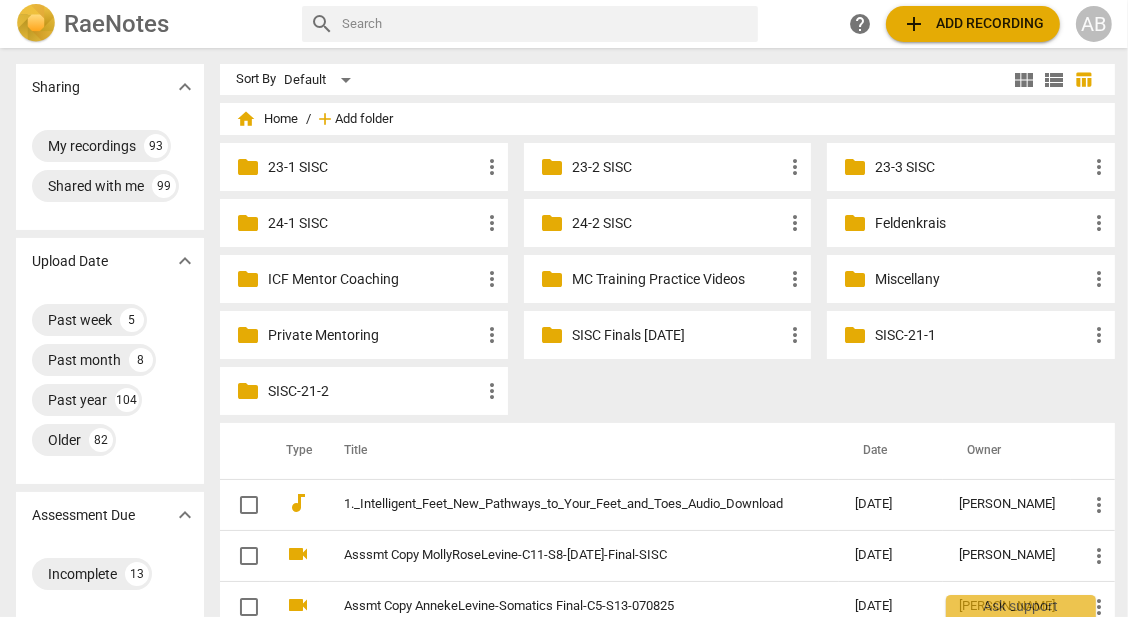 click on "Add folder" at bounding box center [364, 119] 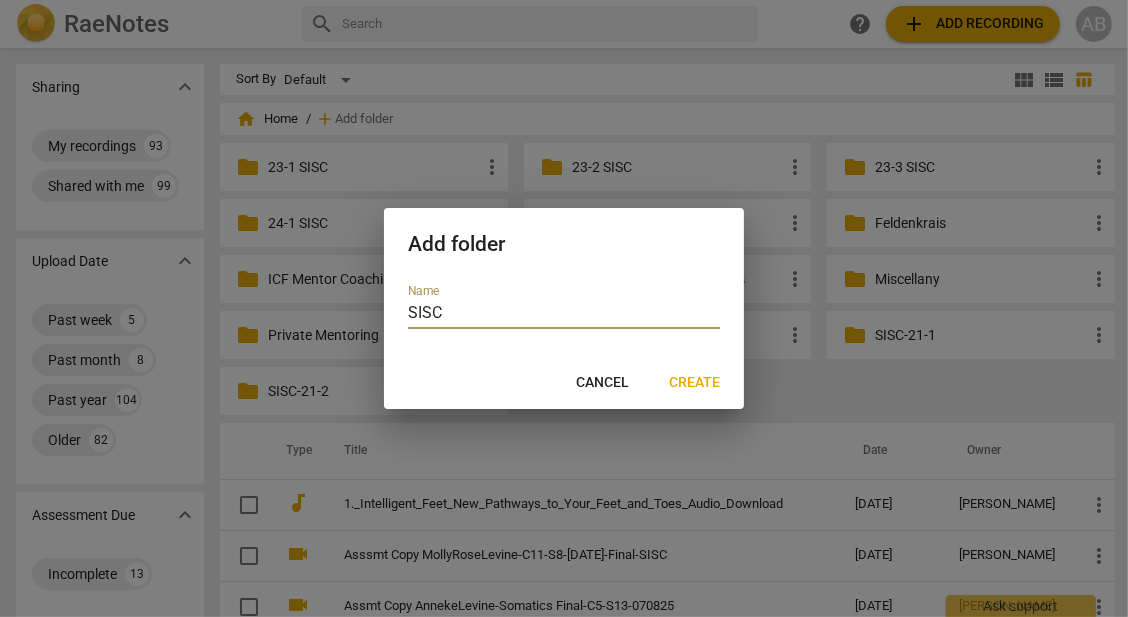 type on "SISC" 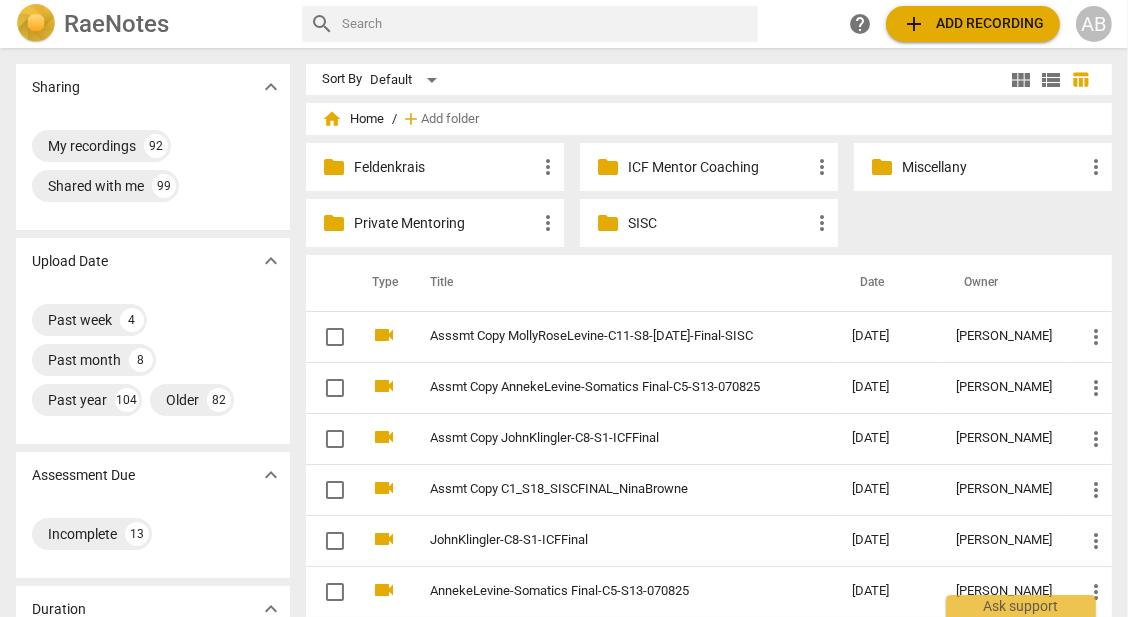 click on "SISC" at bounding box center (719, 223) 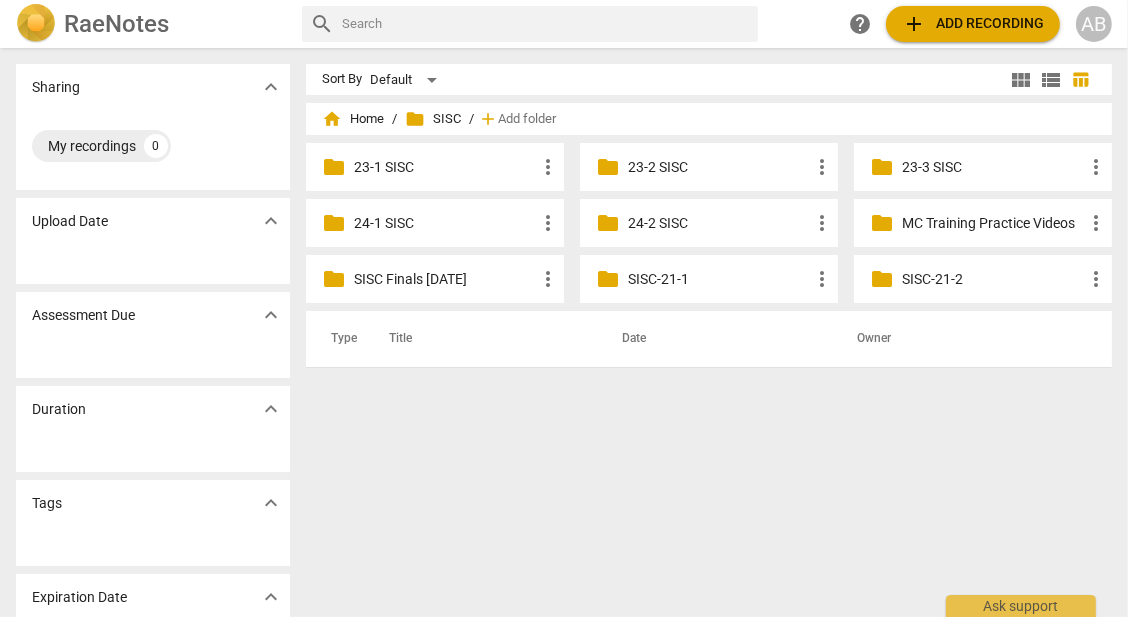 click on "SISC Finals May 2025" at bounding box center [445, 279] 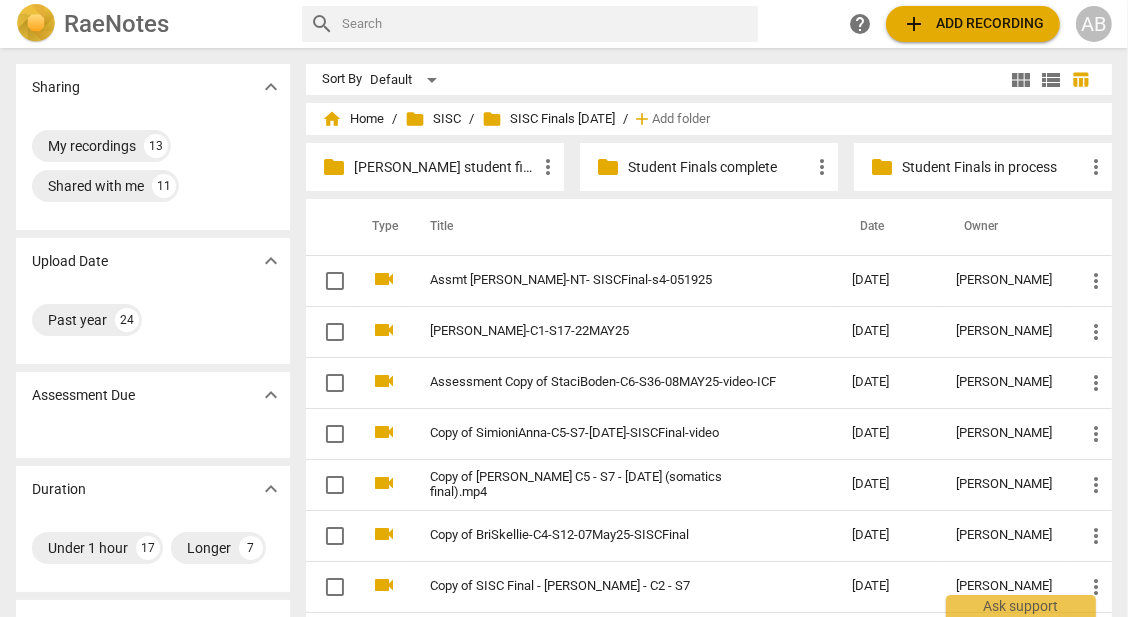 click on "RaeNotes" at bounding box center [151, 24] 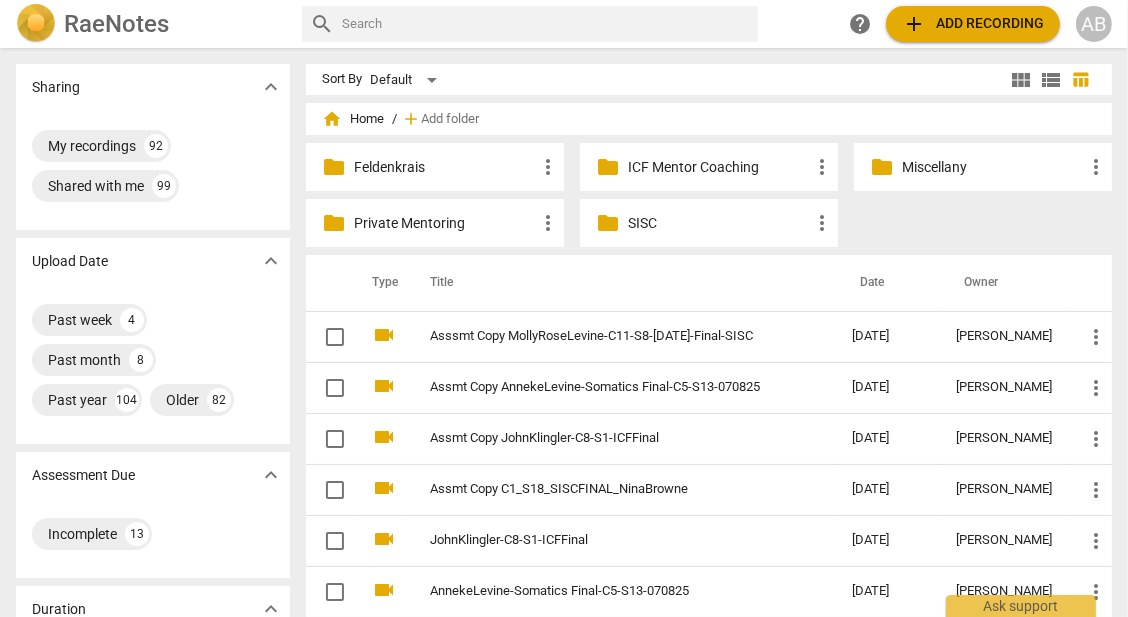 click on "SISC" at bounding box center (719, 223) 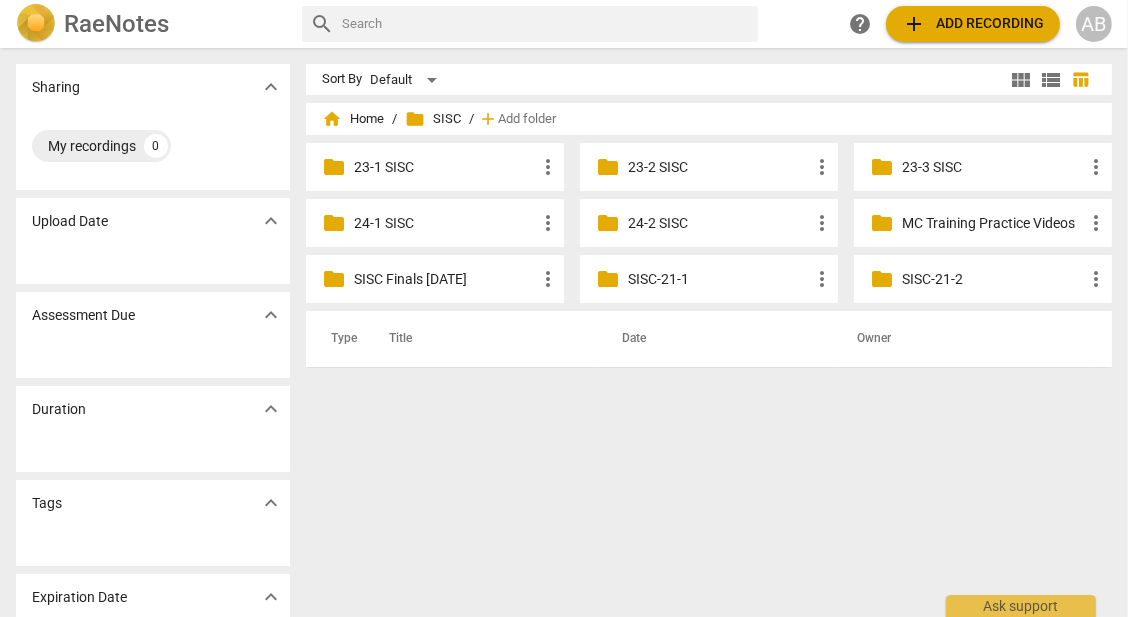 click on "24-1 SISC" at bounding box center [445, 223] 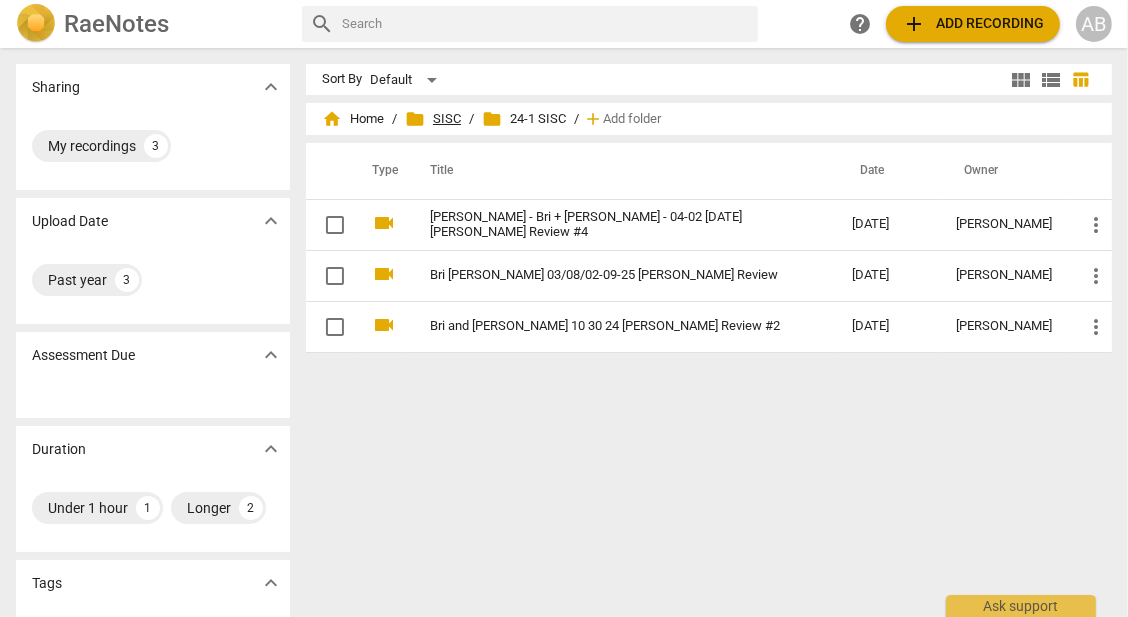 click on "folder" at bounding box center (415, 119) 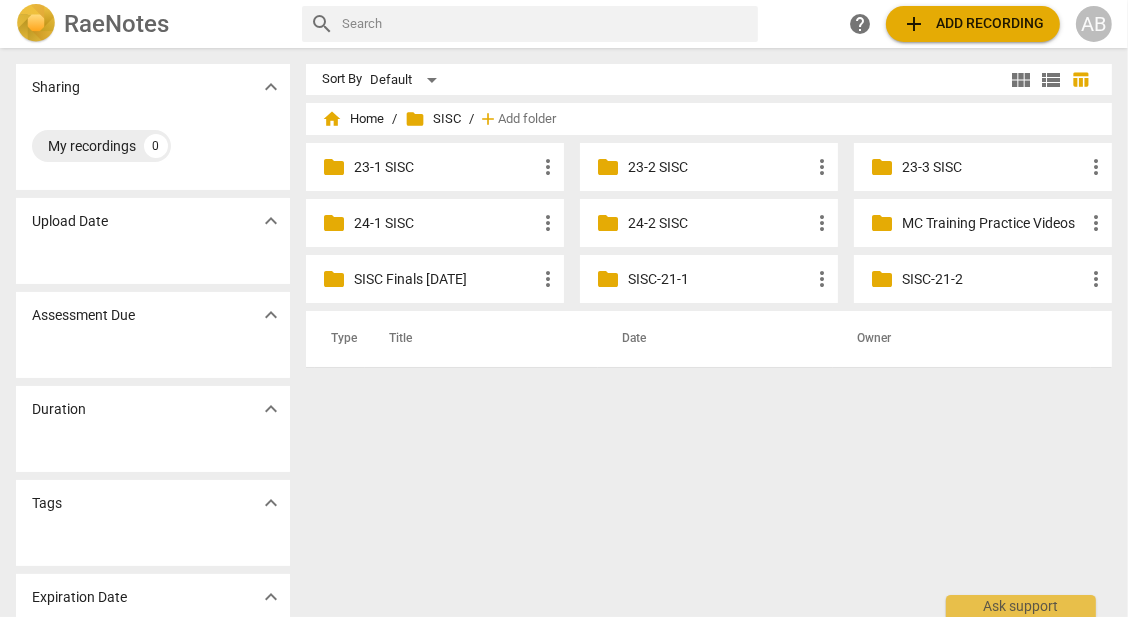 click on "SISC Finals May 2025" at bounding box center [445, 279] 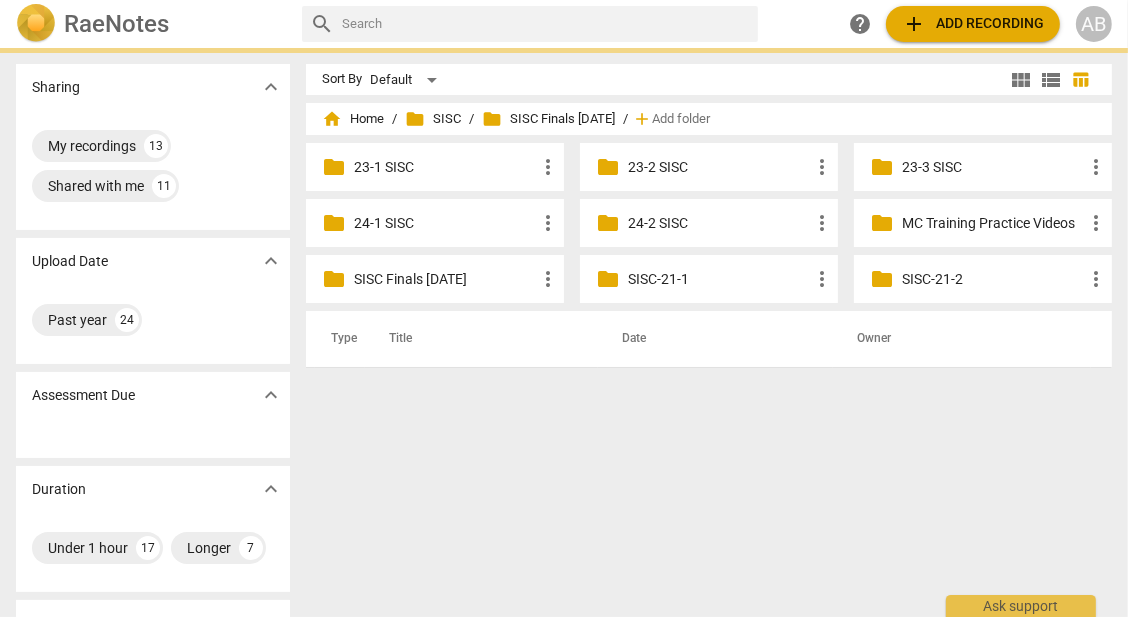 click on "SISC Finals May 2025" at bounding box center (445, 279) 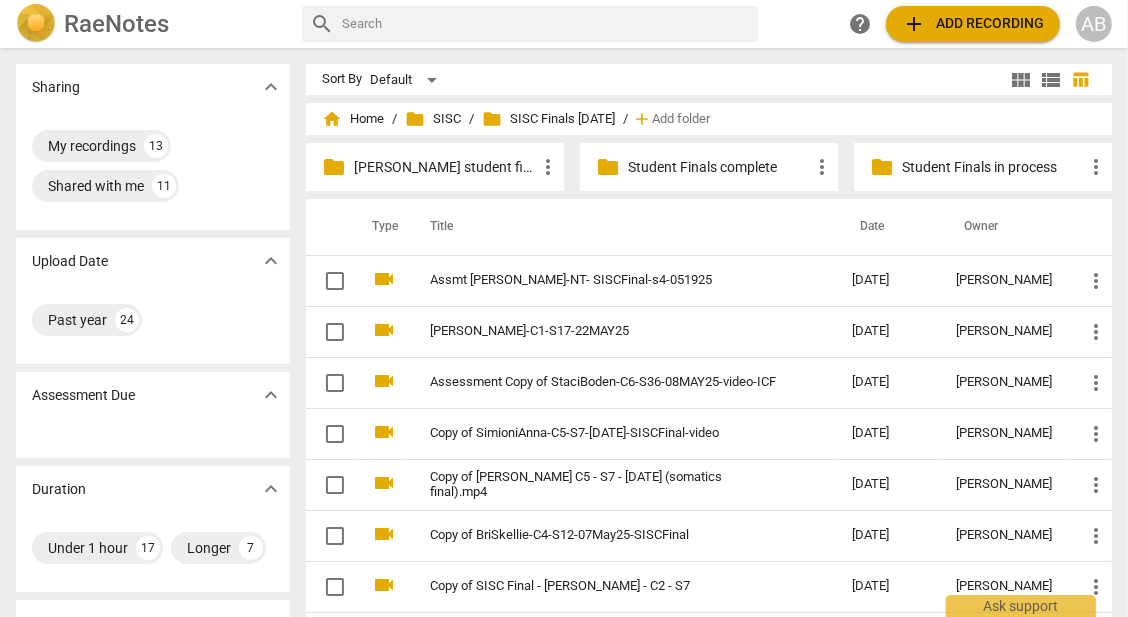 click on "folder Student Finals in process more_vert" at bounding box center [983, 167] 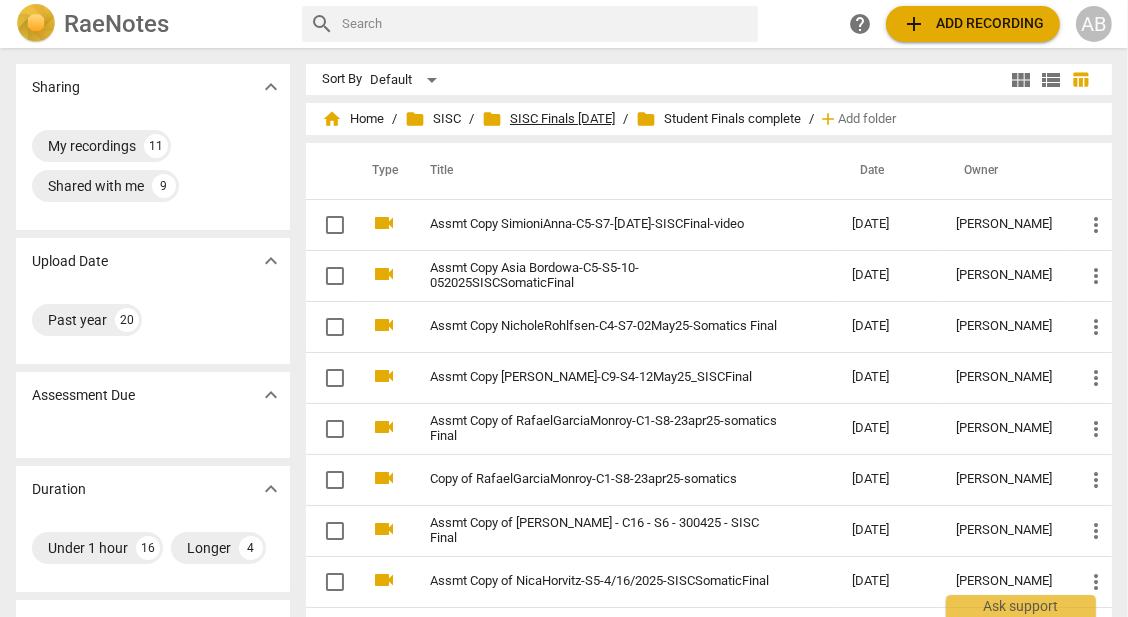 click on "folder SISC Finals May 2025" at bounding box center [548, 119] 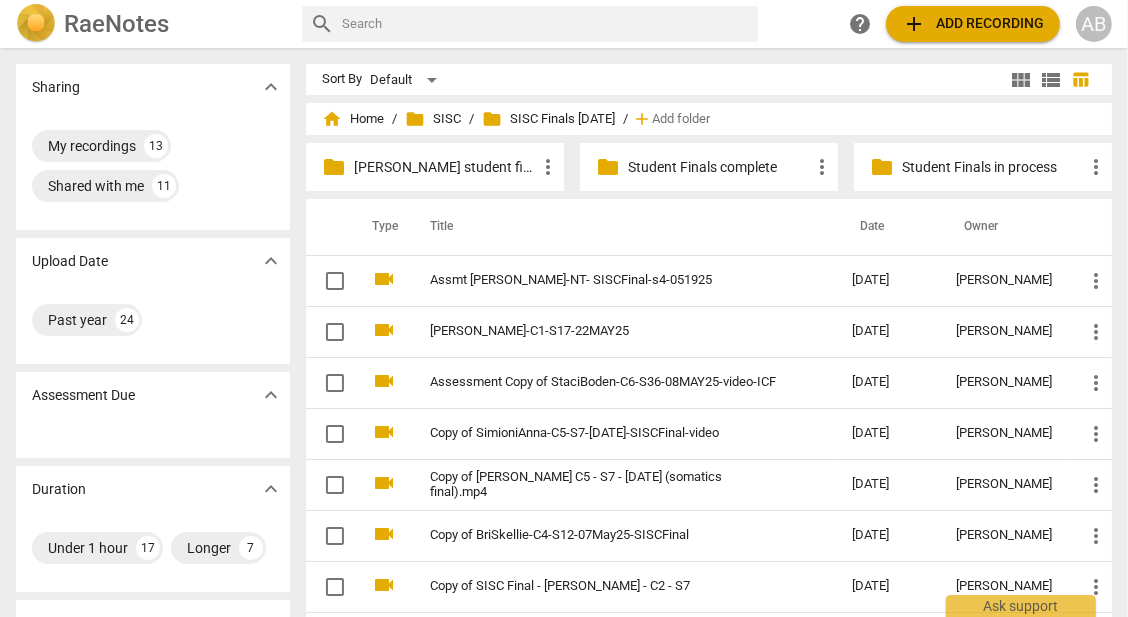 click on "Student Finals in process" at bounding box center [993, 167] 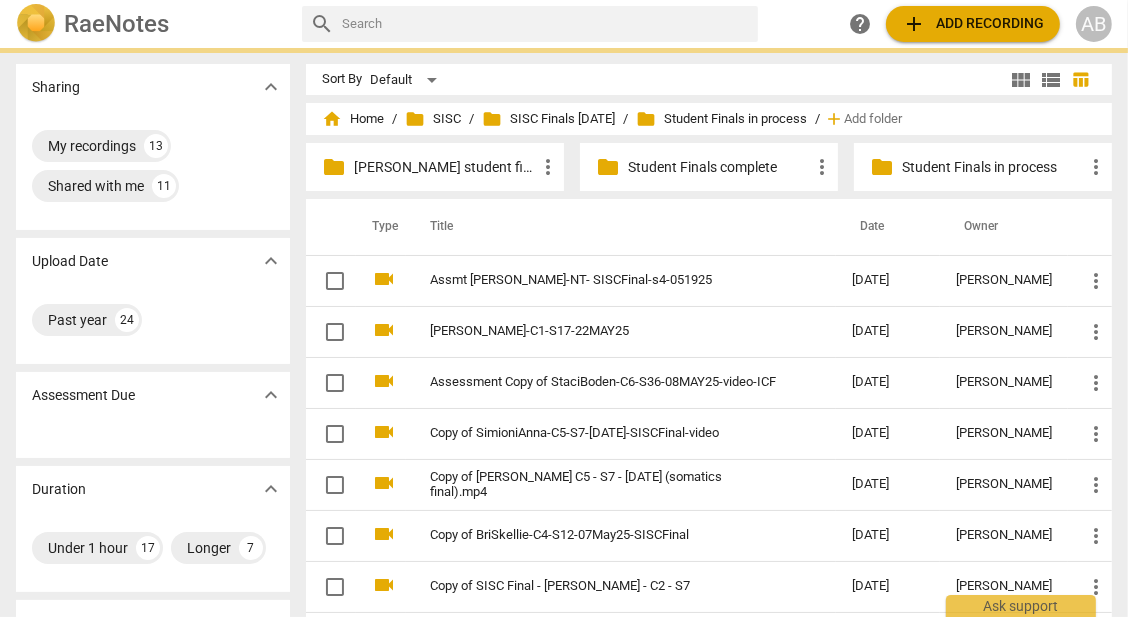 click on "Student Finals in process" at bounding box center [993, 167] 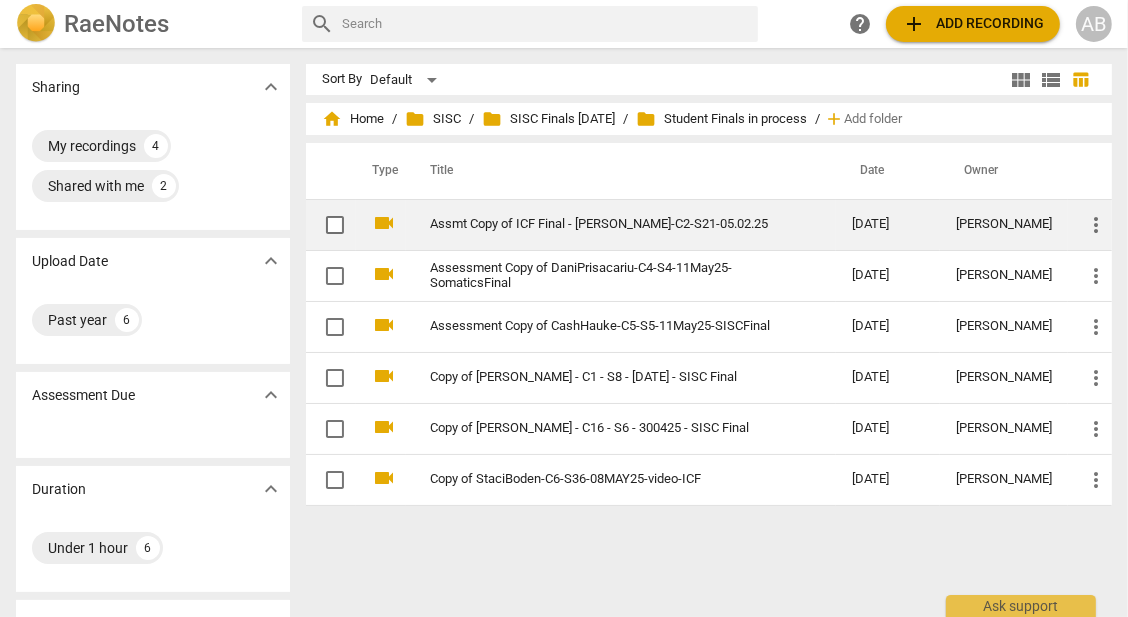 click at bounding box center [335, 225] 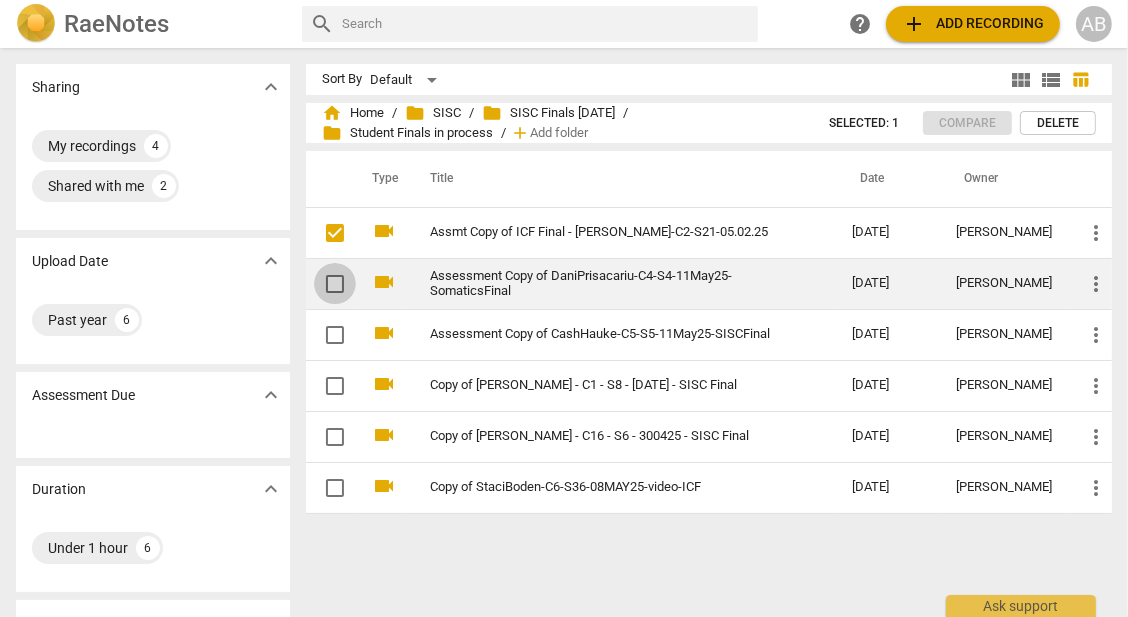 click at bounding box center (335, 284) 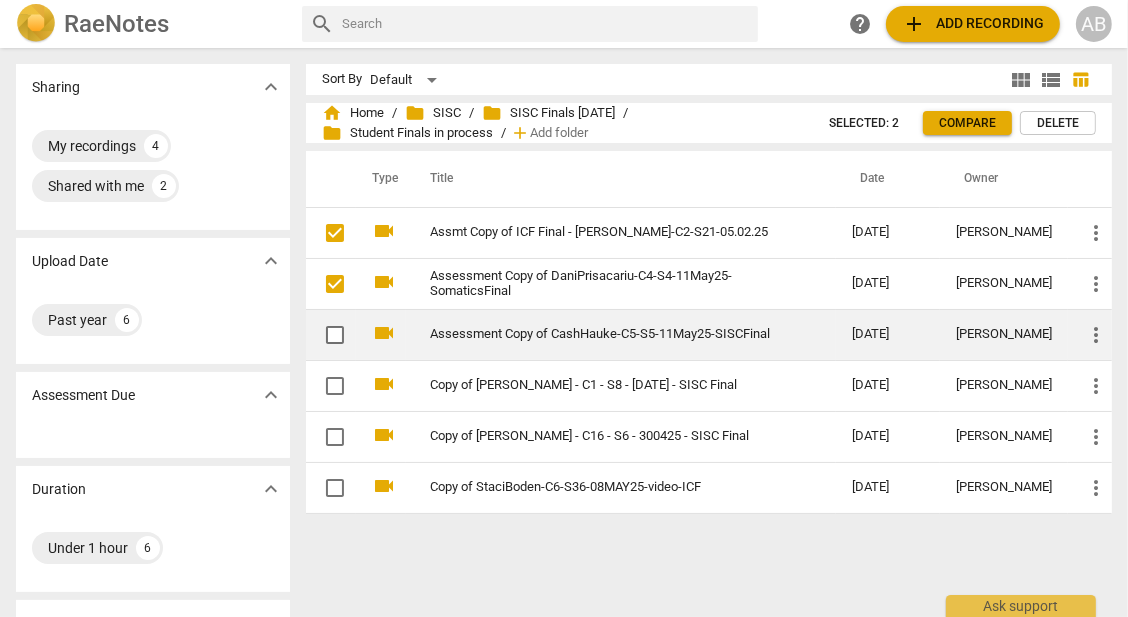 click at bounding box center [335, 335] 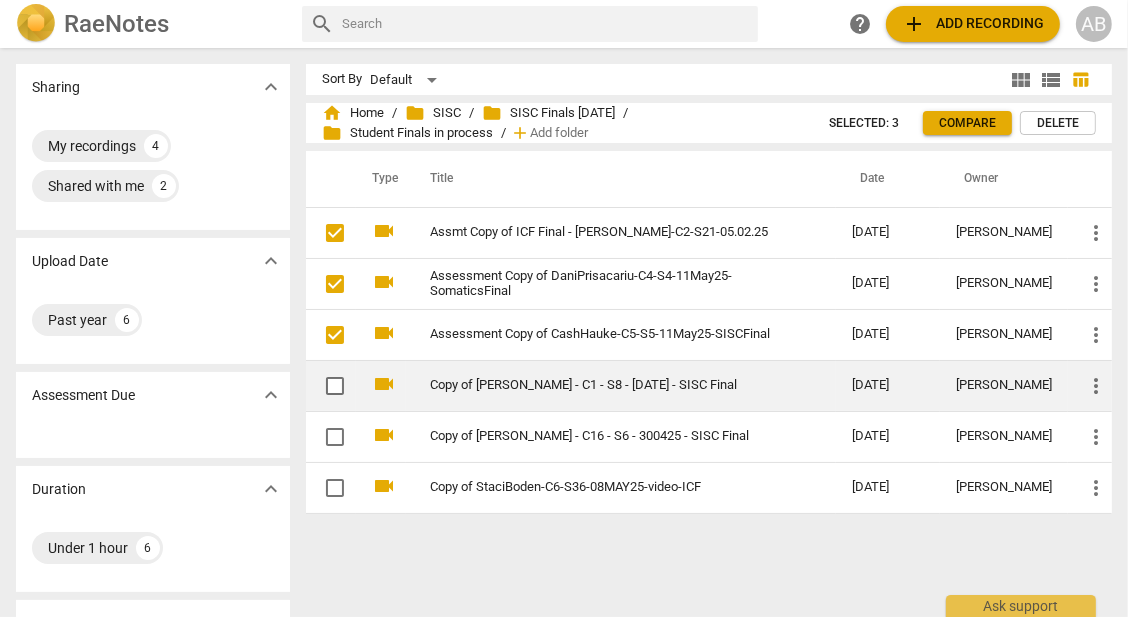 click at bounding box center [335, 386] 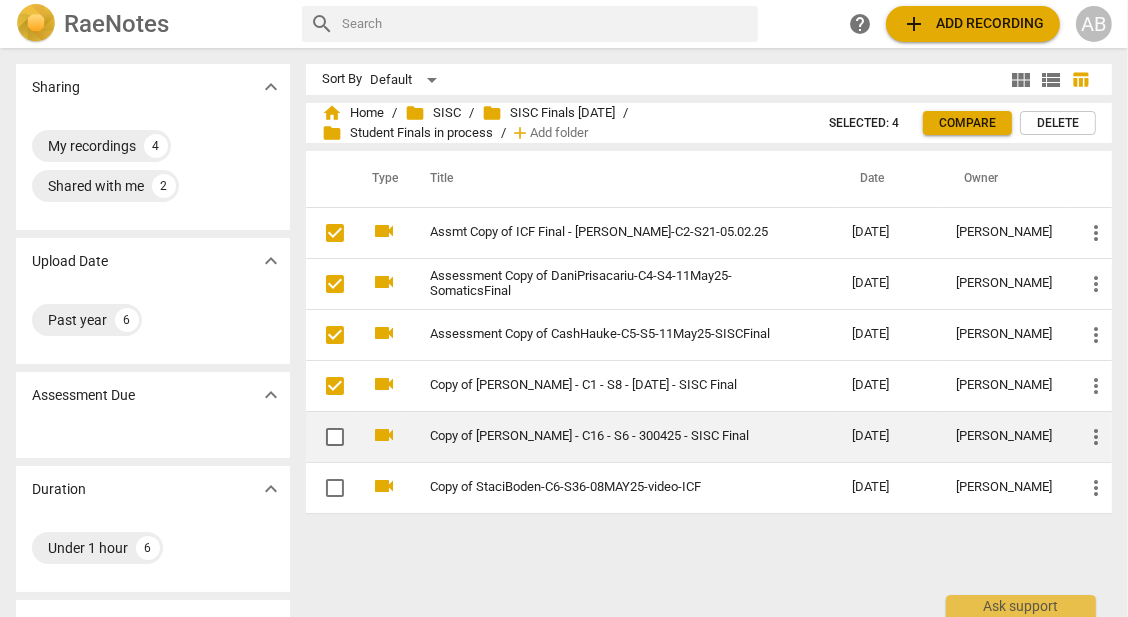 click at bounding box center [335, 437] 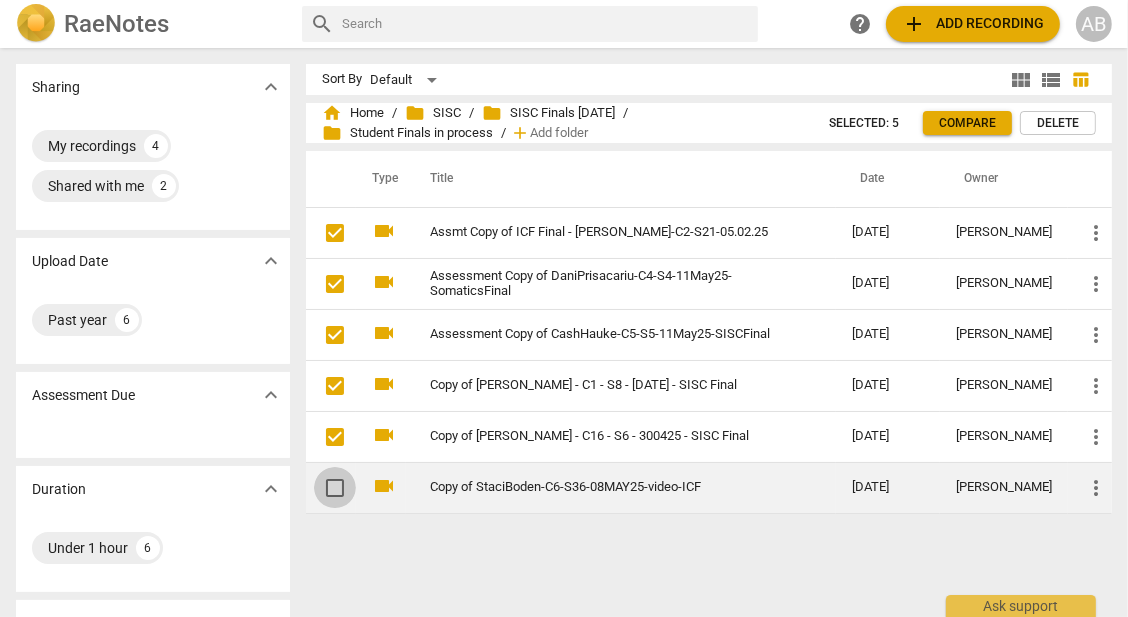 click at bounding box center [335, 488] 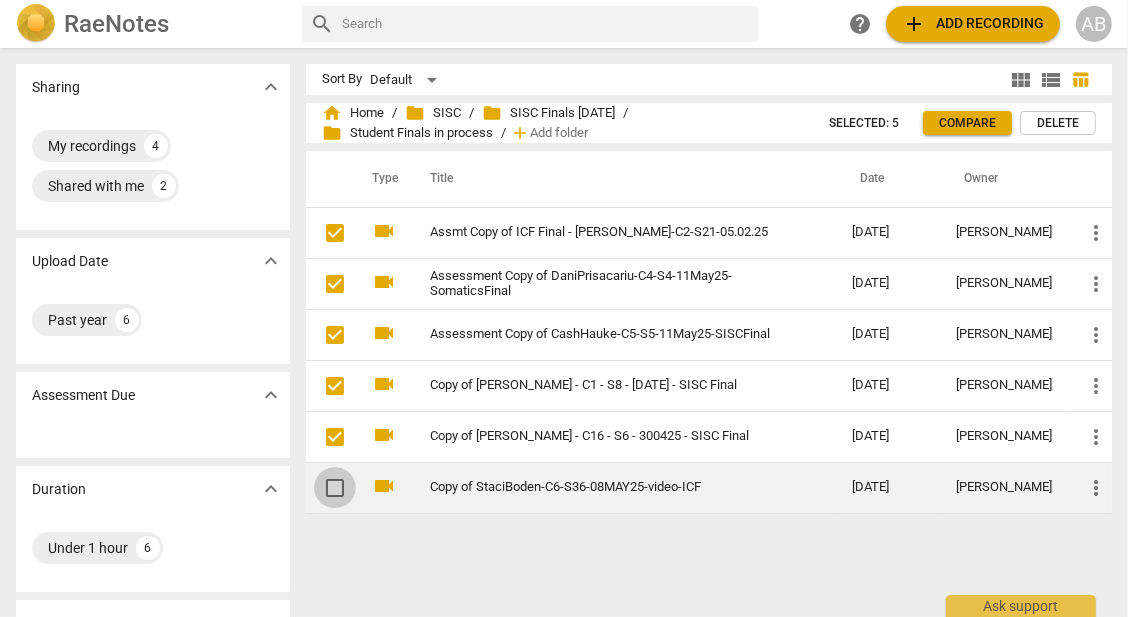 checkbox on "false" 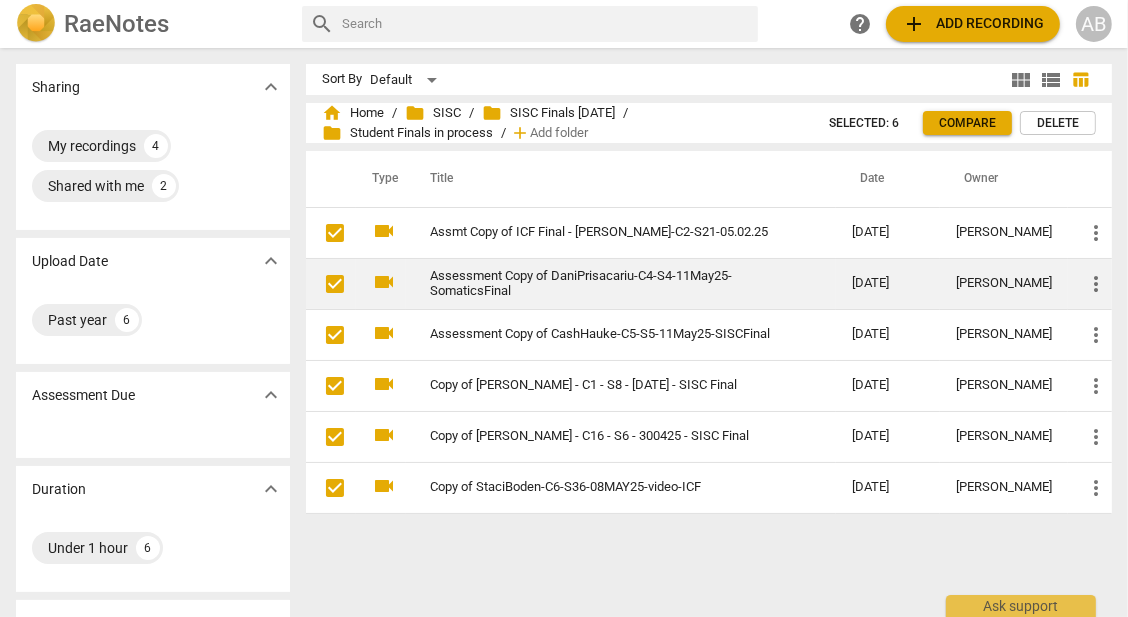 drag, startPoint x: 359, startPoint y: 252, endPoint x: 349, endPoint y: 260, distance: 12.806249 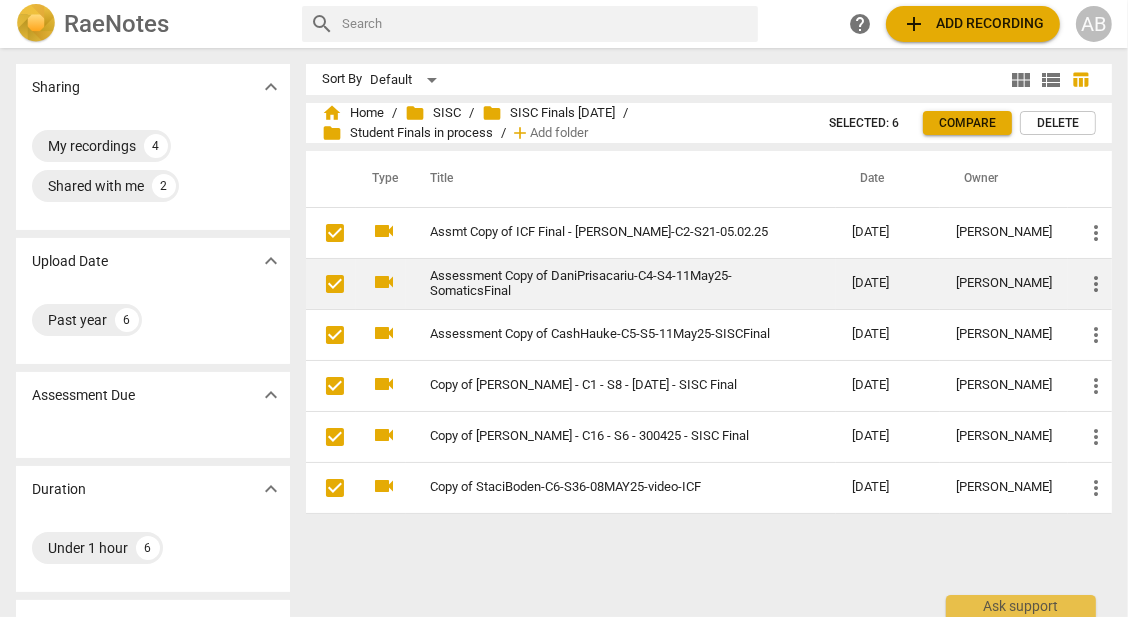 click on "videocam Assmt Copy of ICF Final - Lars Gallien-C2-S21-05.02.25 2025-05-27 Amy BeberVanzo more_vert videocam Assessment Copy of DaniPrisacariu-C4-S4-11May25-SomaticsFinal 2025-05-27 Amy BeberVanzo more_vert videocam Assessment Copy of CashHauke-C5-S5-11May25-SISCFinal 2025-05-25 Amy BeberVanzo more_vert videocam Copy of Chris Lam - C1 - S8 - 5/3/25 - SISC Final 2025-05-23 Amy BeberVanzo more_vert videocam Copy of Anja Salehar - C16 - S6 - 300425 - SISC Final 2025-05-16 Wendy Haines more_vert videocam Copy of StaciBoden-C6-S36-08MAY25-video-ICF 2025-05-13 Merle McKinley more_vert" at bounding box center [709, 360] 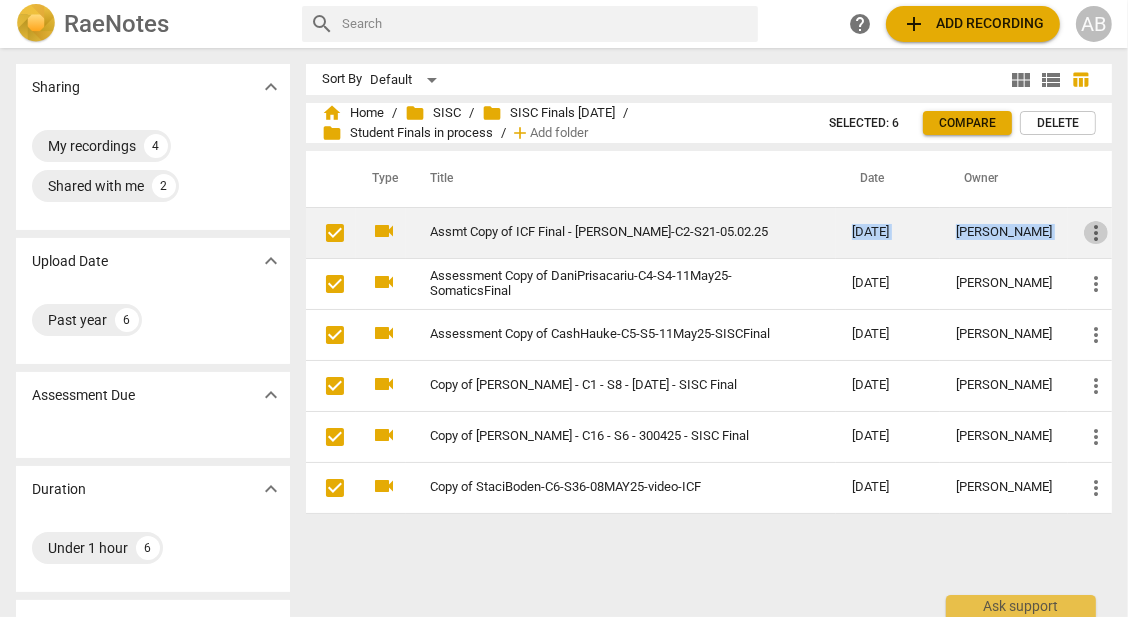 click on "more_vert" at bounding box center (1096, 233) 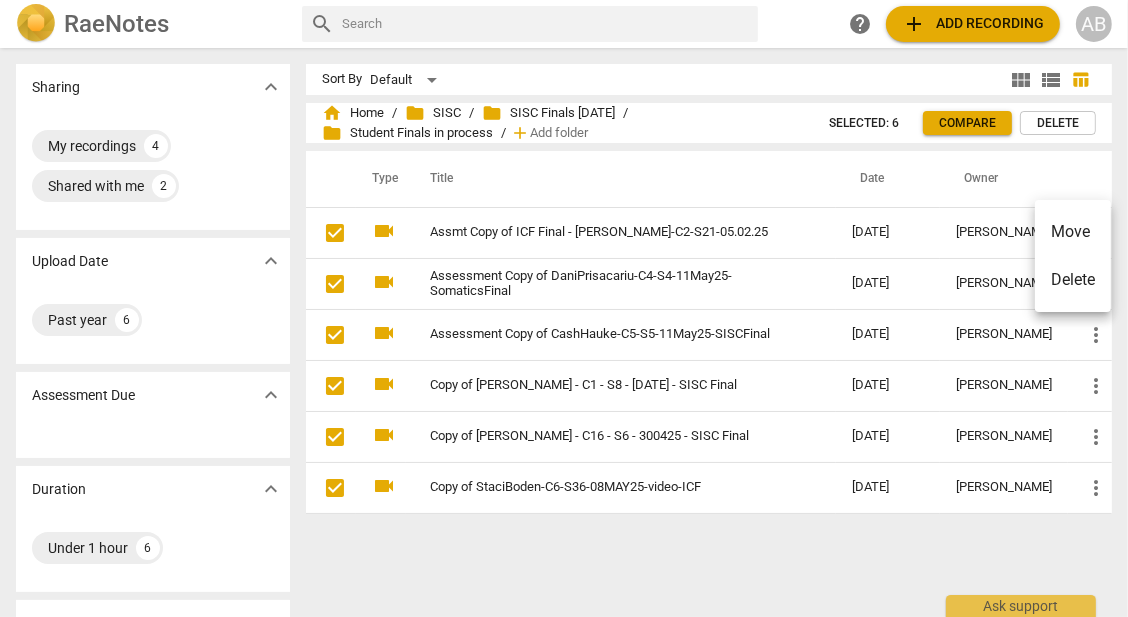 click at bounding box center (564, 308) 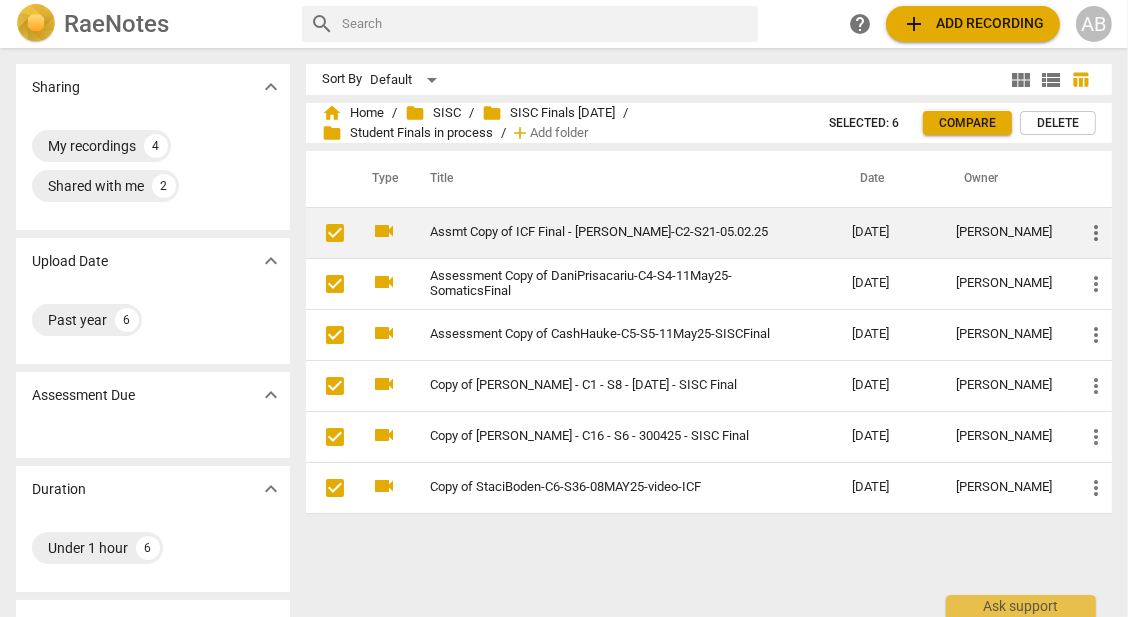 click on "more_vert" at bounding box center (1096, 233) 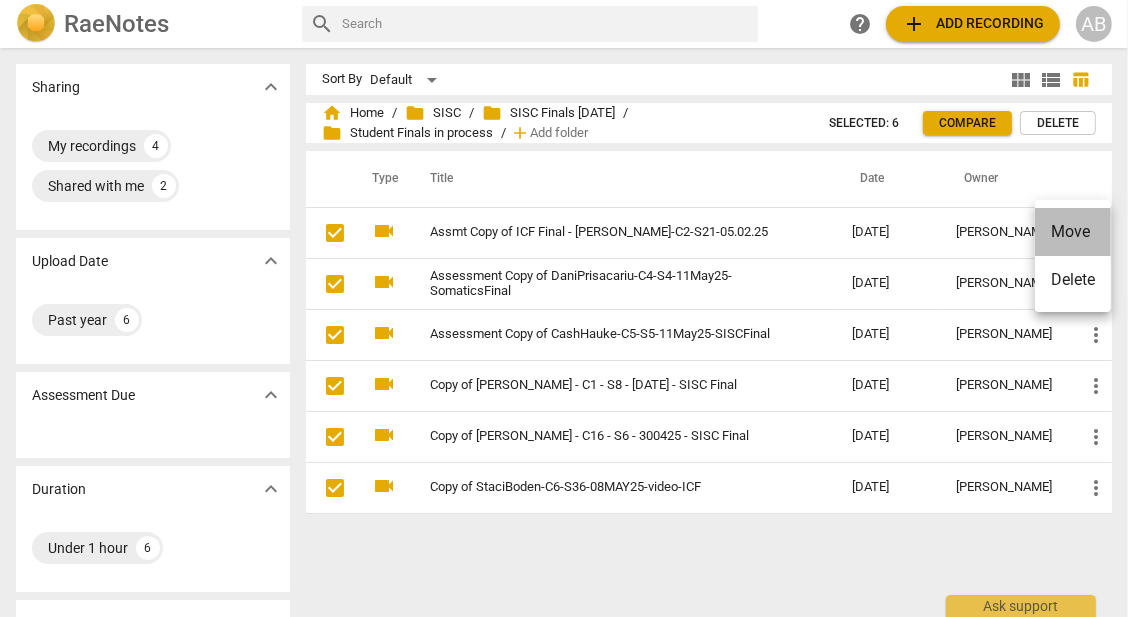 click on "Move" at bounding box center (1073, 232) 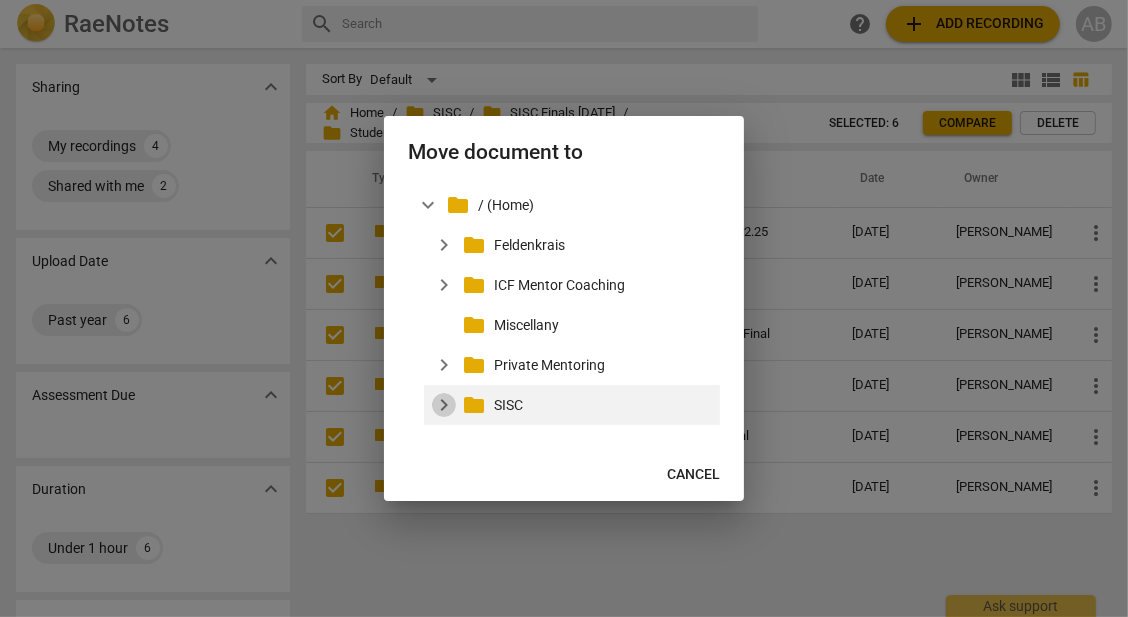 click on "expand_more" at bounding box center [444, 405] 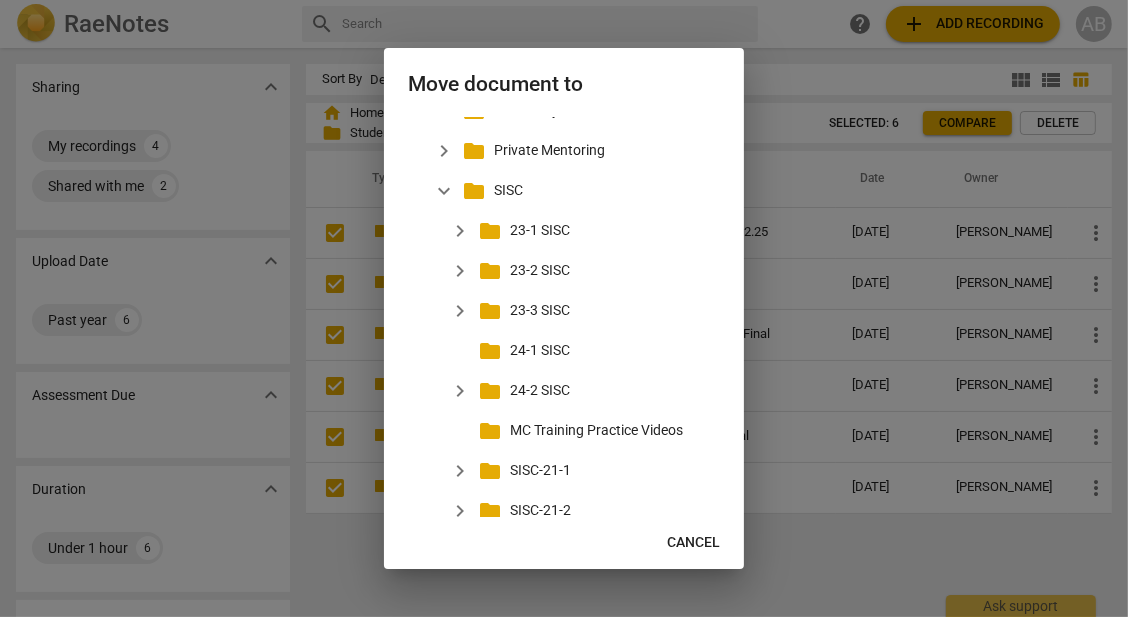 scroll, scrollTop: 223, scrollLeft: 0, axis: vertical 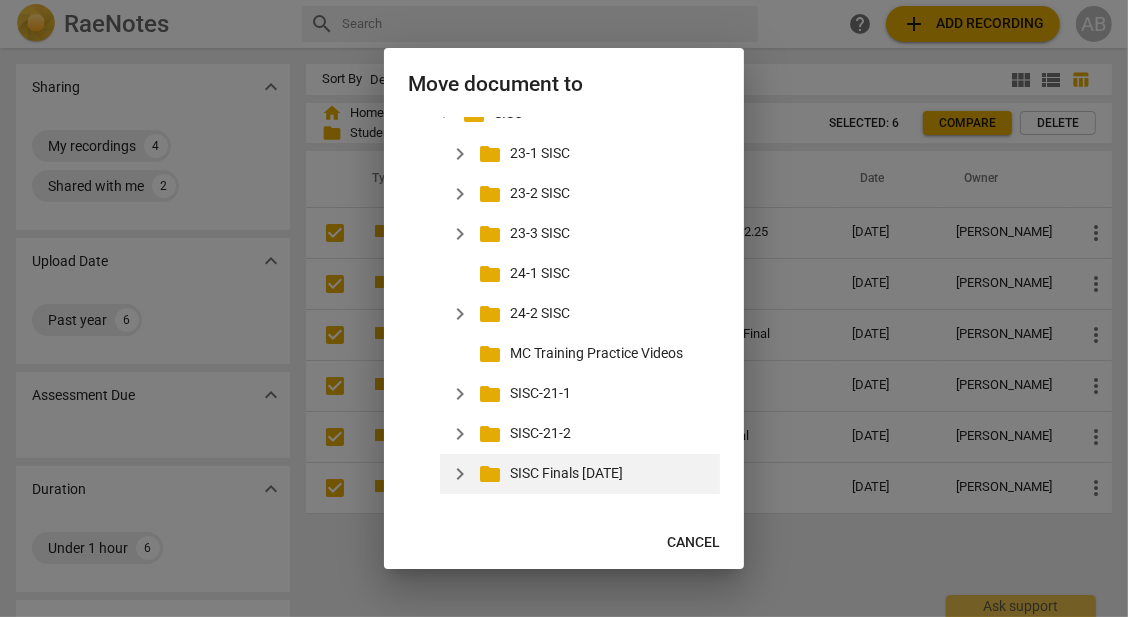 click on "expand_more" at bounding box center [460, 474] 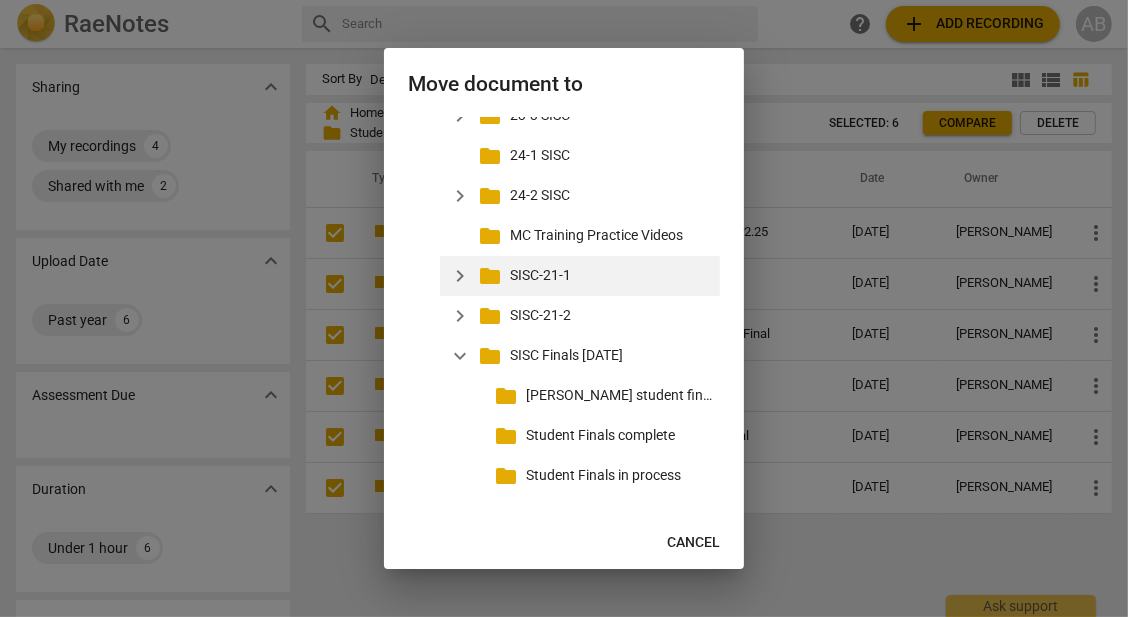 scroll, scrollTop: 343, scrollLeft: 0, axis: vertical 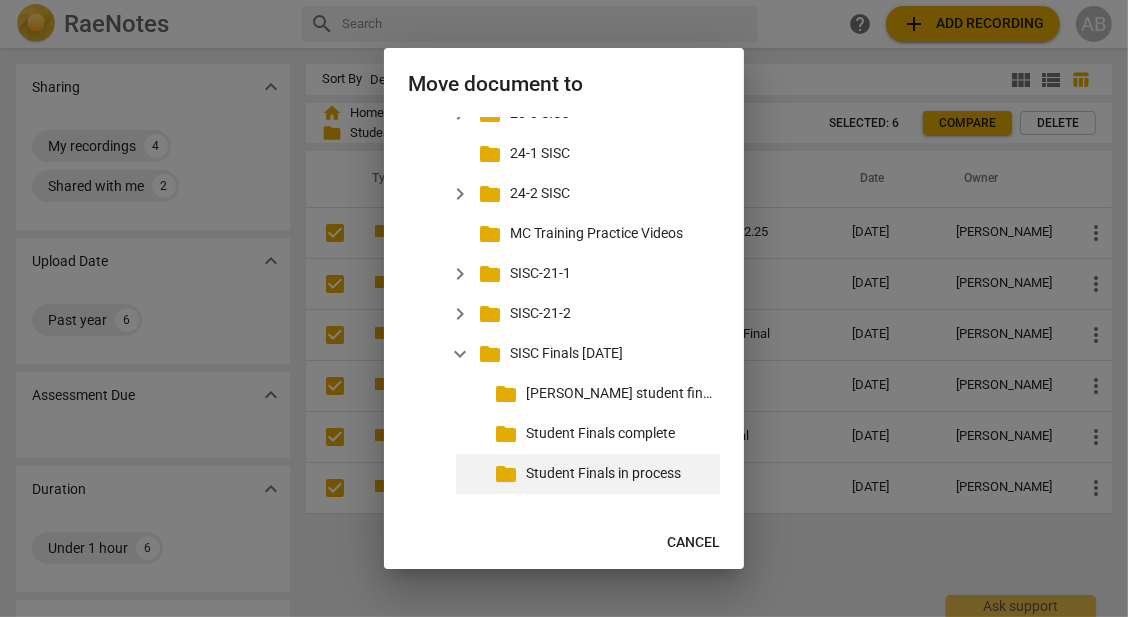 click on "Student Finals in process" at bounding box center (619, 473) 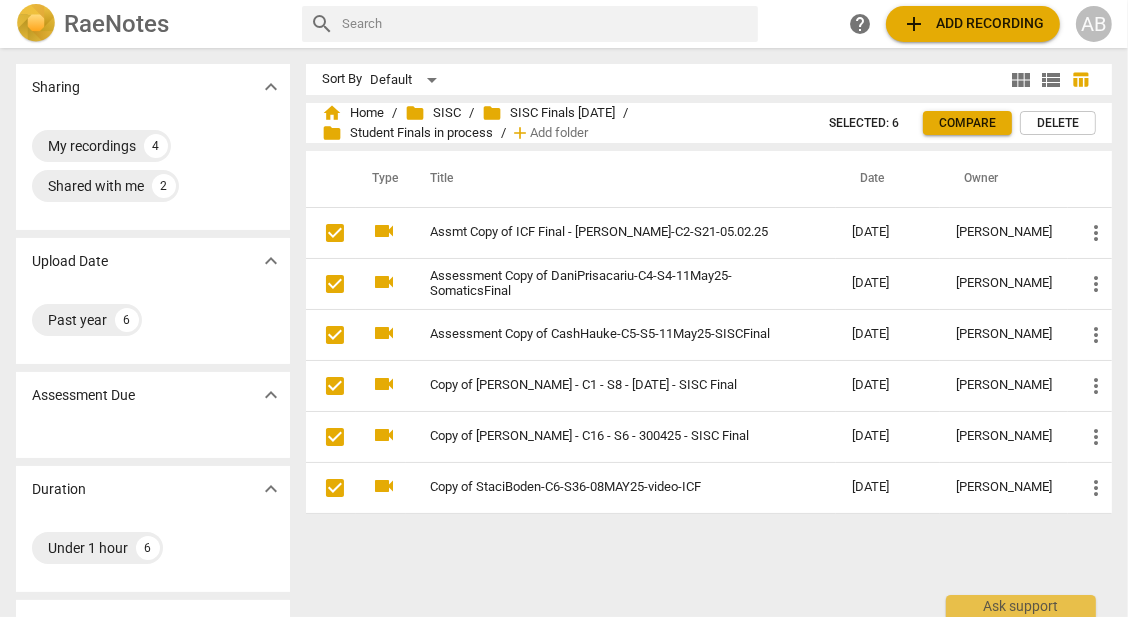 checkbox on "true" 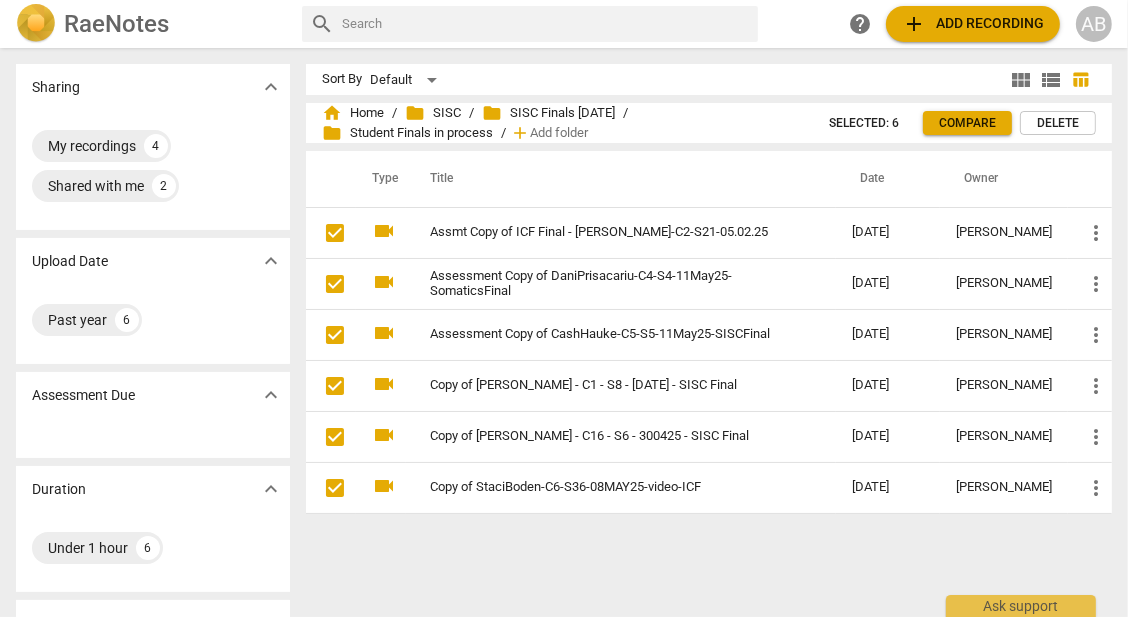 checkbox on "true" 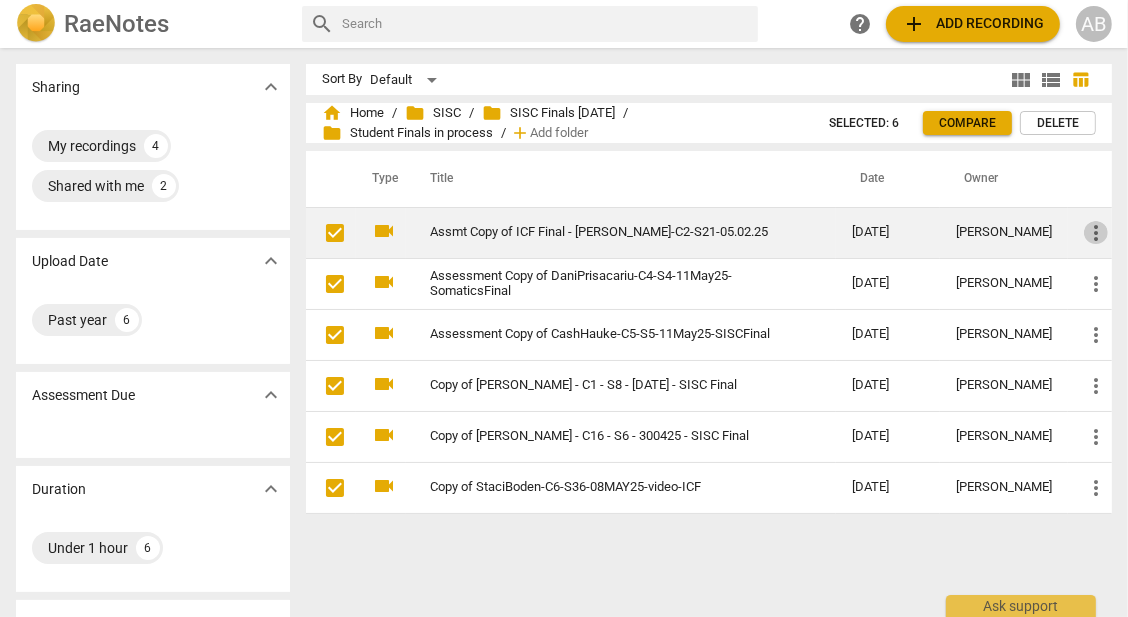 click on "more_vert" at bounding box center [1096, 233] 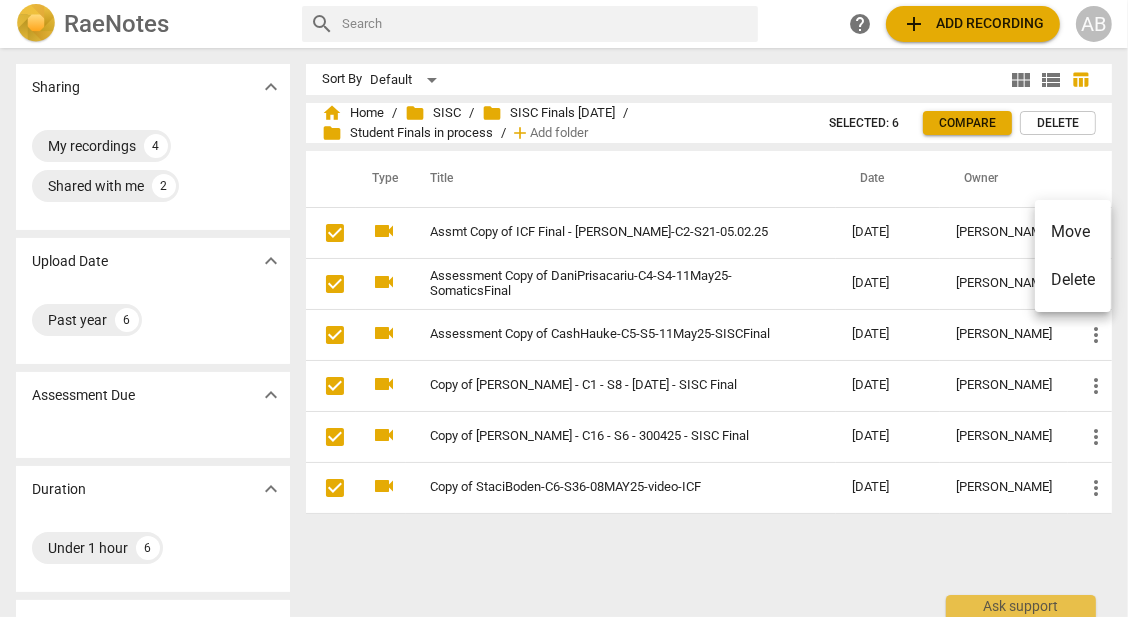 click at bounding box center [564, 308] 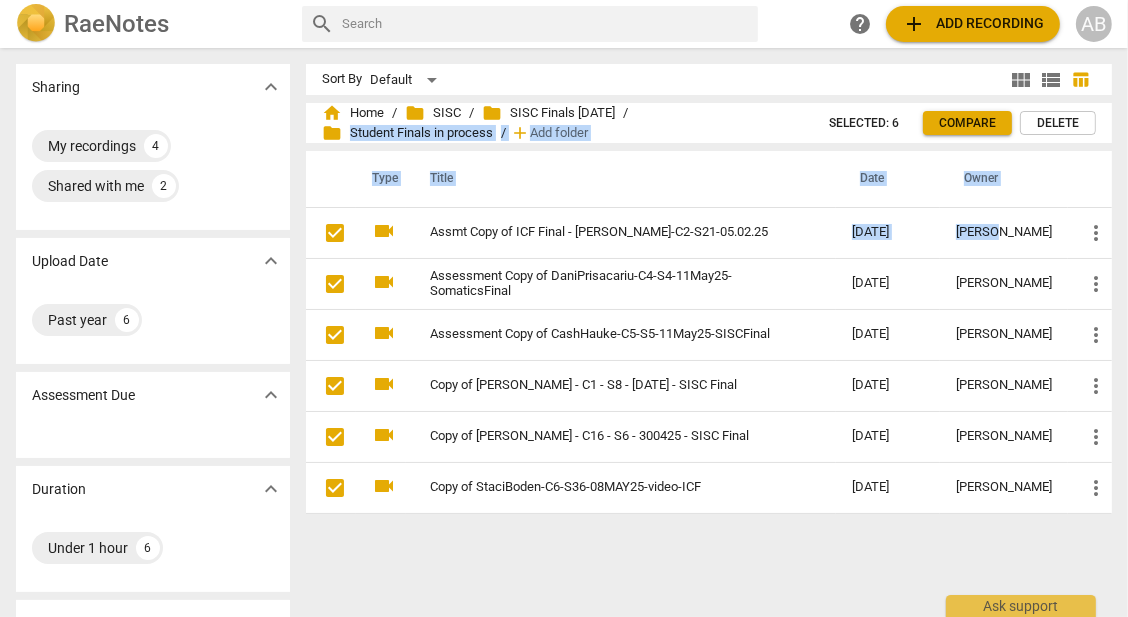 drag, startPoint x: 967, startPoint y: 238, endPoint x: 707, endPoint y: 153, distance: 273.5416 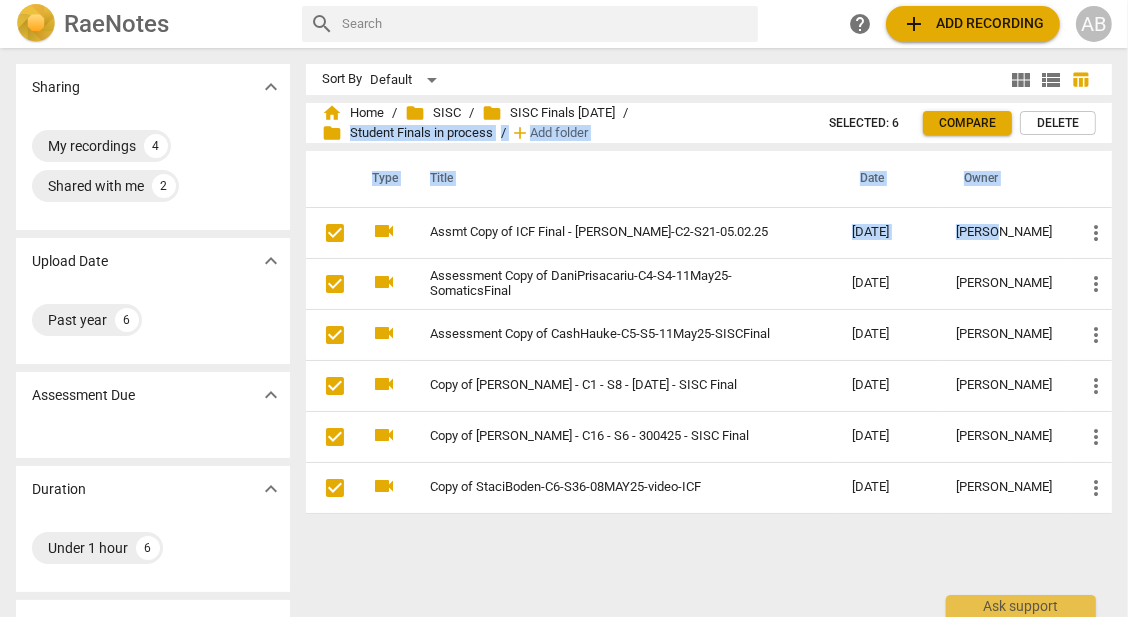 click on "Type Title Date Owner videocam Assmt Copy of ICF Final - Lars Gallien-C2-S21-05.02.25 2025-05-27 Amy BeberVanzo more_vert videocam Assessment Copy of DaniPrisacariu-C4-S4-11May25-SomaticsFinal 2025-05-27 Amy BeberVanzo more_vert videocam Assessment Copy of CashHauke-C5-S5-11May25-SISCFinal 2025-05-25 Amy BeberVanzo more_vert videocam Copy of Chris Lam - C1 - S8 - 5/3/25 - SISC Final 2025-05-23 Amy BeberVanzo more_vert videocam Copy of Anja Salehar - C16 - S6 - 300425 - SISC Final 2025-05-16 Wendy Haines more_vert videocam Copy of StaciBoden-C6-S36-08MAY25-video-ICF 2025-05-13 Merle McKinley more_vert" at bounding box center (709, 332) 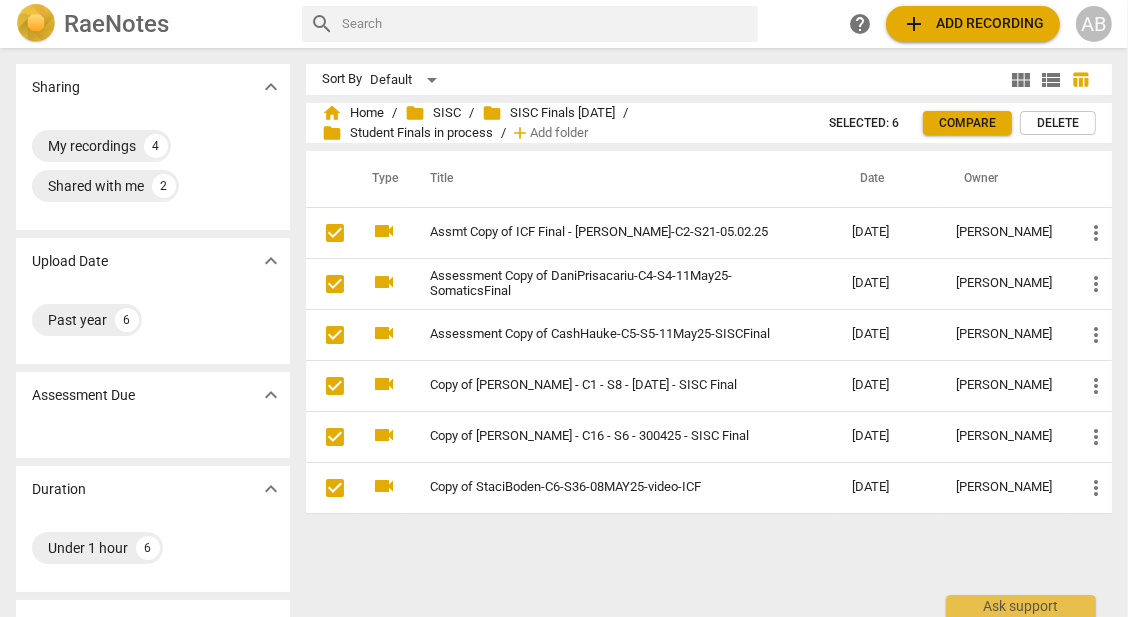 click on "Title" at bounding box center [621, 179] 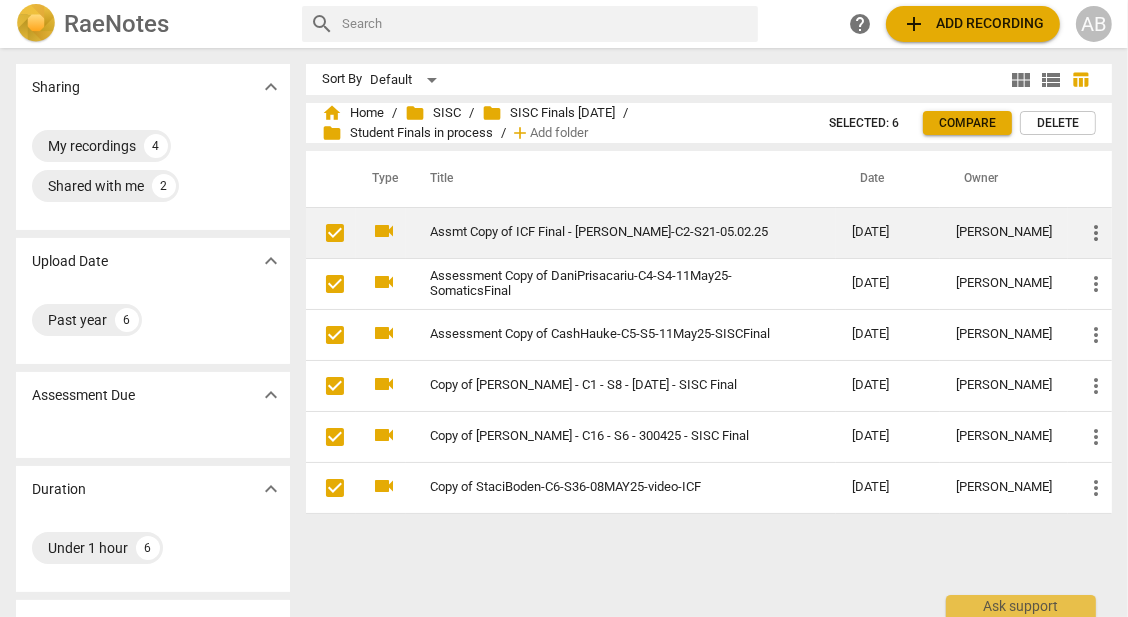 click on "Assmt Copy of ICF Final - Lars Gallien-C2-S21-05.02.25" at bounding box center [605, 232] 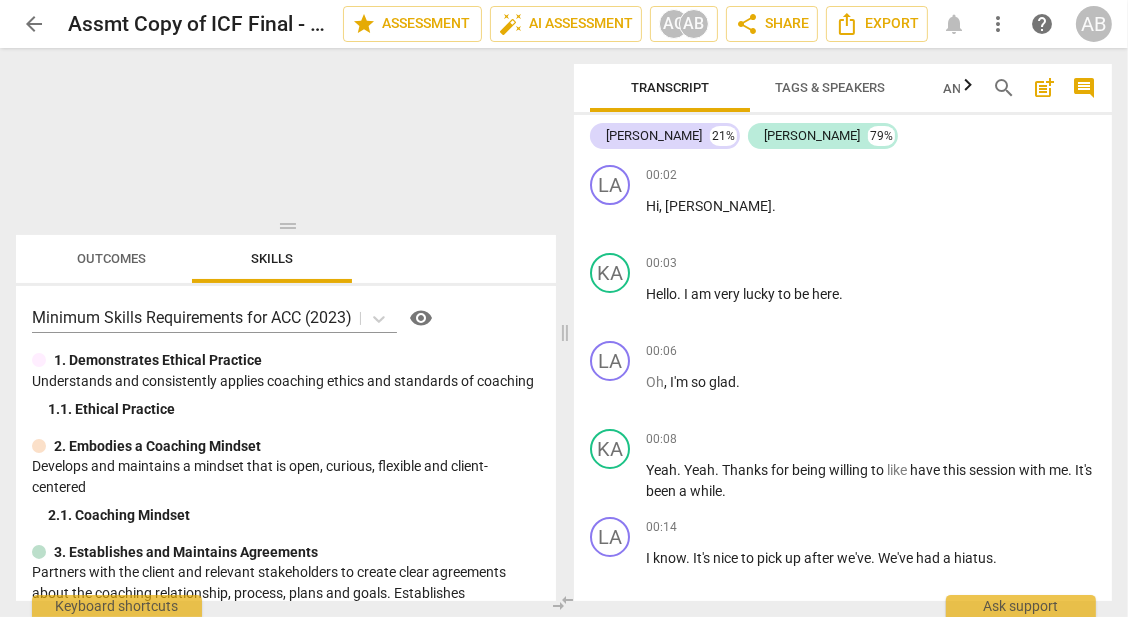 click on "arrow_back" at bounding box center [34, 24] 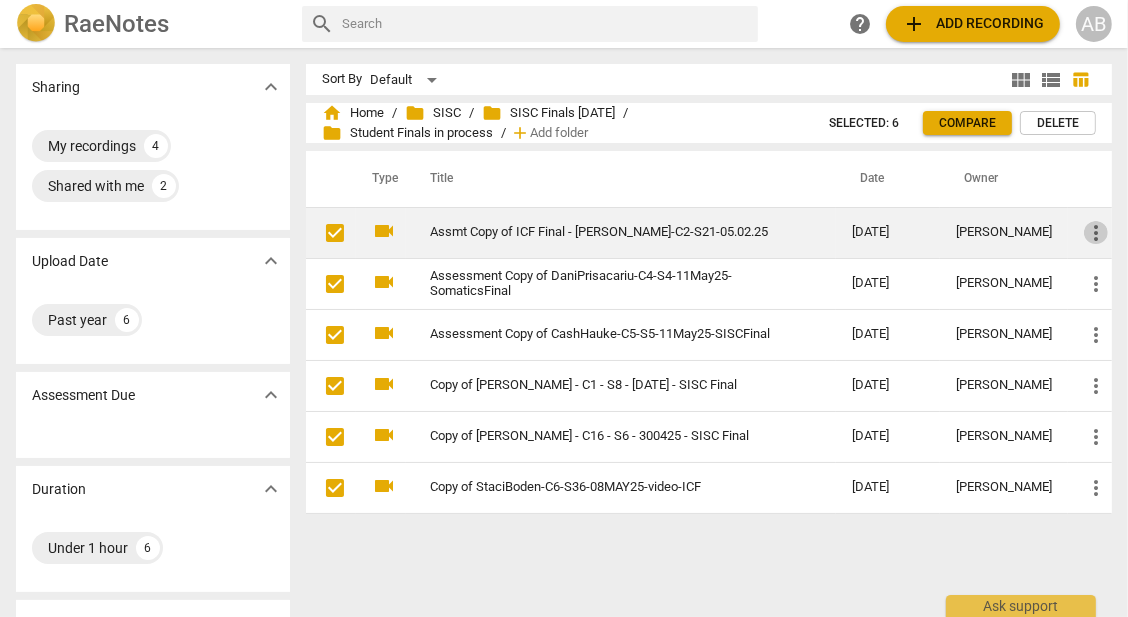 click on "more_vert" at bounding box center (1096, 233) 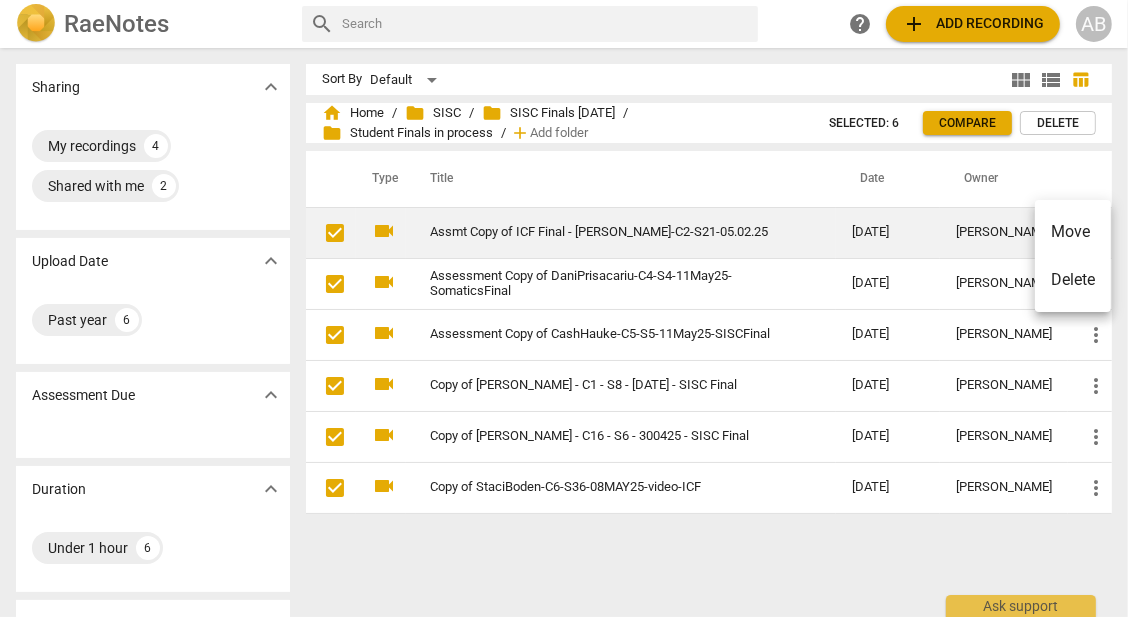 click on "Move" at bounding box center (1073, 232) 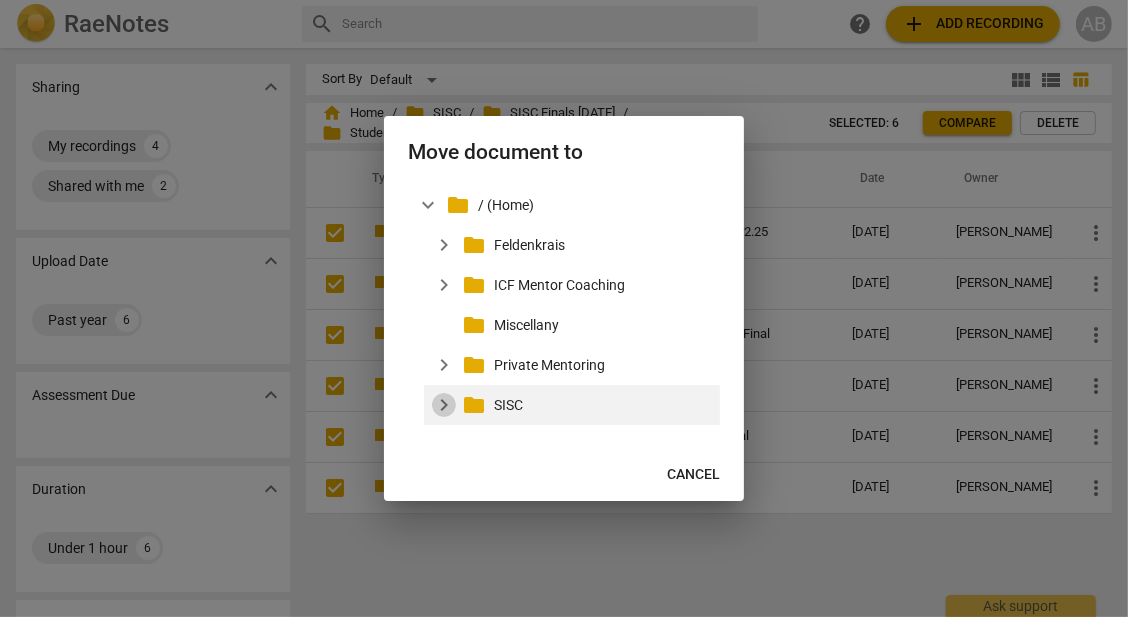 click on "expand_more" at bounding box center (444, 405) 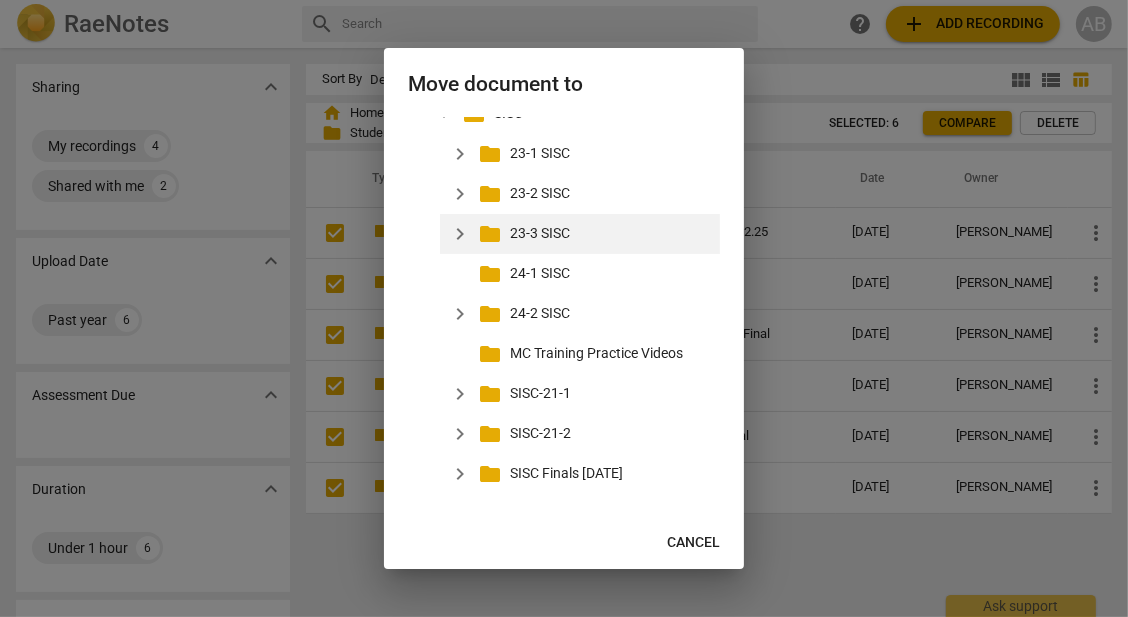 scroll, scrollTop: 0, scrollLeft: 0, axis: both 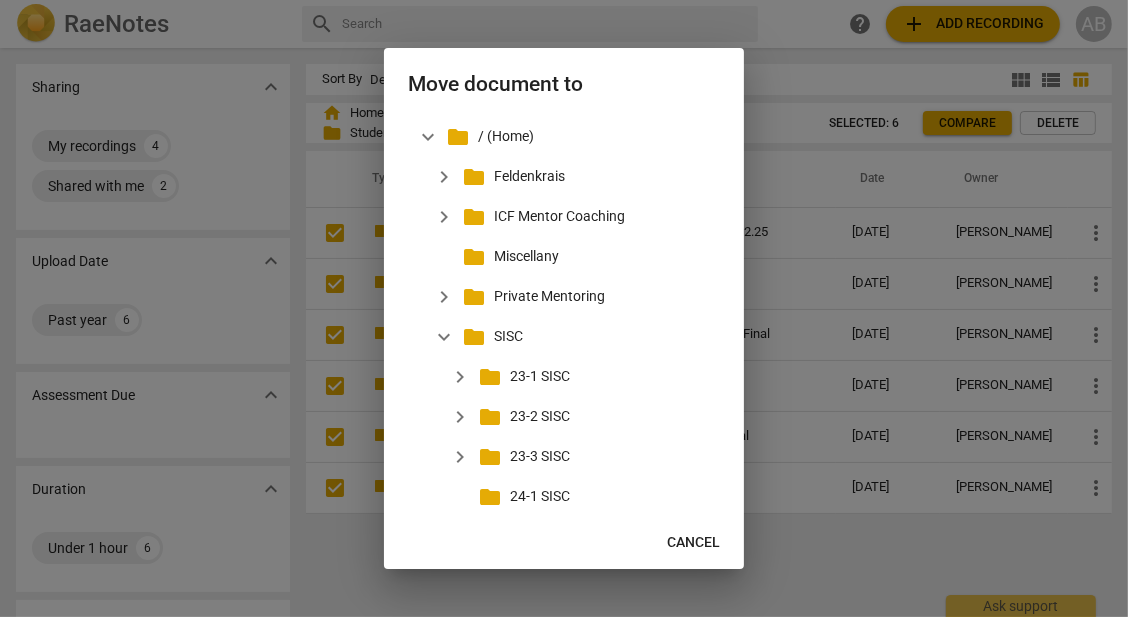 click at bounding box center (564, 308) 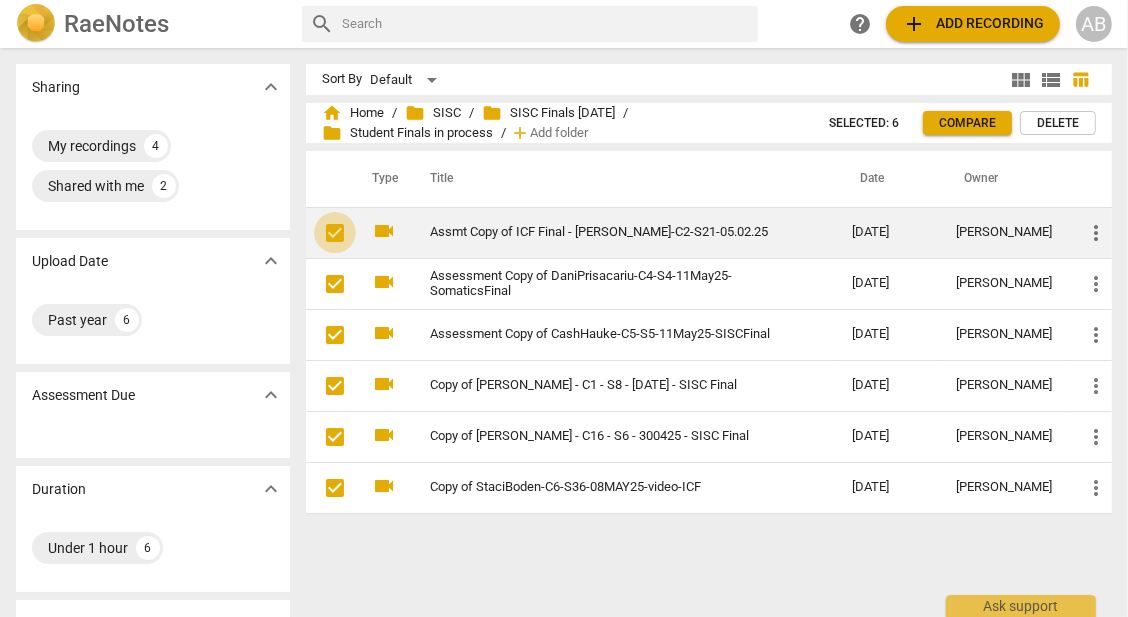 click at bounding box center (335, 233) 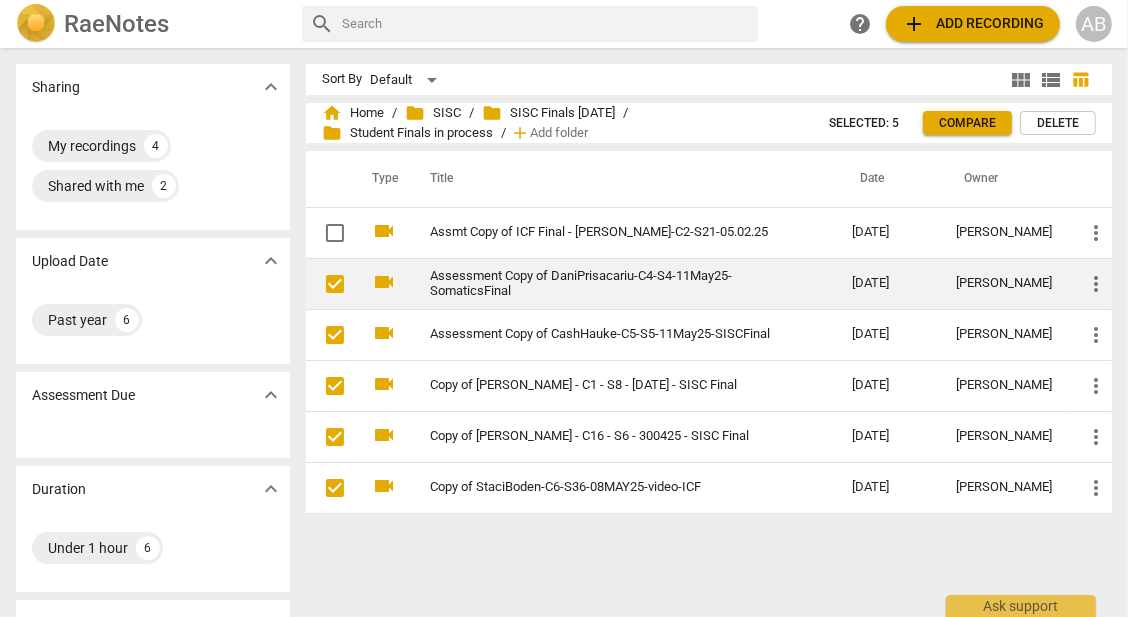 click at bounding box center [335, 284] 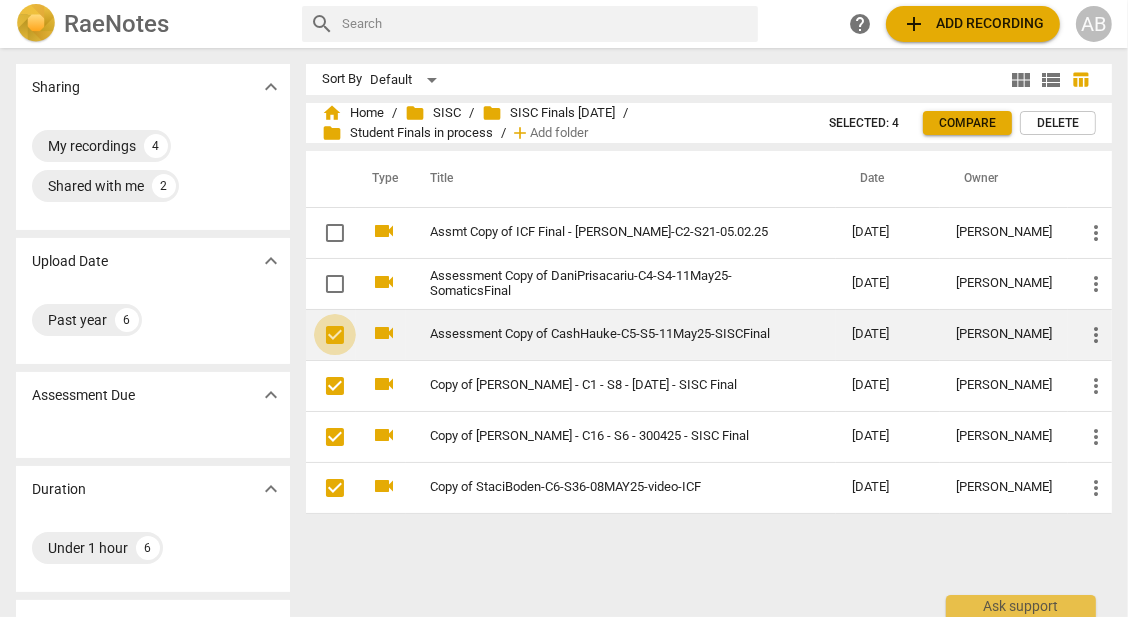 click at bounding box center [335, 335] 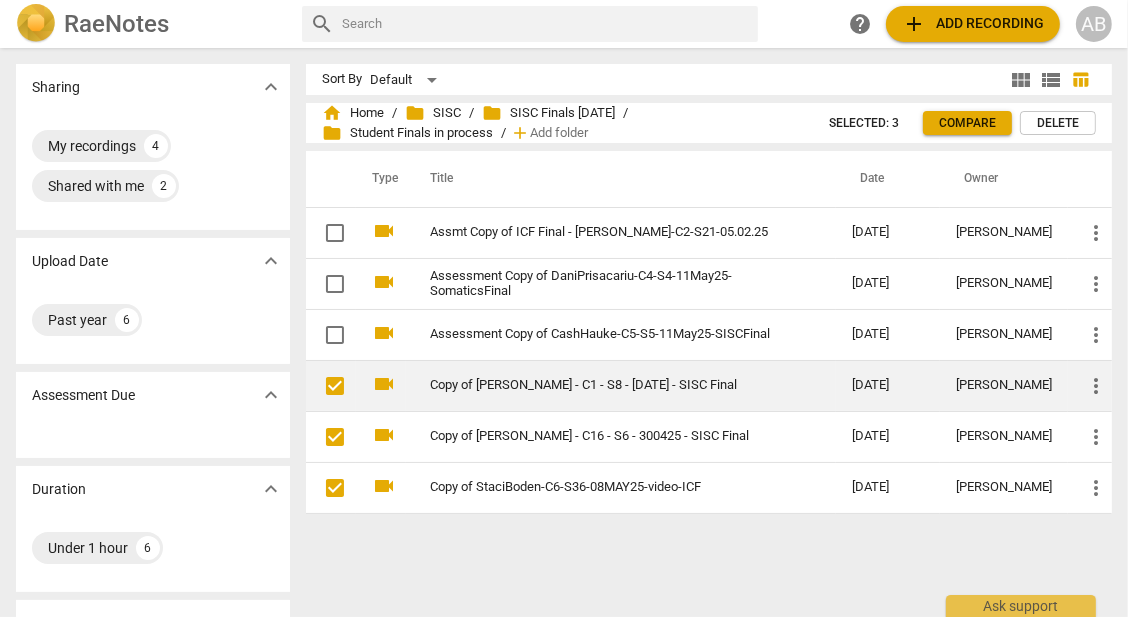 click at bounding box center (335, 386) 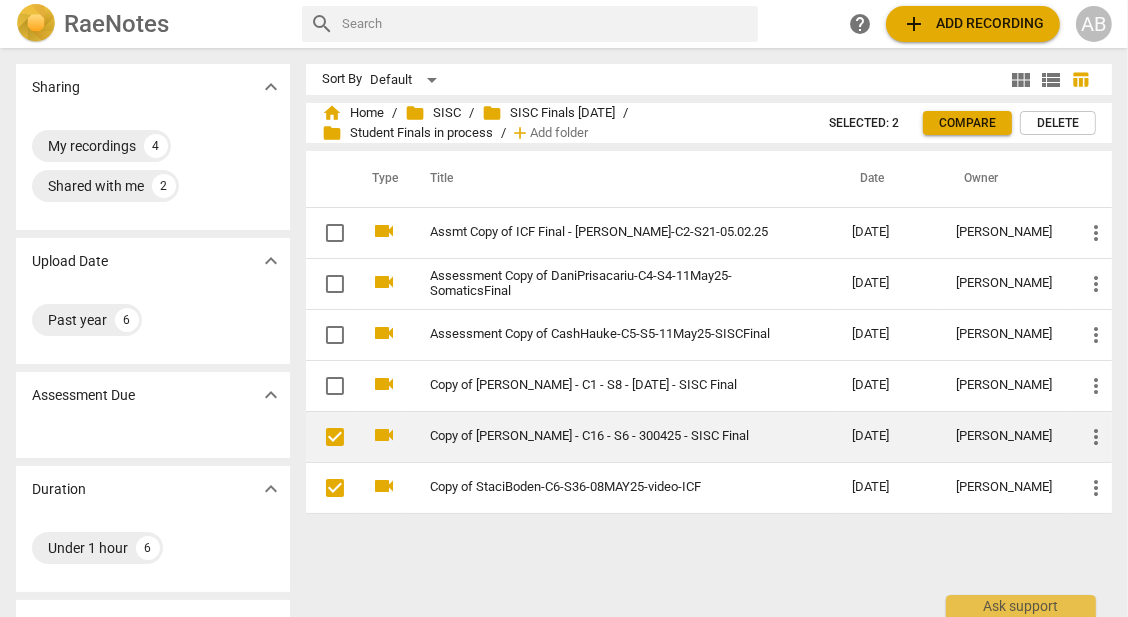 click at bounding box center [335, 437] 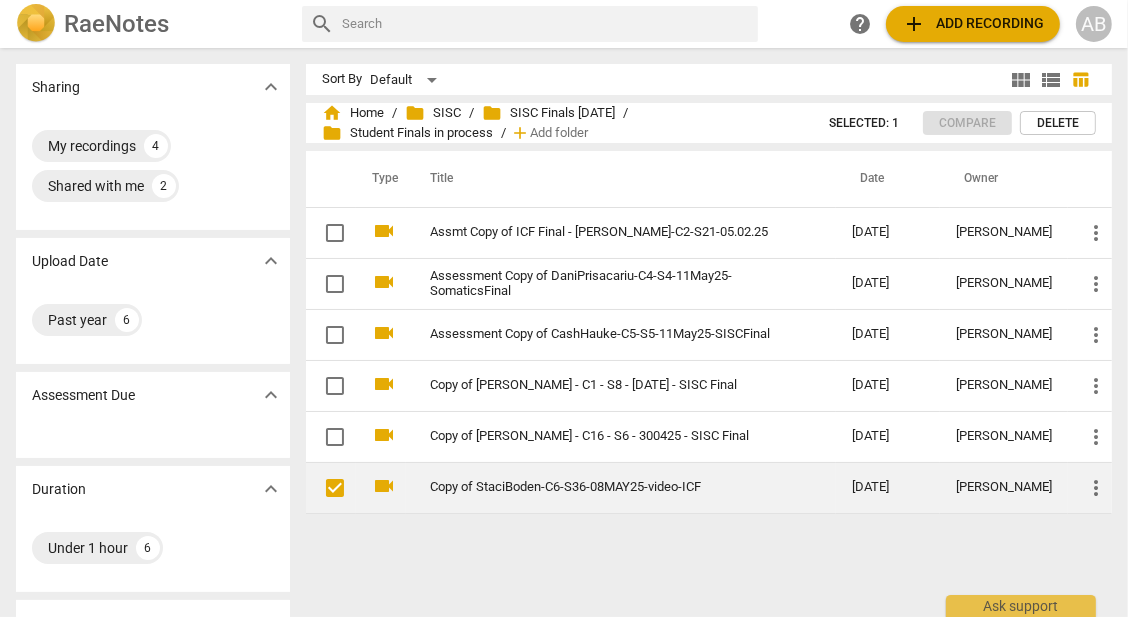 click at bounding box center (335, 488) 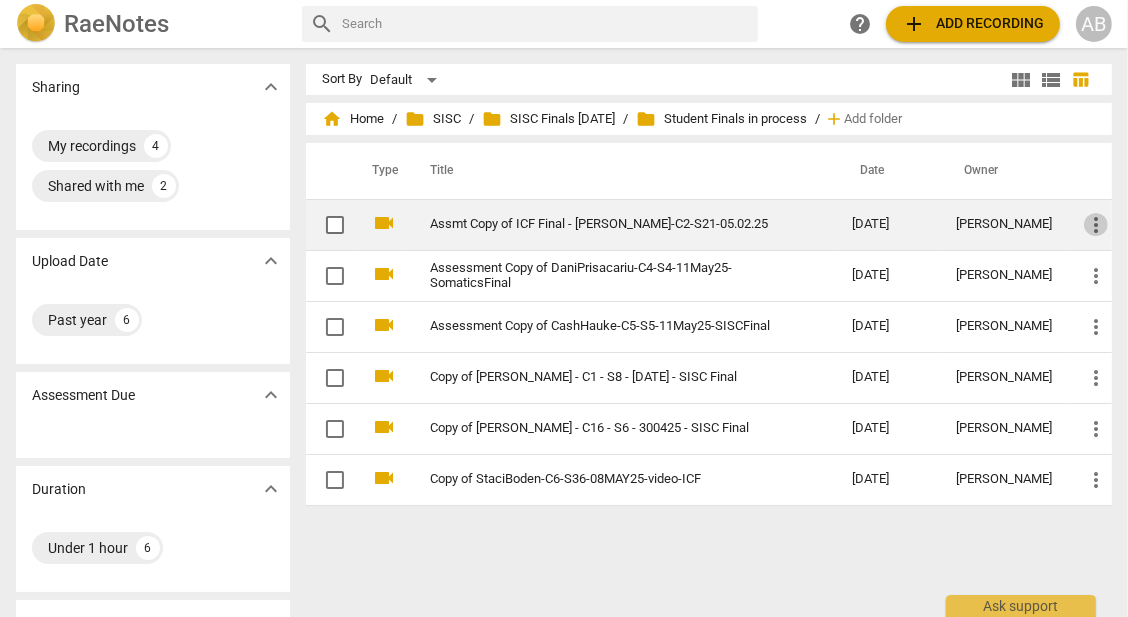 click on "more_vert" at bounding box center [1096, 225] 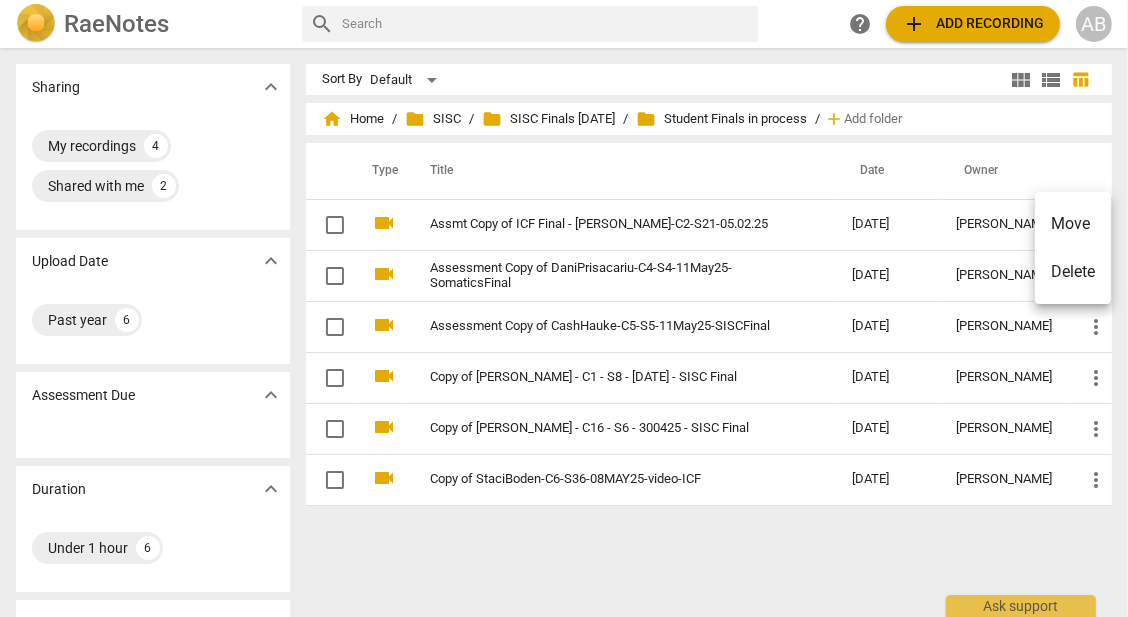 click on "Delete" at bounding box center [1073, 272] 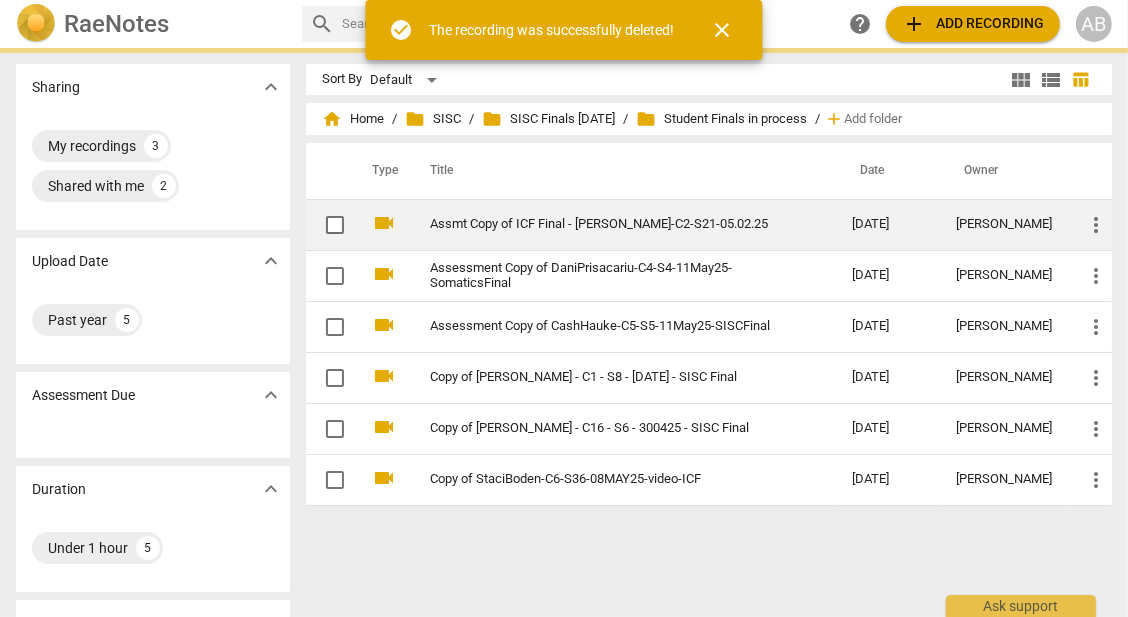 checkbox on "false" 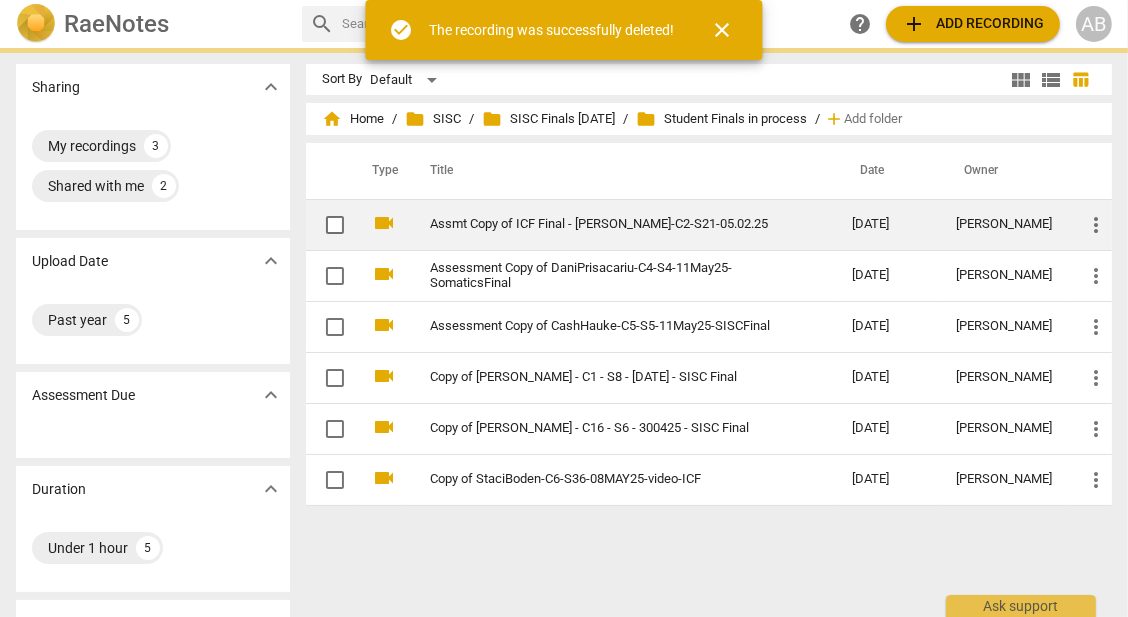 checkbox on "false" 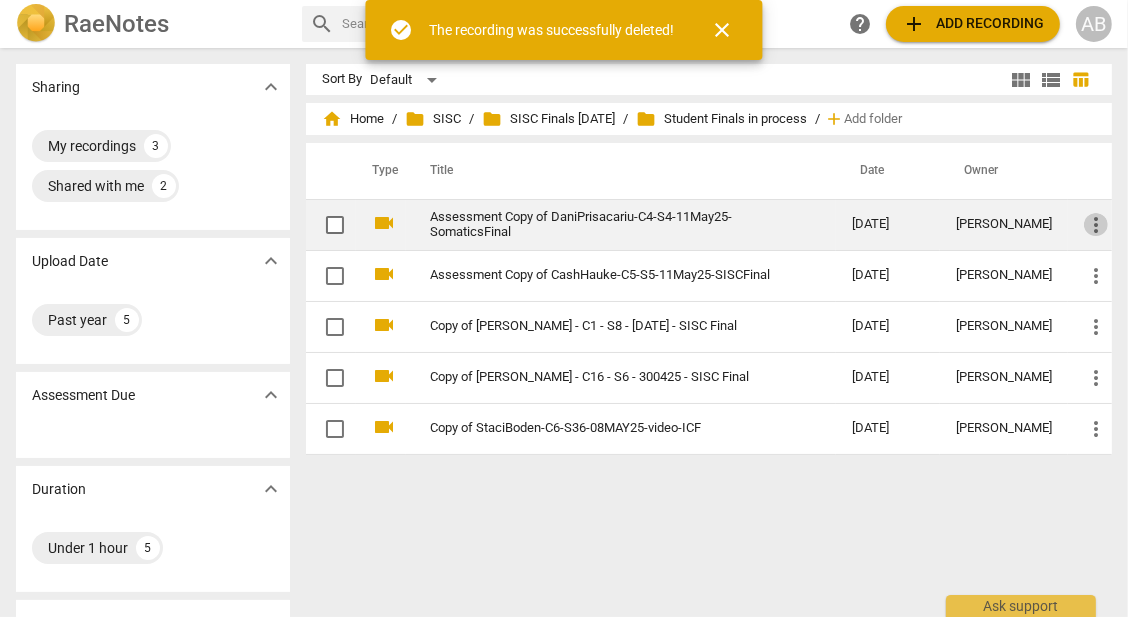 click on "more_vert" at bounding box center (1096, 225) 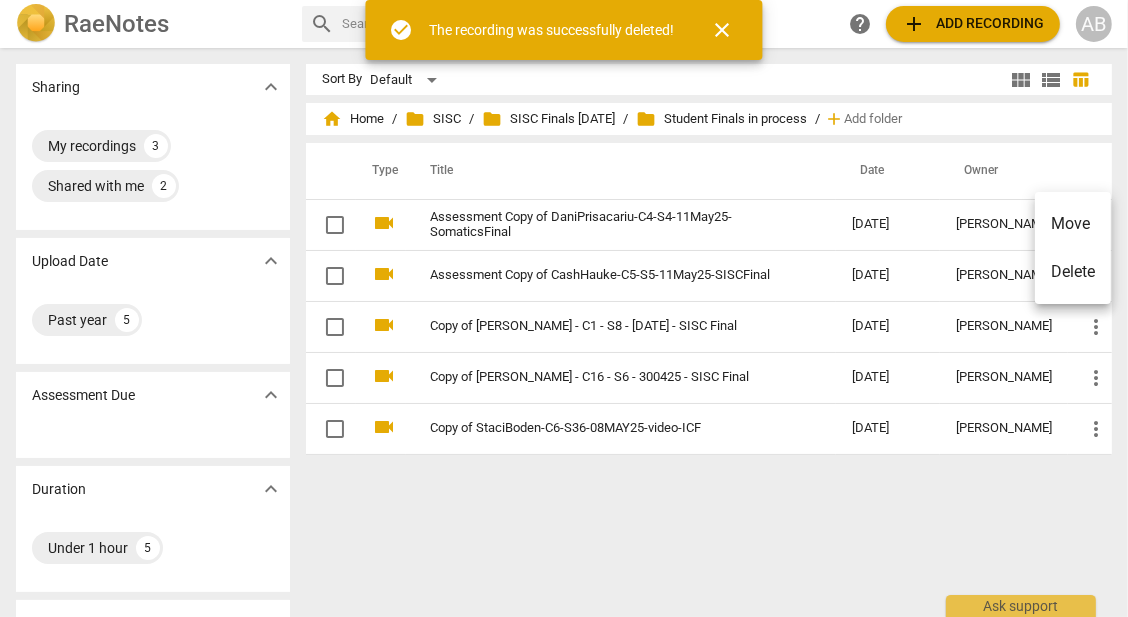 click on "Delete" at bounding box center (1073, 272) 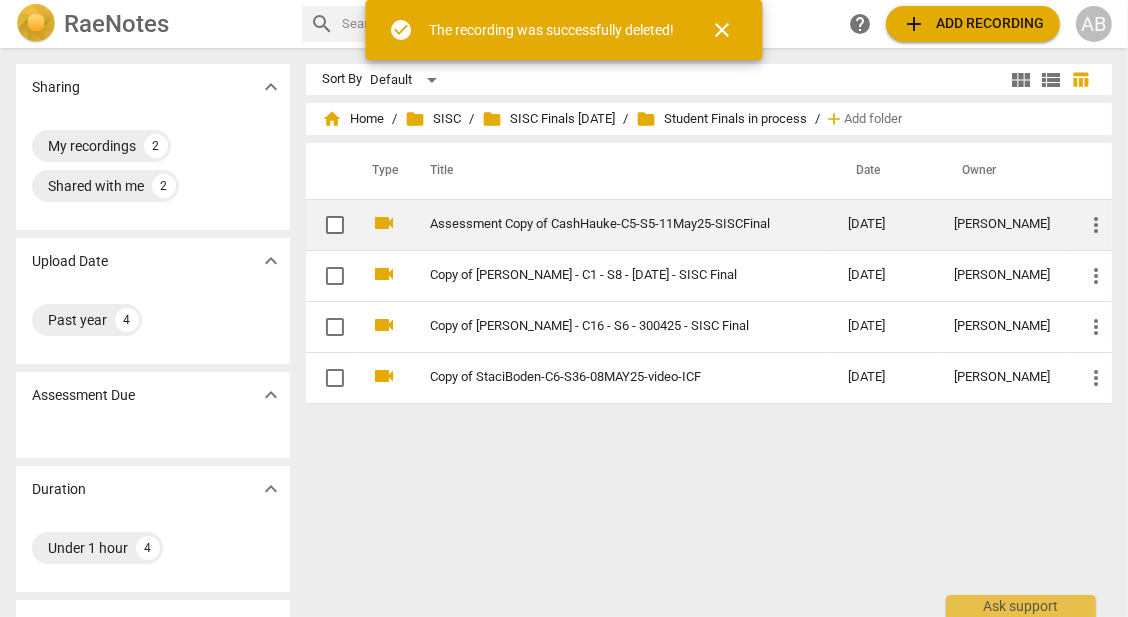 click on "more_vert" at bounding box center [1096, 225] 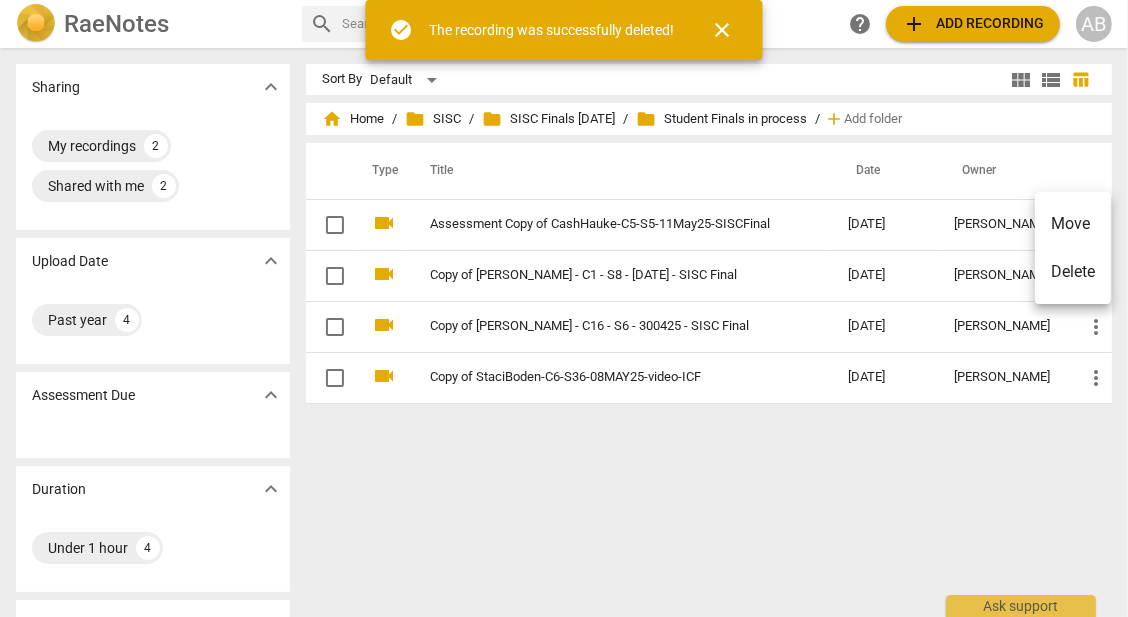 click on "Delete" at bounding box center (1073, 272) 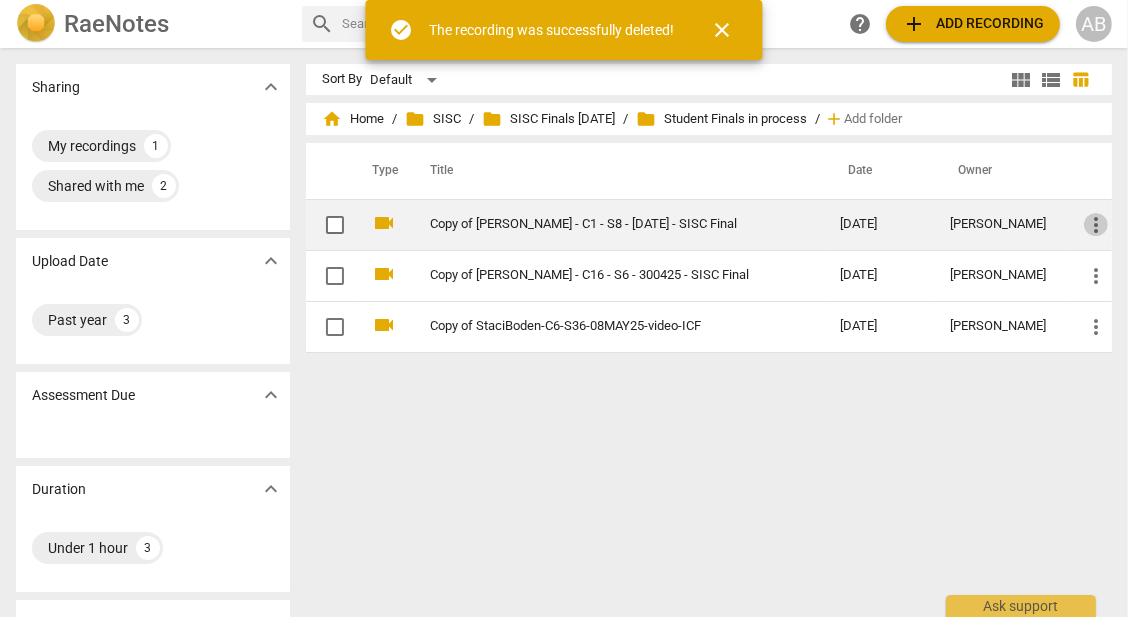 click on "more_vert" at bounding box center (1096, 225) 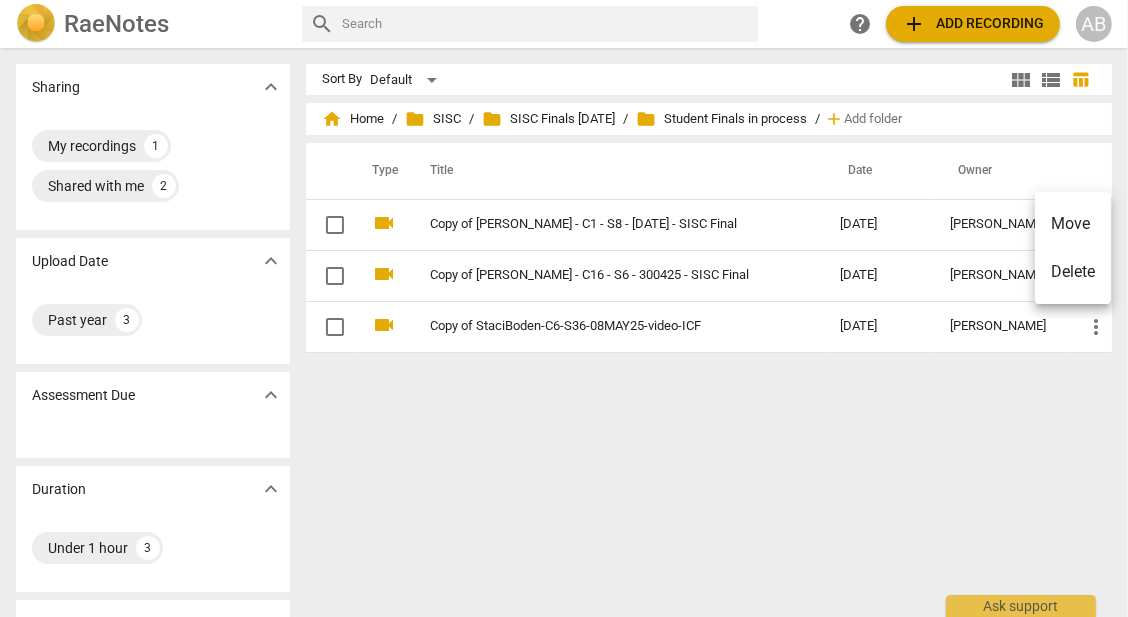 click on "Delete" at bounding box center (1073, 272) 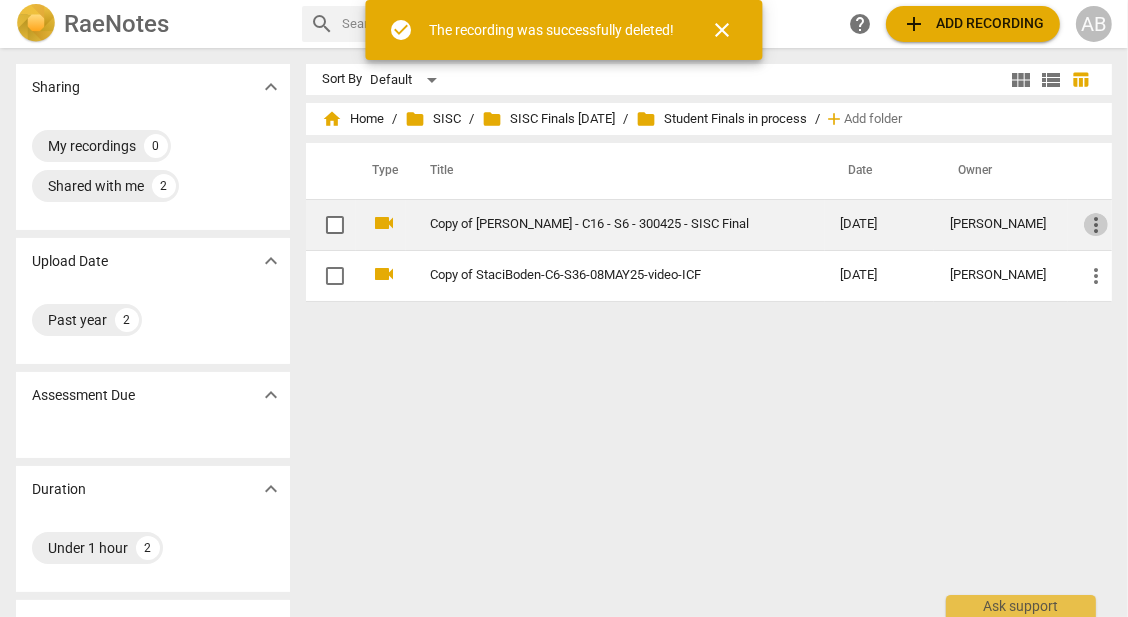 click on "more_vert" at bounding box center (1096, 225) 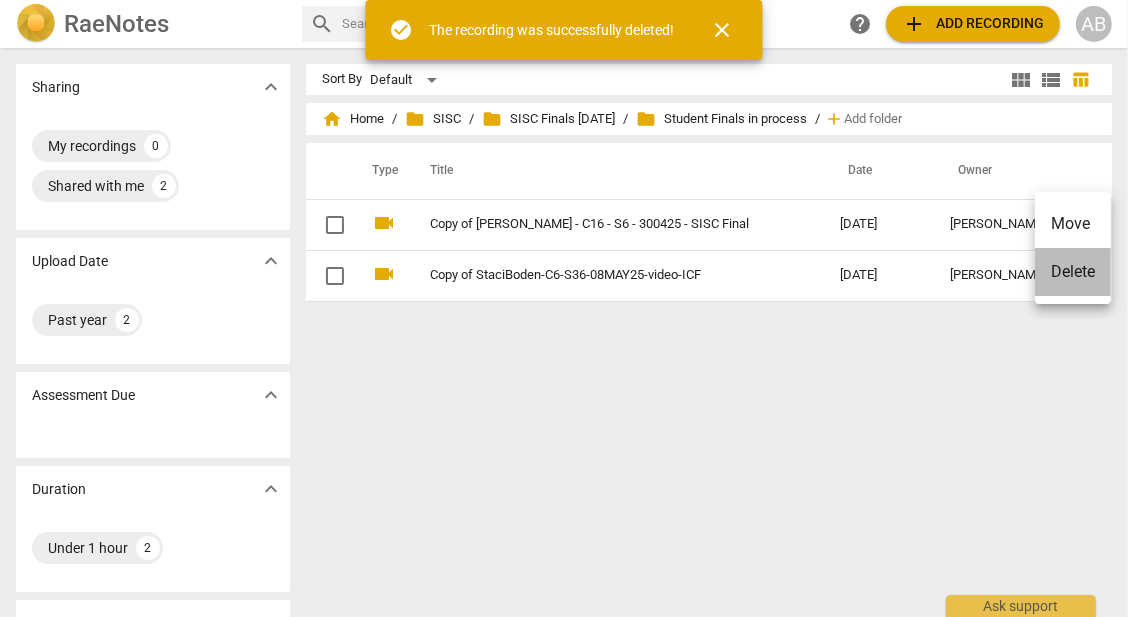 click on "Delete" at bounding box center [1073, 272] 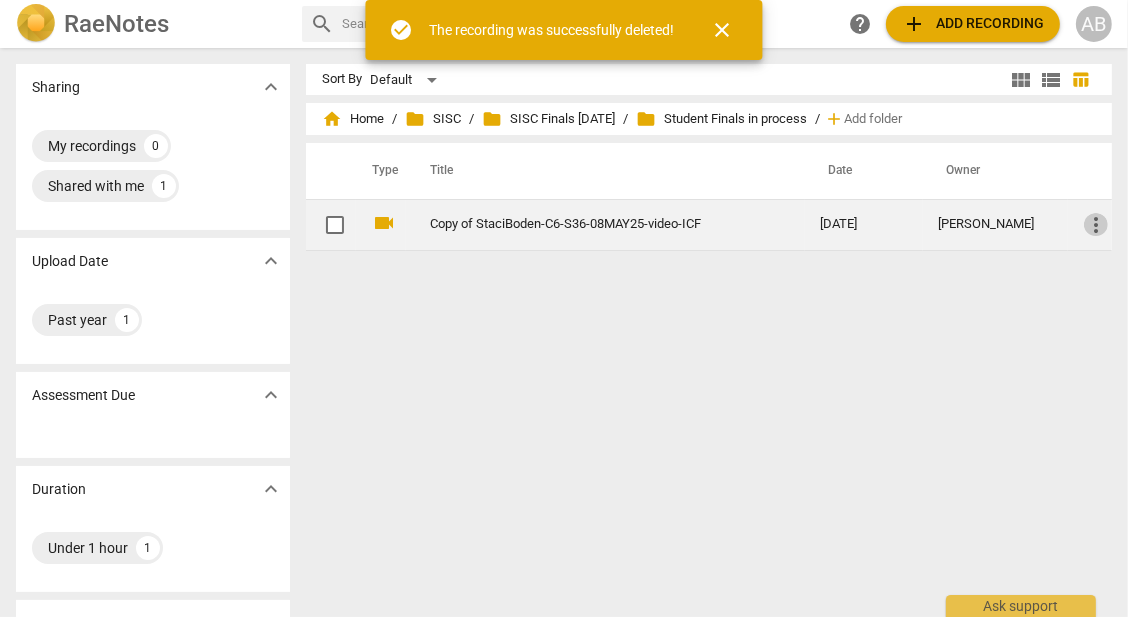 click on "more_vert" at bounding box center [1096, 225] 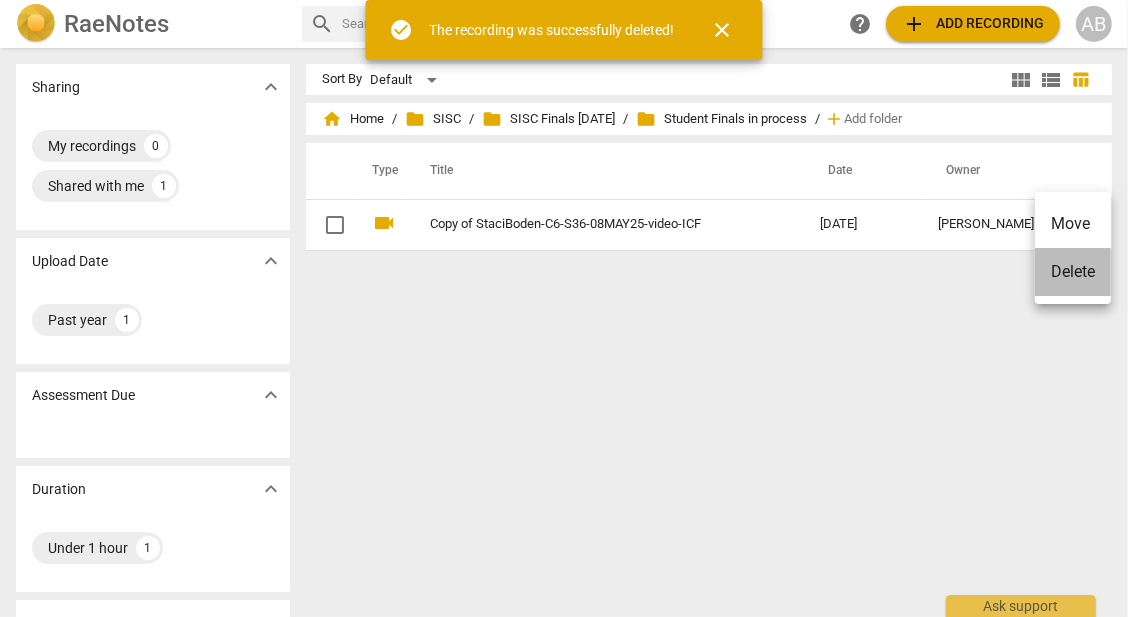 click on "Delete" at bounding box center (1073, 272) 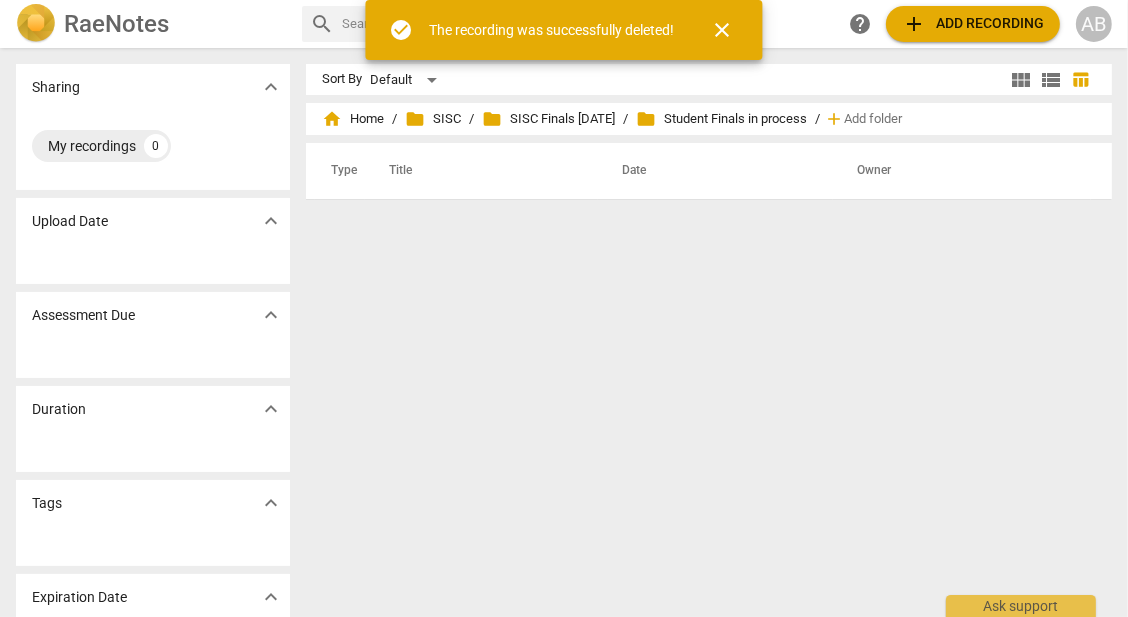 click on "close" at bounding box center [723, 30] 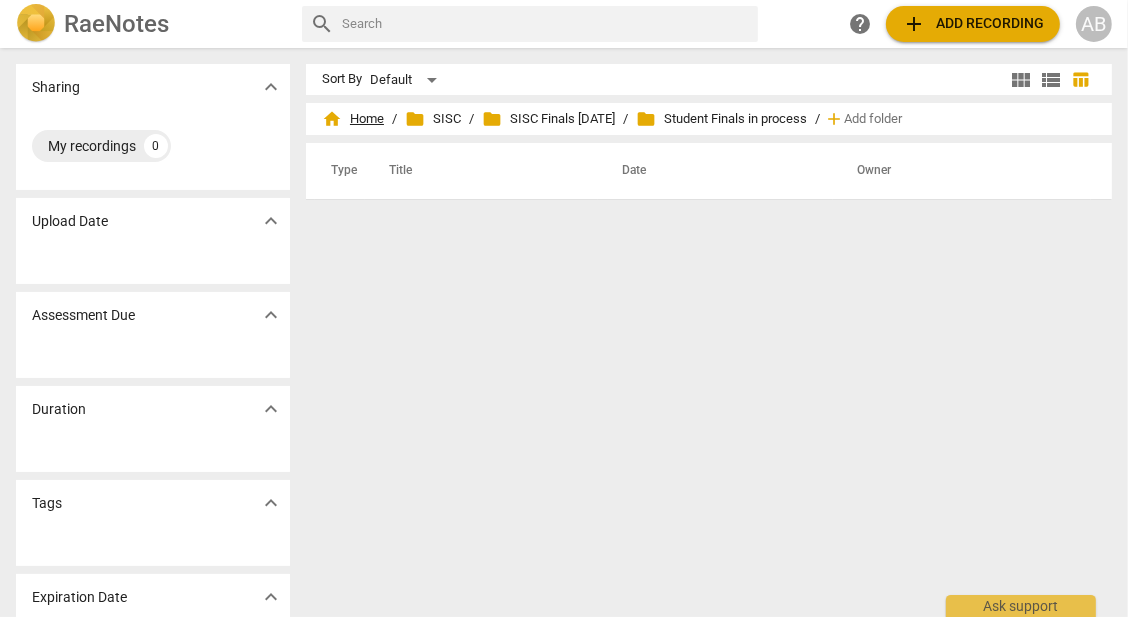click on "home Home" at bounding box center (353, 119) 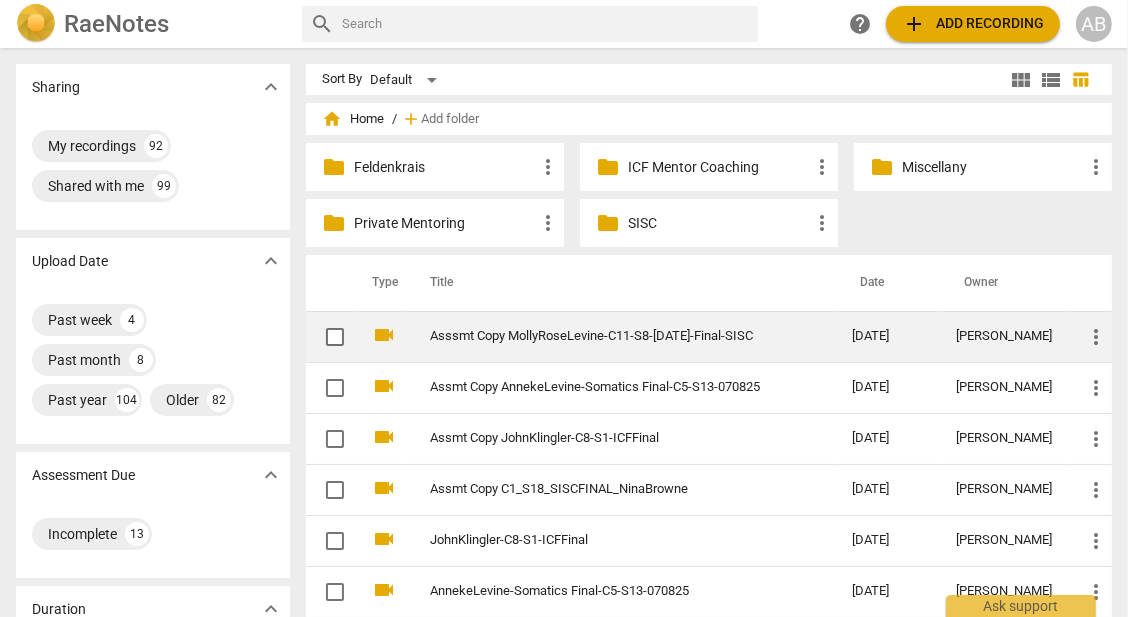 click on "more_vert" at bounding box center [1096, 337] 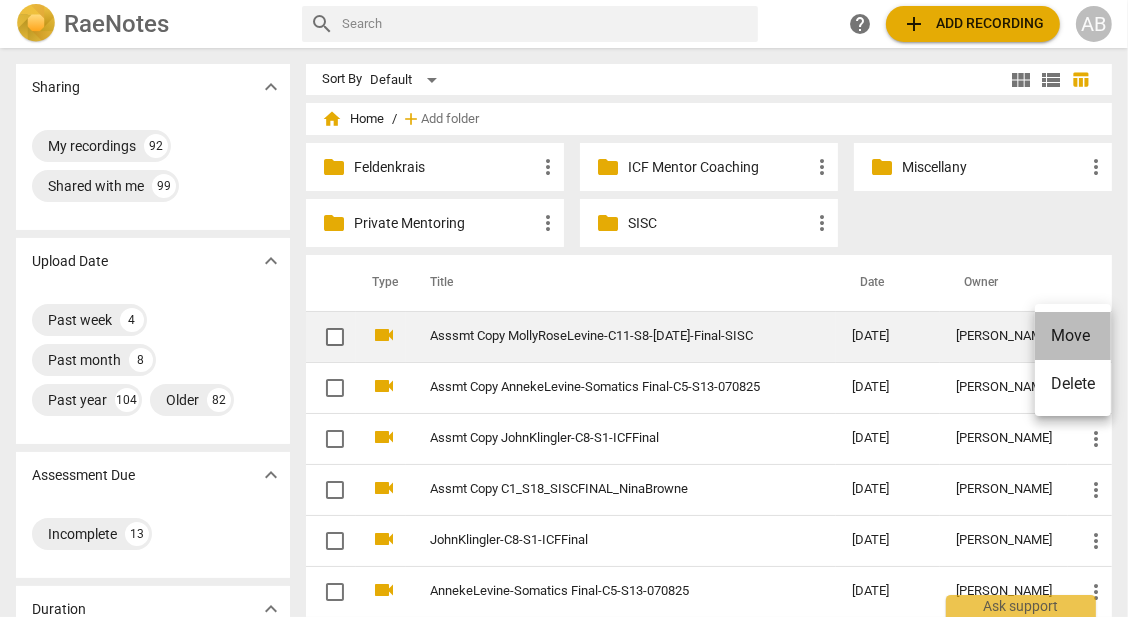 click on "Move" at bounding box center [1073, 336] 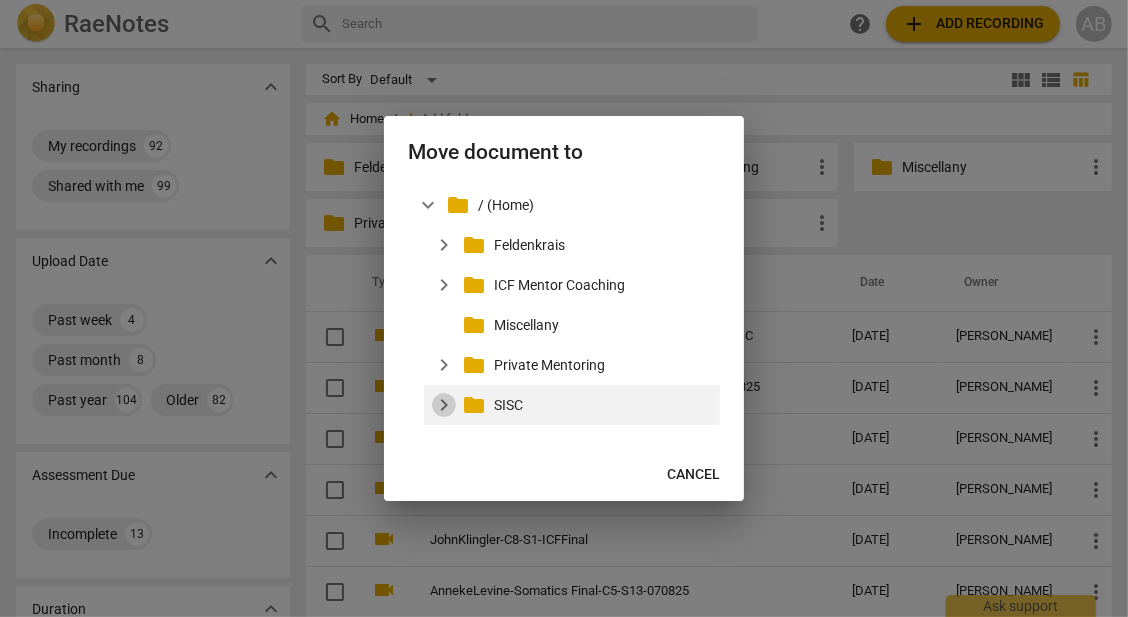 click on "expand_more" at bounding box center (444, 405) 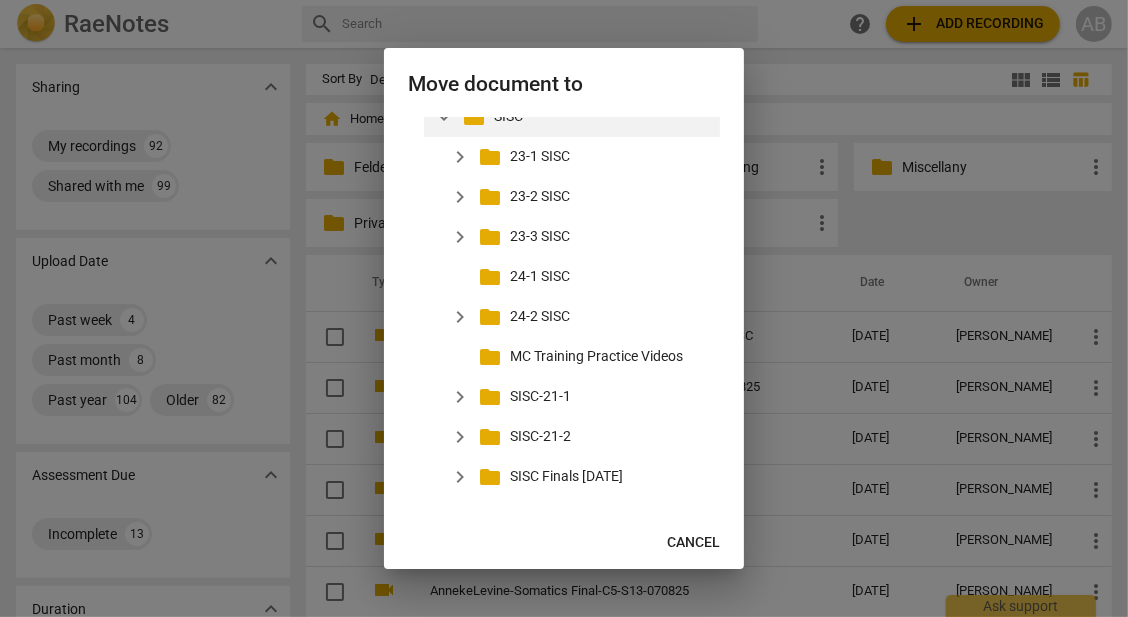 scroll, scrollTop: 223, scrollLeft: 0, axis: vertical 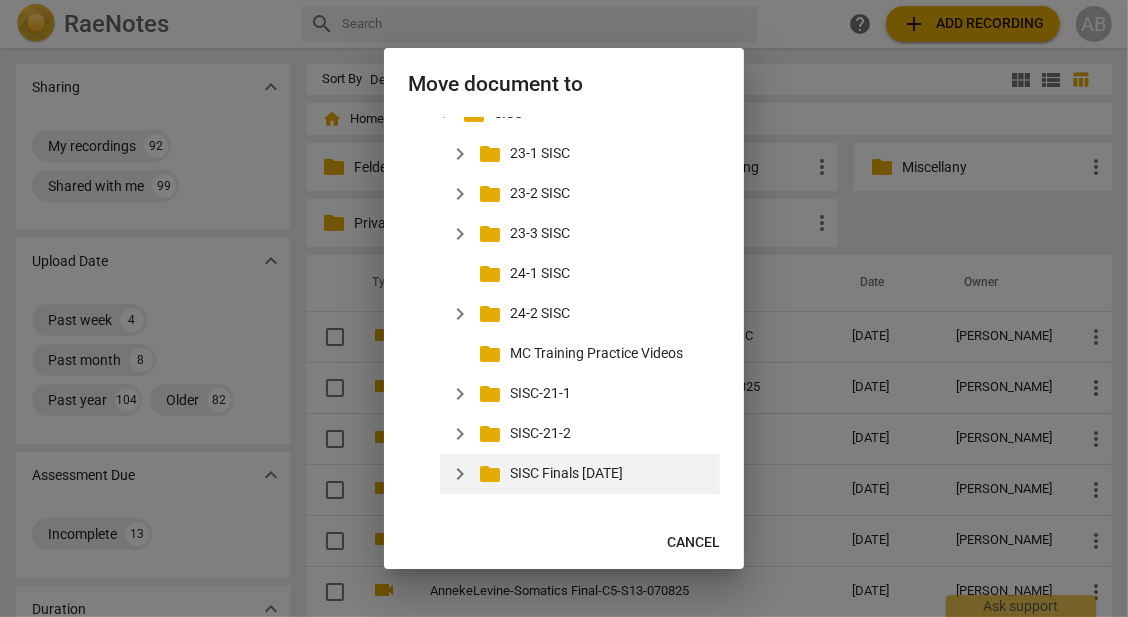 click on "expand_more" at bounding box center [460, 474] 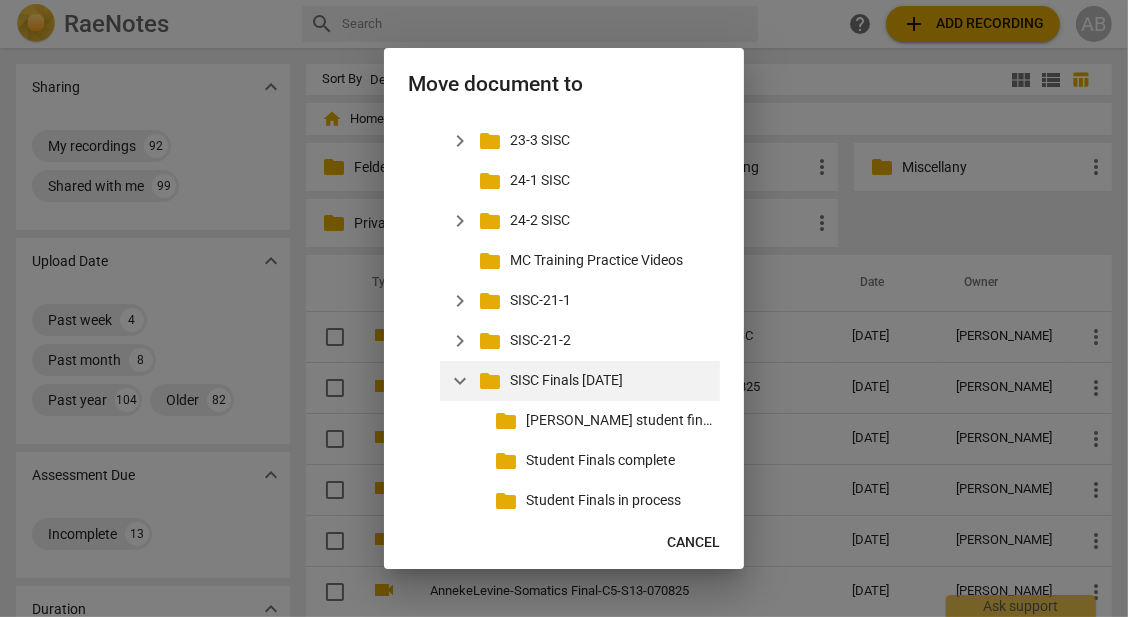 scroll, scrollTop: 343, scrollLeft: 0, axis: vertical 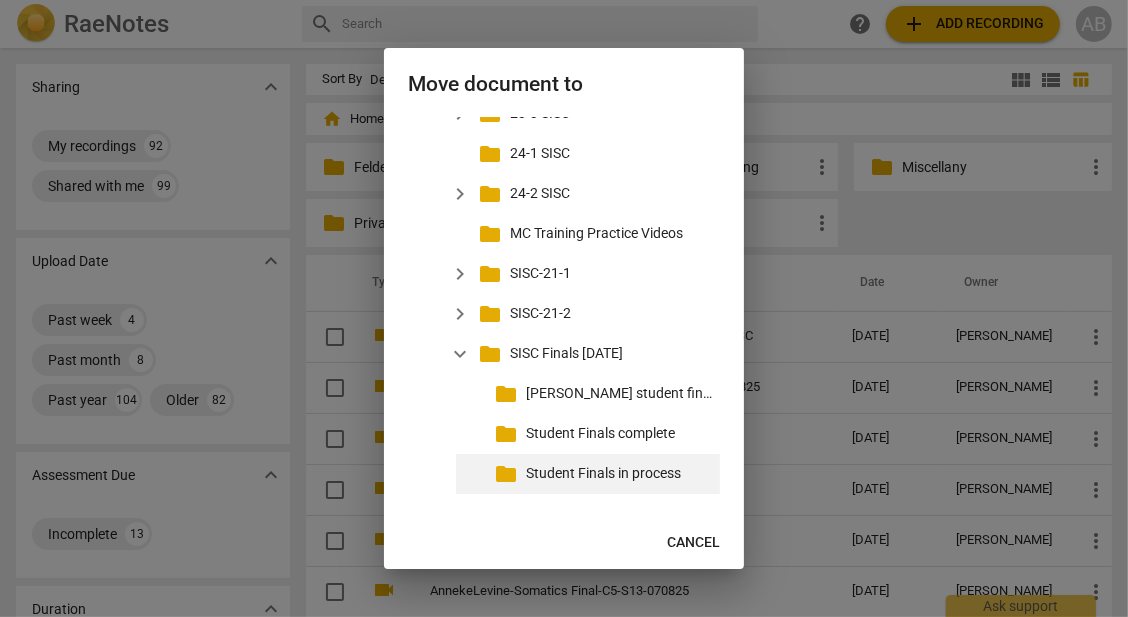 click on "Student Finals in process" at bounding box center [619, 473] 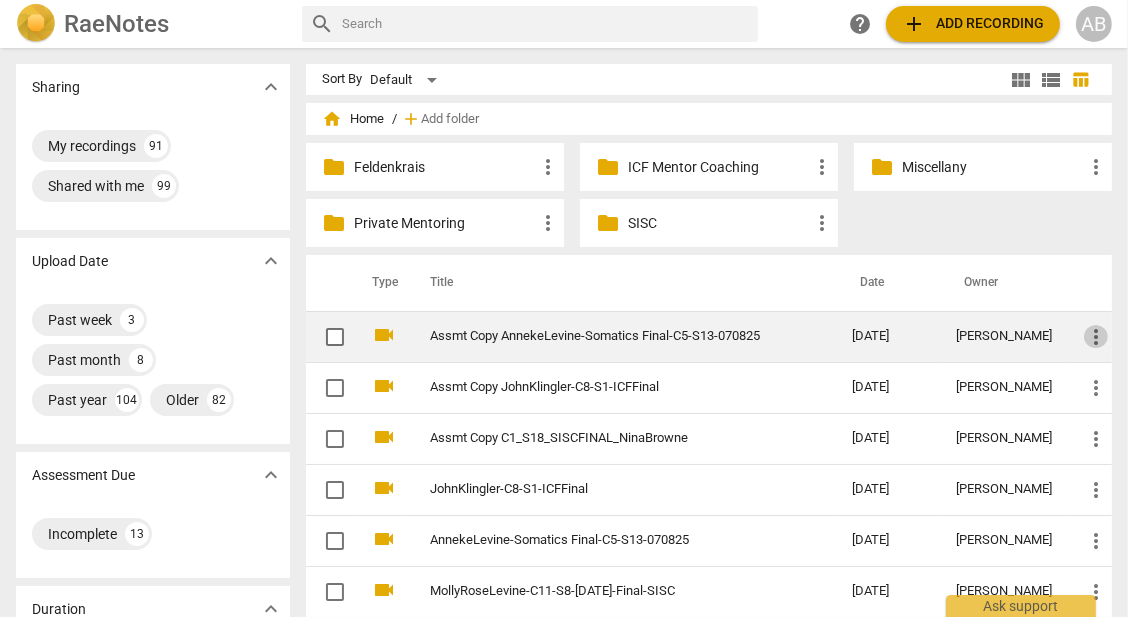 click on "more_vert" at bounding box center [1096, 337] 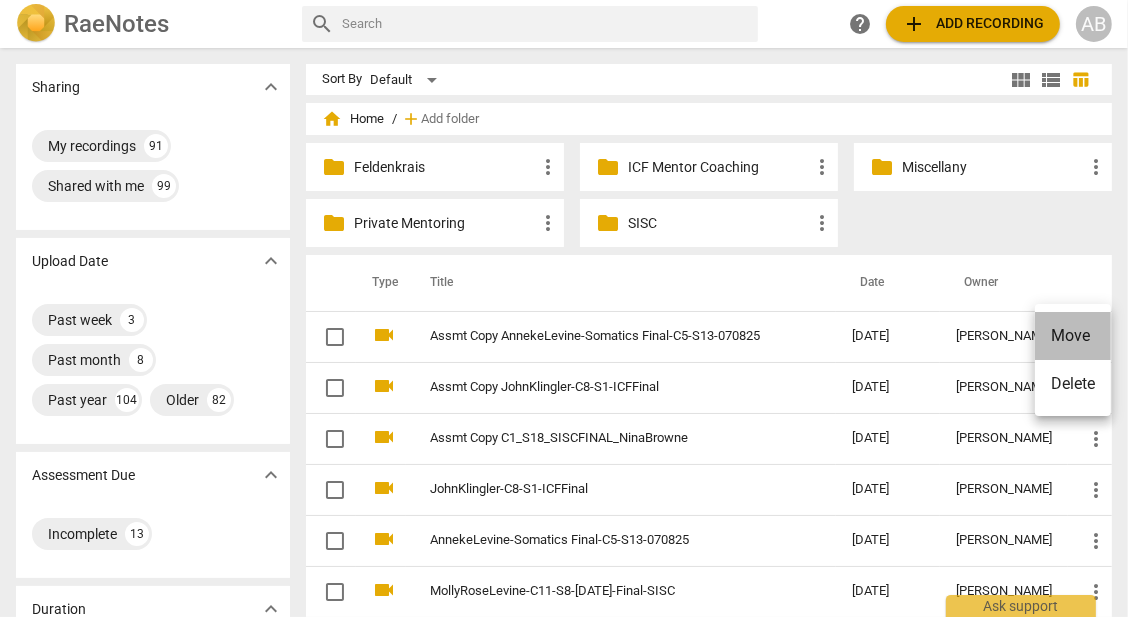 click on "Move" at bounding box center (1073, 336) 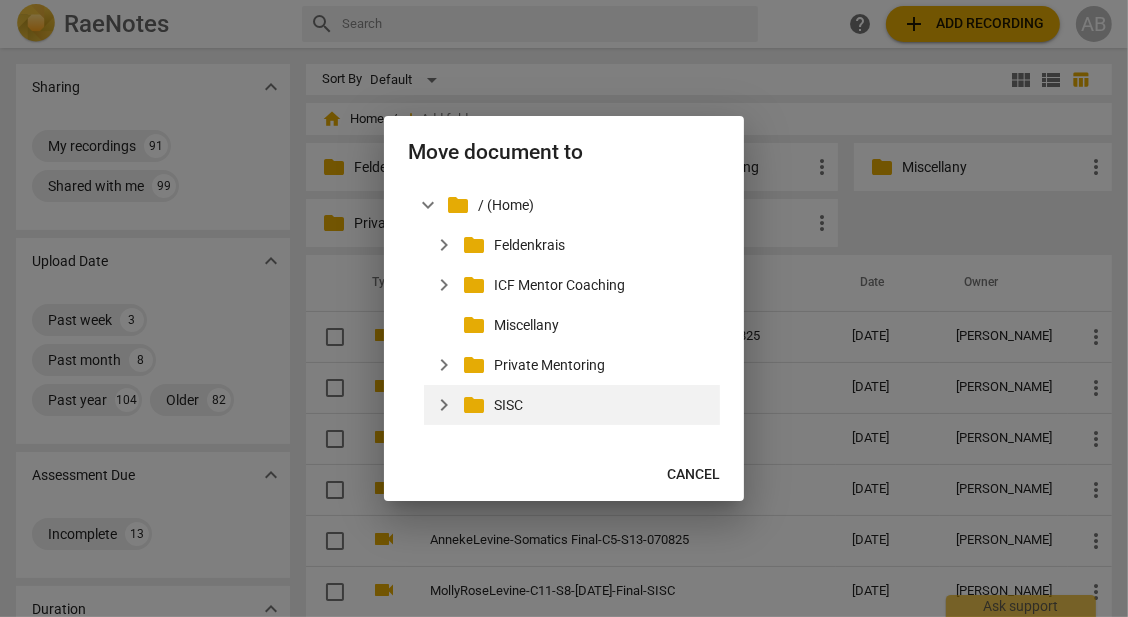 click on "folder" at bounding box center (474, 405) 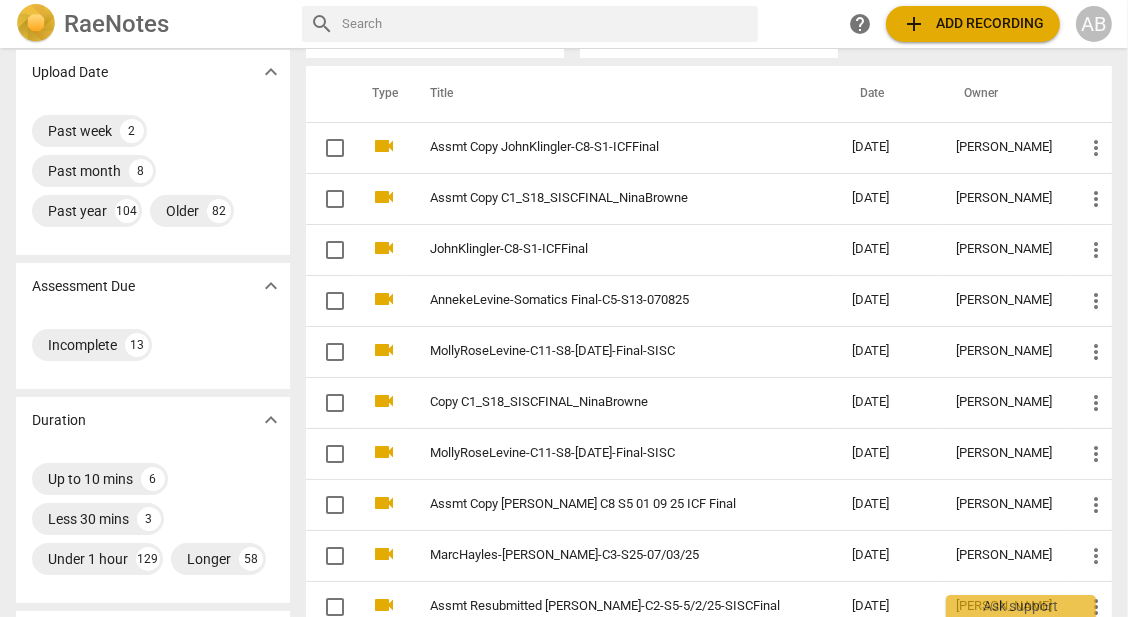 scroll, scrollTop: 187, scrollLeft: 0, axis: vertical 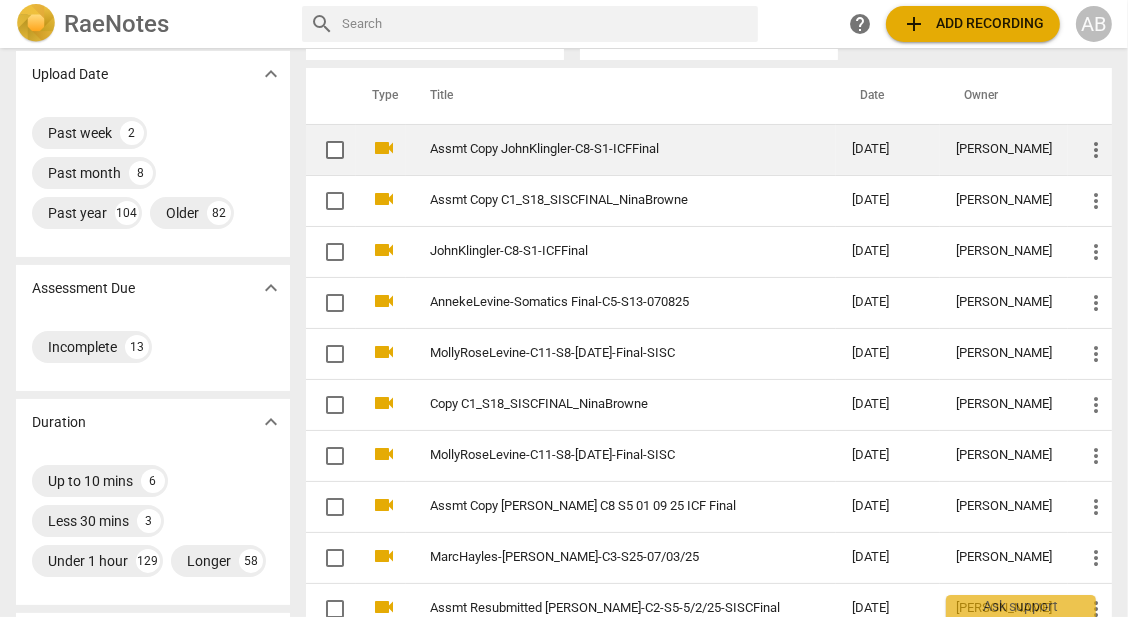 click on "more_vert" at bounding box center [1096, 150] 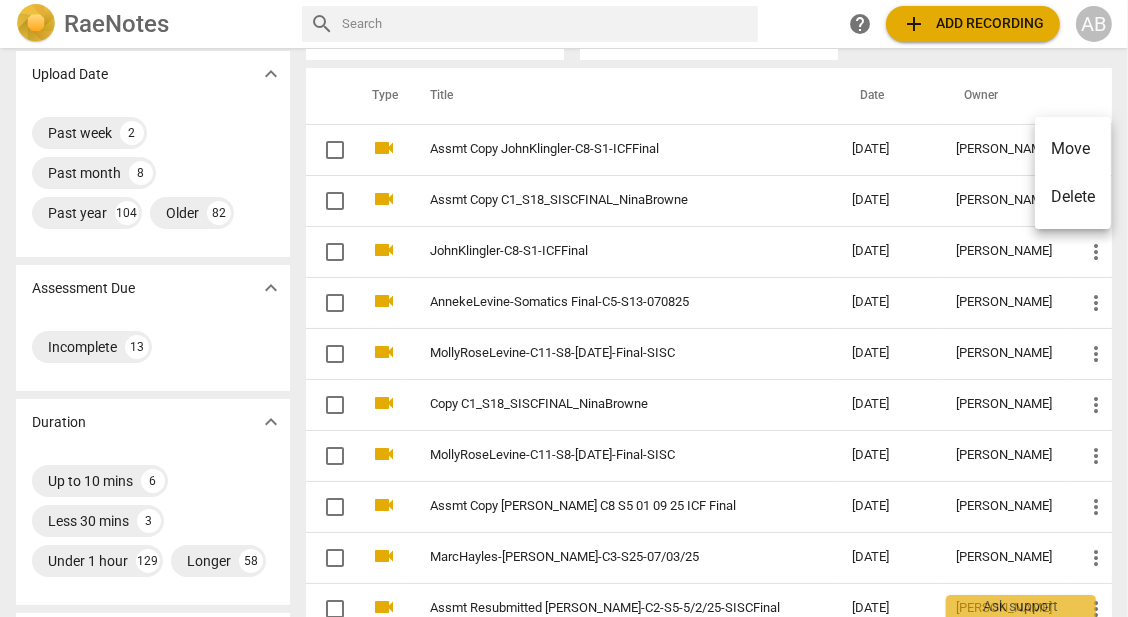 click on "Move" at bounding box center [1073, 149] 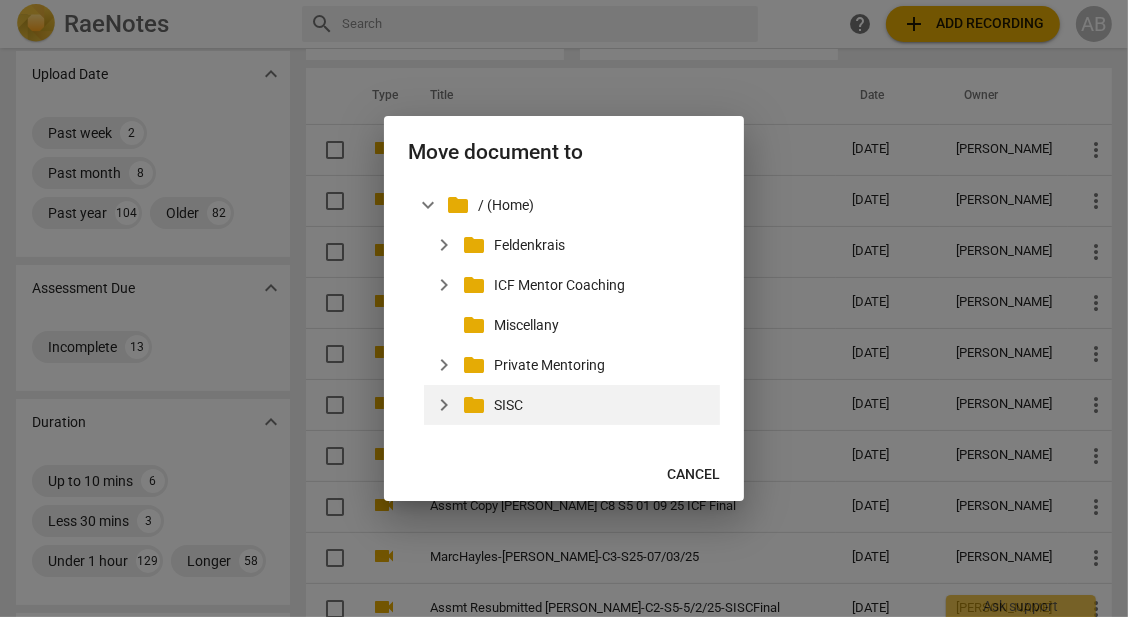 click on "expand_more" at bounding box center [444, 405] 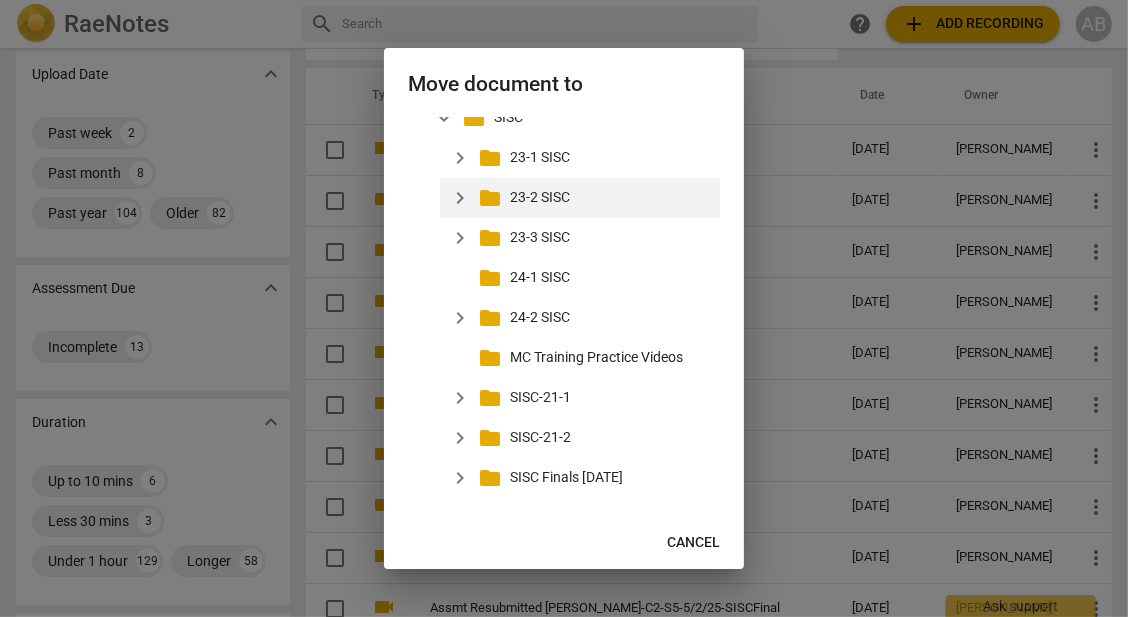 scroll, scrollTop: 223, scrollLeft: 0, axis: vertical 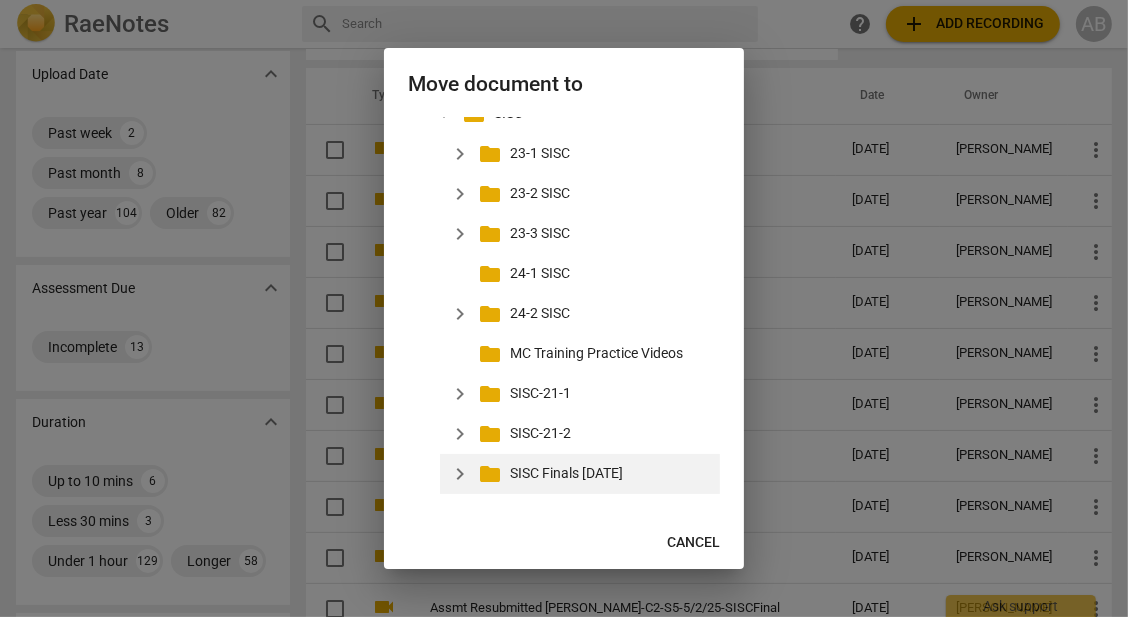 click on "expand_more" at bounding box center [460, 474] 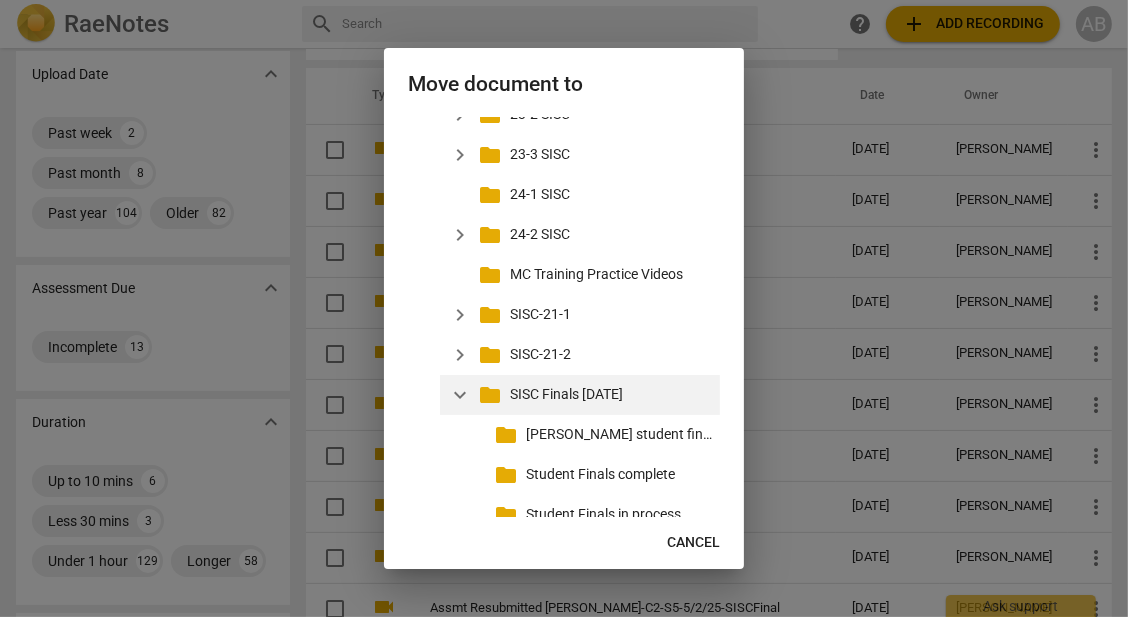 scroll, scrollTop: 343, scrollLeft: 0, axis: vertical 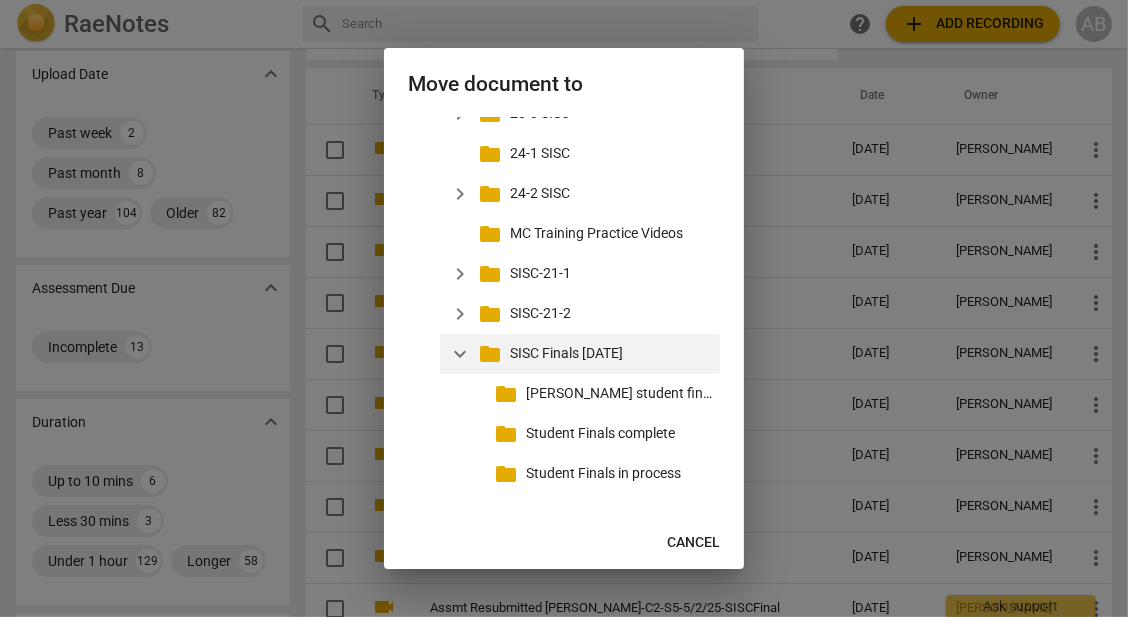 click on "Student Finals in process" at bounding box center [619, 473] 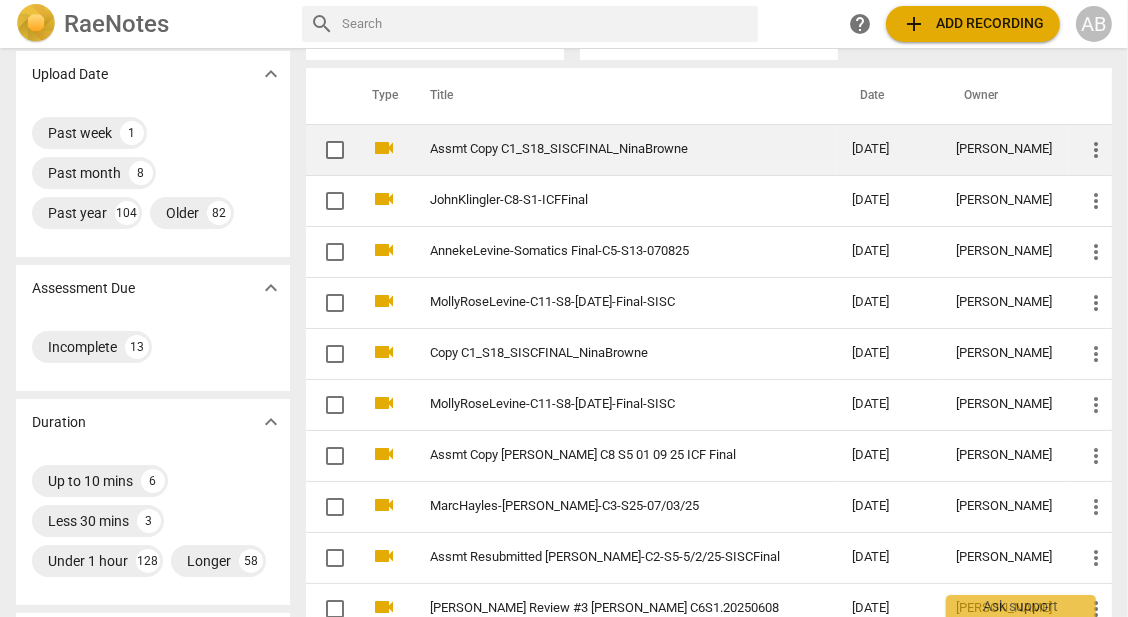 click on "more_vert" at bounding box center (1096, 150) 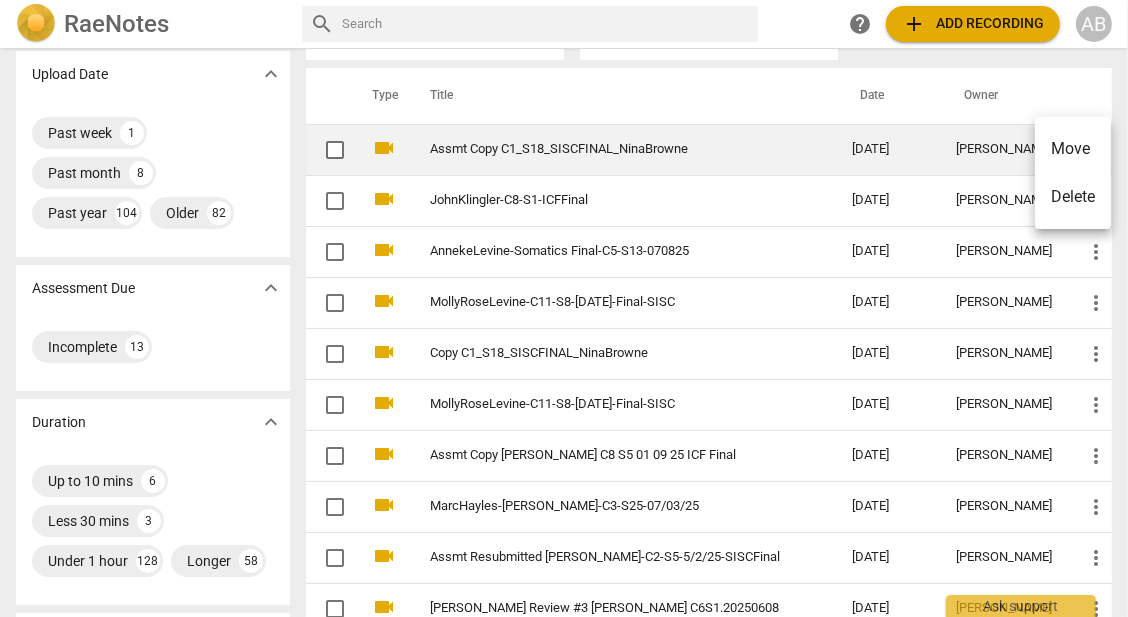 click on "Move" at bounding box center (1073, 149) 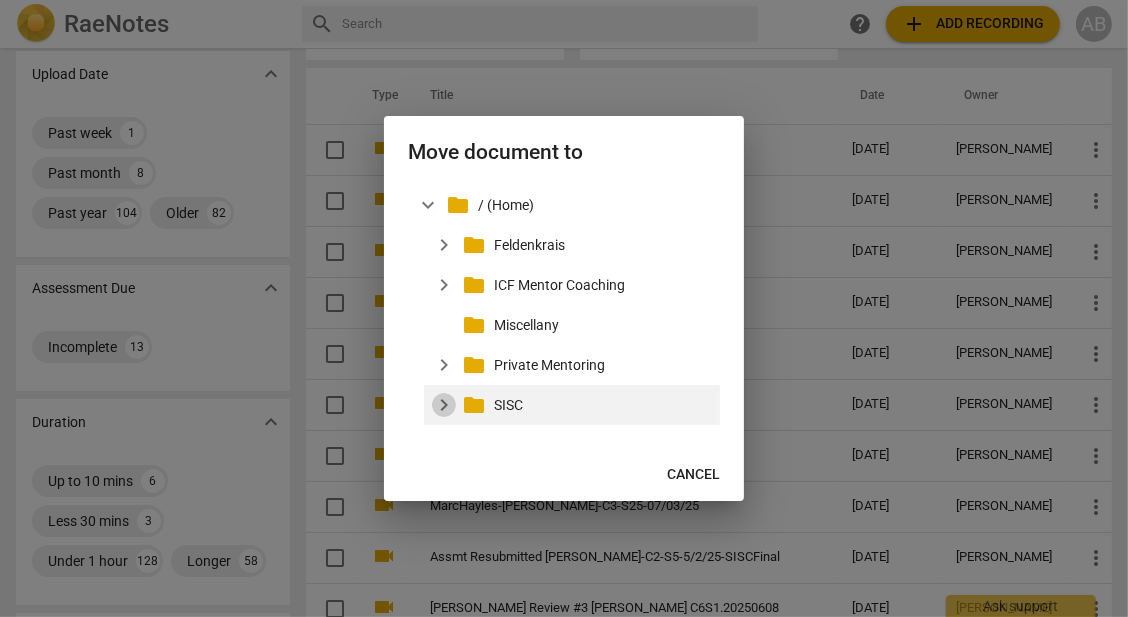 click on "expand_more" at bounding box center [444, 405] 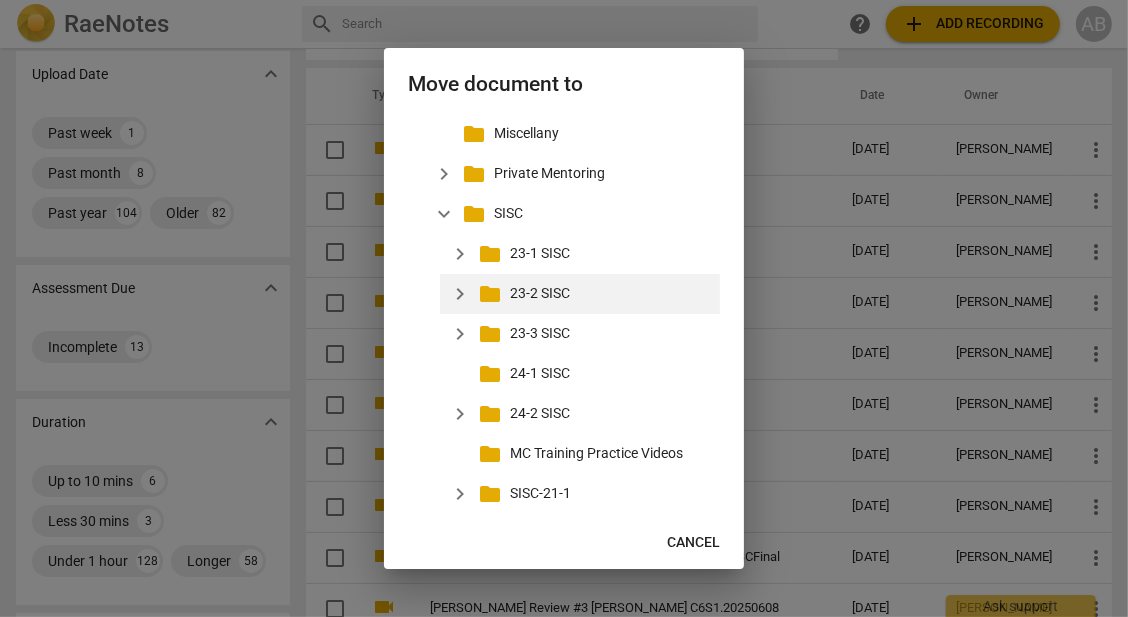 scroll, scrollTop: 223, scrollLeft: 0, axis: vertical 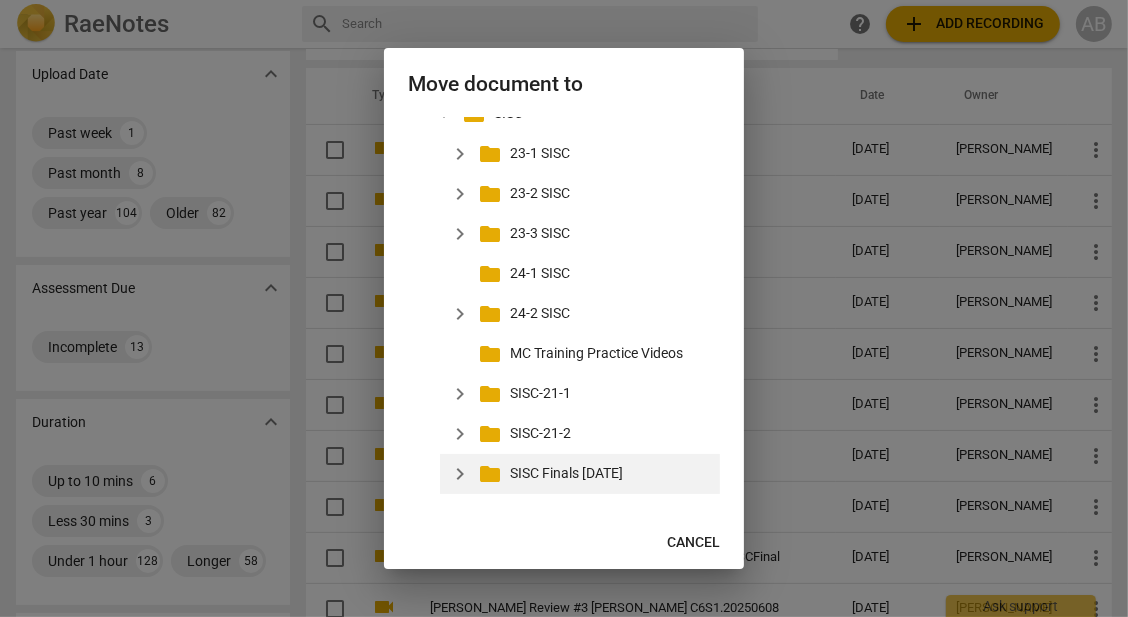 click on "expand_more" at bounding box center (460, 474) 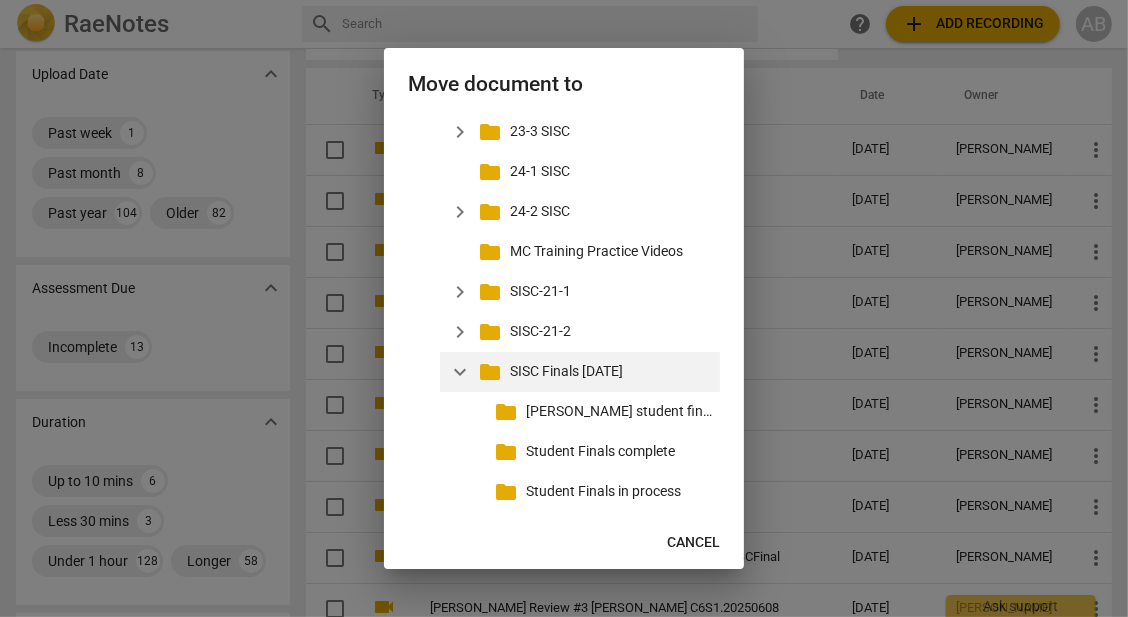 scroll, scrollTop: 343, scrollLeft: 0, axis: vertical 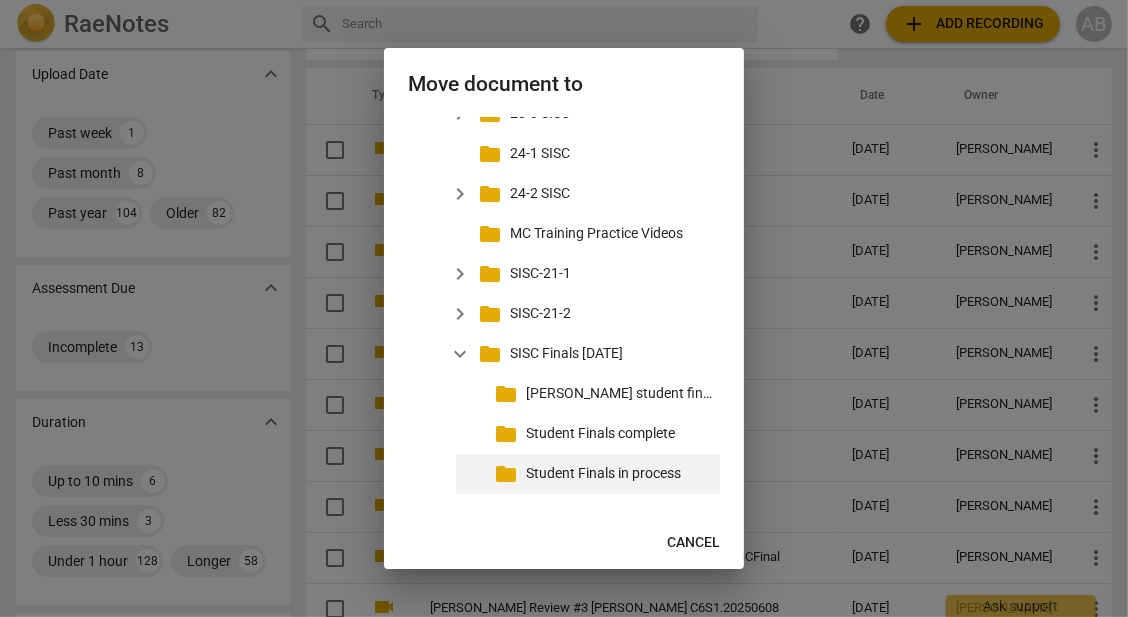 click on "folder" at bounding box center (506, 474) 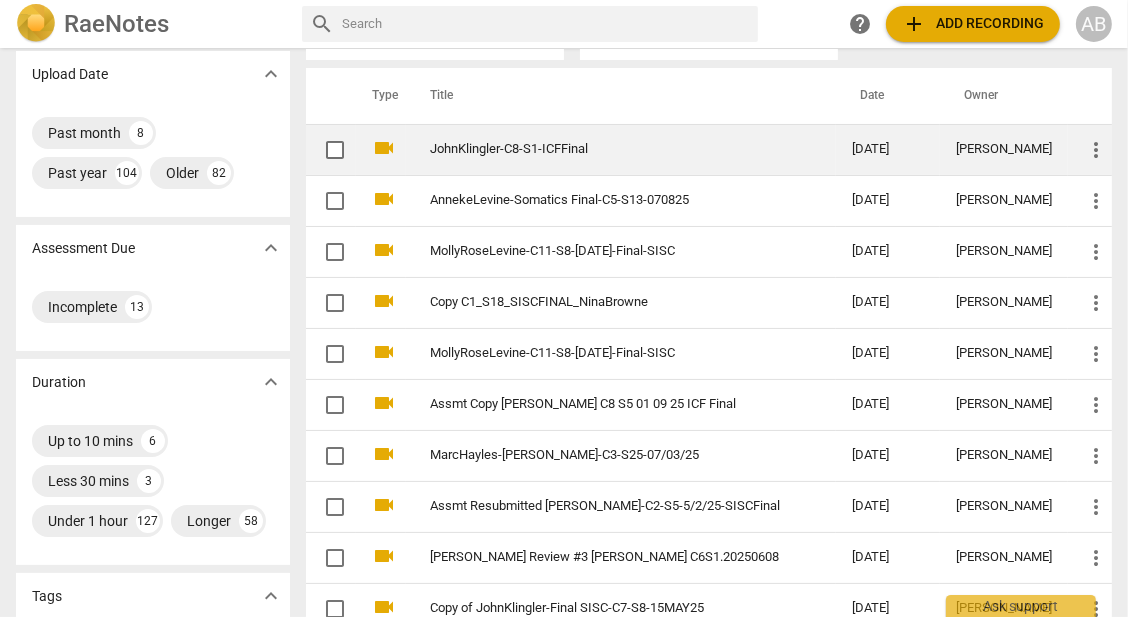 click on "more_vert" at bounding box center [1096, 150] 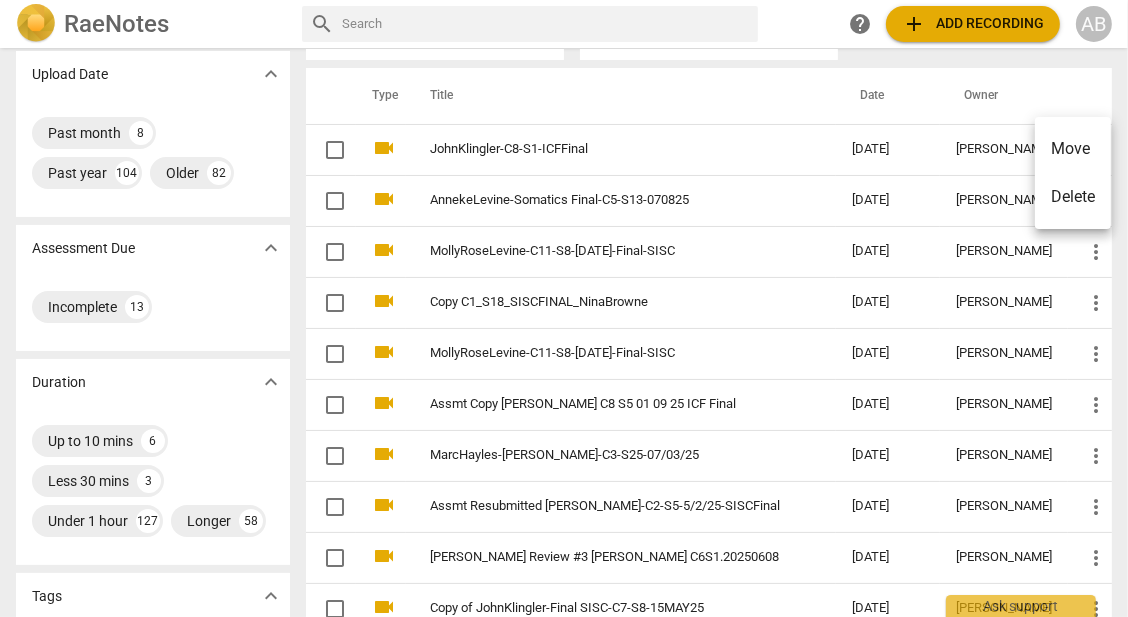 click on "Move" at bounding box center (1073, 149) 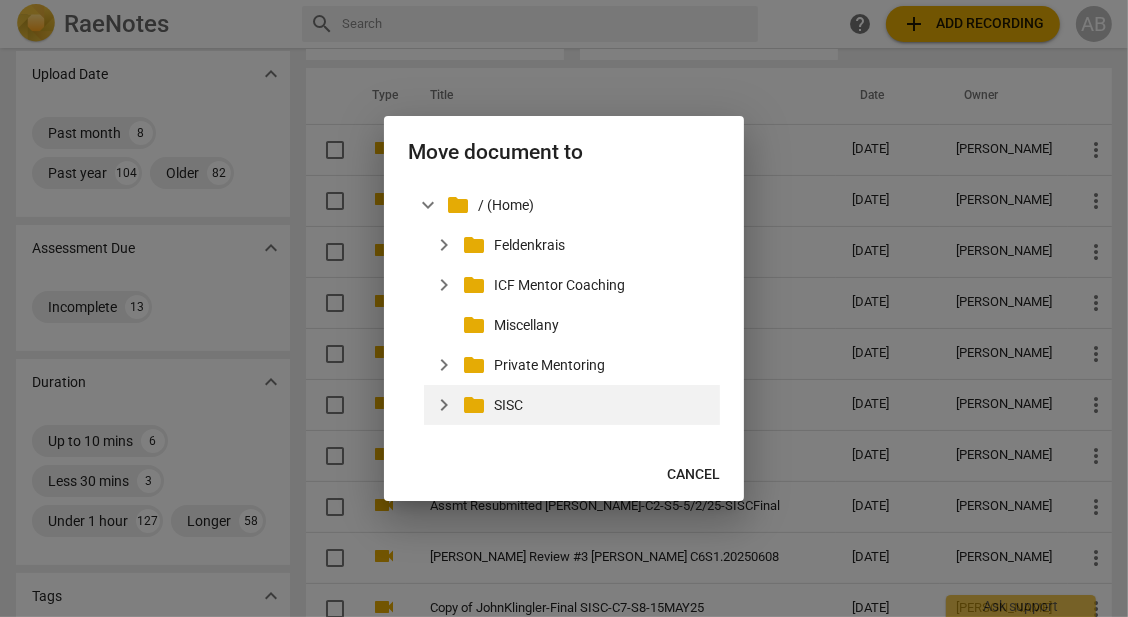 click on "expand_more" at bounding box center [444, 405] 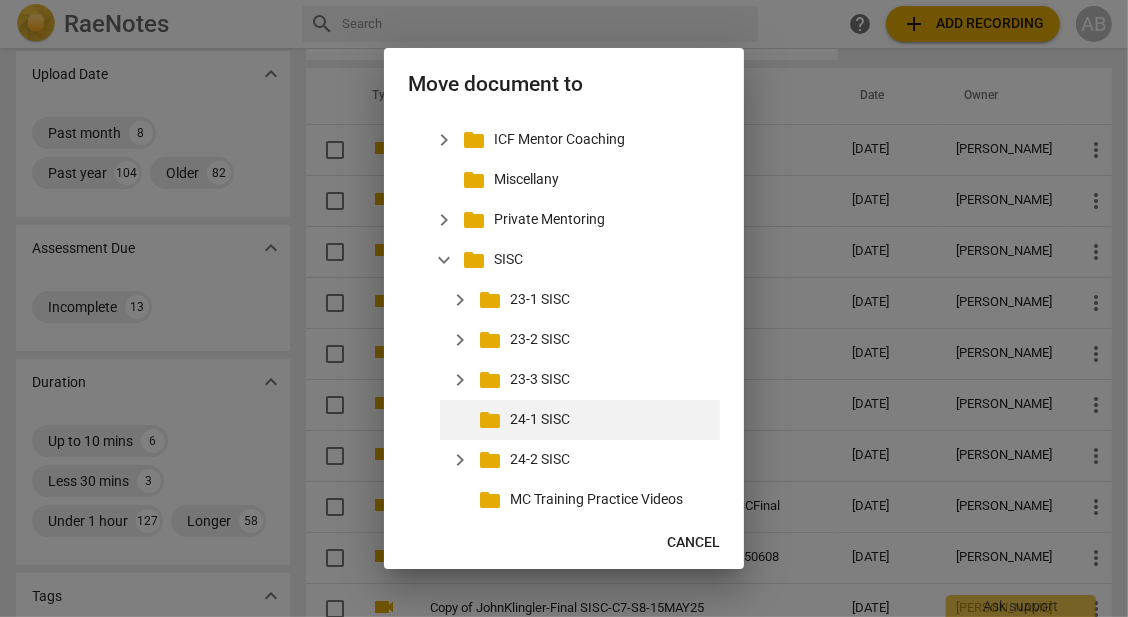 scroll, scrollTop: 223, scrollLeft: 0, axis: vertical 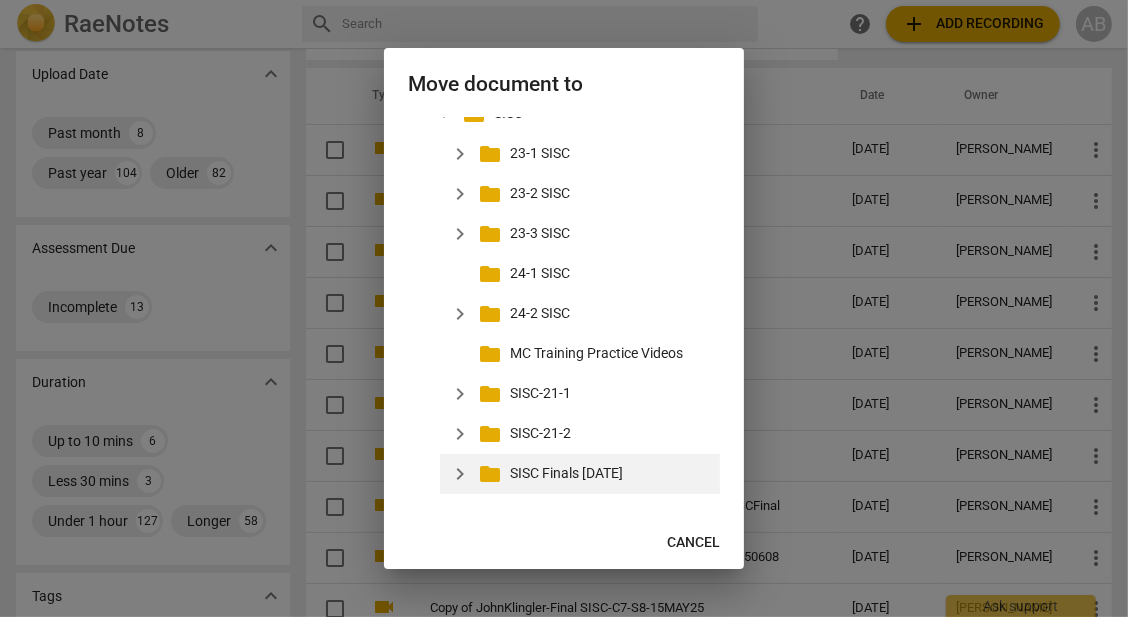 click on "expand_more" at bounding box center [460, 474] 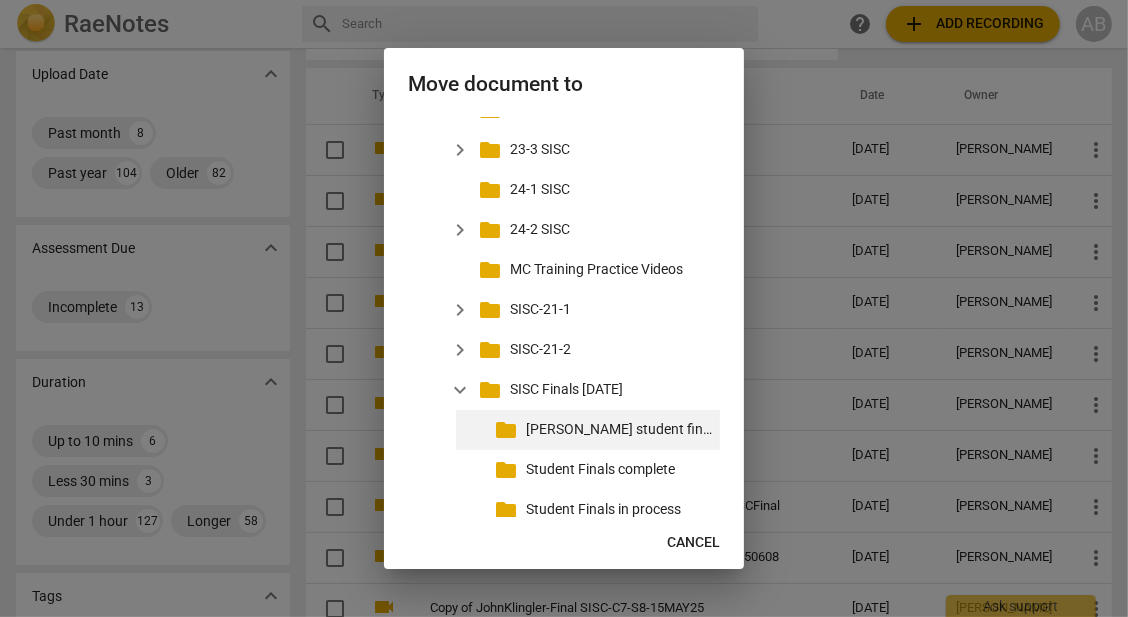 scroll, scrollTop: 343, scrollLeft: 0, axis: vertical 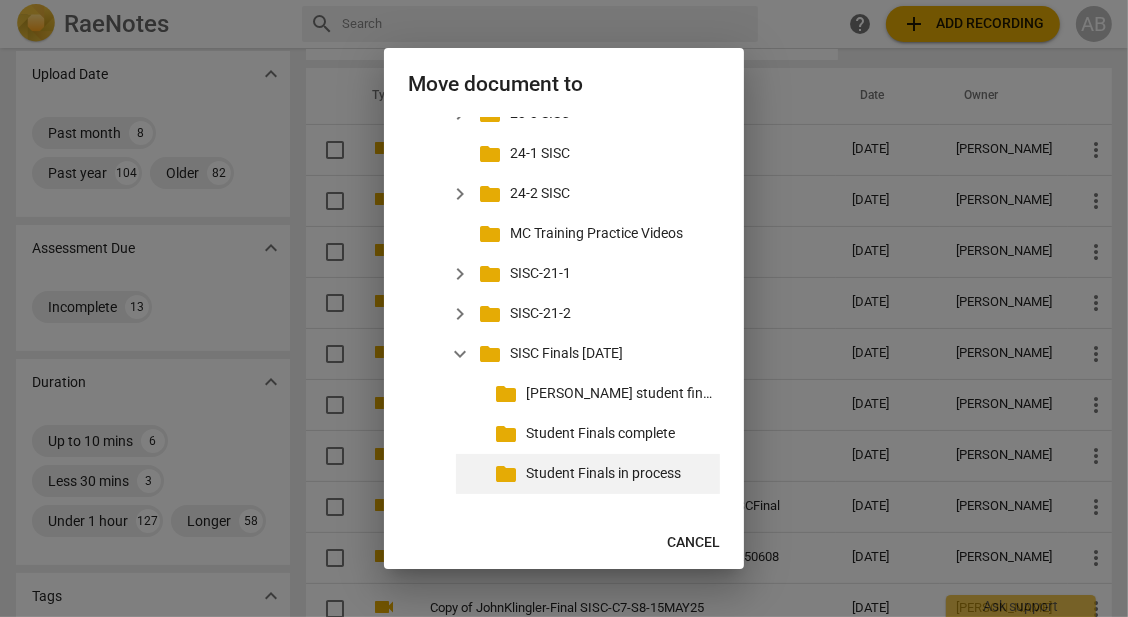 click on "folder" at bounding box center [506, 474] 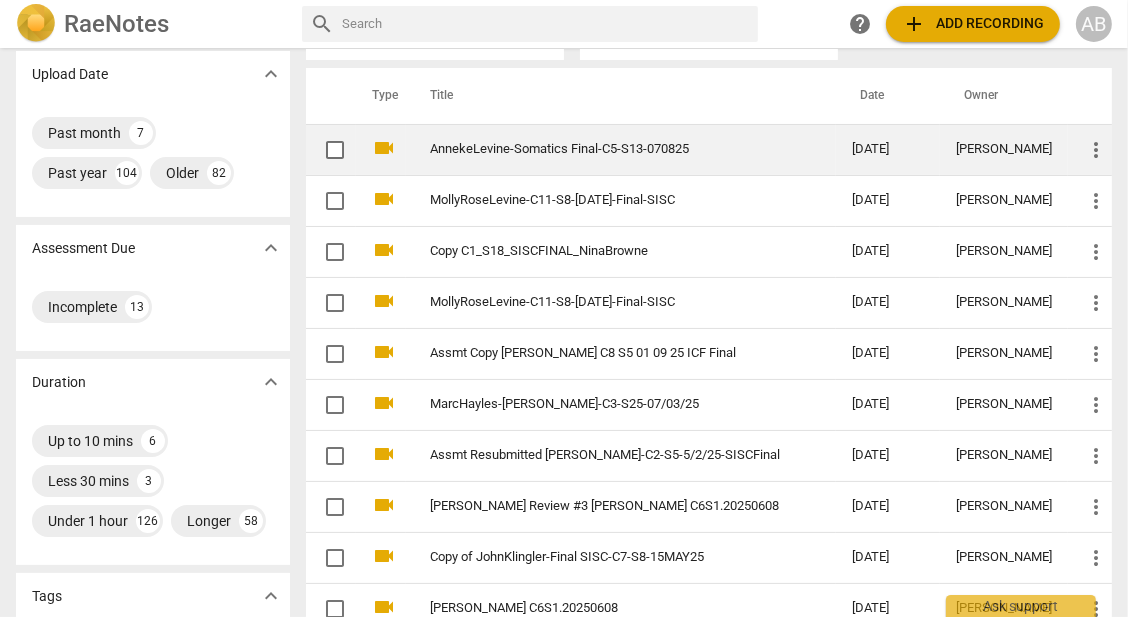 click on "more_vert" at bounding box center (1096, 150) 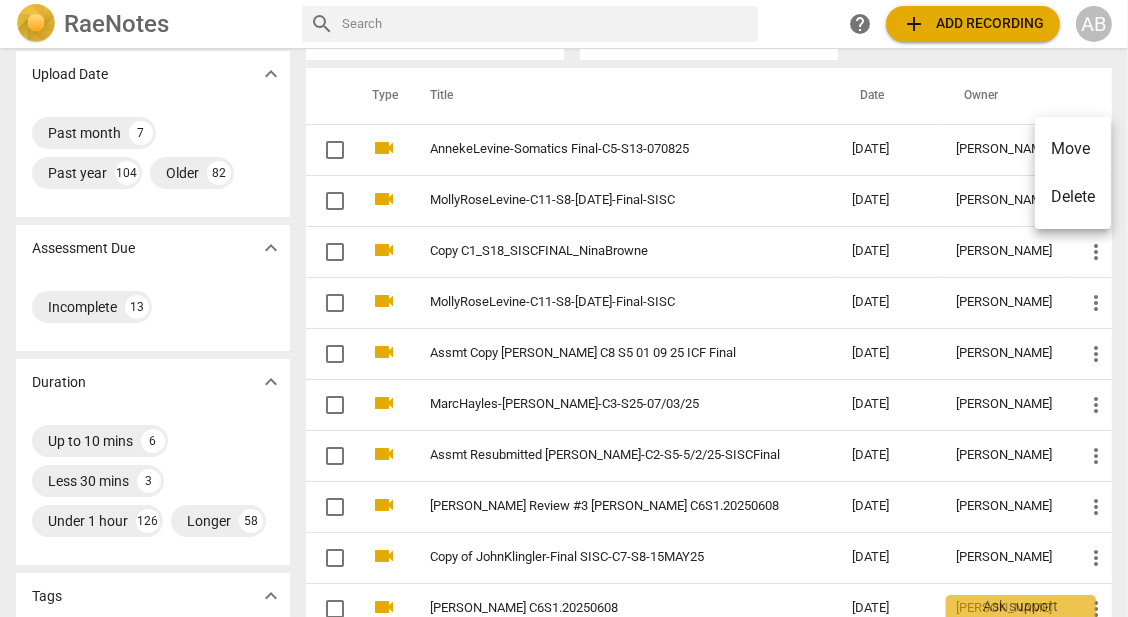click on "Move" at bounding box center (1073, 149) 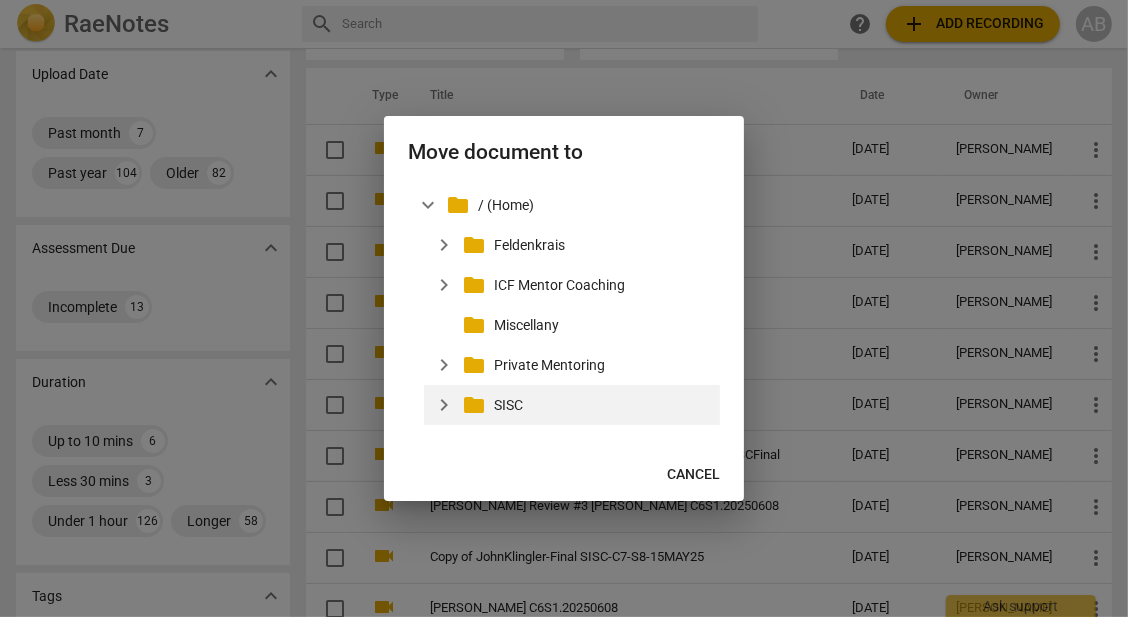 click on "expand_more" at bounding box center [444, 405] 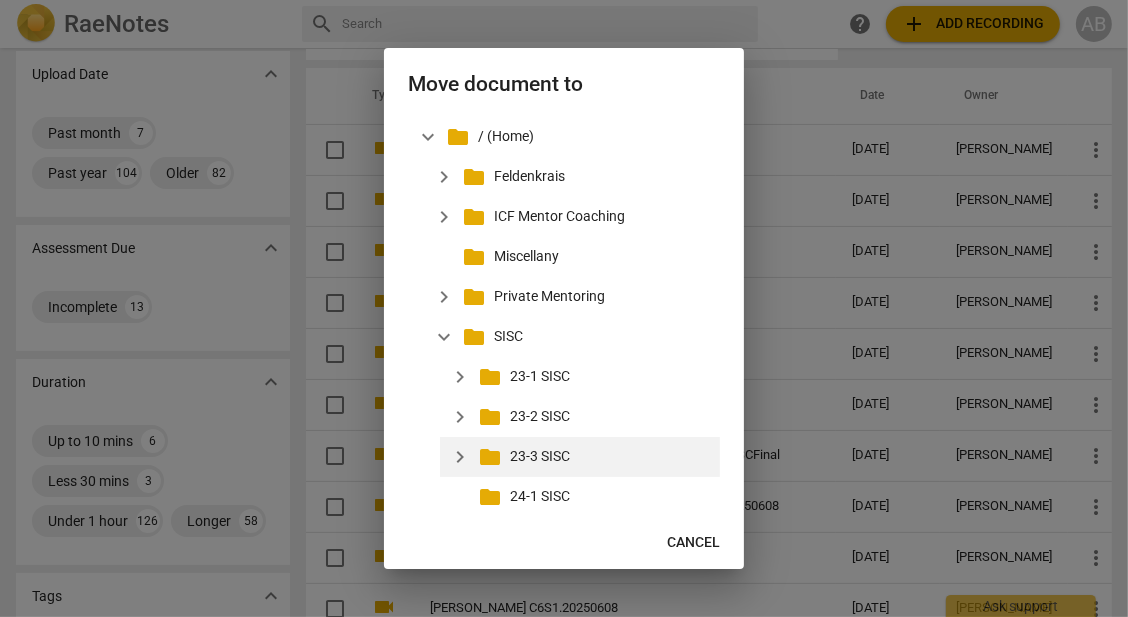 scroll, scrollTop: 223, scrollLeft: 0, axis: vertical 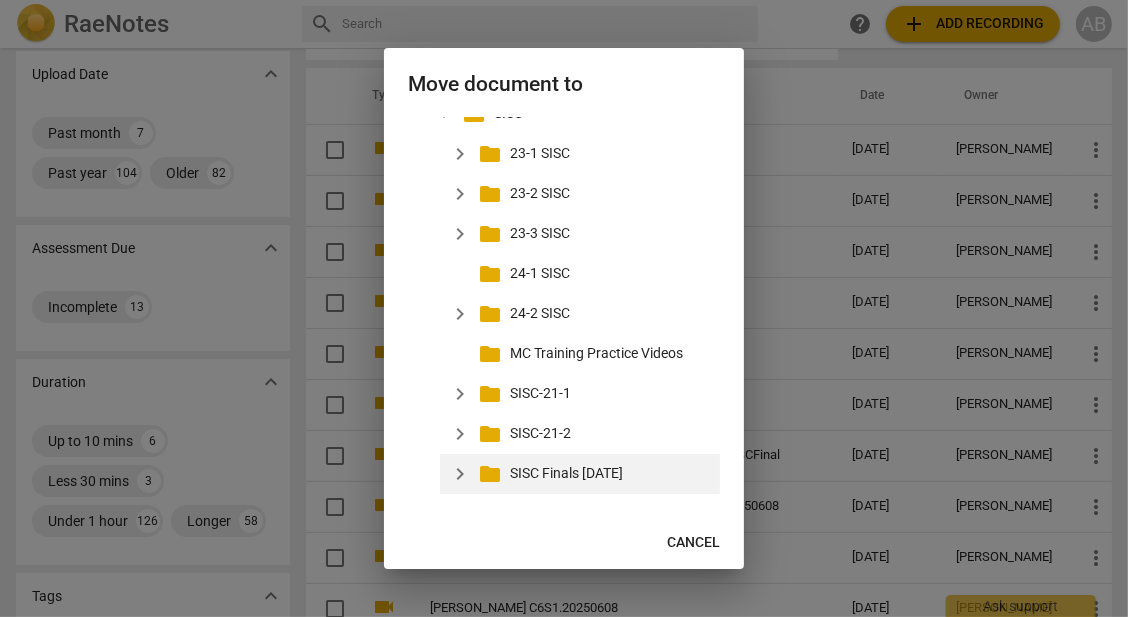 click on "expand_more" at bounding box center (460, 474) 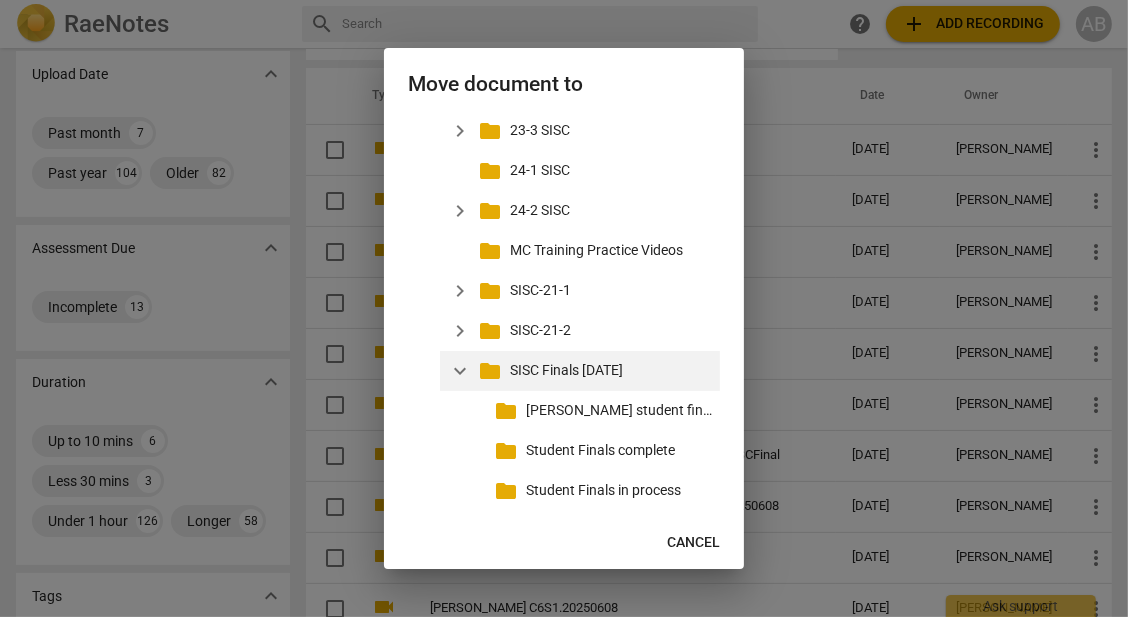 scroll, scrollTop: 343, scrollLeft: 0, axis: vertical 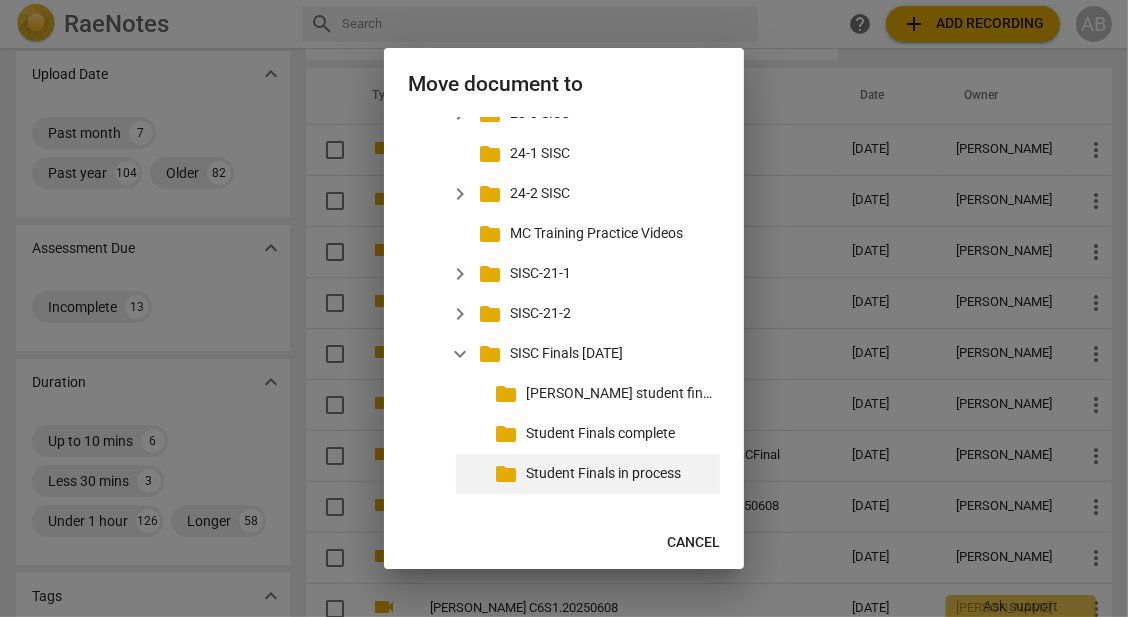 click on "folder" at bounding box center [506, 474] 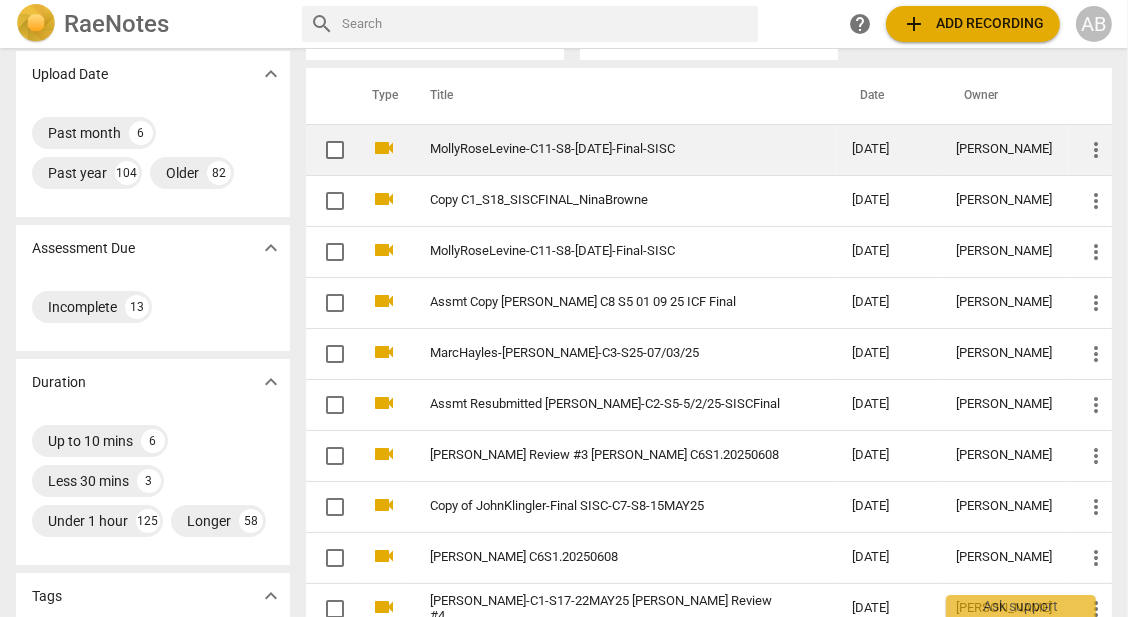 click on "more_vert" at bounding box center (1096, 150) 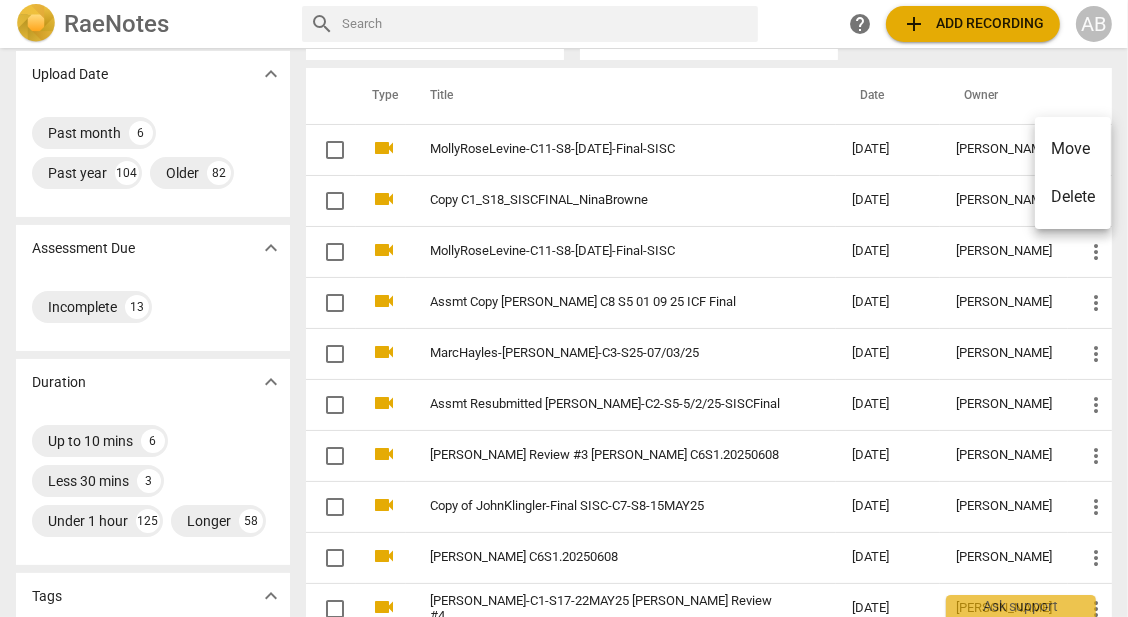click on "Move" at bounding box center (1073, 149) 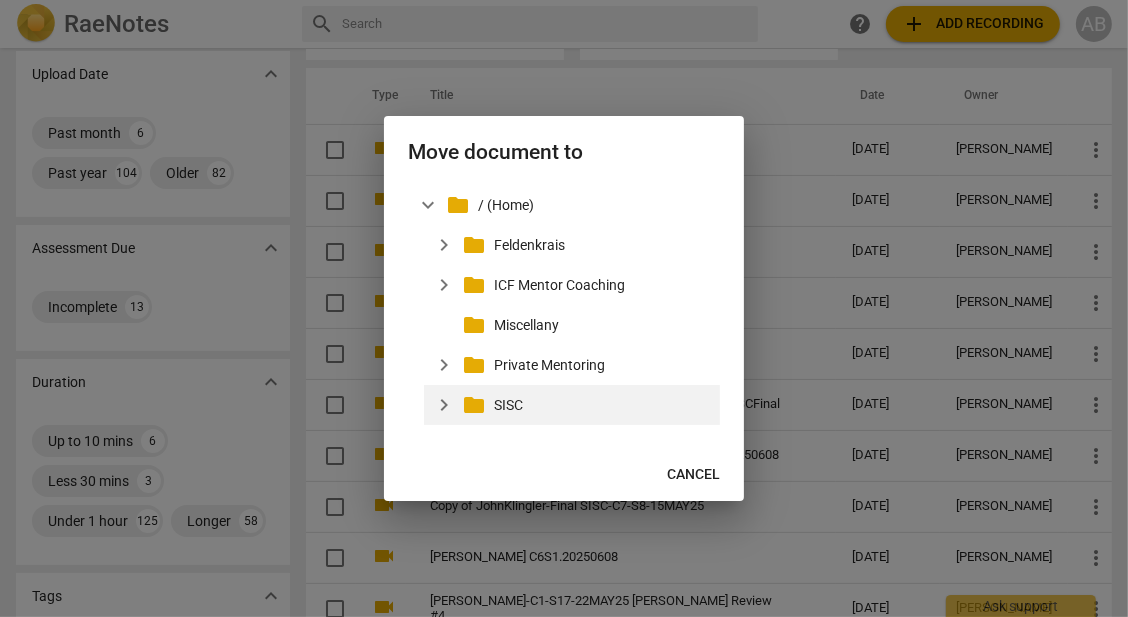 click on "expand_more" at bounding box center [444, 405] 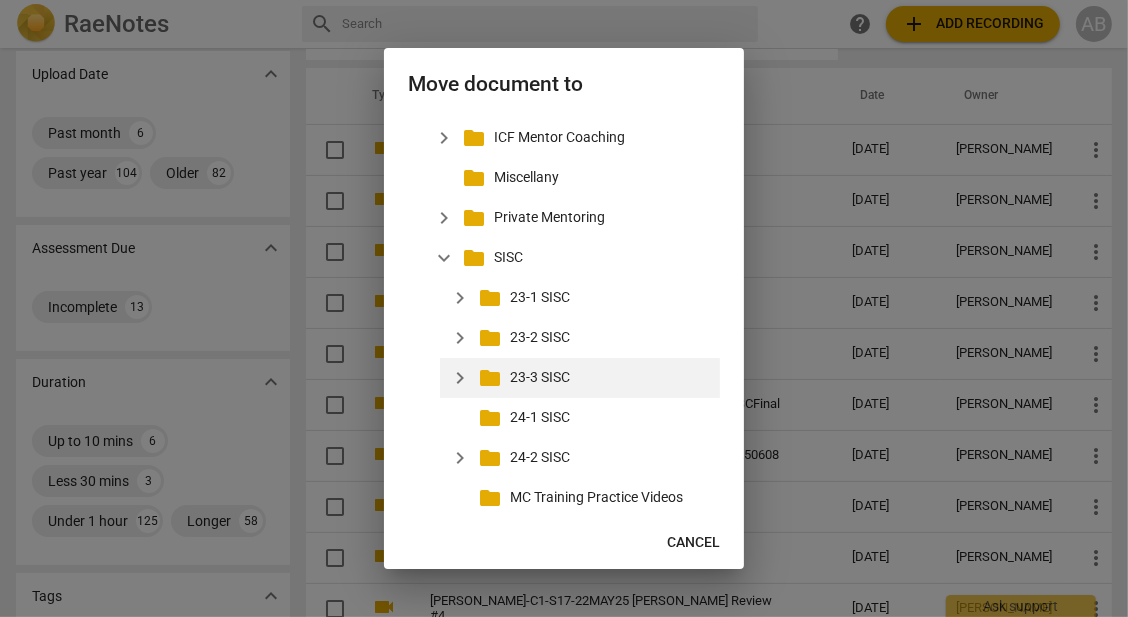 scroll, scrollTop: 223, scrollLeft: 0, axis: vertical 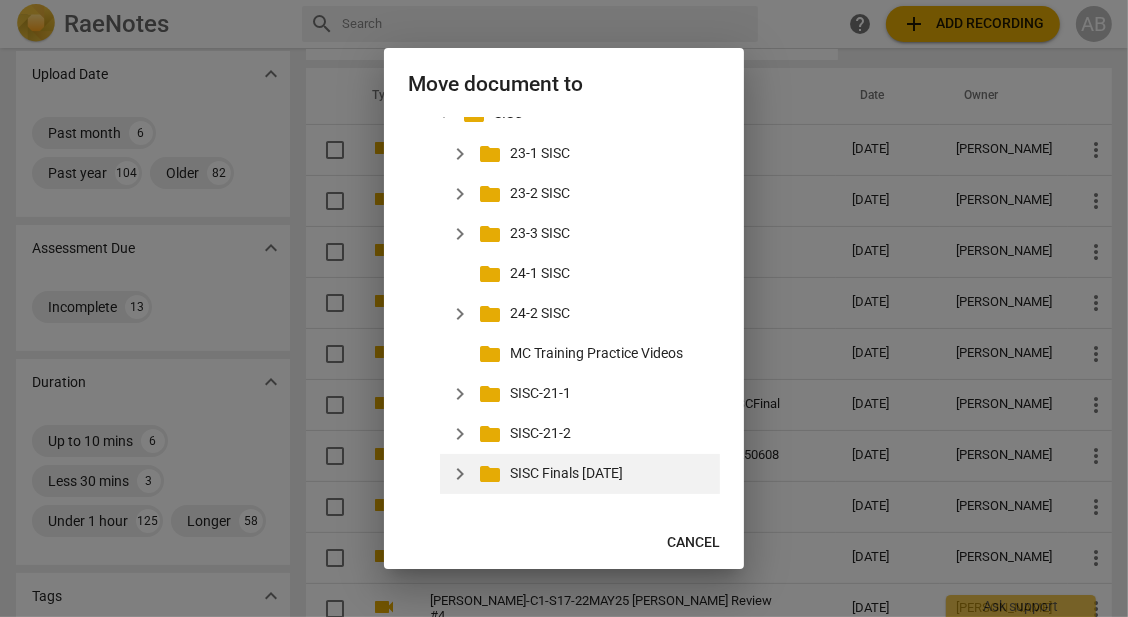 click on "expand_more" at bounding box center (460, 474) 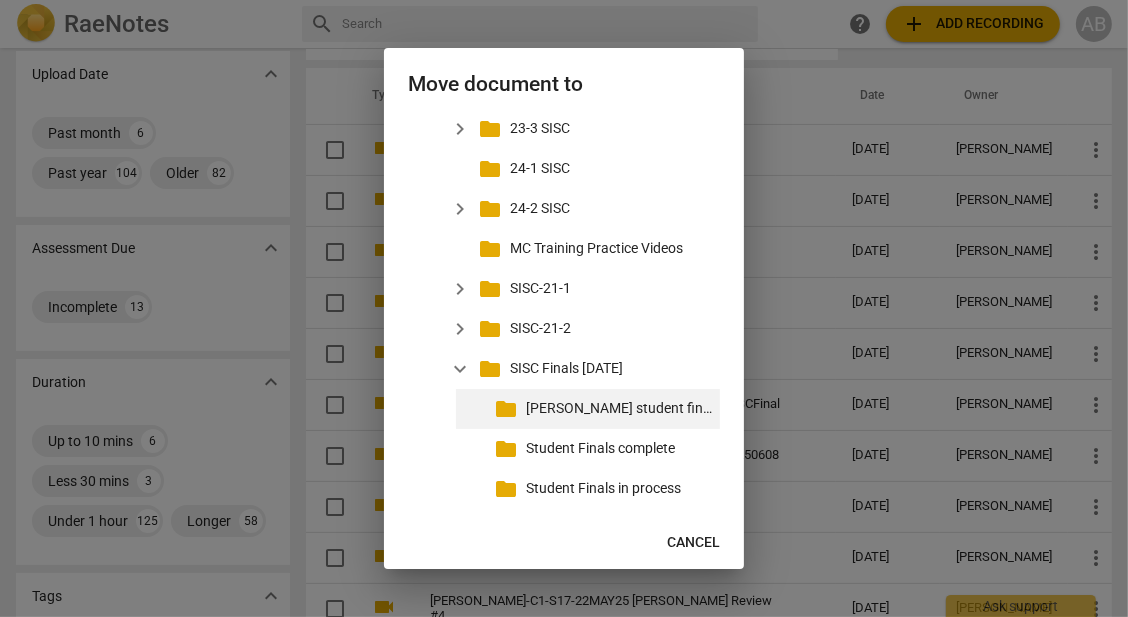scroll, scrollTop: 343, scrollLeft: 0, axis: vertical 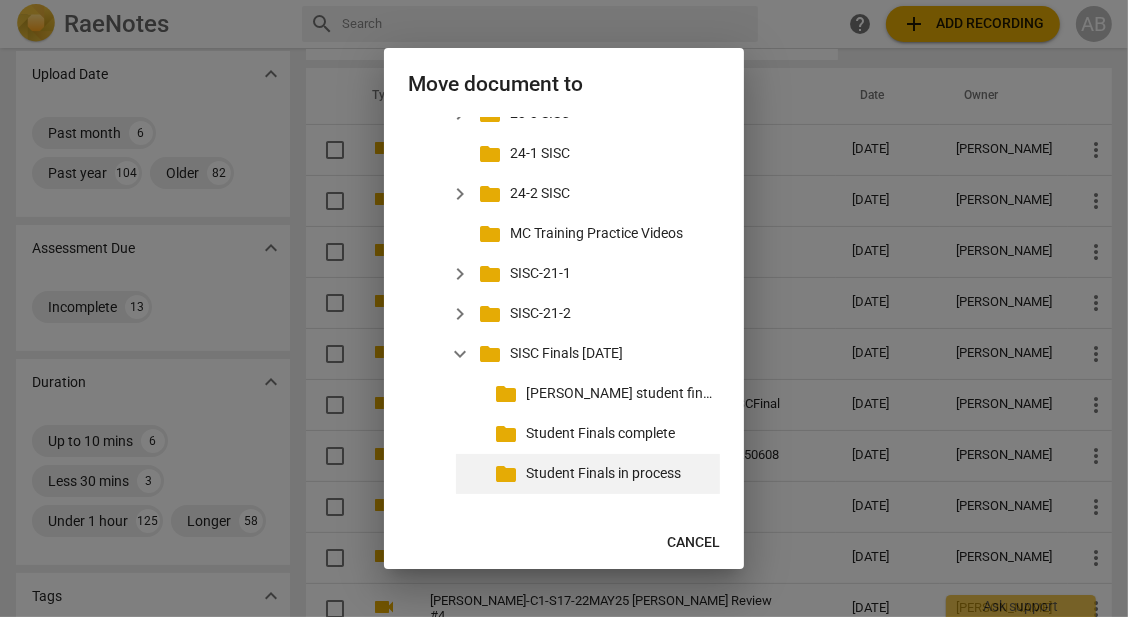 click on "folder" at bounding box center (506, 474) 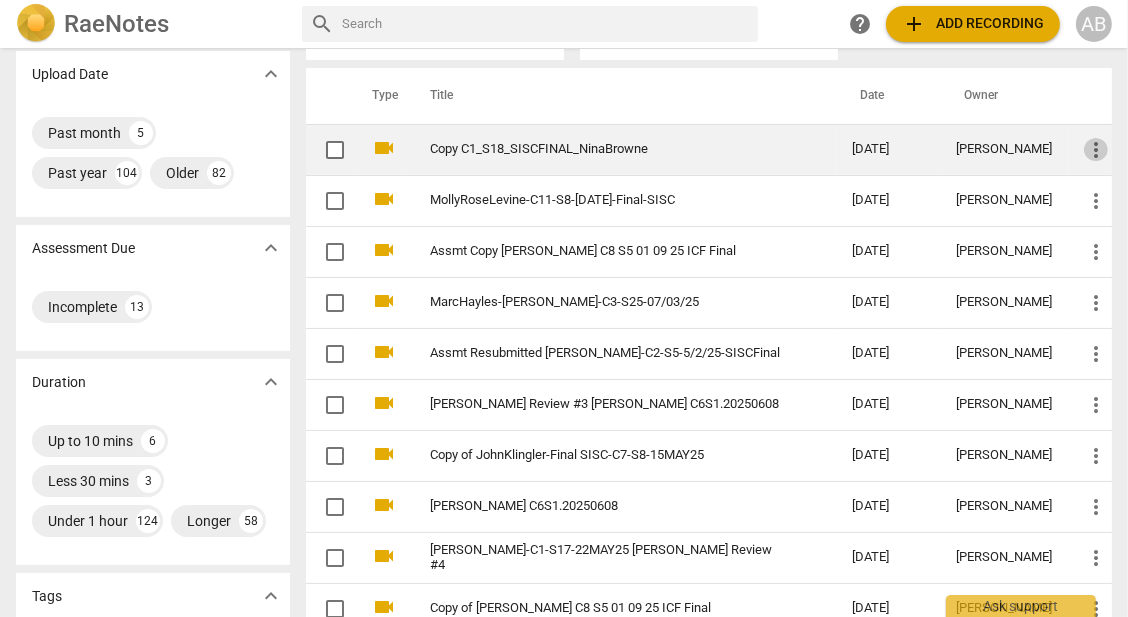 click on "more_vert" at bounding box center [1096, 150] 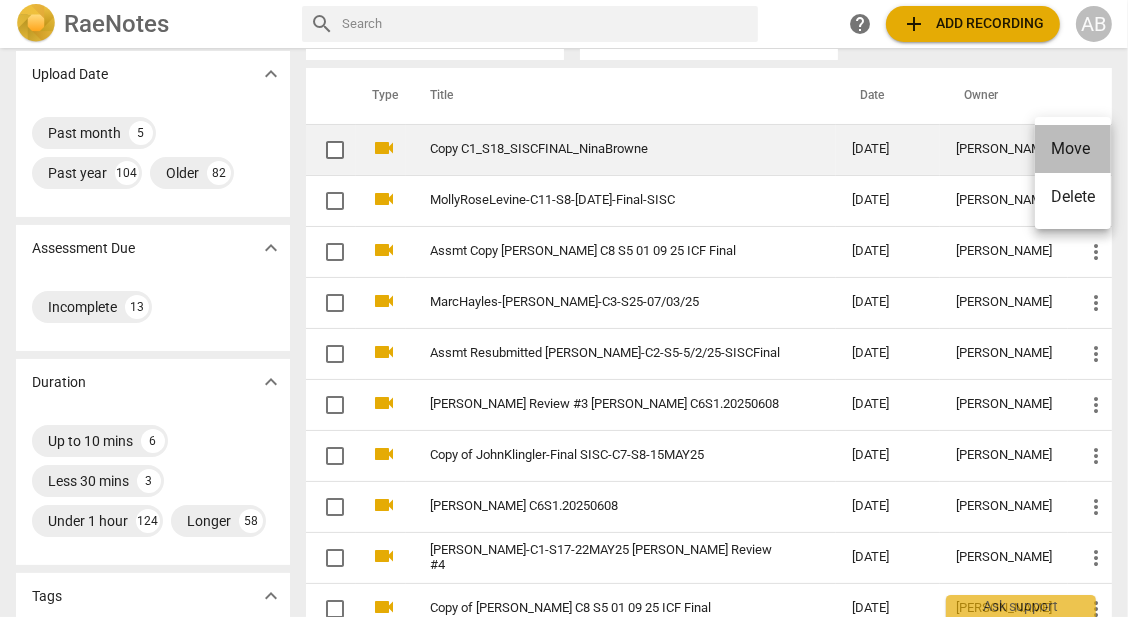click on "Move" at bounding box center (1073, 149) 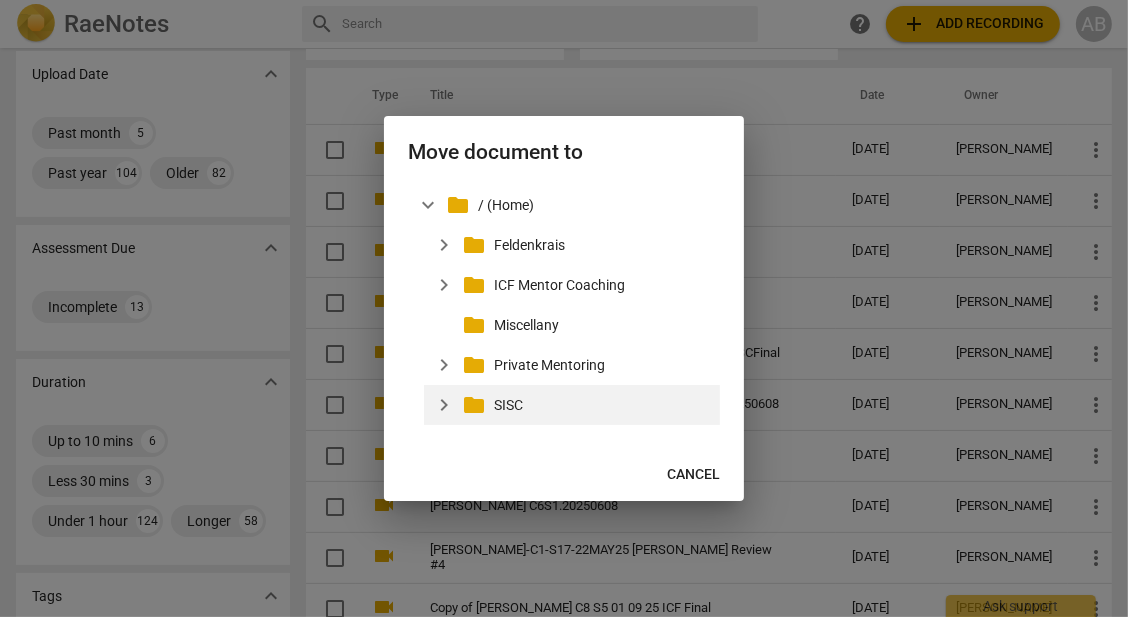 click on "expand_more" at bounding box center [444, 405] 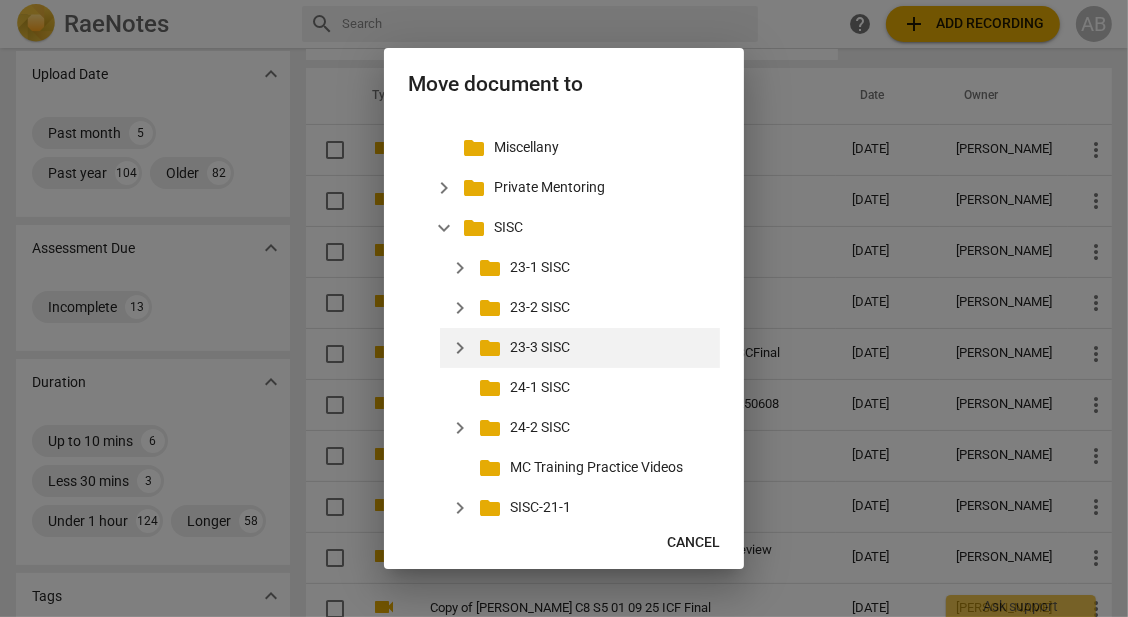 scroll, scrollTop: 223, scrollLeft: 0, axis: vertical 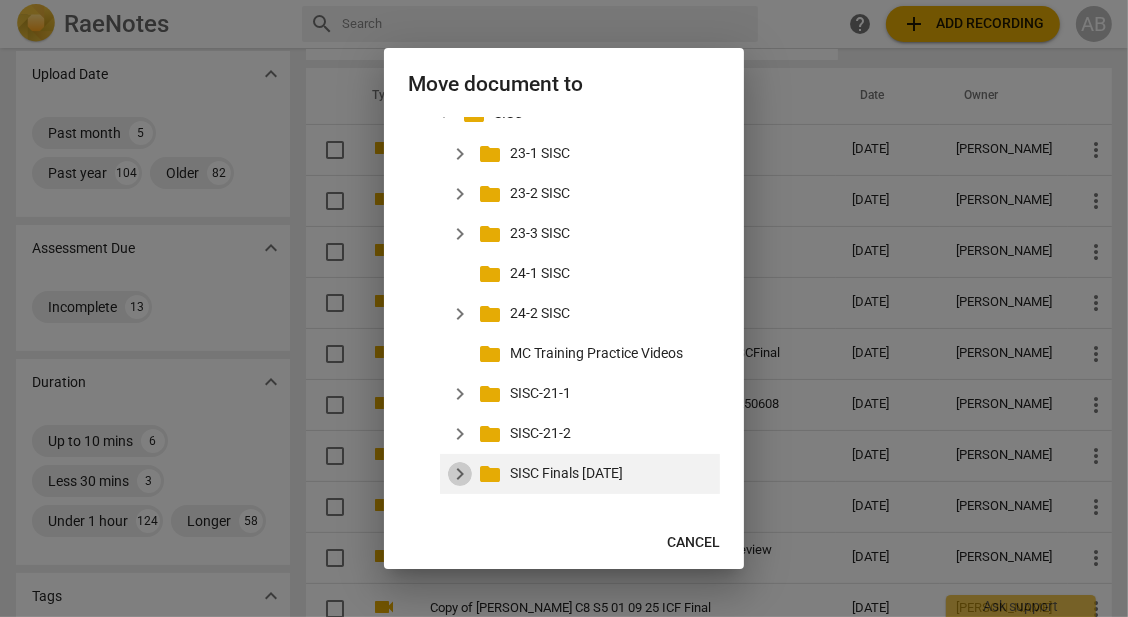 click on "expand_more" at bounding box center [460, 474] 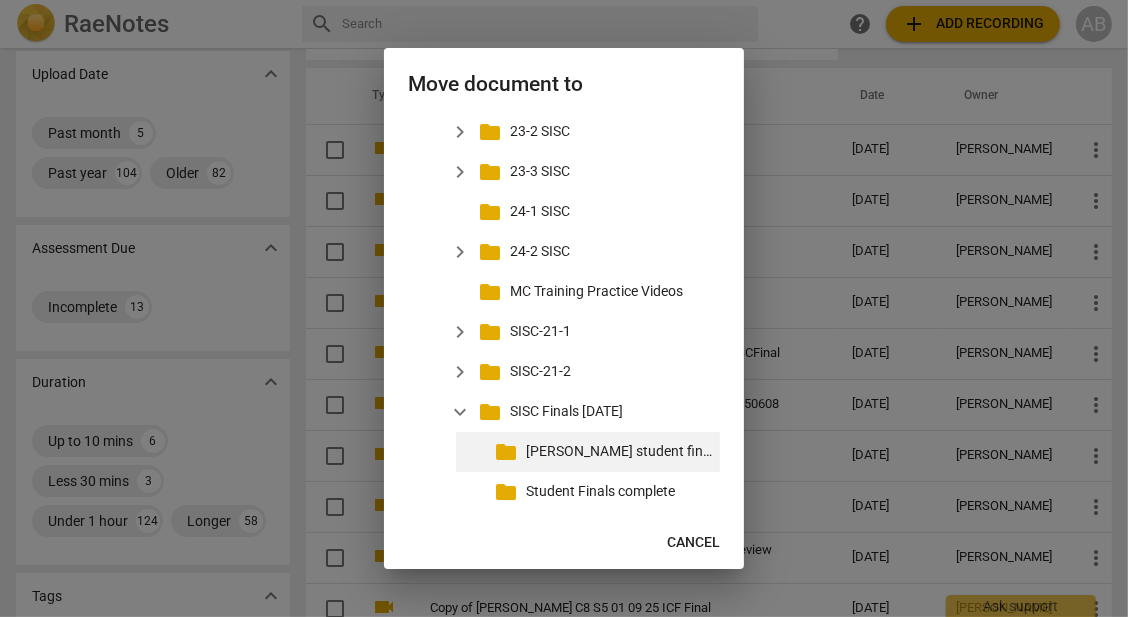 scroll, scrollTop: 343, scrollLeft: 0, axis: vertical 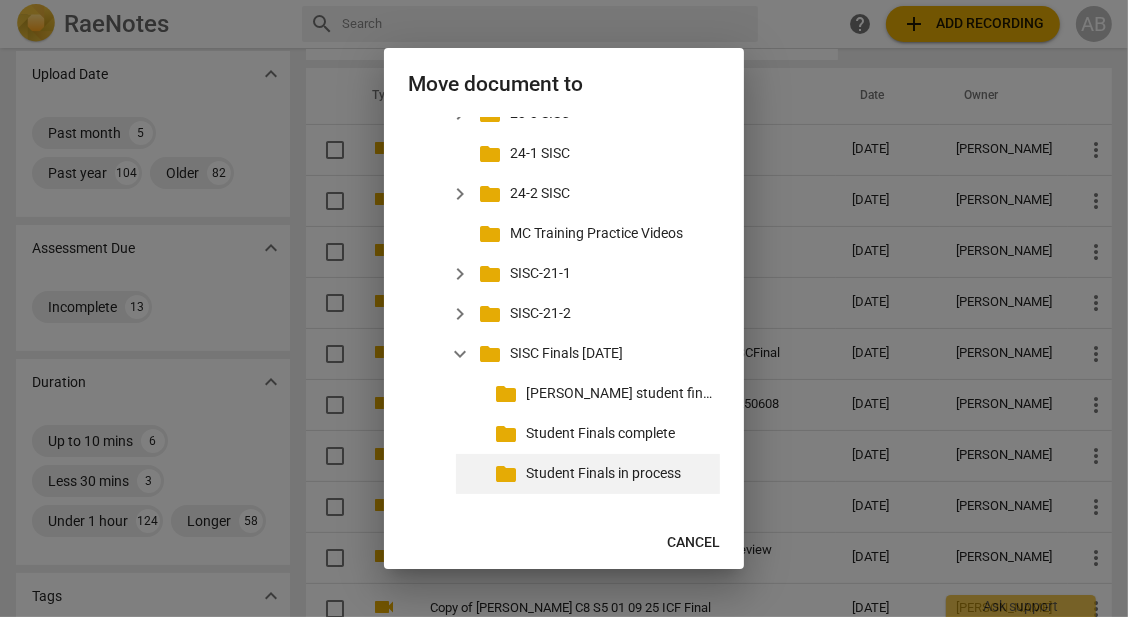 click on "folder" at bounding box center (506, 474) 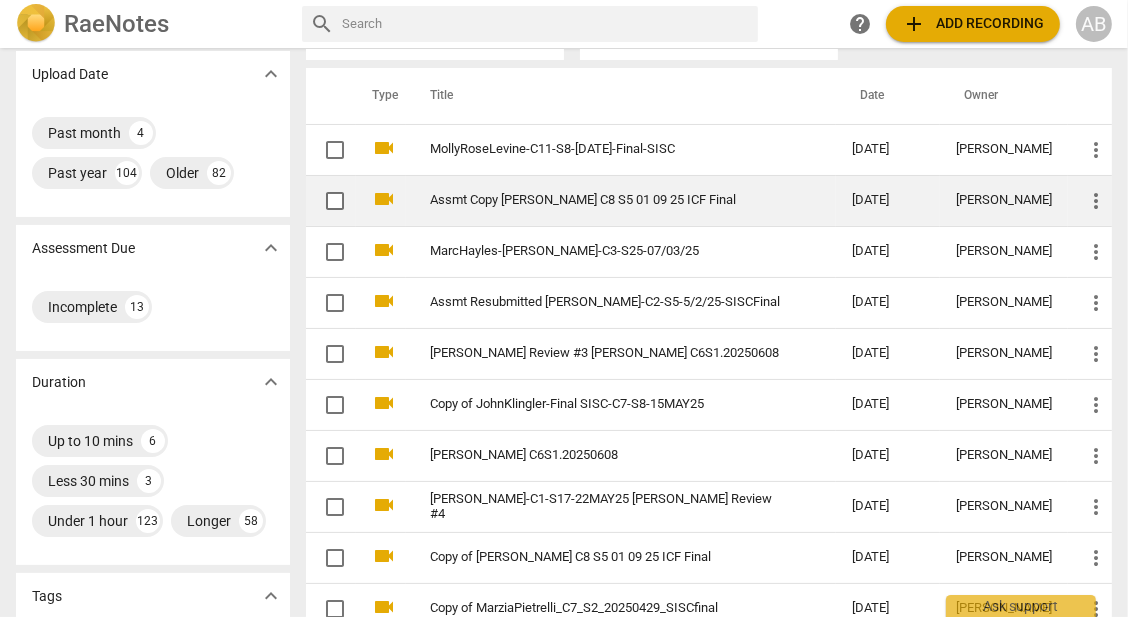 click on "more_vert" at bounding box center [1096, 201] 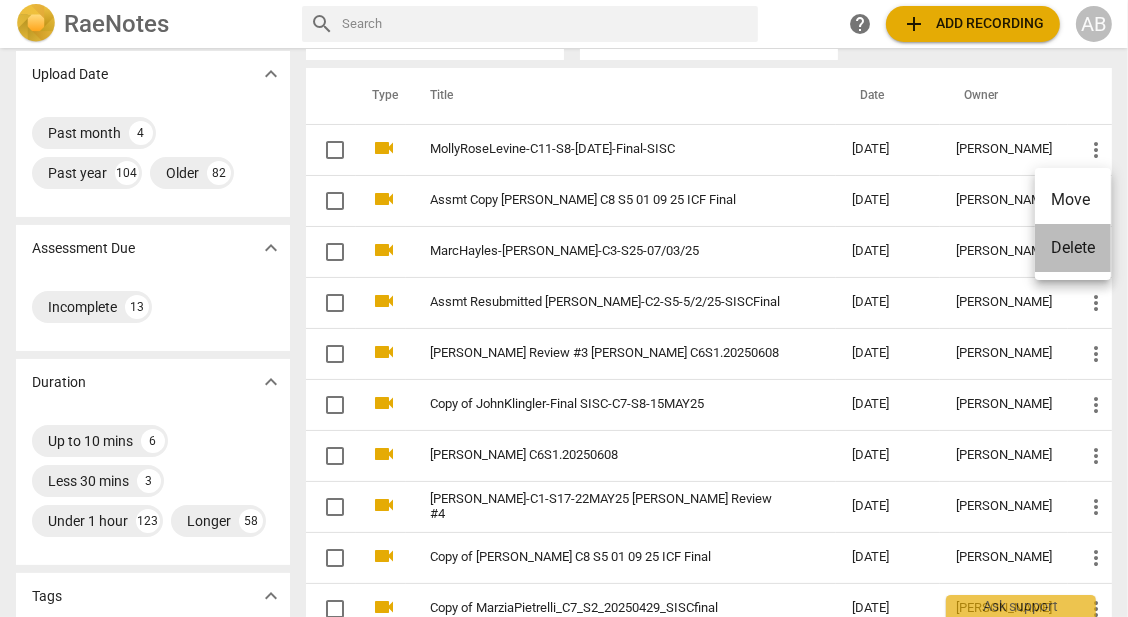 click on "Delete" at bounding box center [1073, 248] 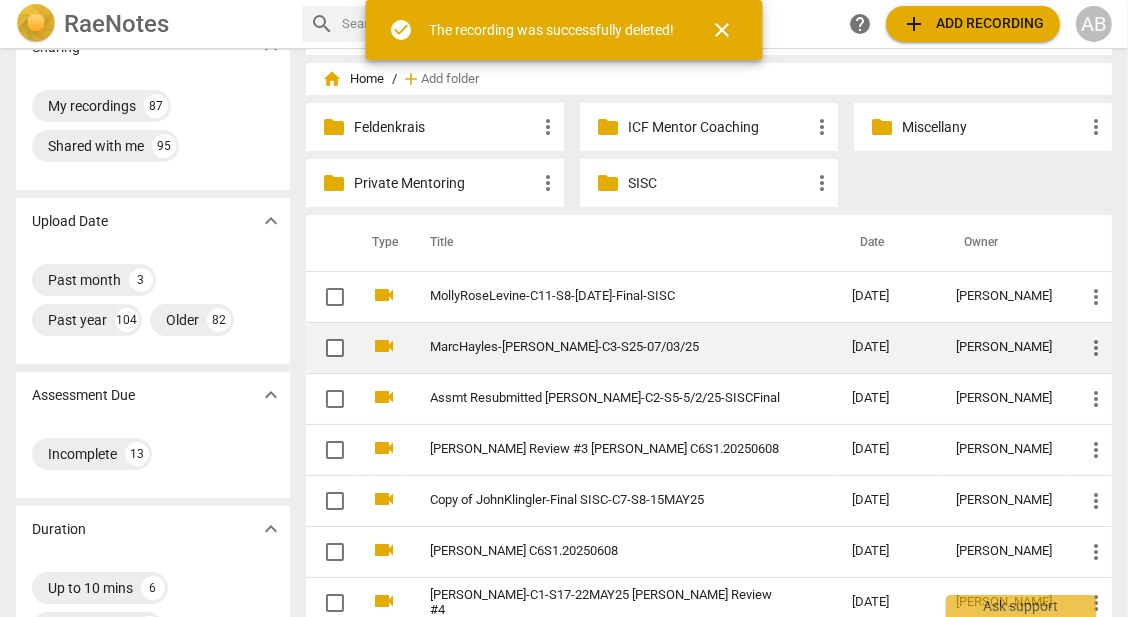scroll, scrollTop: 55, scrollLeft: 0, axis: vertical 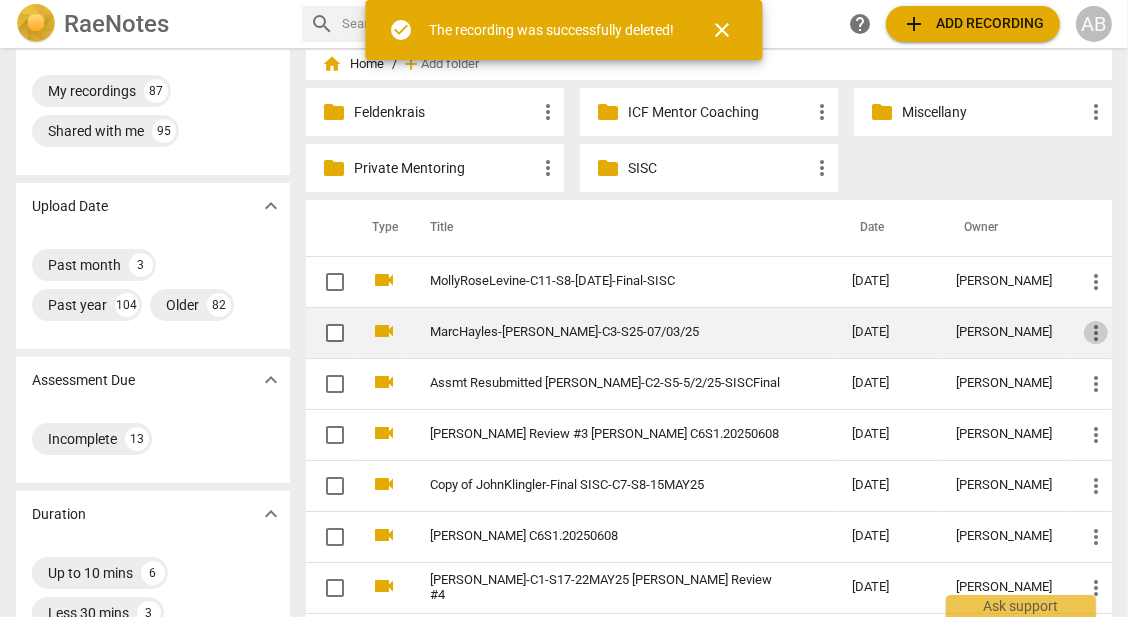 click on "more_vert" at bounding box center [1096, 333] 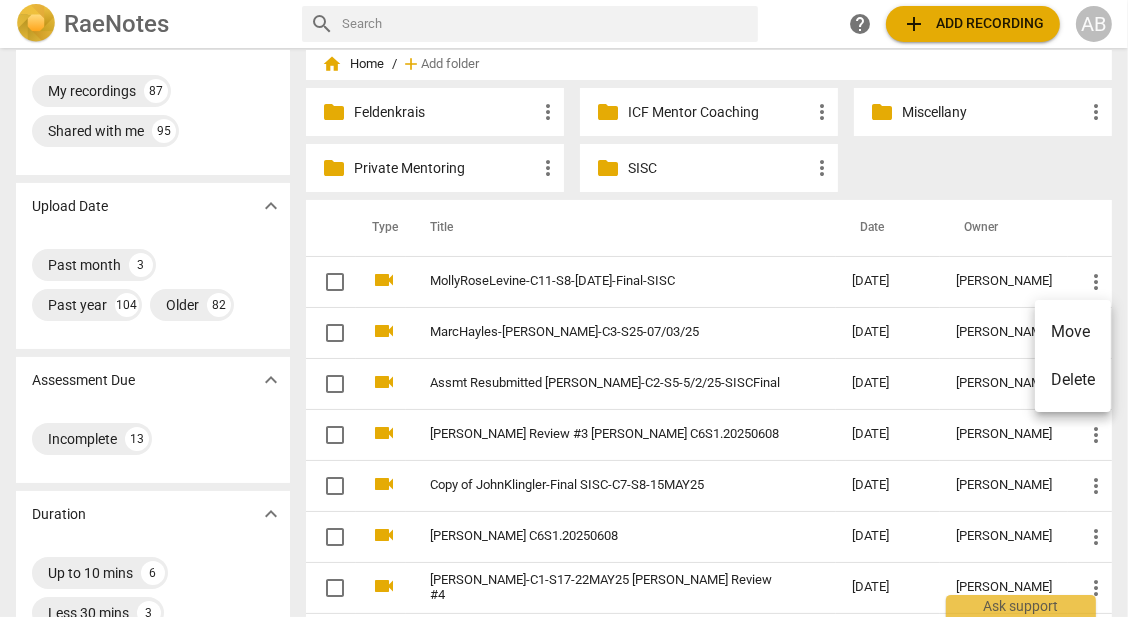 click on "Move" at bounding box center [1073, 332] 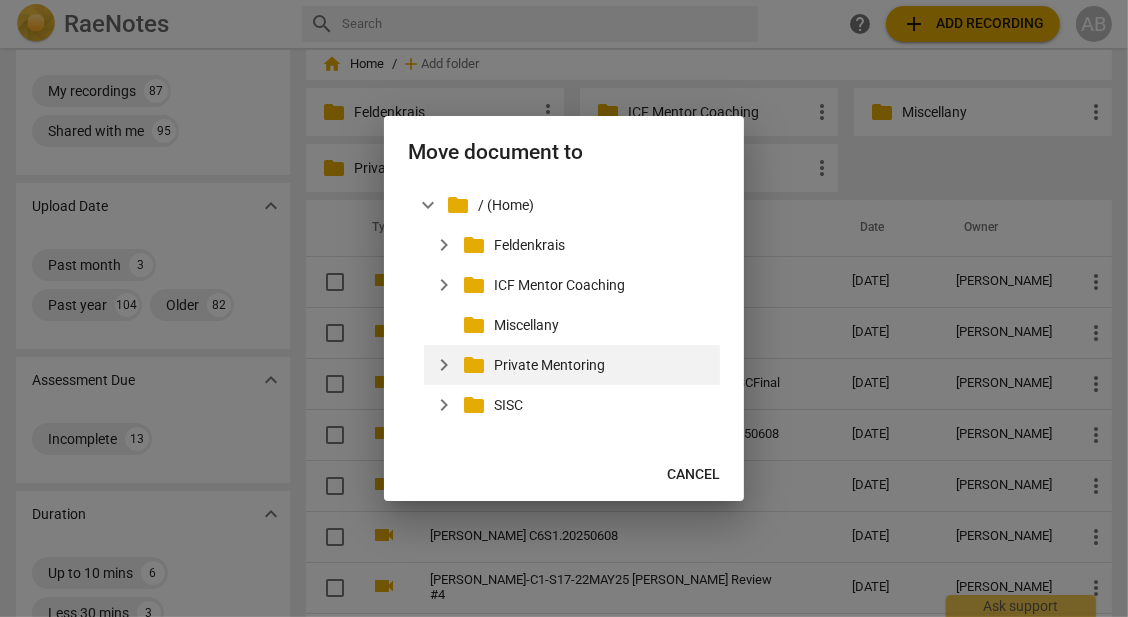 click on "expand_more" at bounding box center [444, 365] 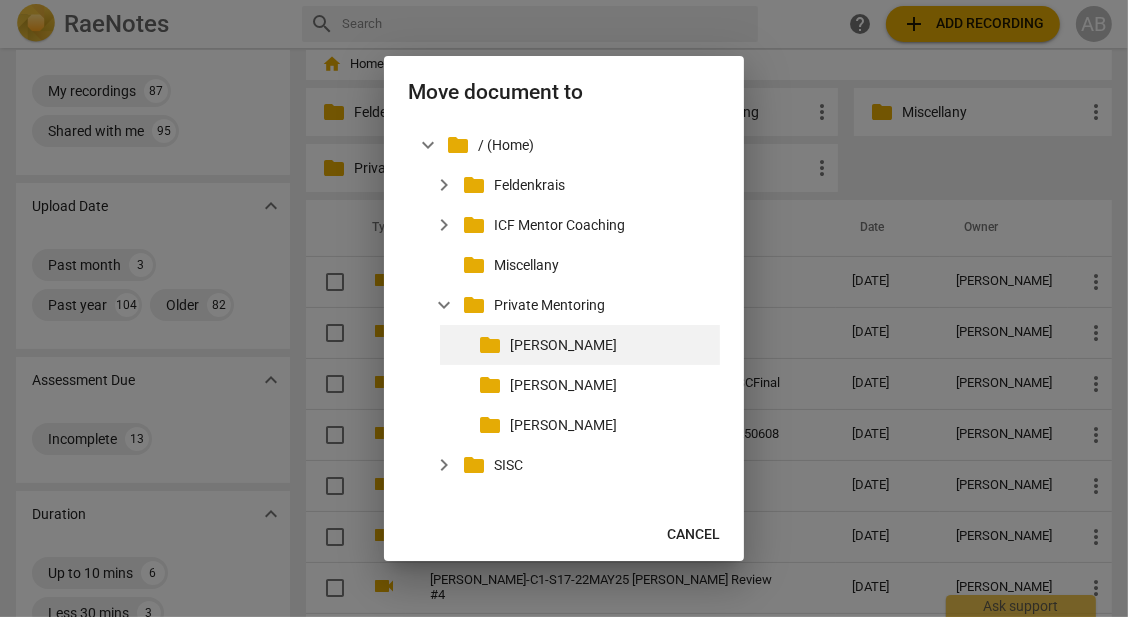click on "folder" at bounding box center (490, 345) 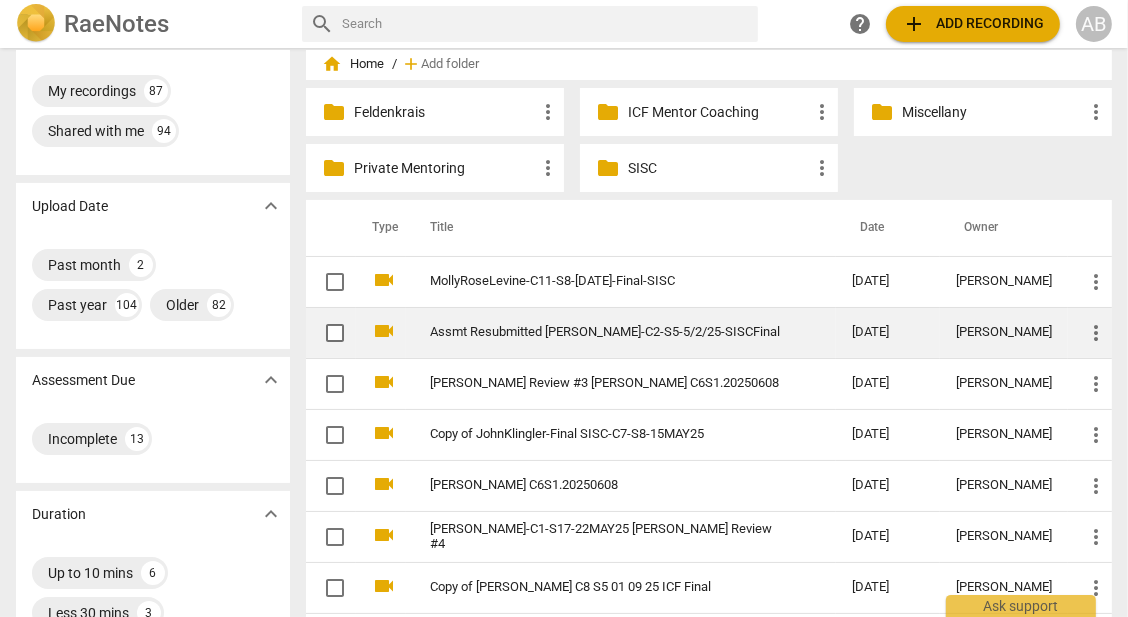 click on "more_vert" at bounding box center [1096, 333] 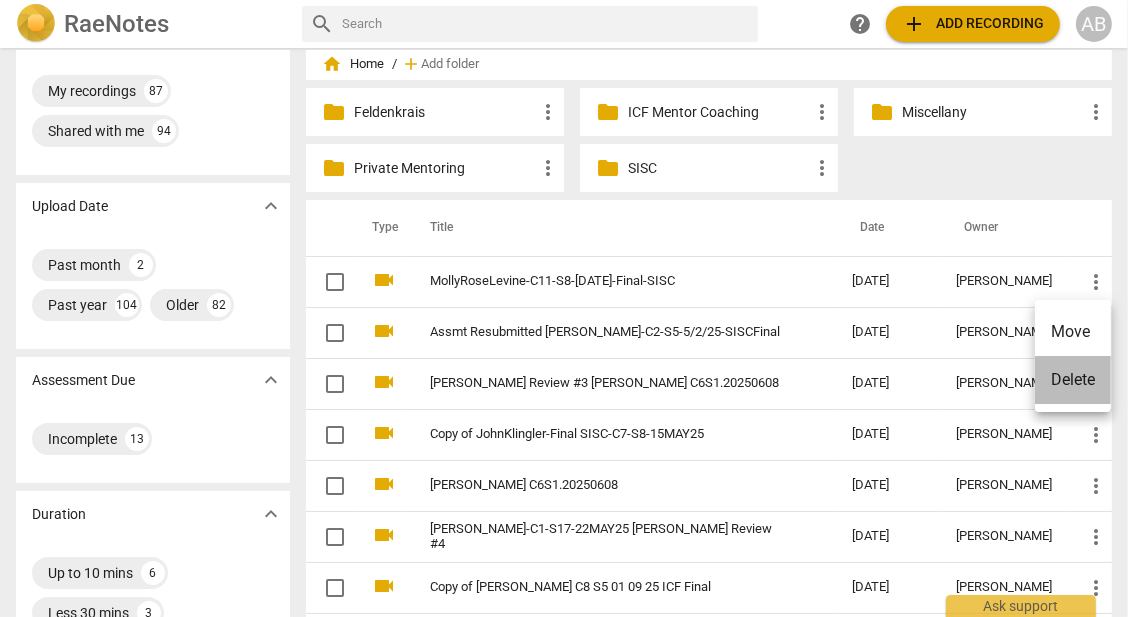 click on "Delete" at bounding box center (1073, 380) 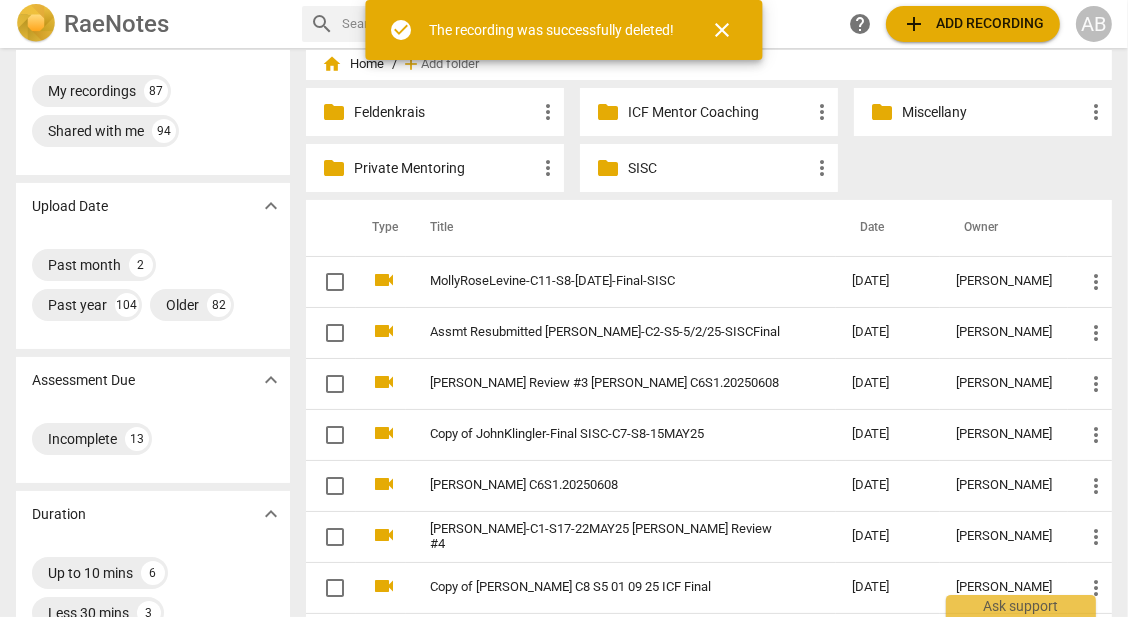 scroll, scrollTop: 0, scrollLeft: 0, axis: both 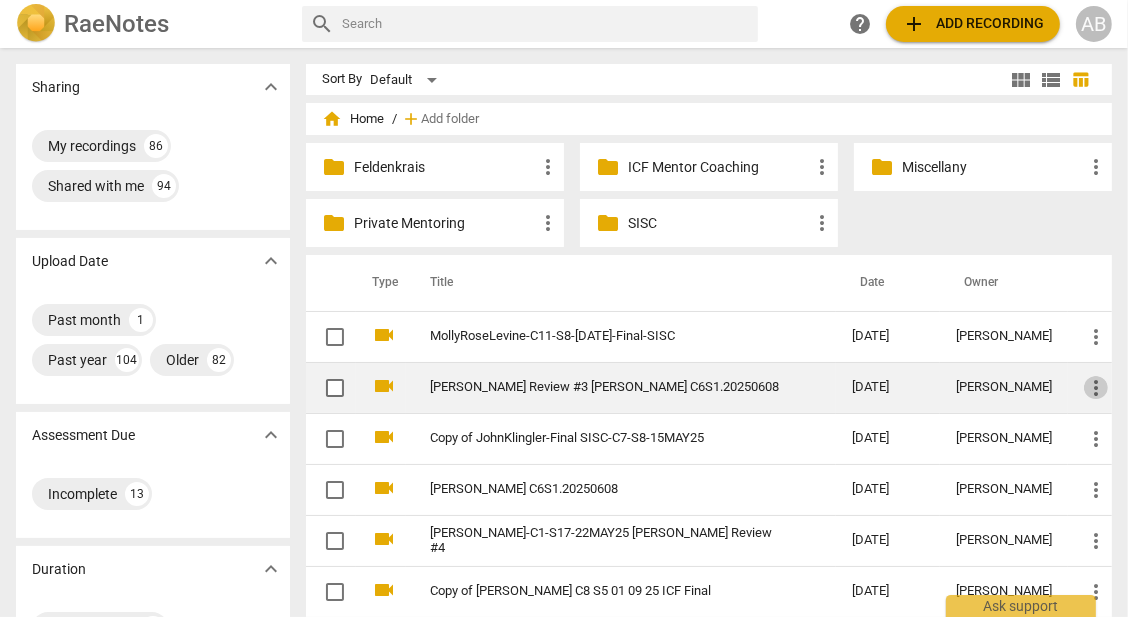 click on "more_vert" at bounding box center (1096, 388) 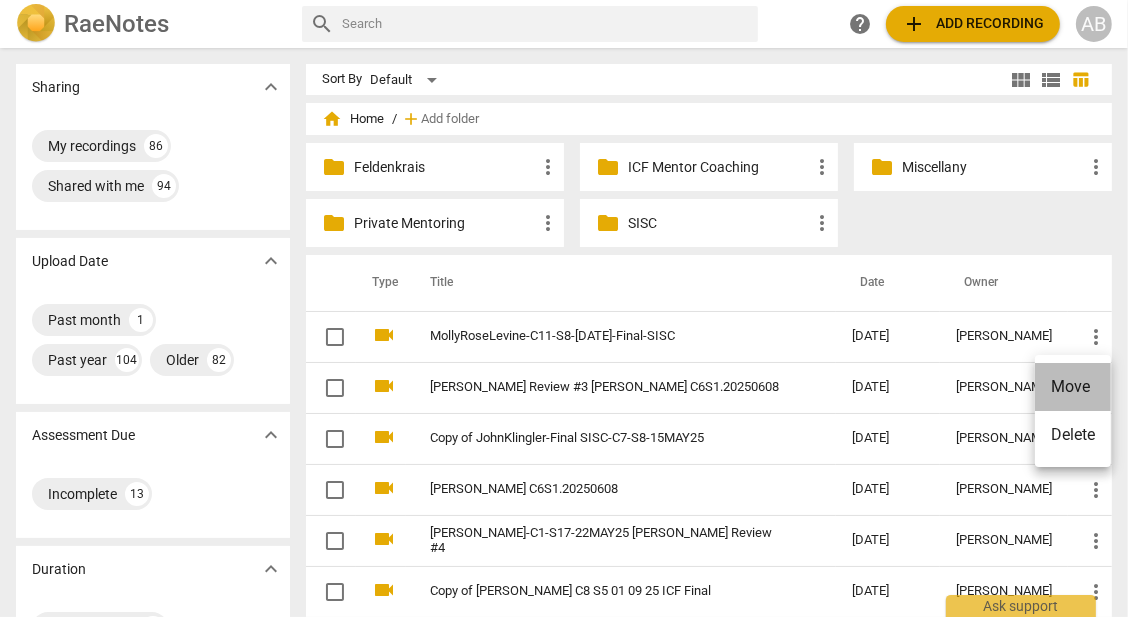 click on "Move" at bounding box center (1073, 387) 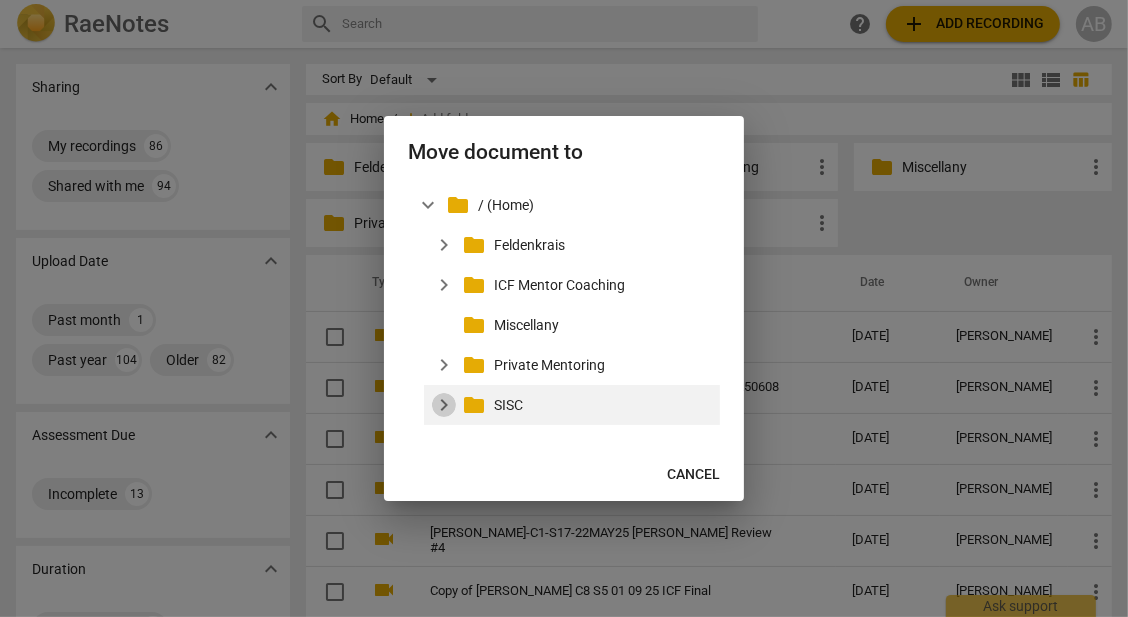 click on "expand_more" at bounding box center [444, 405] 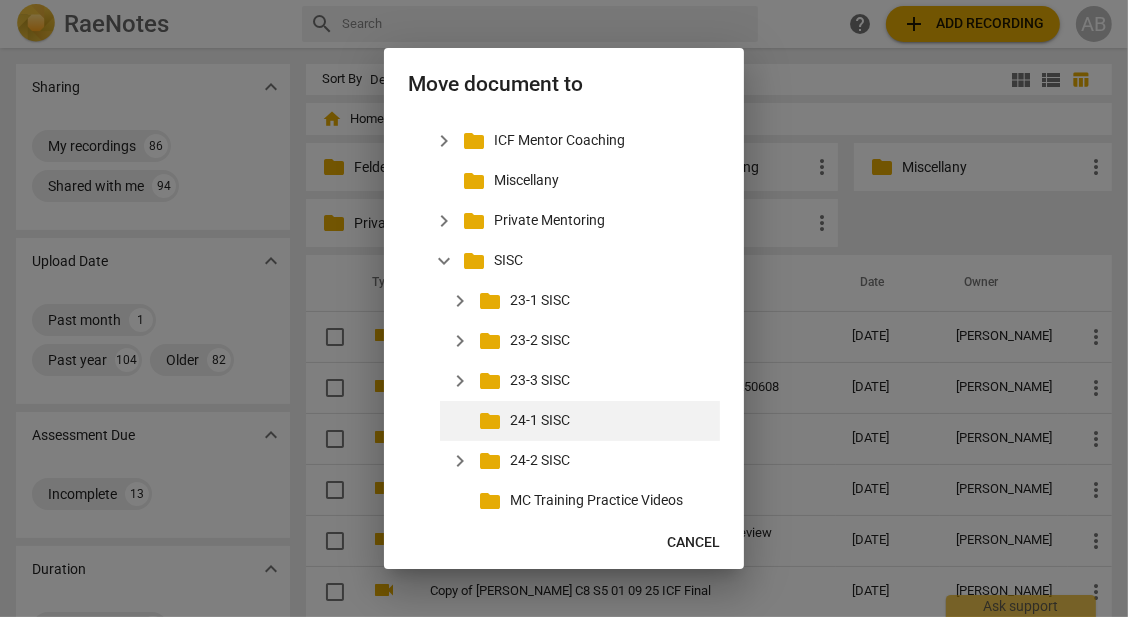 scroll, scrollTop: 111, scrollLeft: 0, axis: vertical 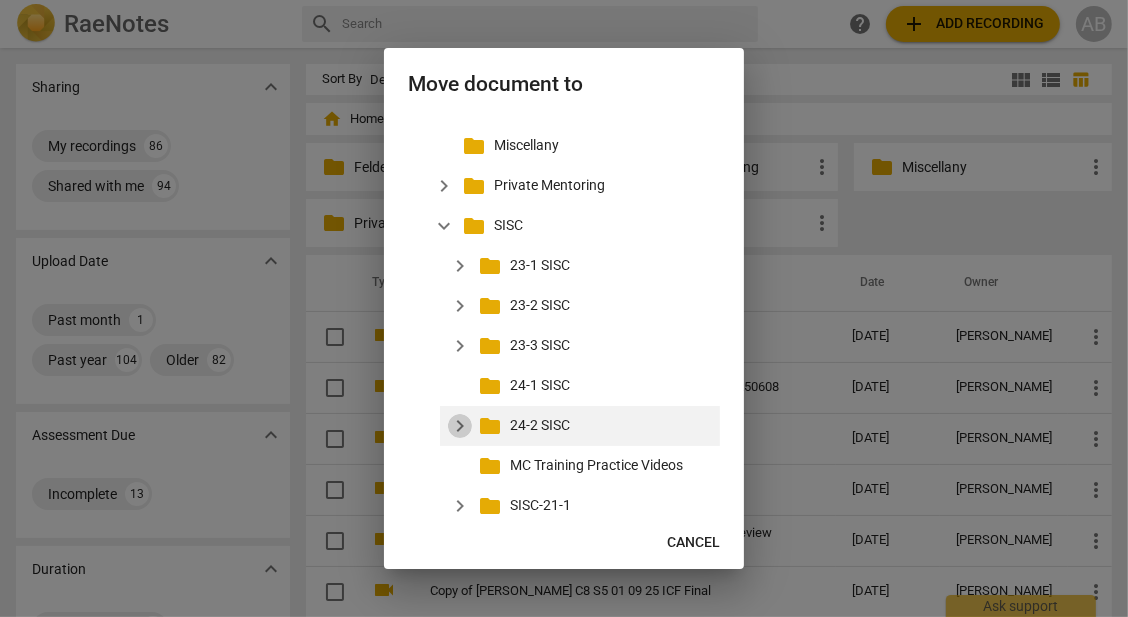click on "expand_more" at bounding box center (460, 426) 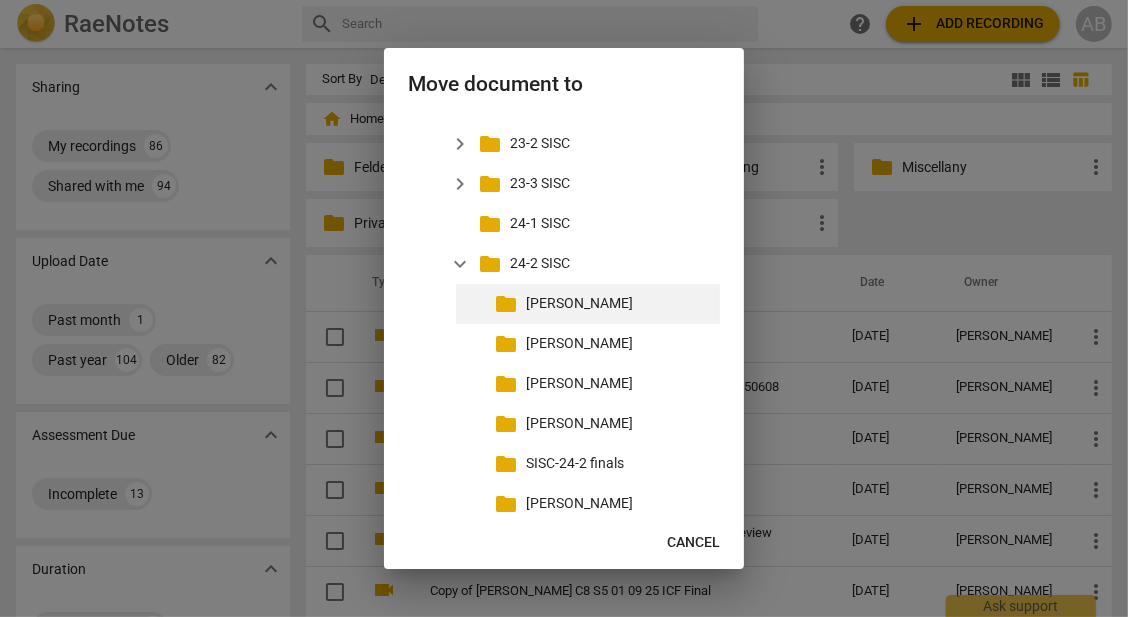 scroll, scrollTop: 276, scrollLeft: 0, axis: vertical 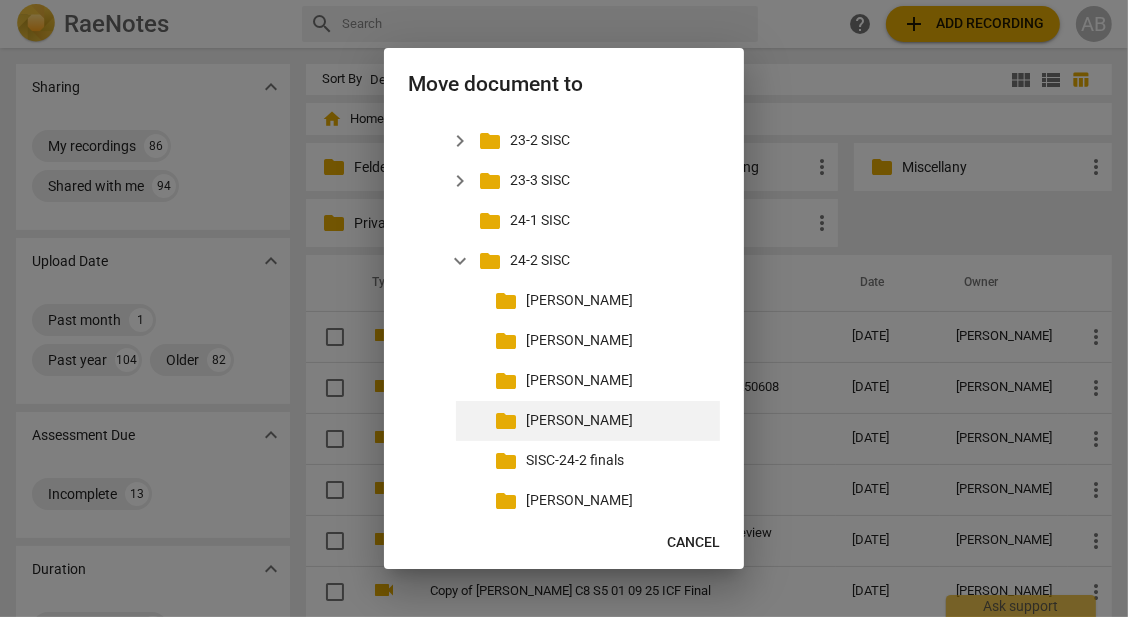 click on "folder" at bounding box center (506, 421) 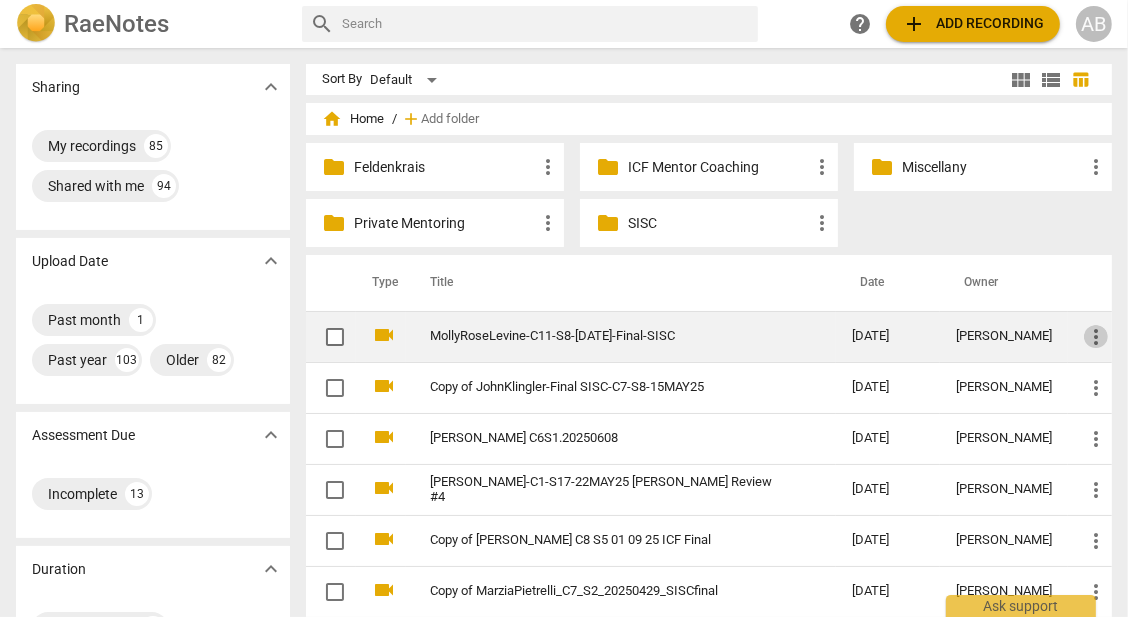 click on "more_vert" at bounding box center (1096, 337) 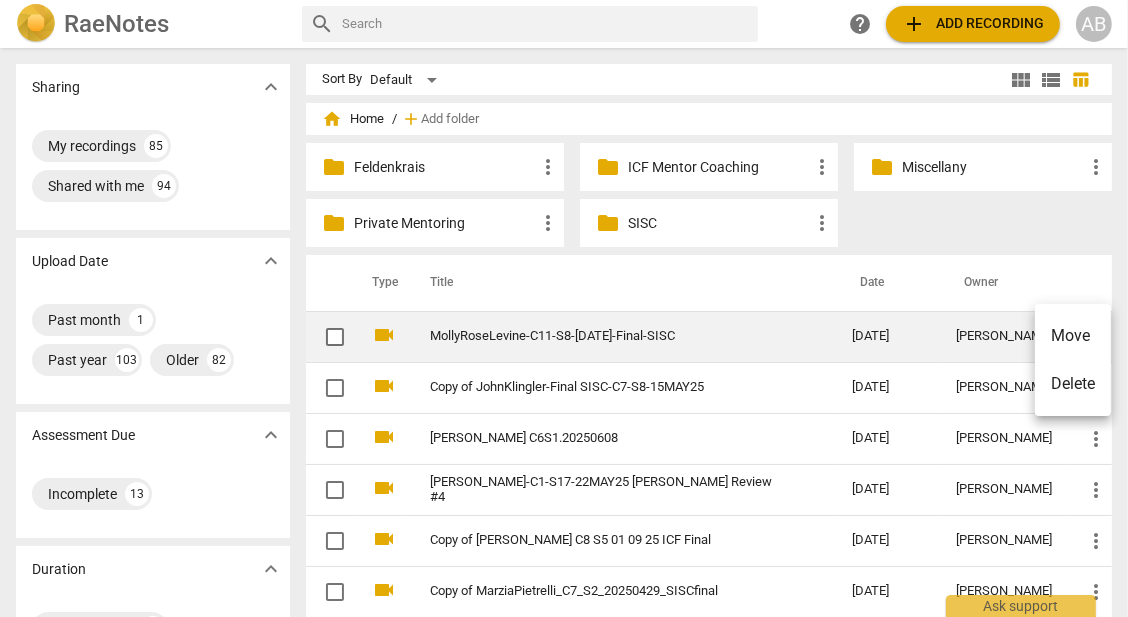 click on "Move" at bounding box center (1073, 336) 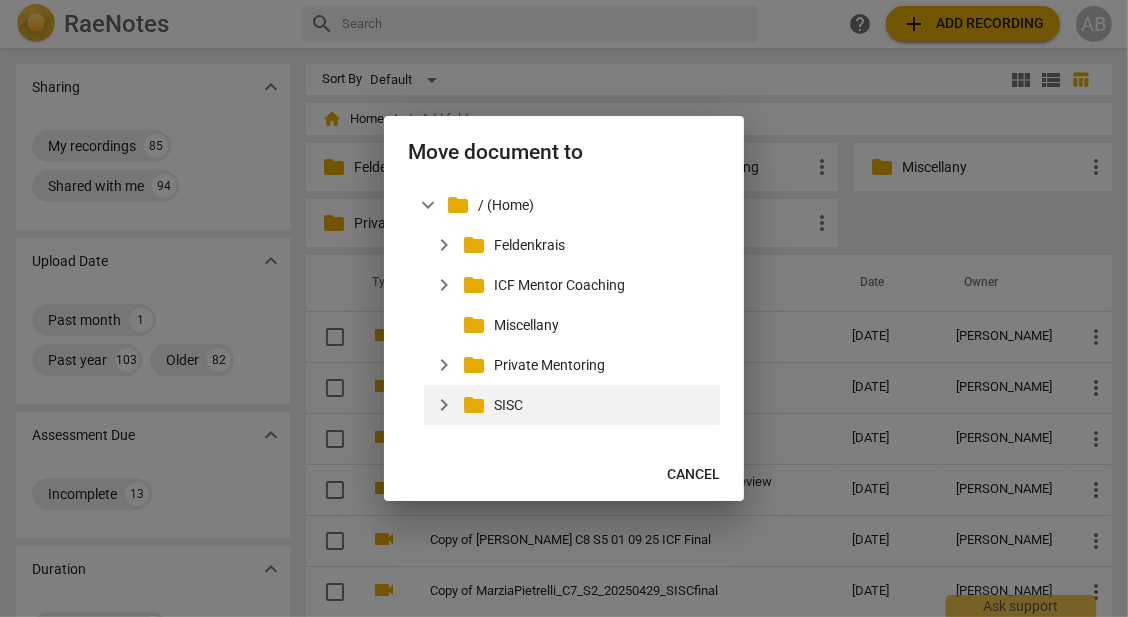 click on "expand_more" at bounding box center (444, 405) 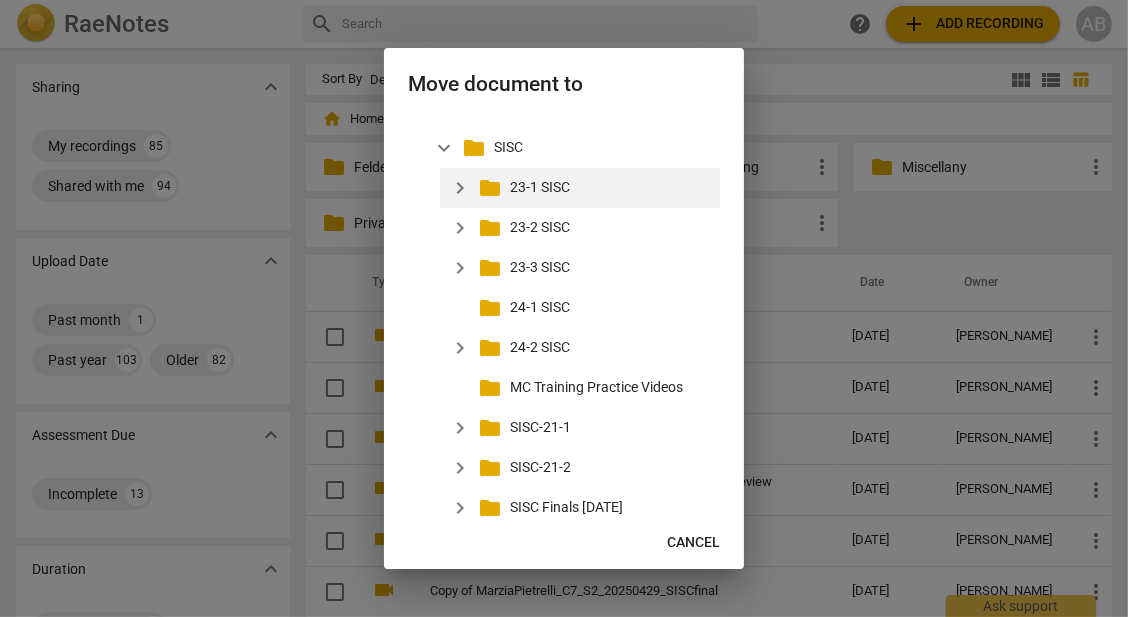 scroll, scrollTop: 223, scrollLeft: 0, axis: vertical 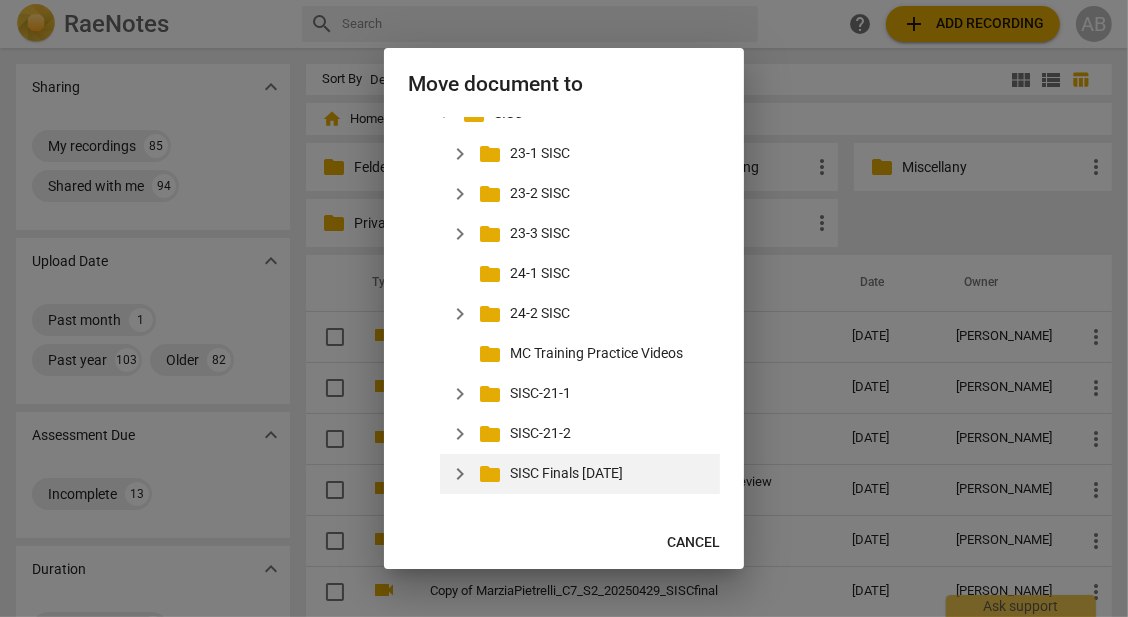 click on "expand_more" at bounding box center (460, 474) 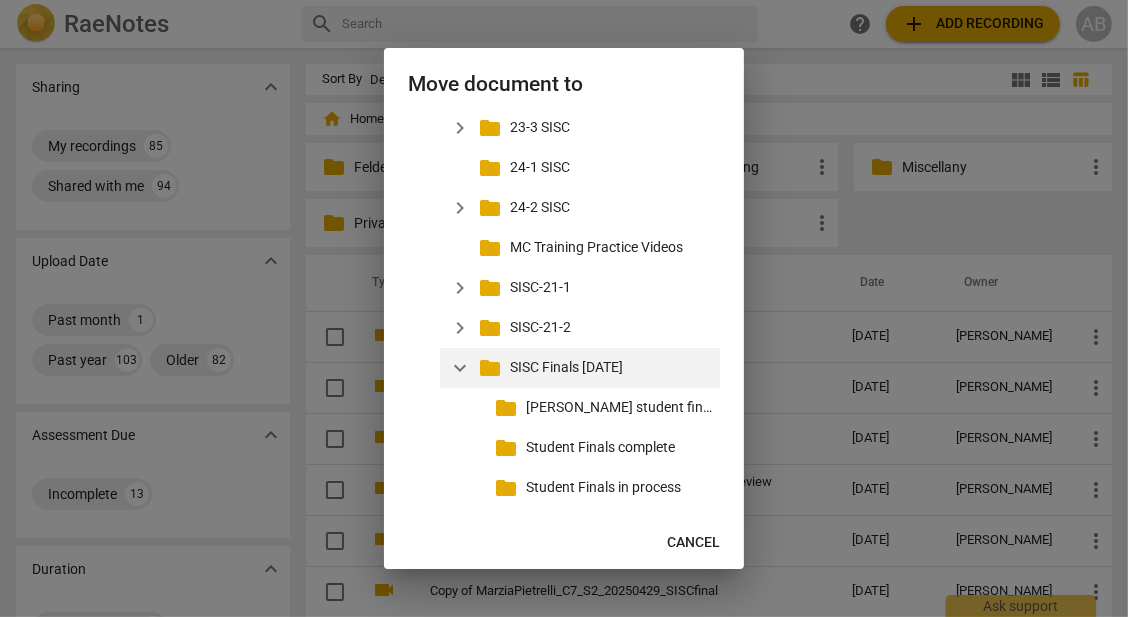 scroll, scrollTop: 343, scrollLeft: 0, axis: vertical 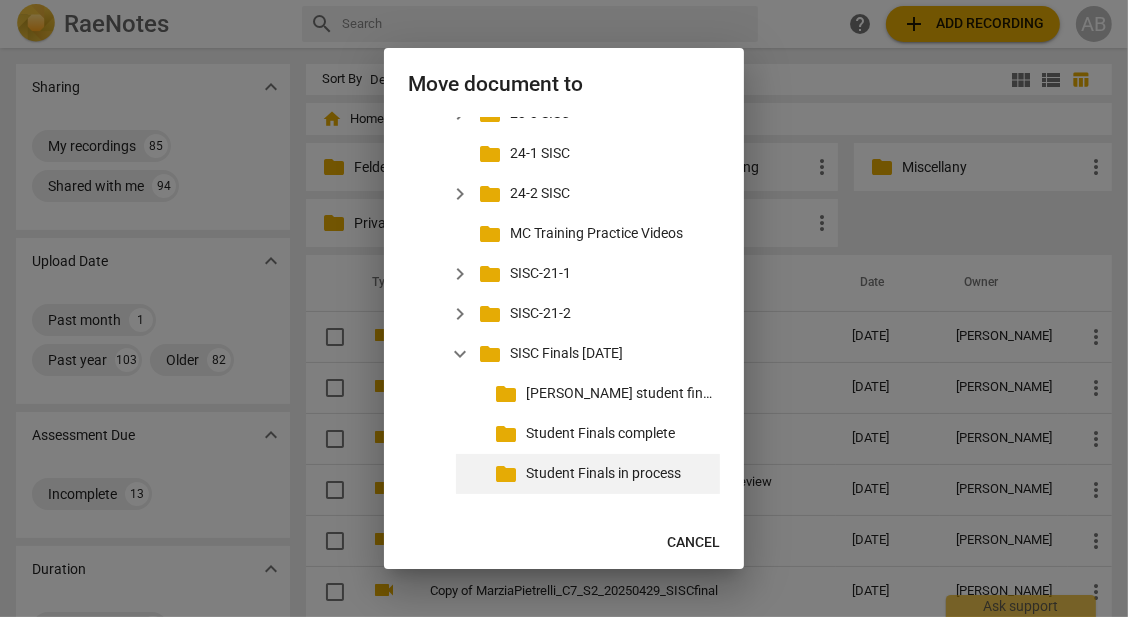 click on "folder" at bounding box center (506, 474) 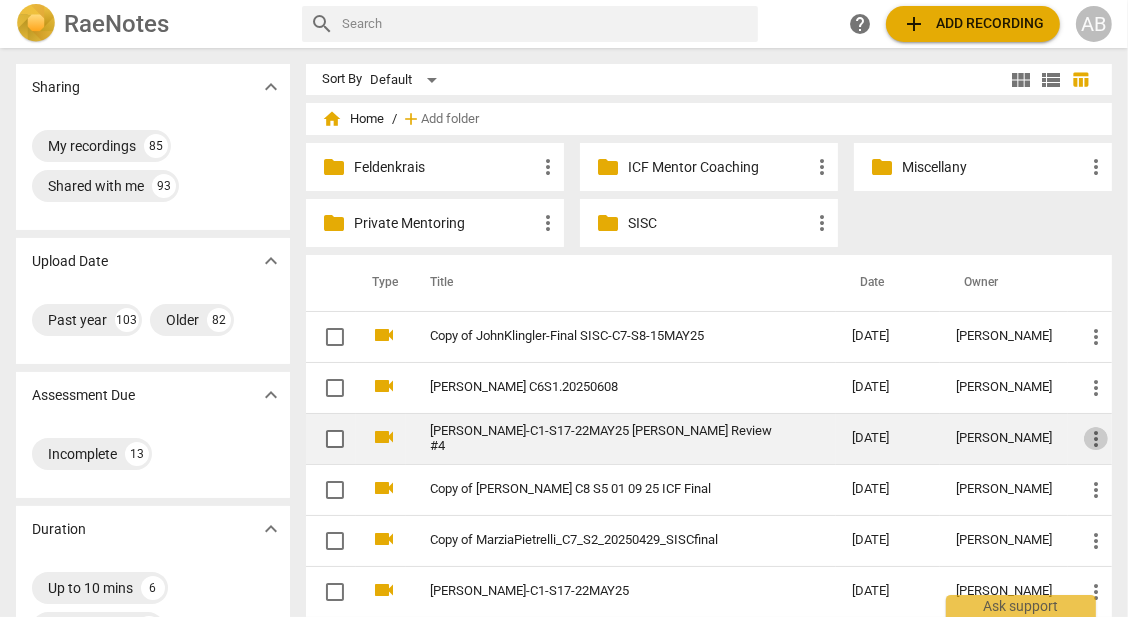 click on "more_vert" at bounding box center (1096, 439) 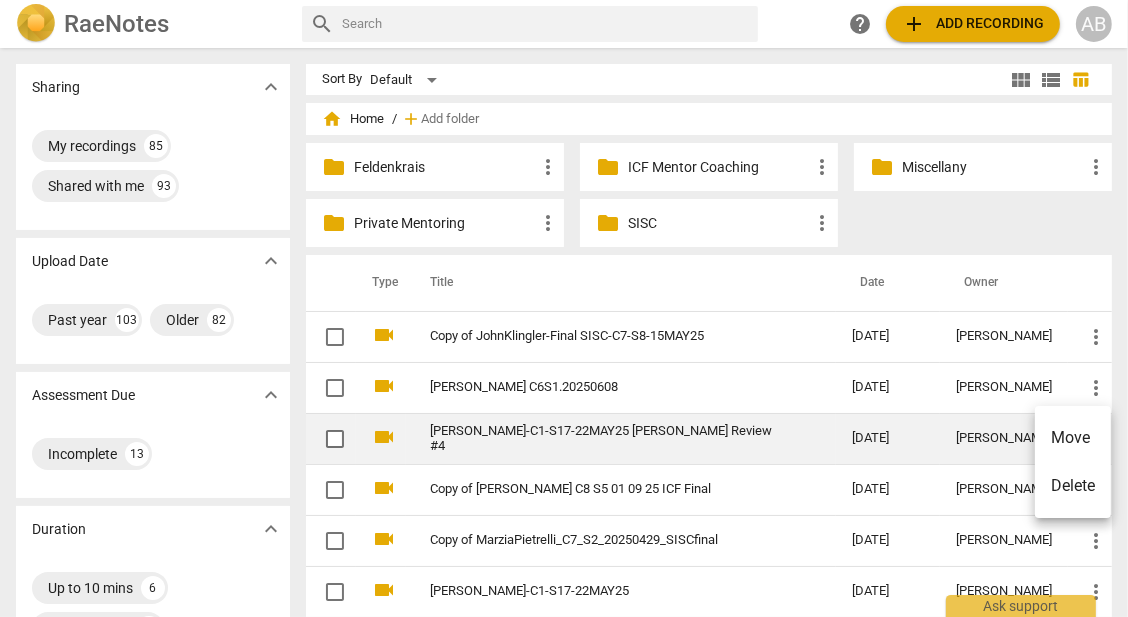 click on "Move" at bounding box center [1073, 438] 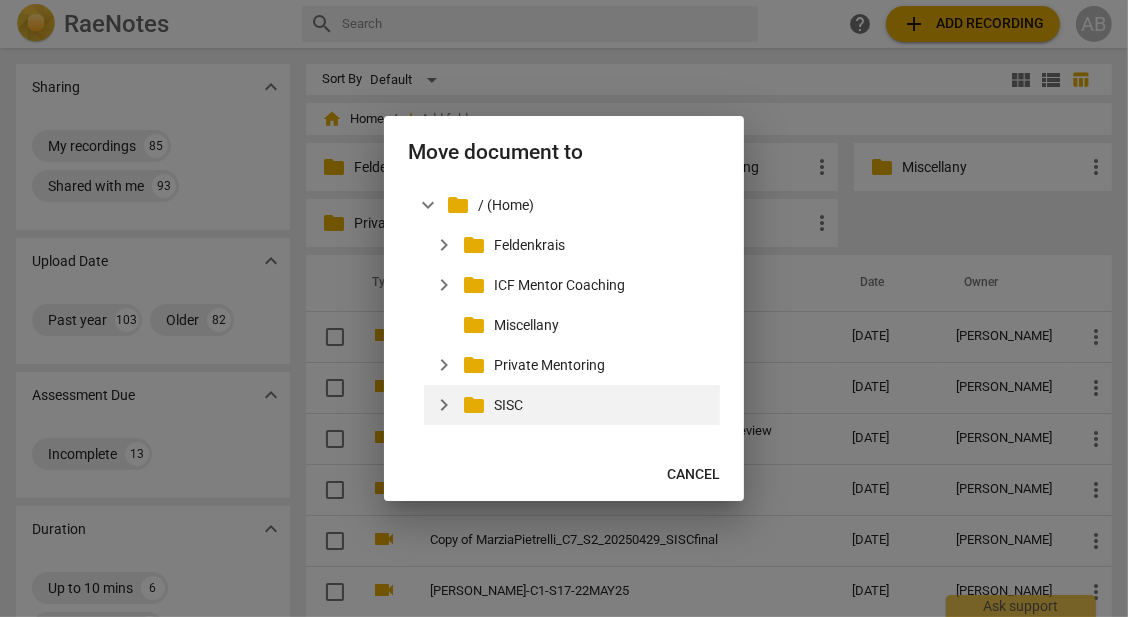 click on "expand_more" at bounding box center (444, 405) 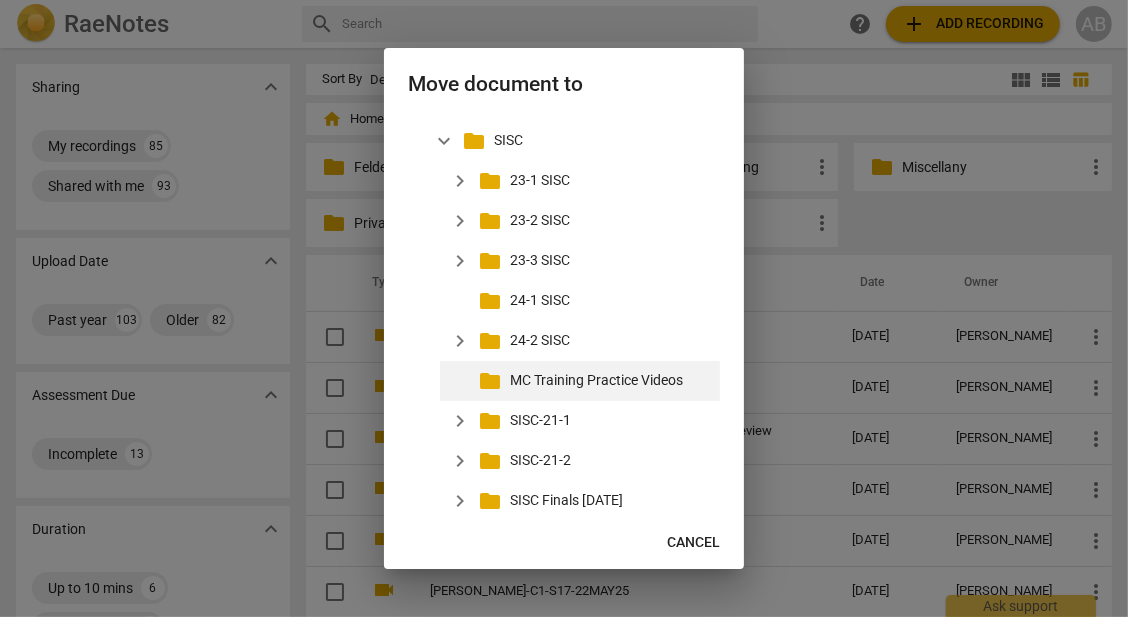 scroll, scrollTop: 203, scrollLeft: 0, axis: vertical 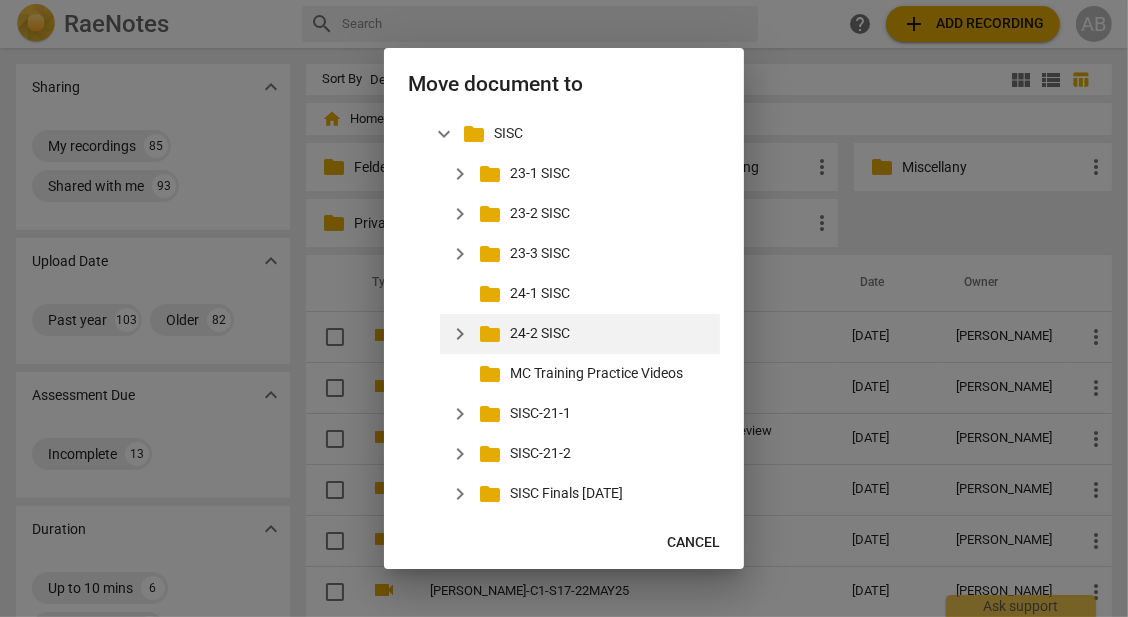 click on "expand_more" at bounding box center [460, 334] 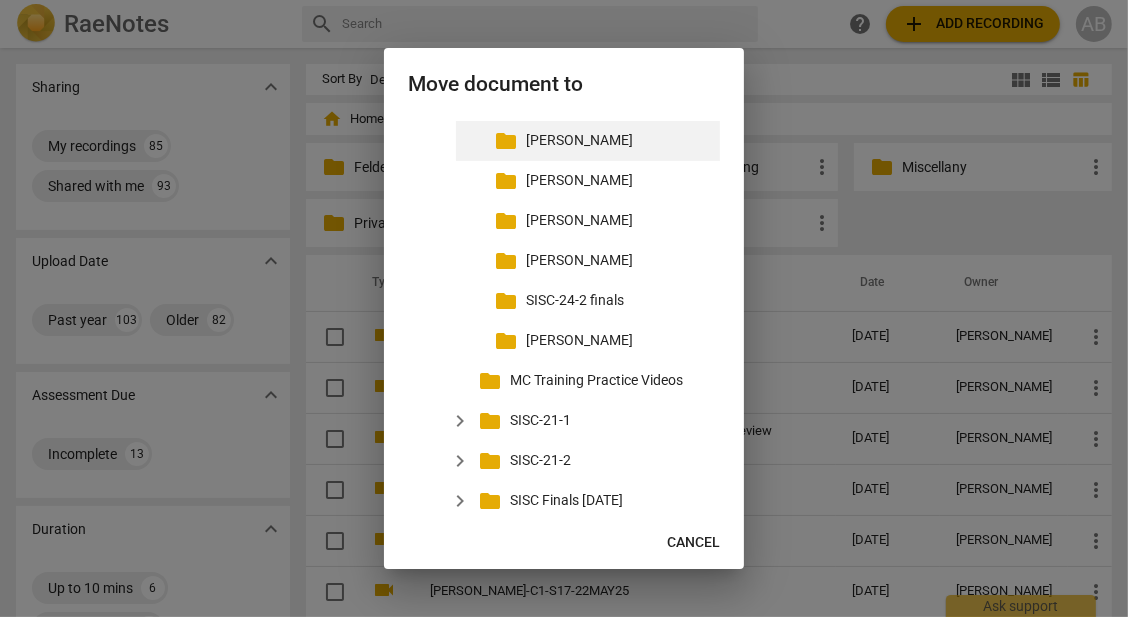 scroll, scrollTop: 462, scrollLeft: 0, axis: vertical 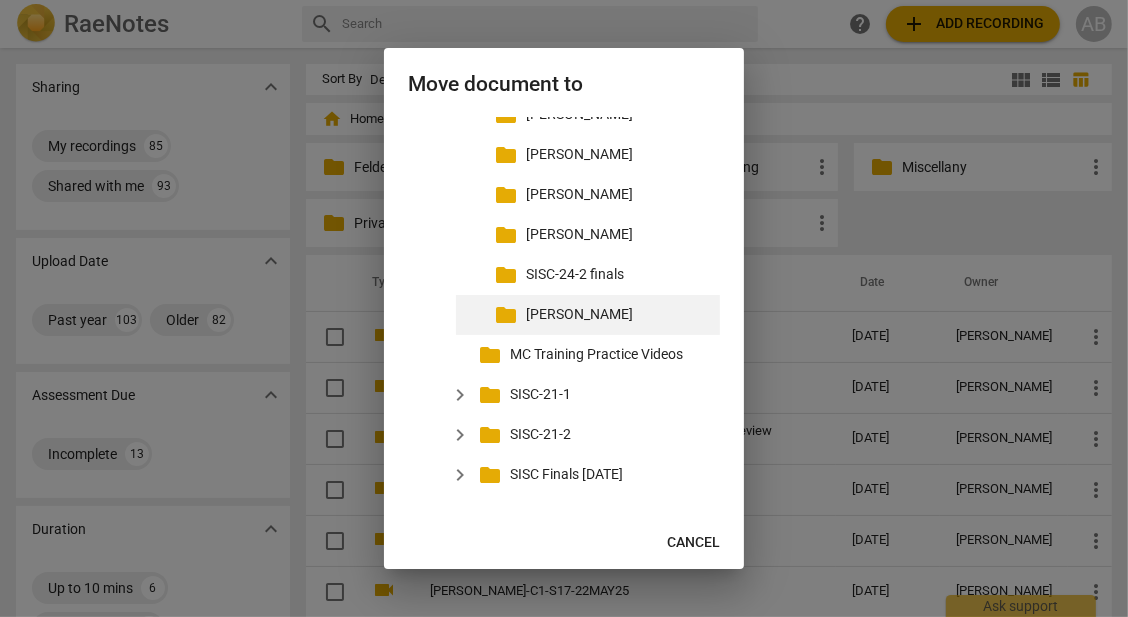 click on "folder" at bounding box center (506, 315) 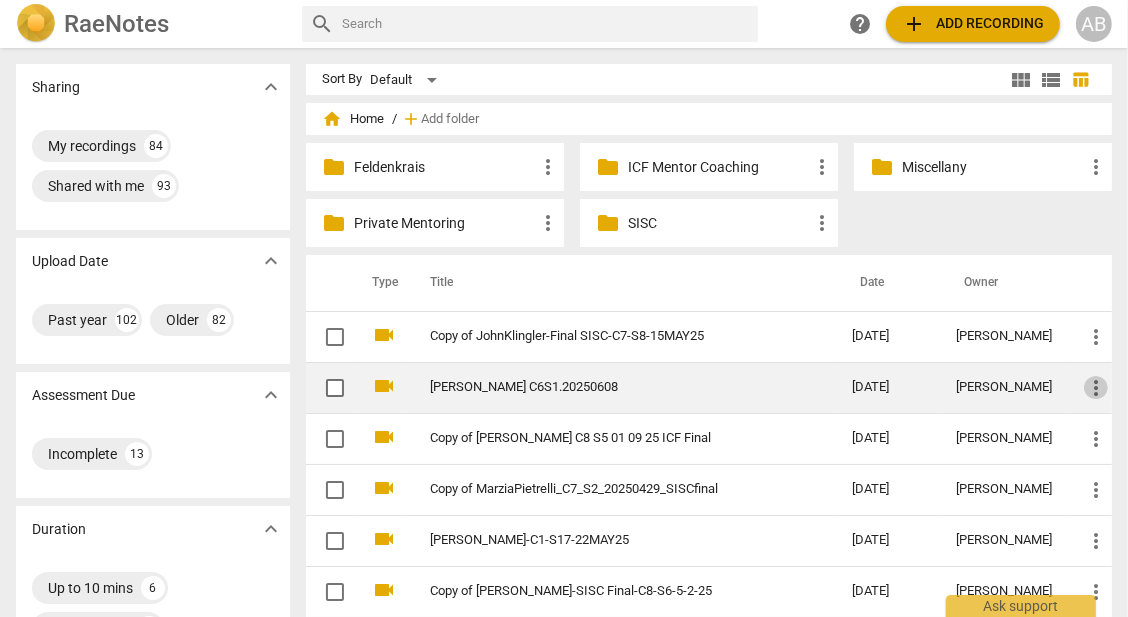 click on "more_vert" at bounding box center (1096, 388) 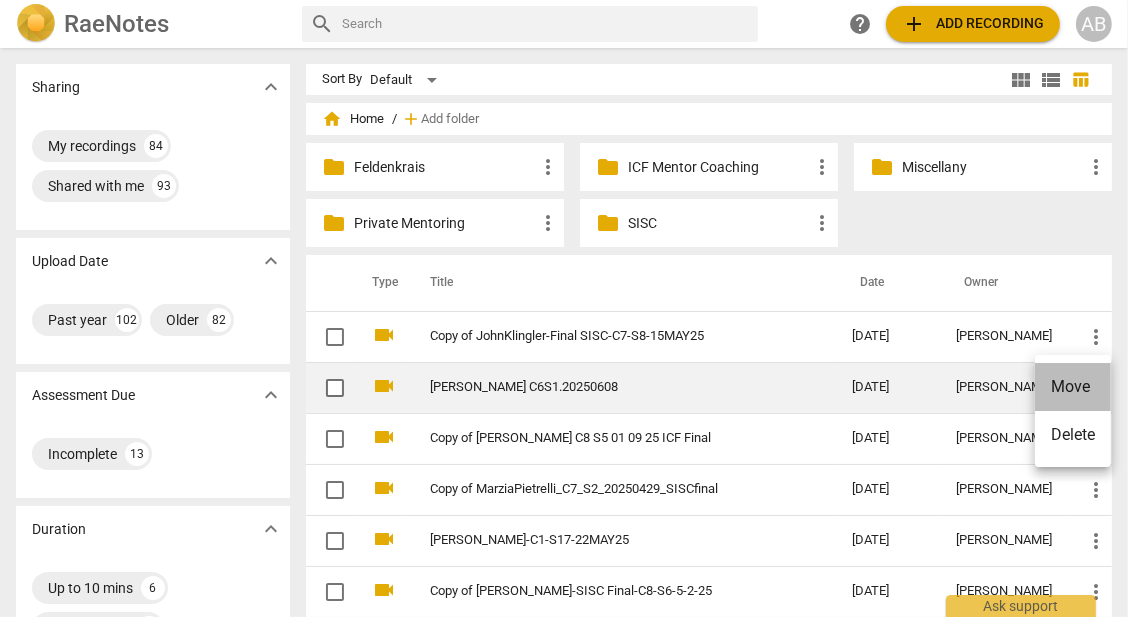 click on "Move" at bounding box center [1073, 387] 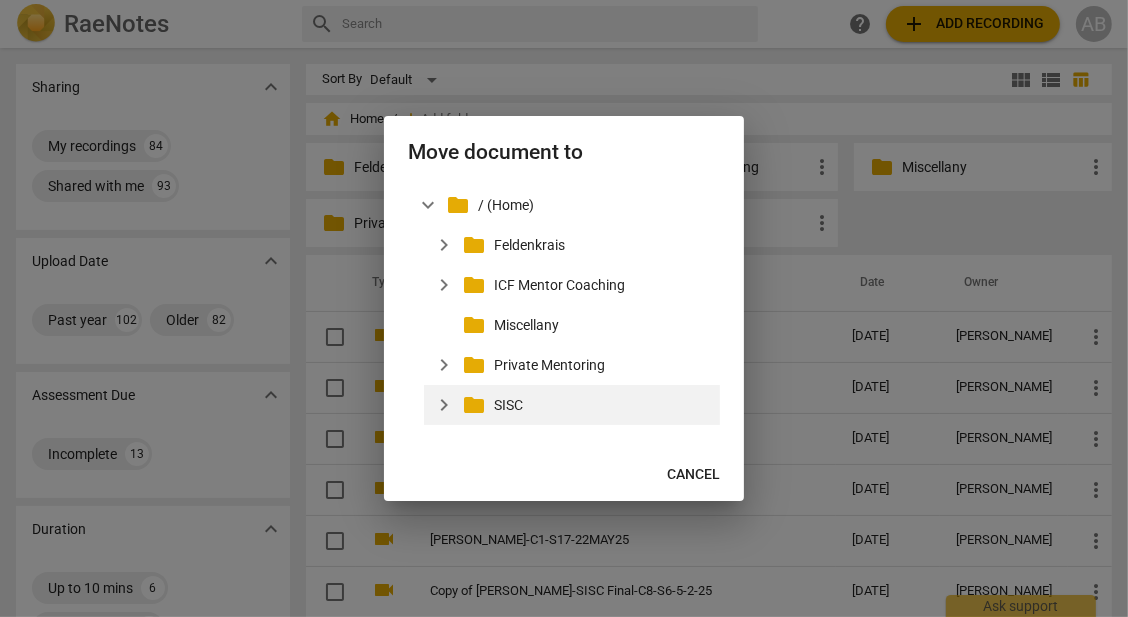 click on "folder" at bounding box center [474, 405] 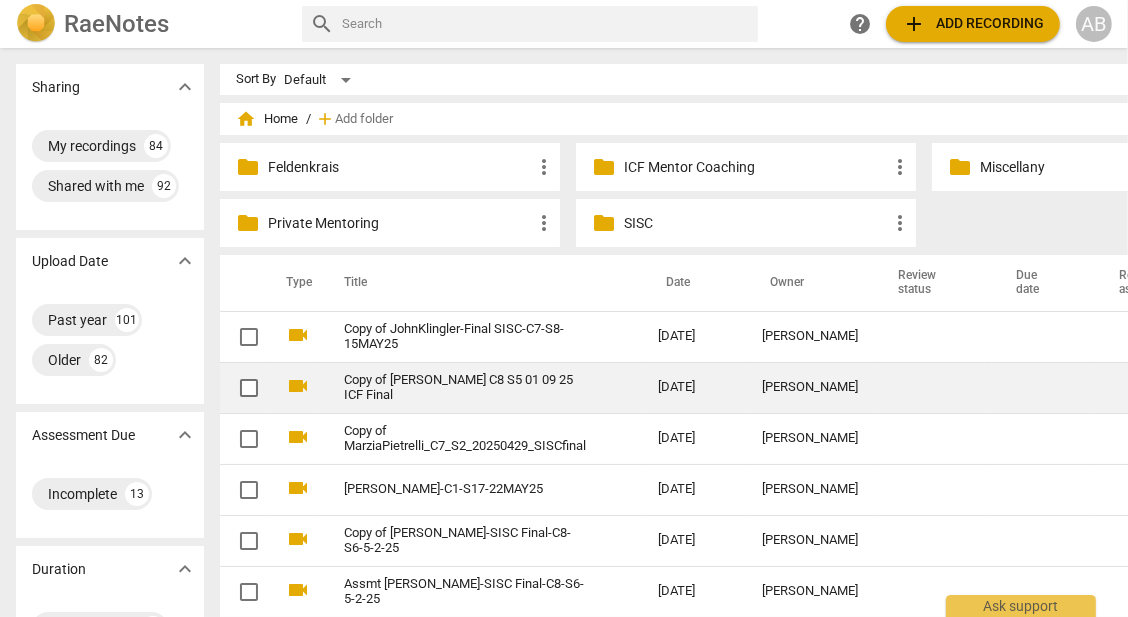 click at bounding box center [1043, 387] 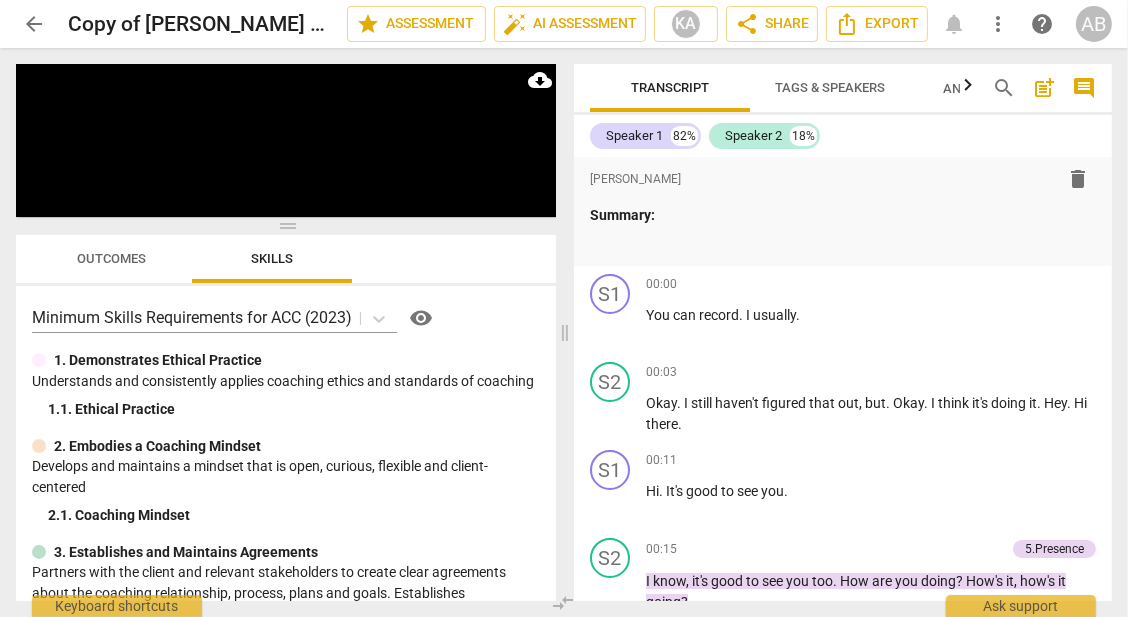 click on "arrow_back" at bounding box center [34, 24] 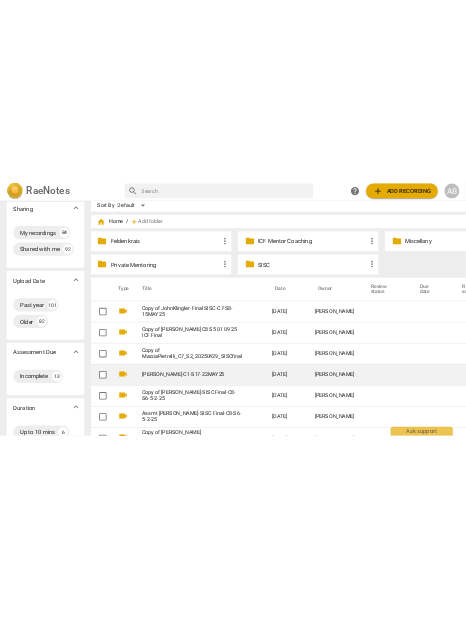 scroll, scrollTop: 22, scrollLeft: 0, axis: vertical 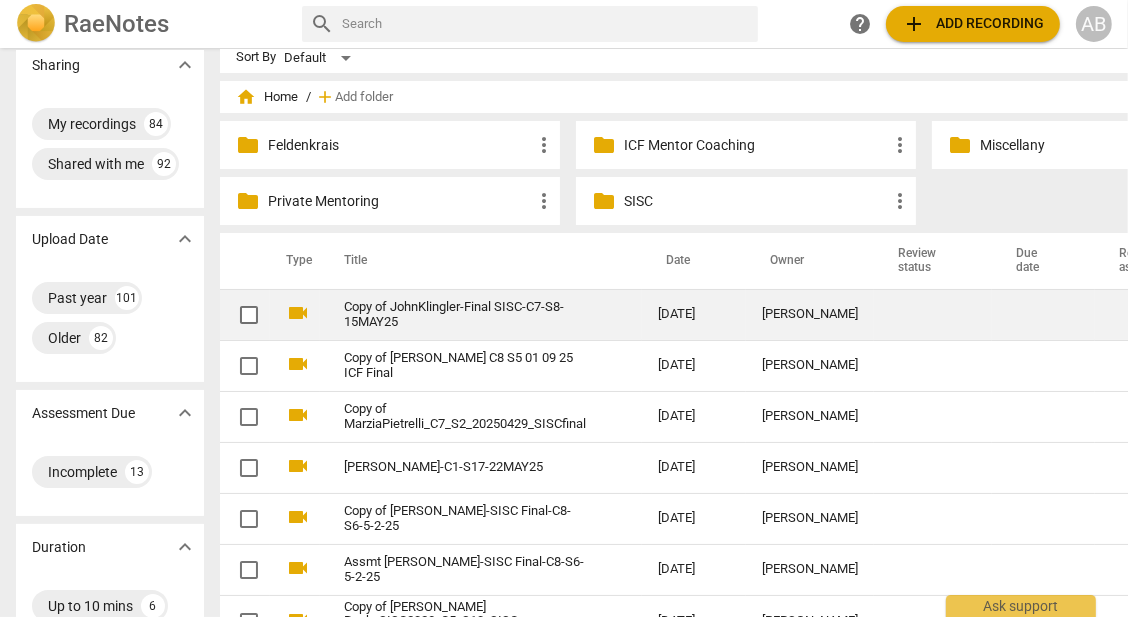 click on "Copy of JohnKlingler-Final SISC-C7-S8-15MAY25" at bounding box center (465, 315) 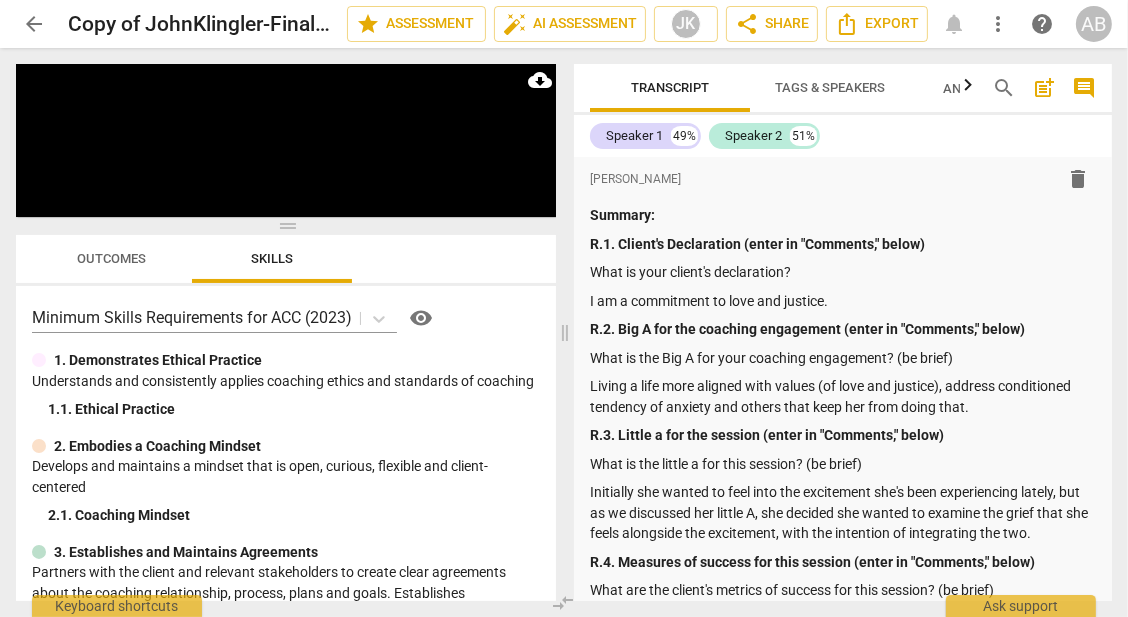 click on "arrow_back" at bounding box center (34, 24) 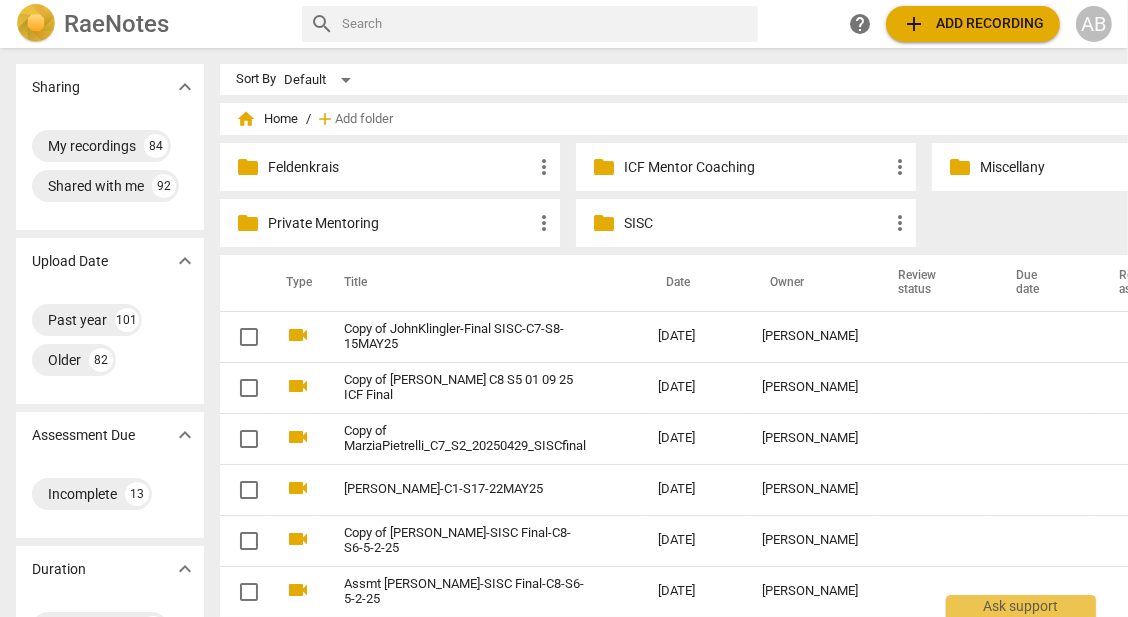 click on "home Home" at bounding box center (267, 119) 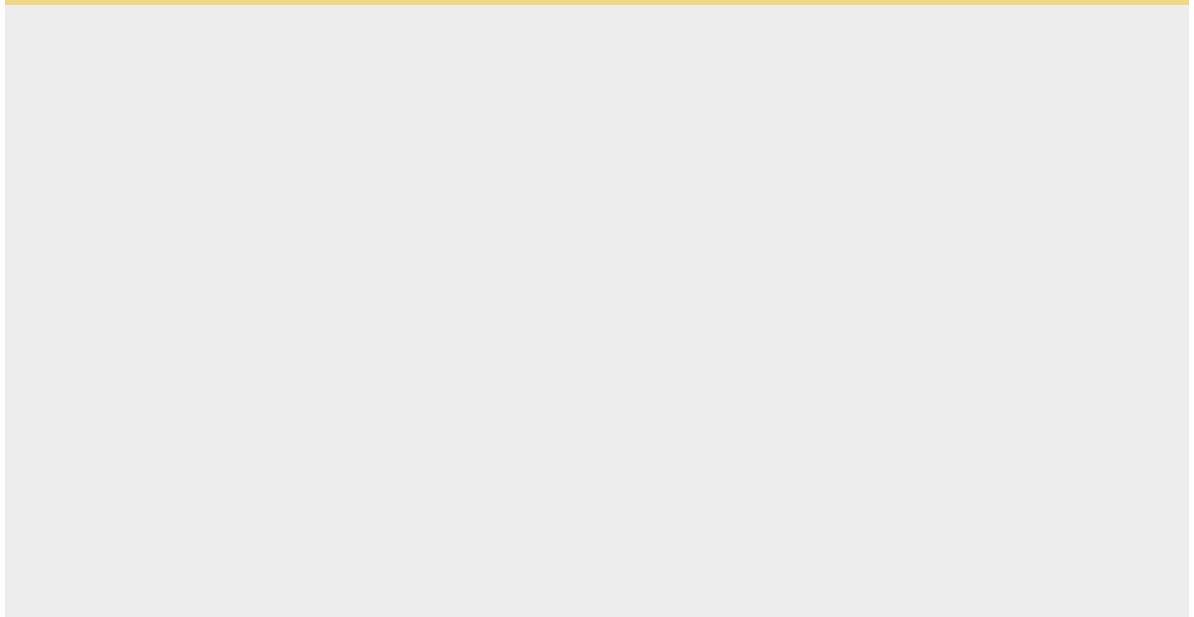 scroll, scrollTop: 0, scrollLeft: 0, axis: both 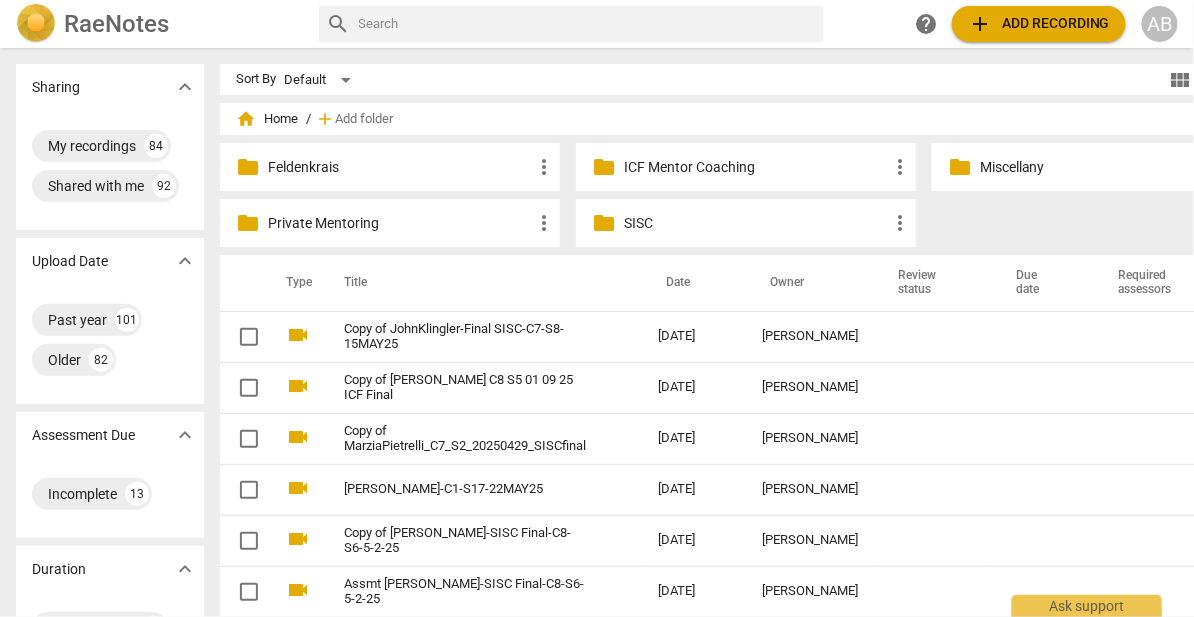 click on "home Home" at bounding box center (267, 119) 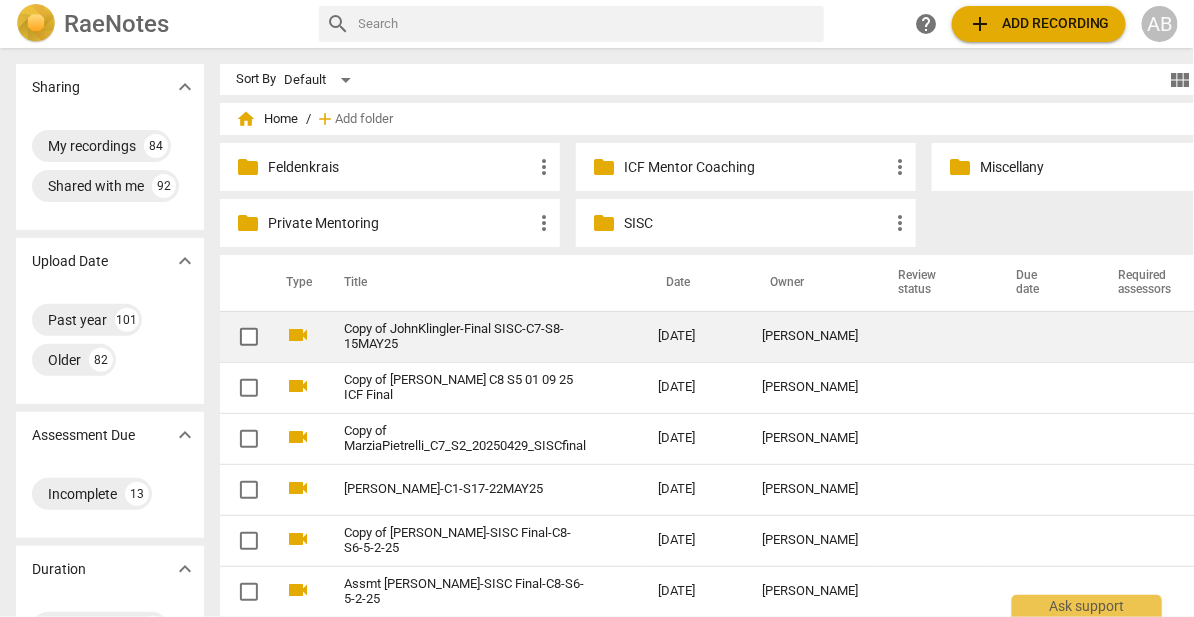 click on "[PERSON_NAME]" at bounding box center (810, 336) 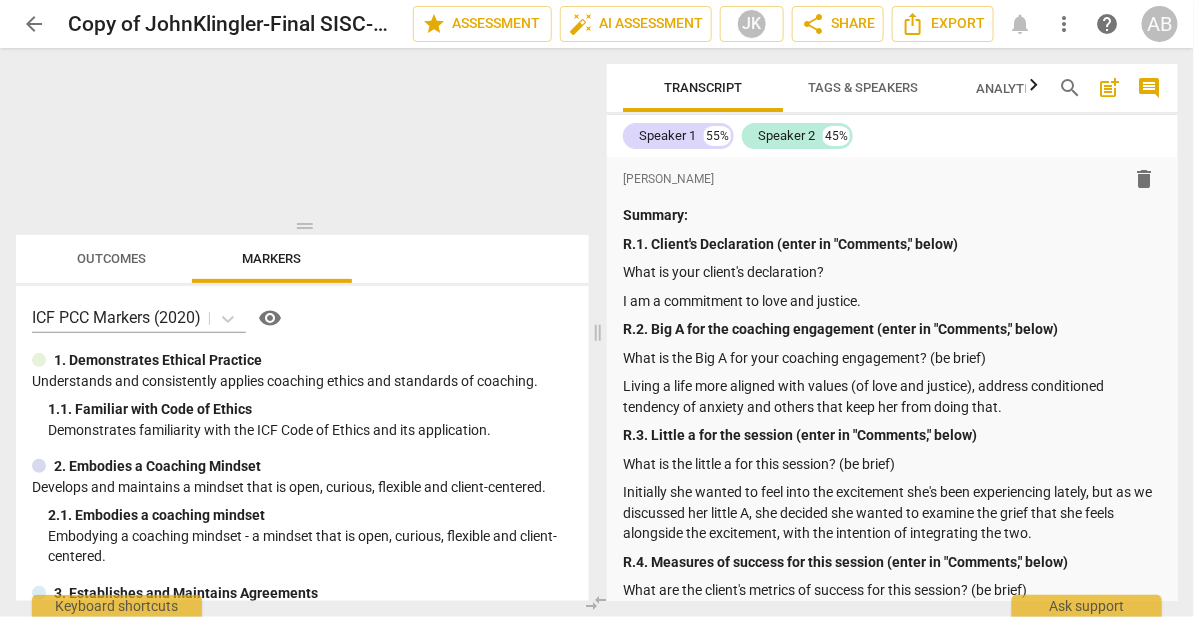 click on "arrow_back" at bounding box center (34, 24) 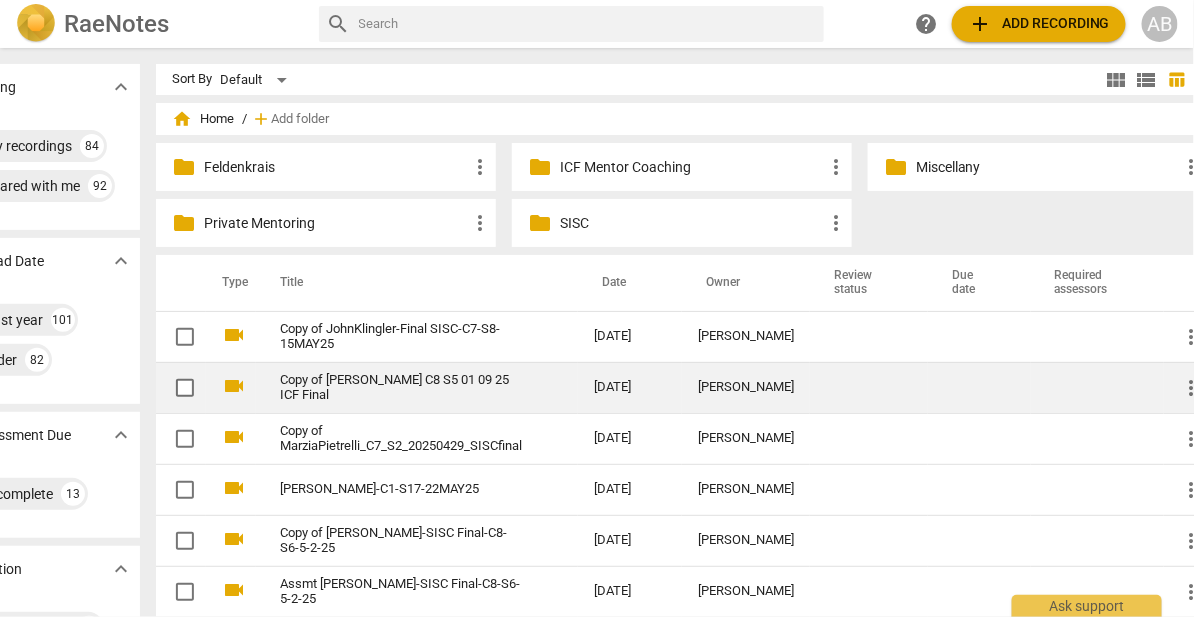 scroll, scrollTop: 0, scrollLeft: 67, axis: horizontal 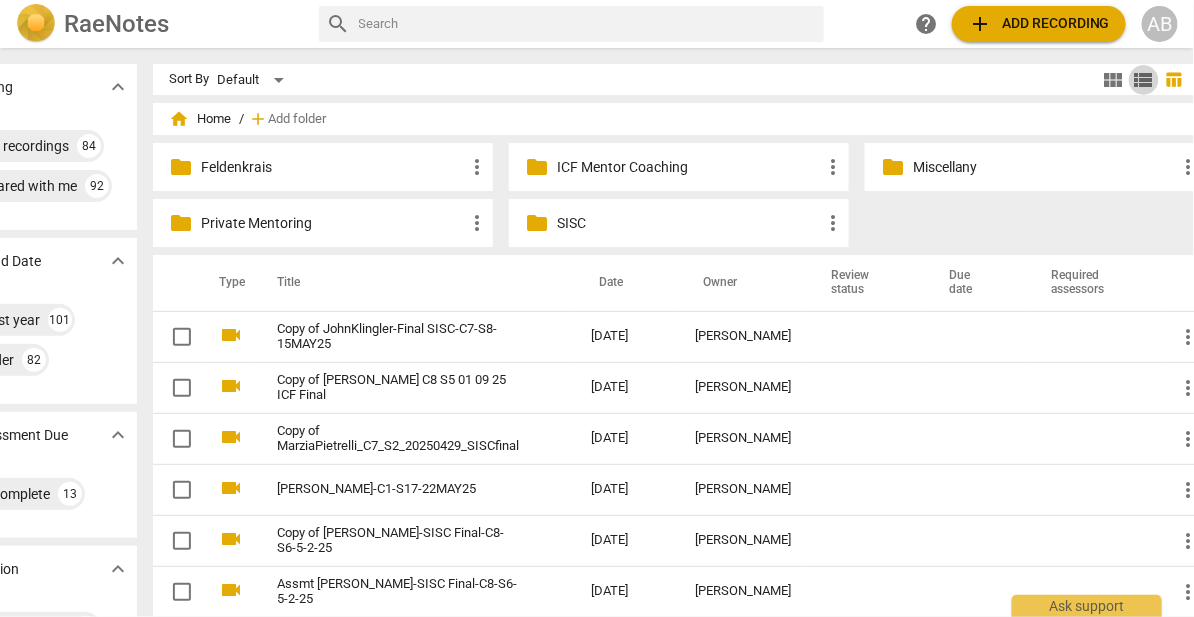 click on "view_list" at bounding box center (1144, 80) 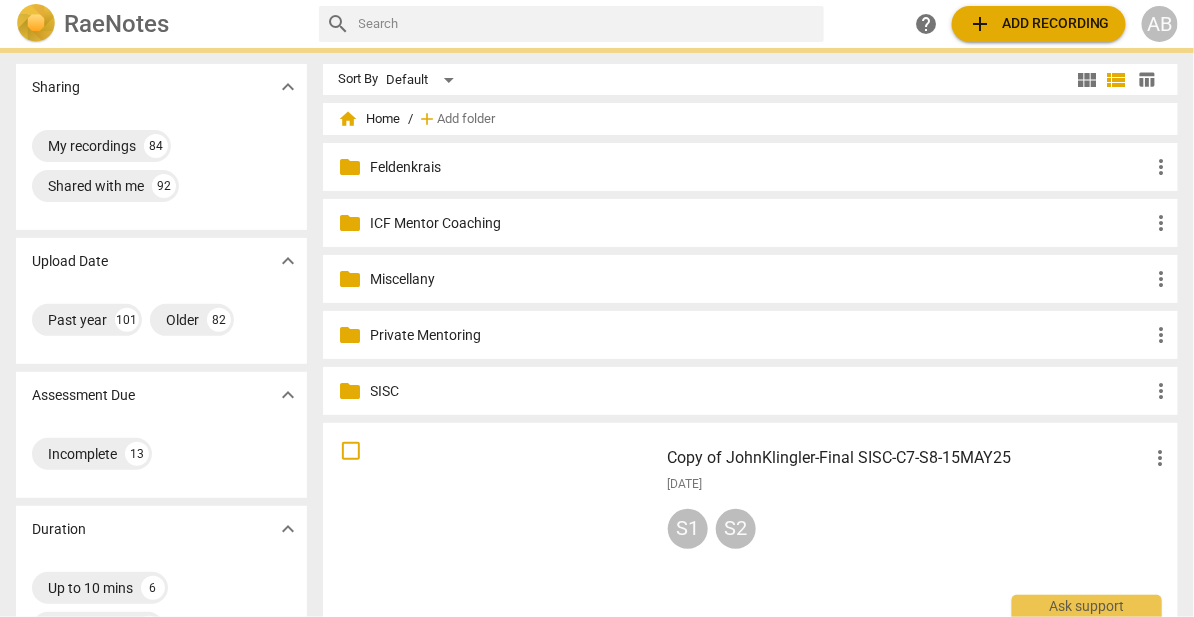 scroll, scrollTop: 0, scrollLeft: 0, axis: both 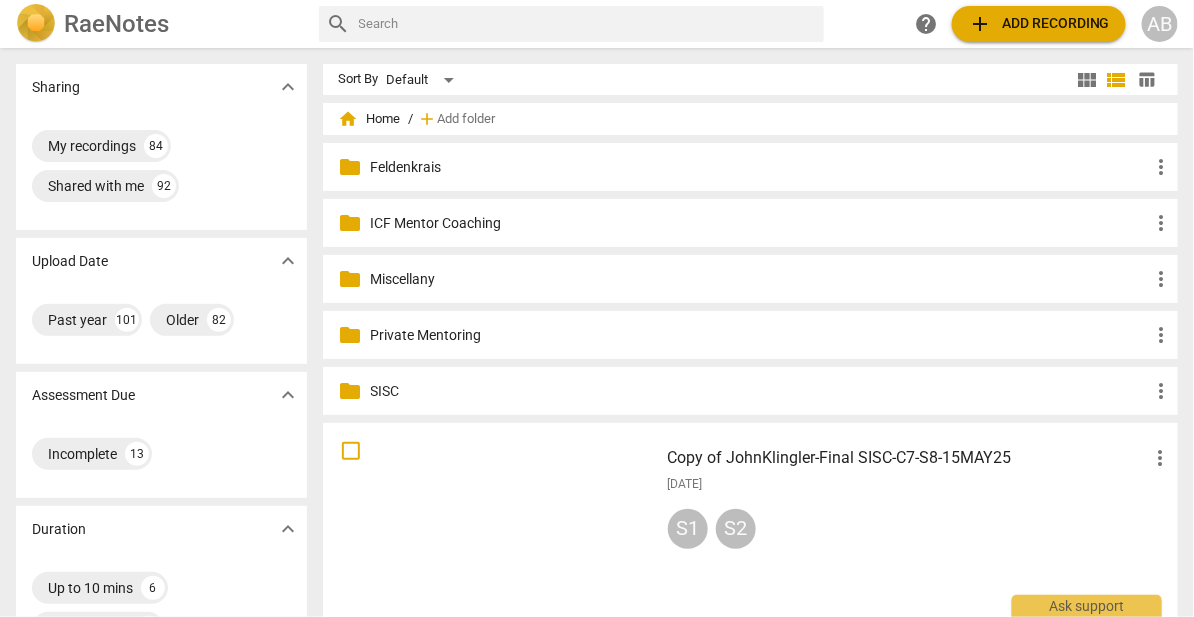 click on "view_module" at bounding box center [1087, 80] 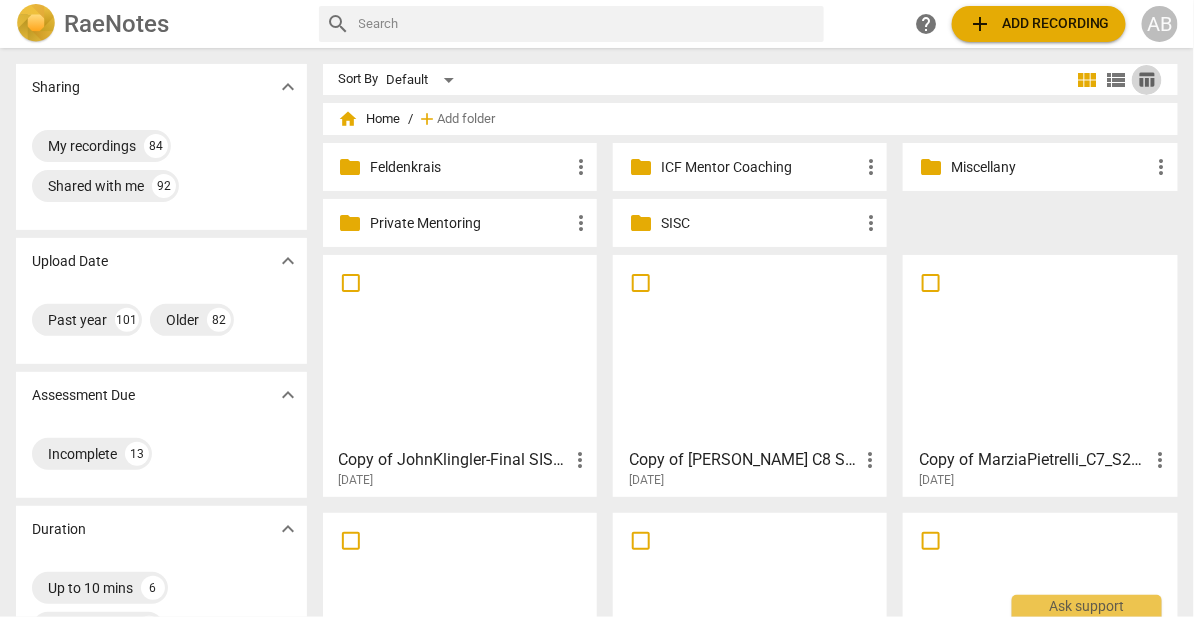 click on "table_chart" at bounding box center [1147, 79] 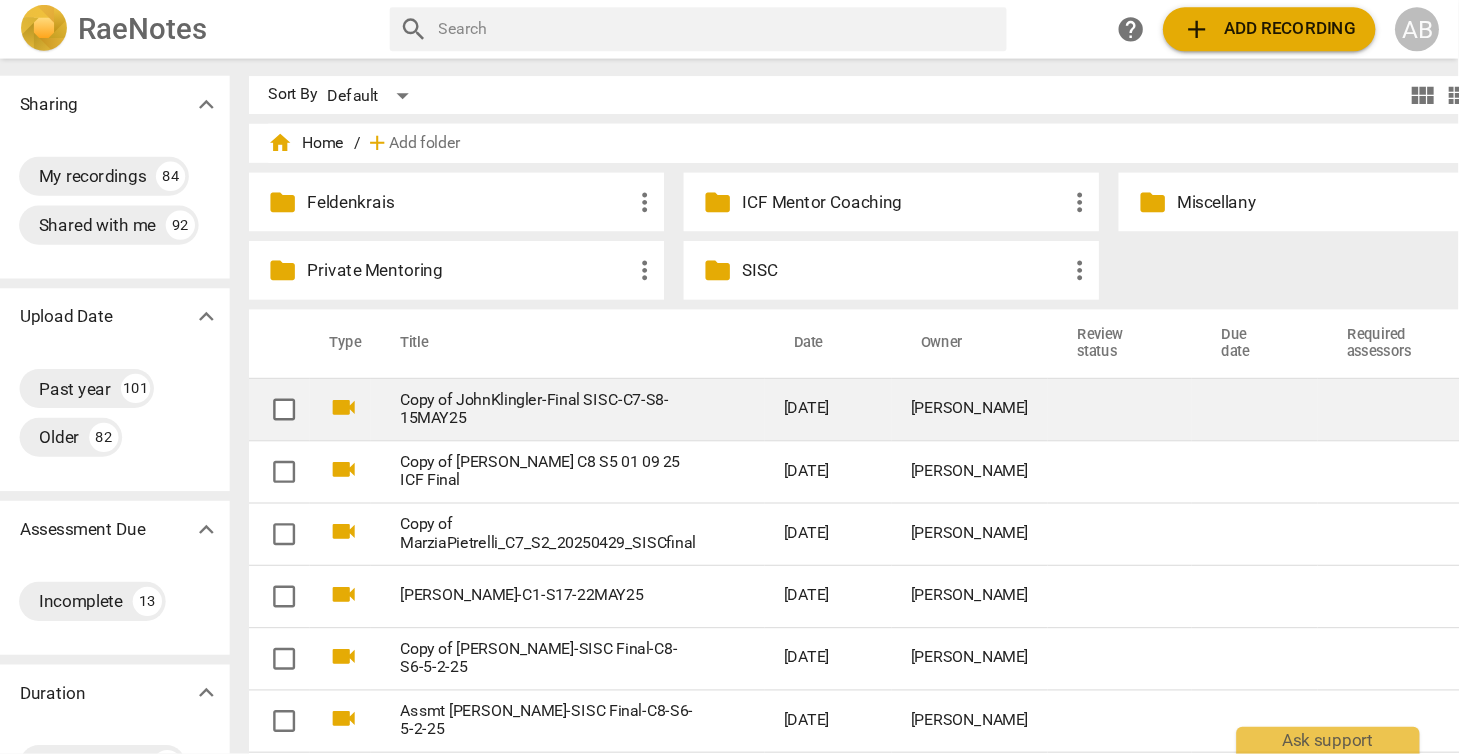 scroll, scrollTop: 2, scrollLeft: 13, axis: both 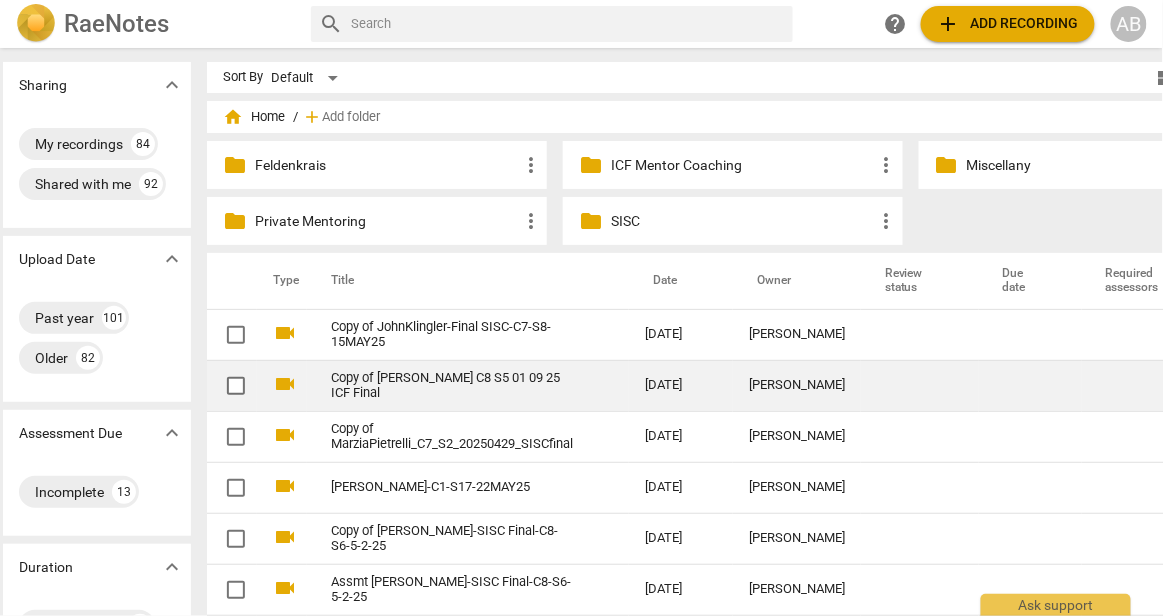 click on "Copy of [PERSON_NAME] C8 S5 01 09 25 ICF Final" at bounding box center [452, 386] 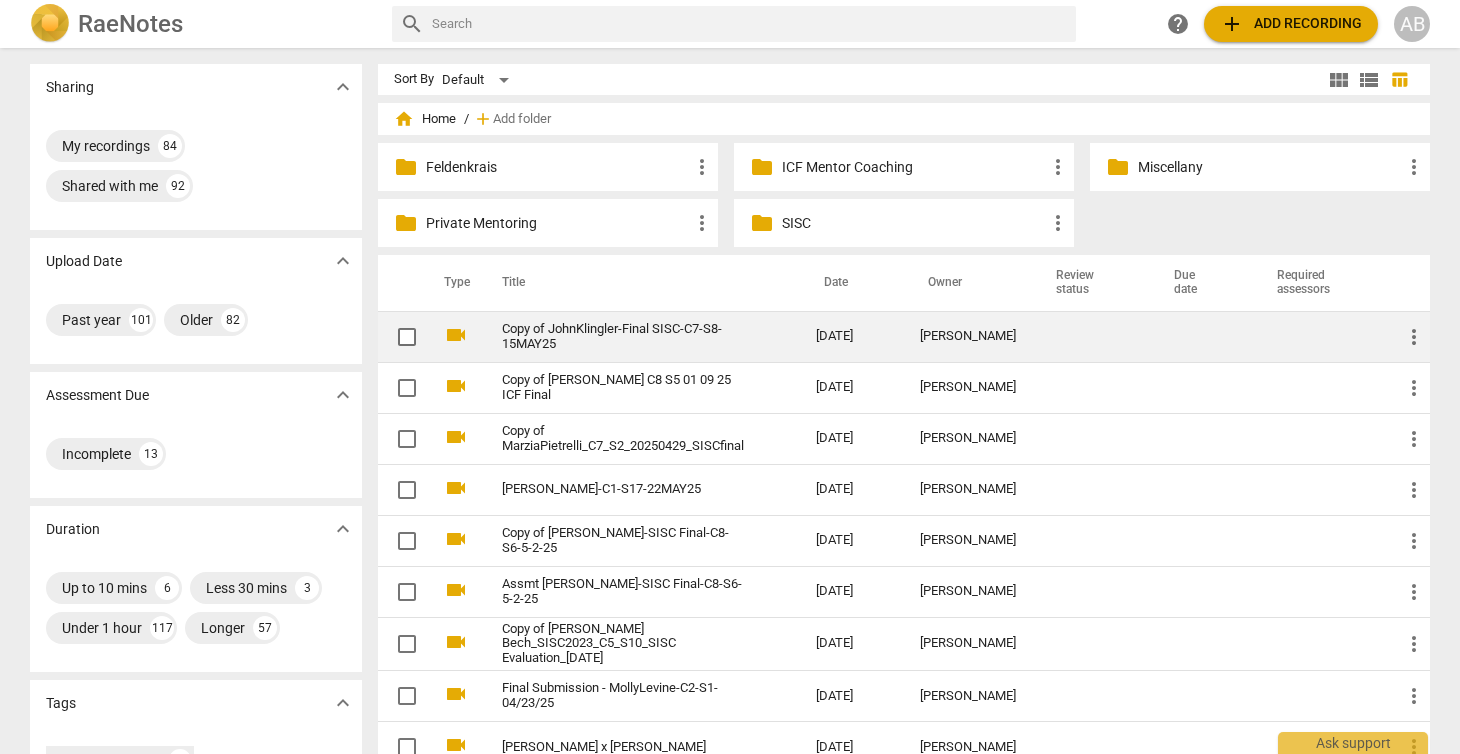 click on "more_vert" at bounding box center (1414, 337) 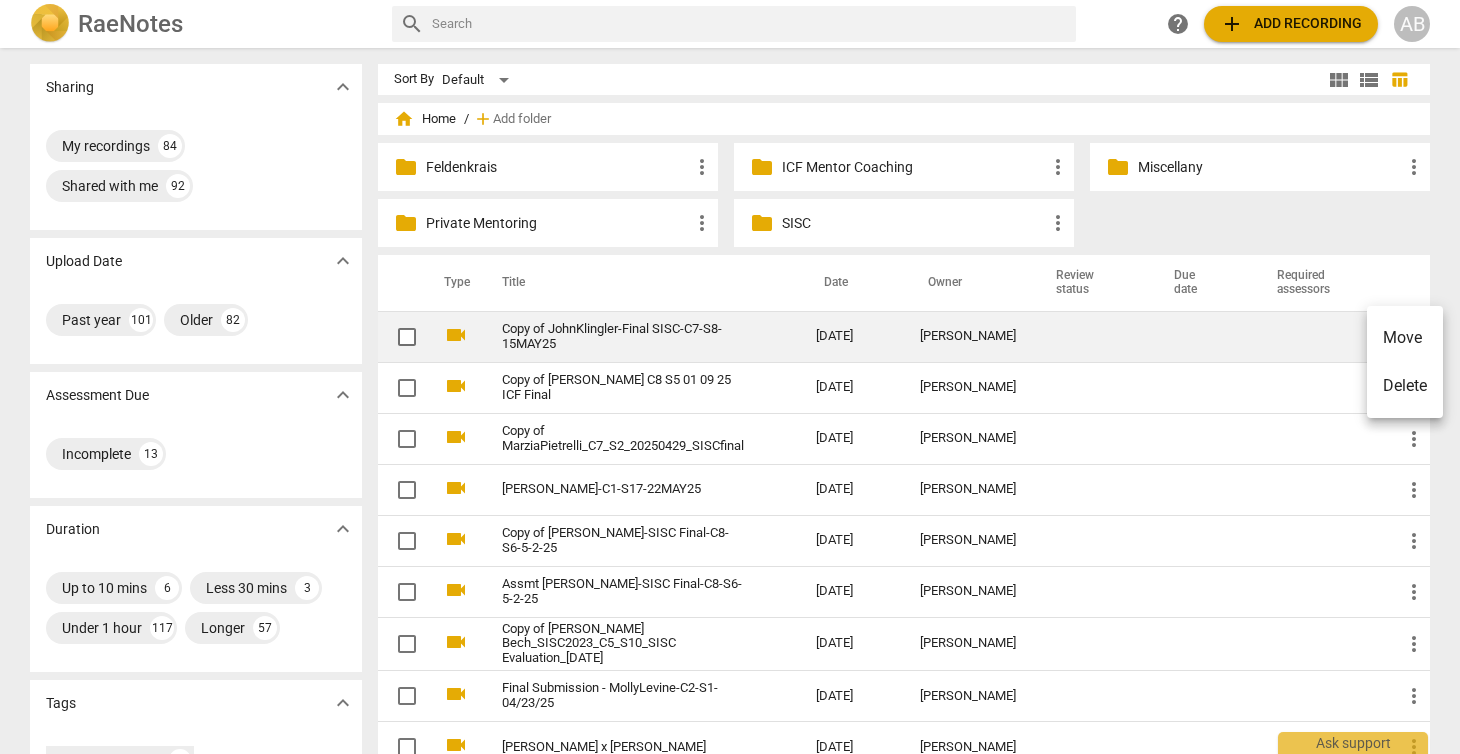 click on "Move" at bounding box center (1405, 338) 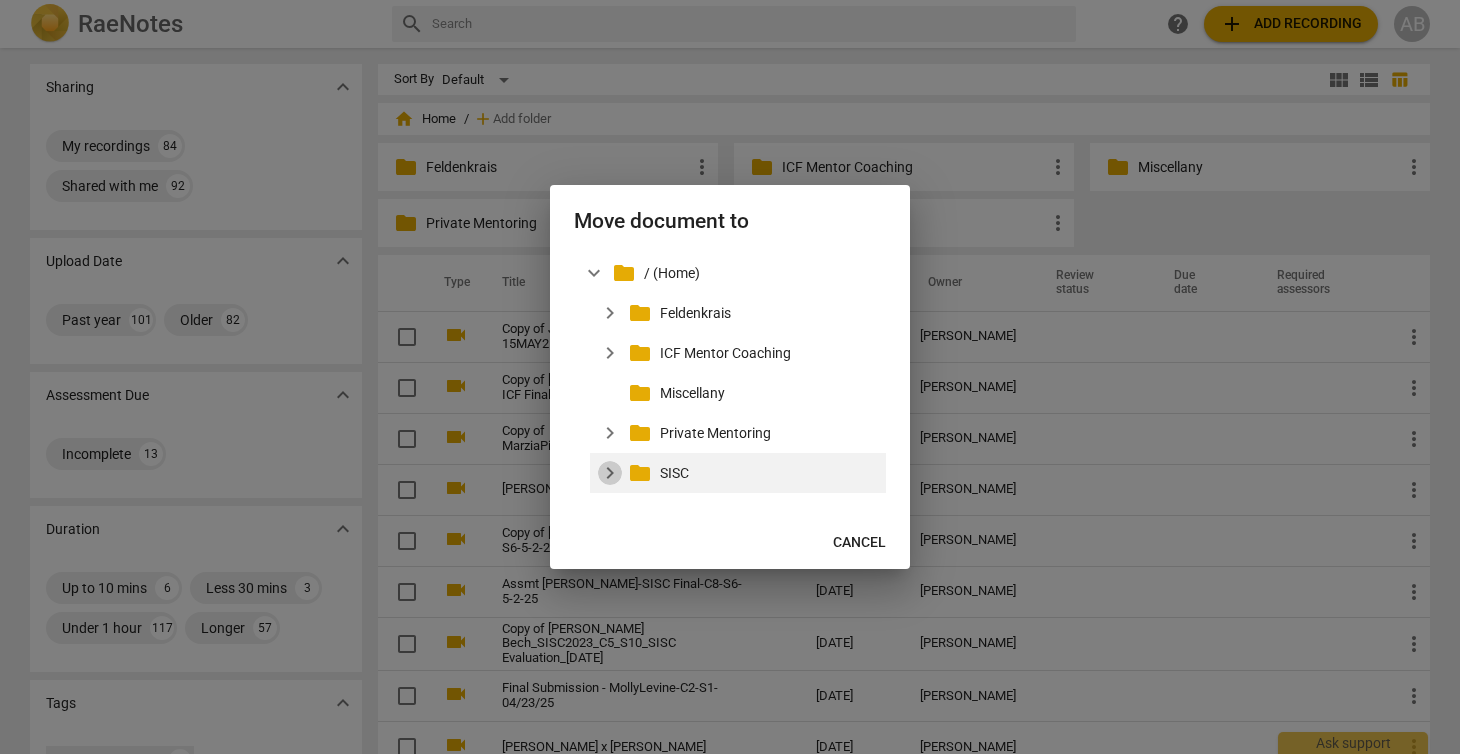 click on "expand_more" at bounding box center [610, 473] 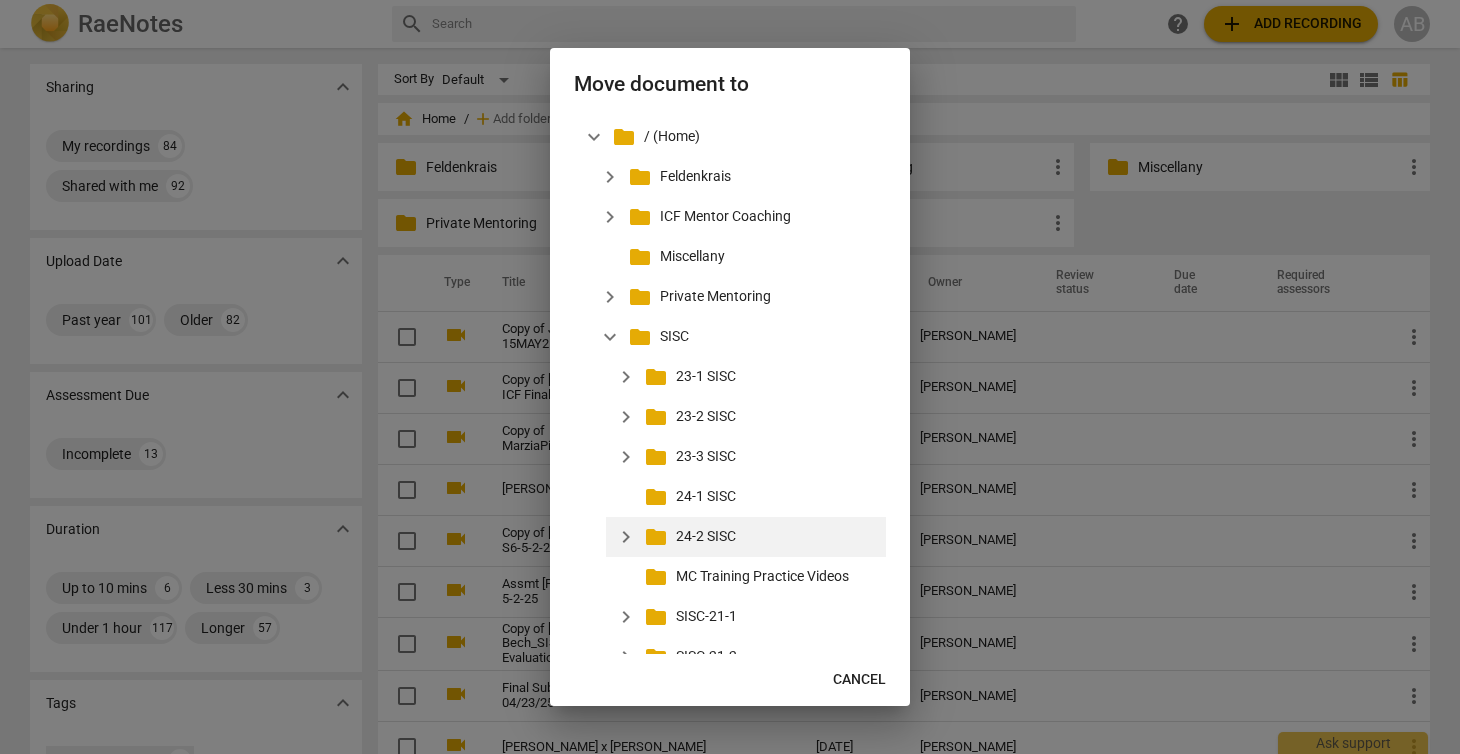 scroll, scrollTop: 85, scrollLeft: 0, axis: vertical 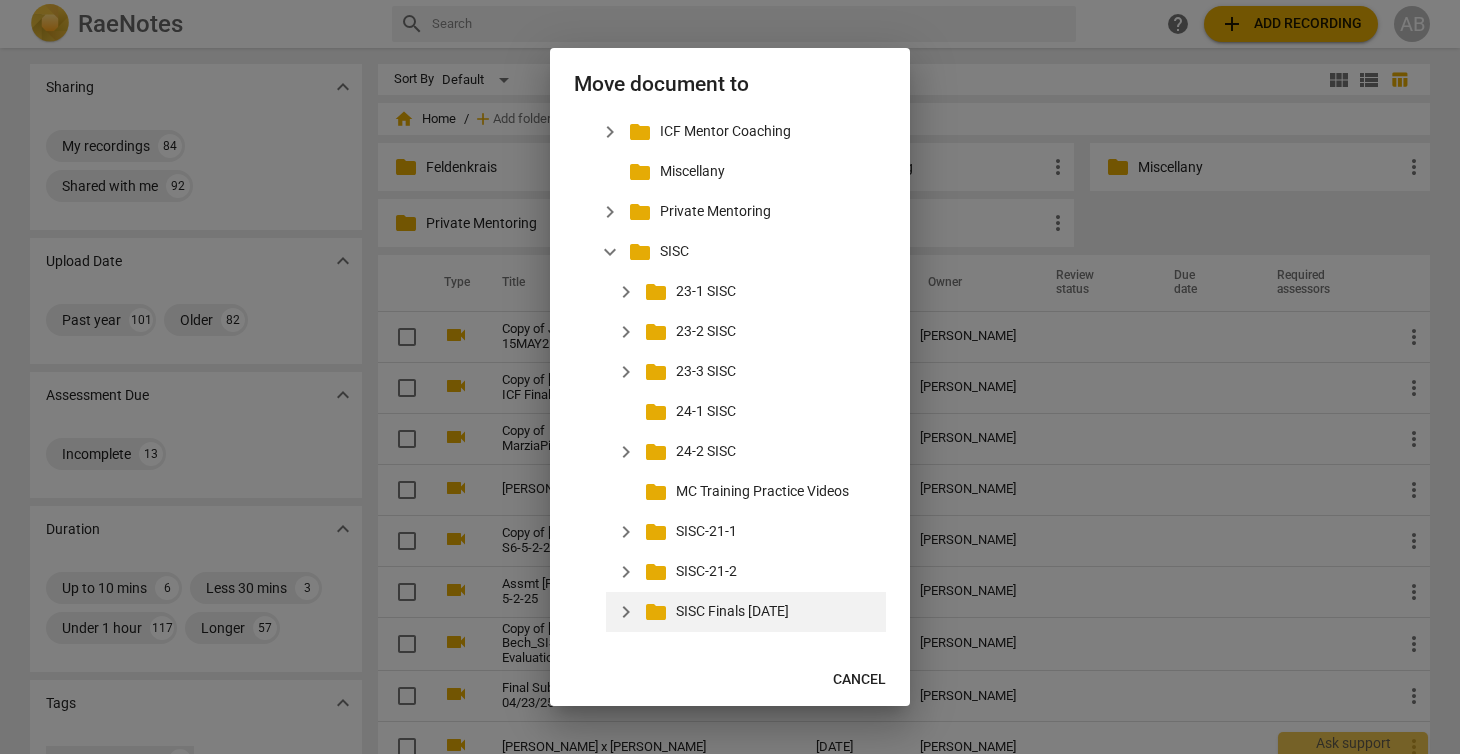 click on "expand_more" at bounding box center [626, 612] 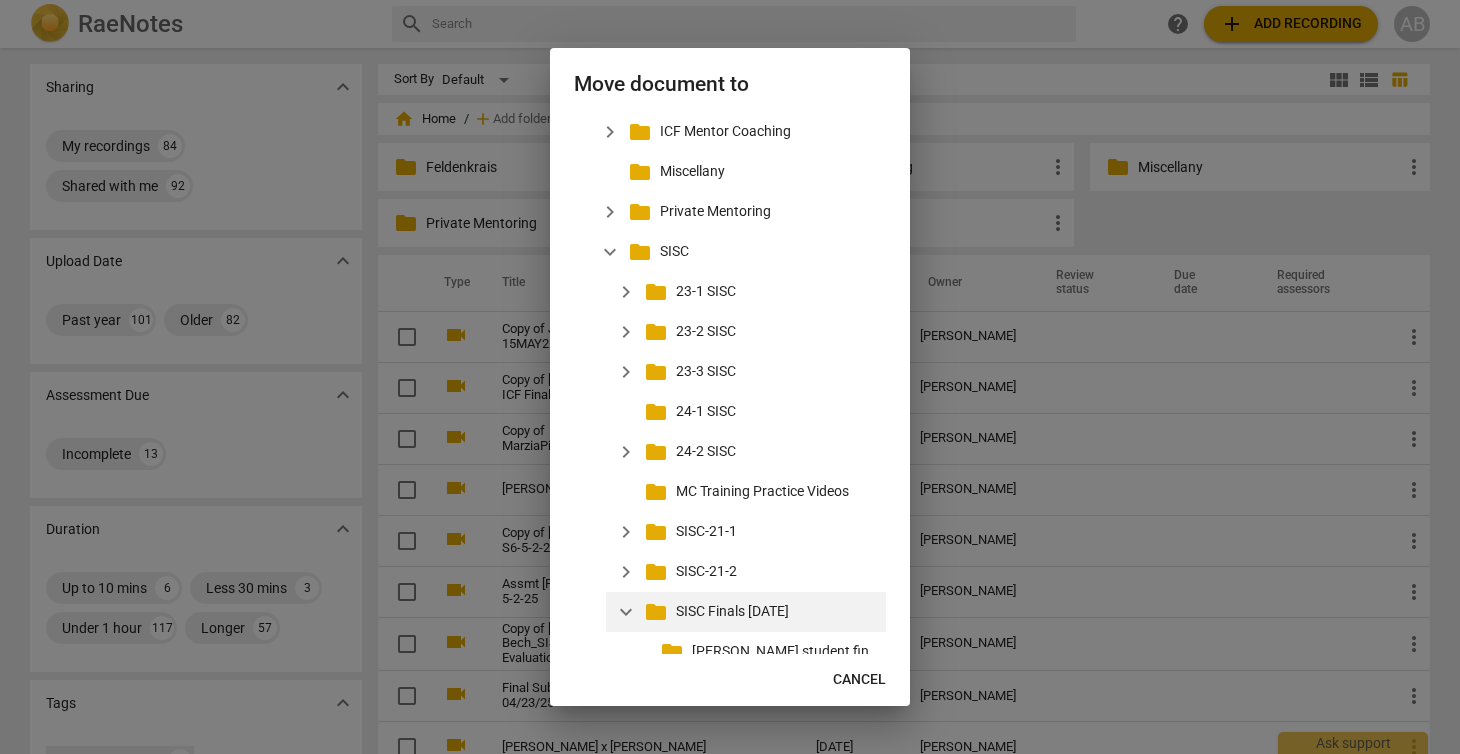 click on "SISC Finals May 2025" at bounding box center [777, 611] 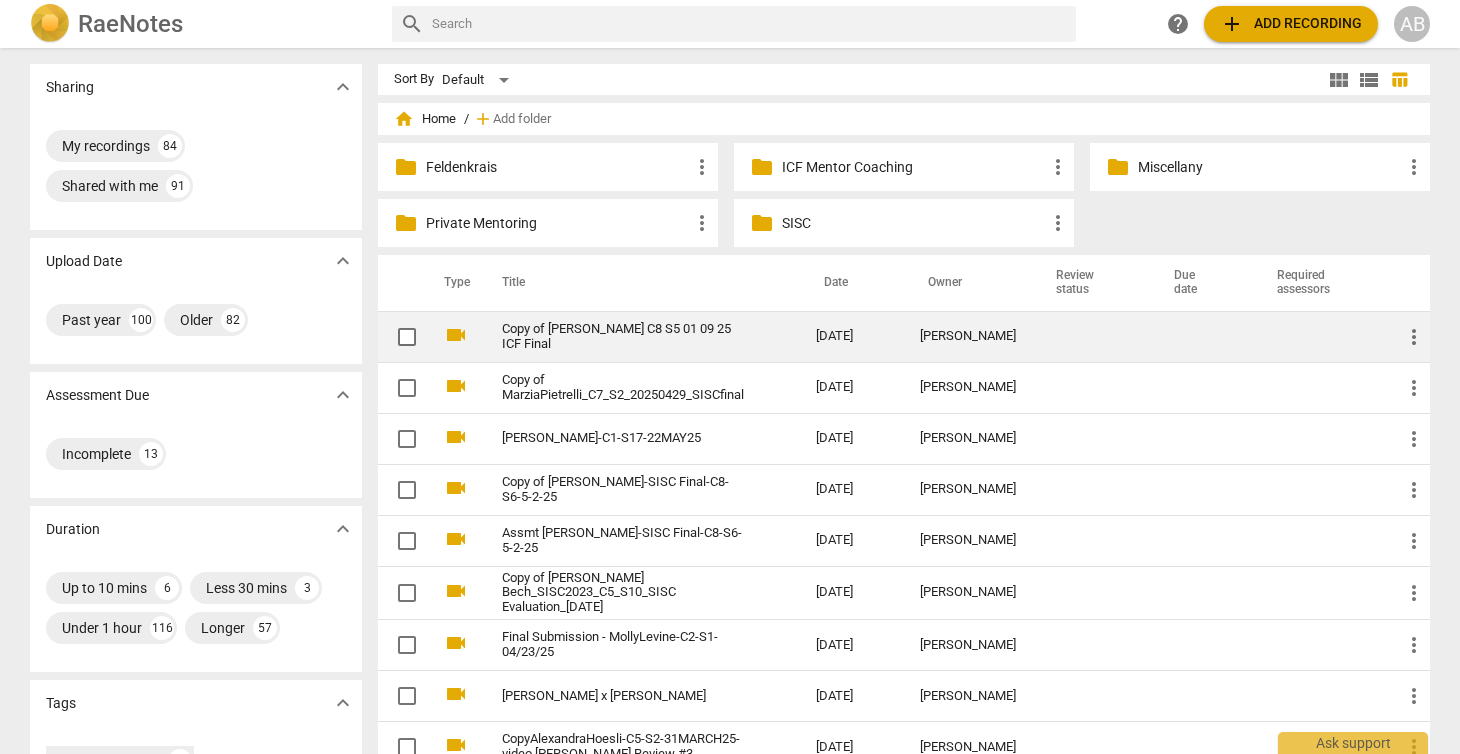 click on "more_vert" at bounding box center [1414, 337] 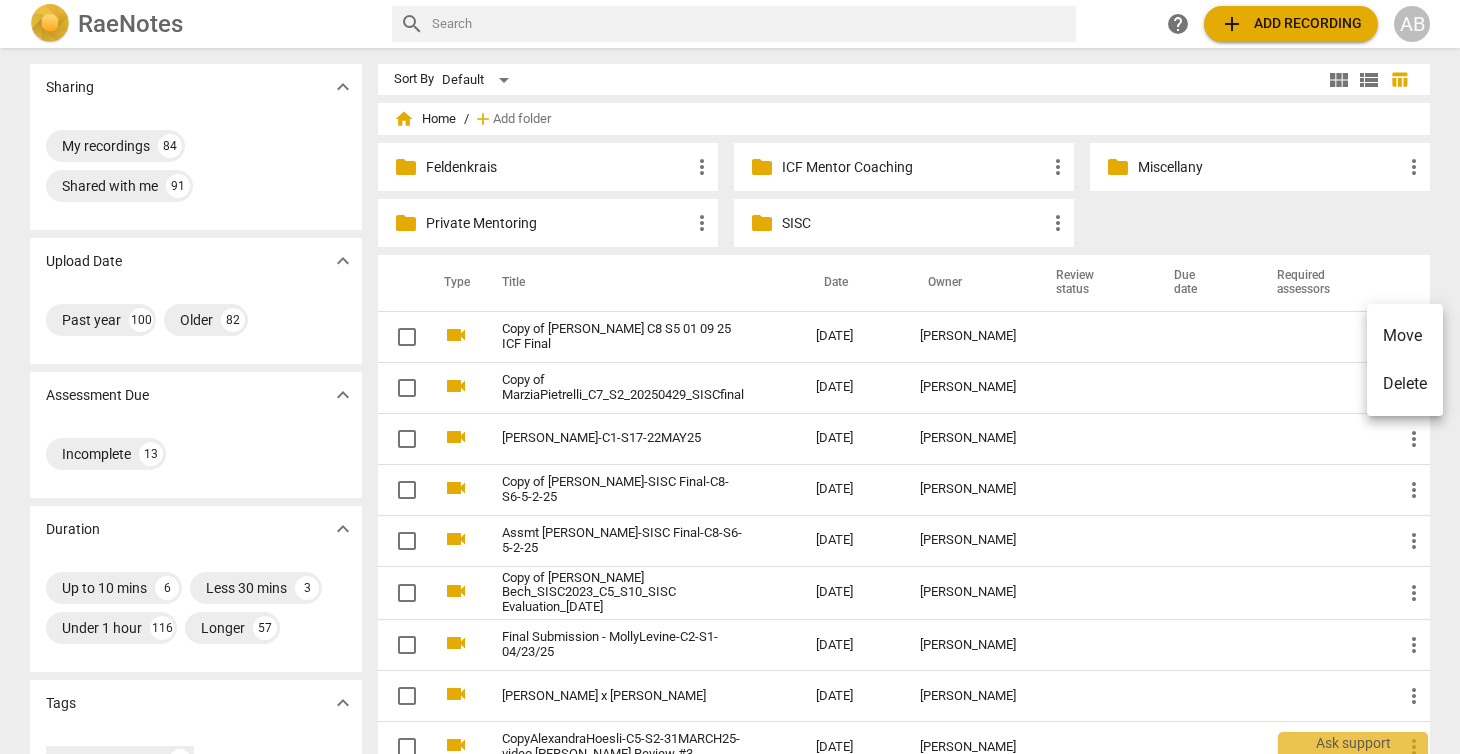 click on "Delete" at bounding box center [1405, 384] 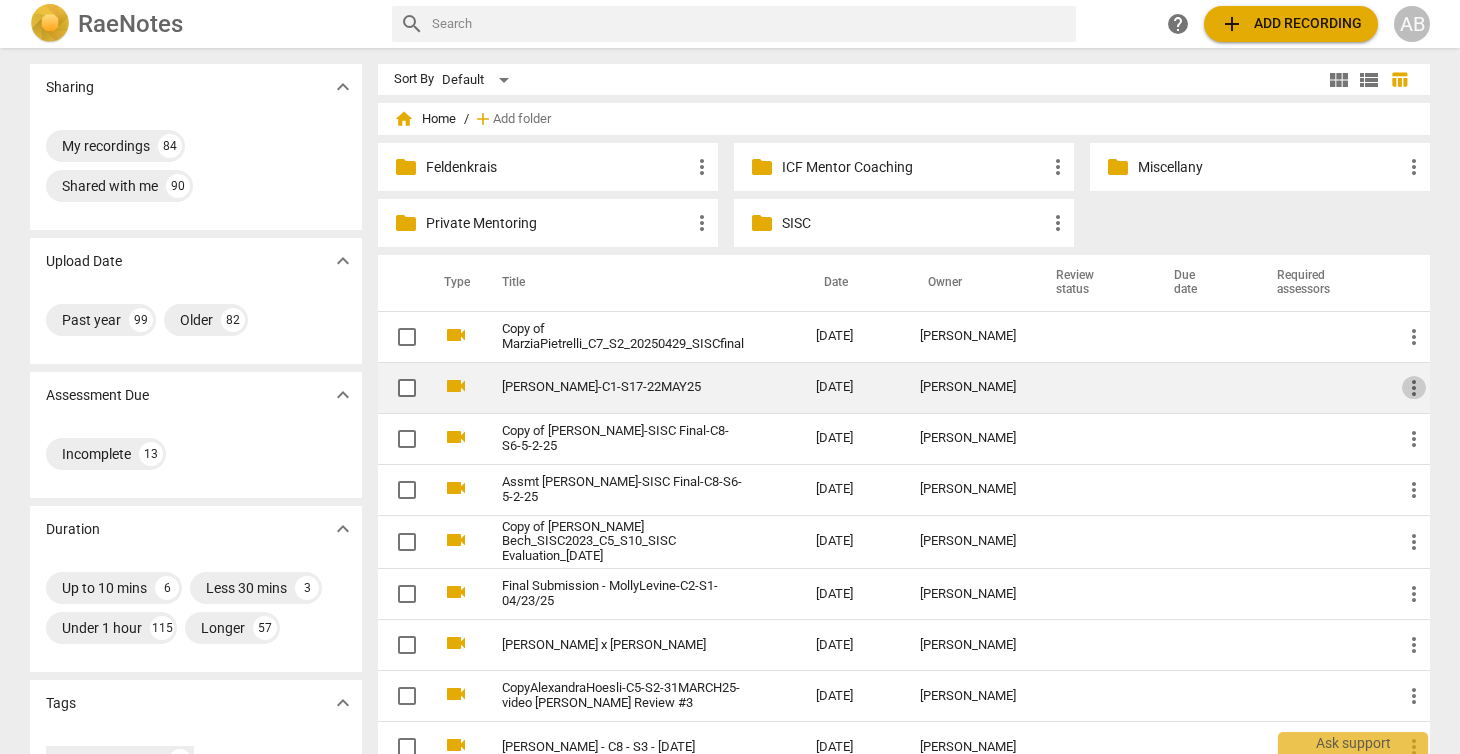 click on "more_vert" at bounding box center (1414, 388) 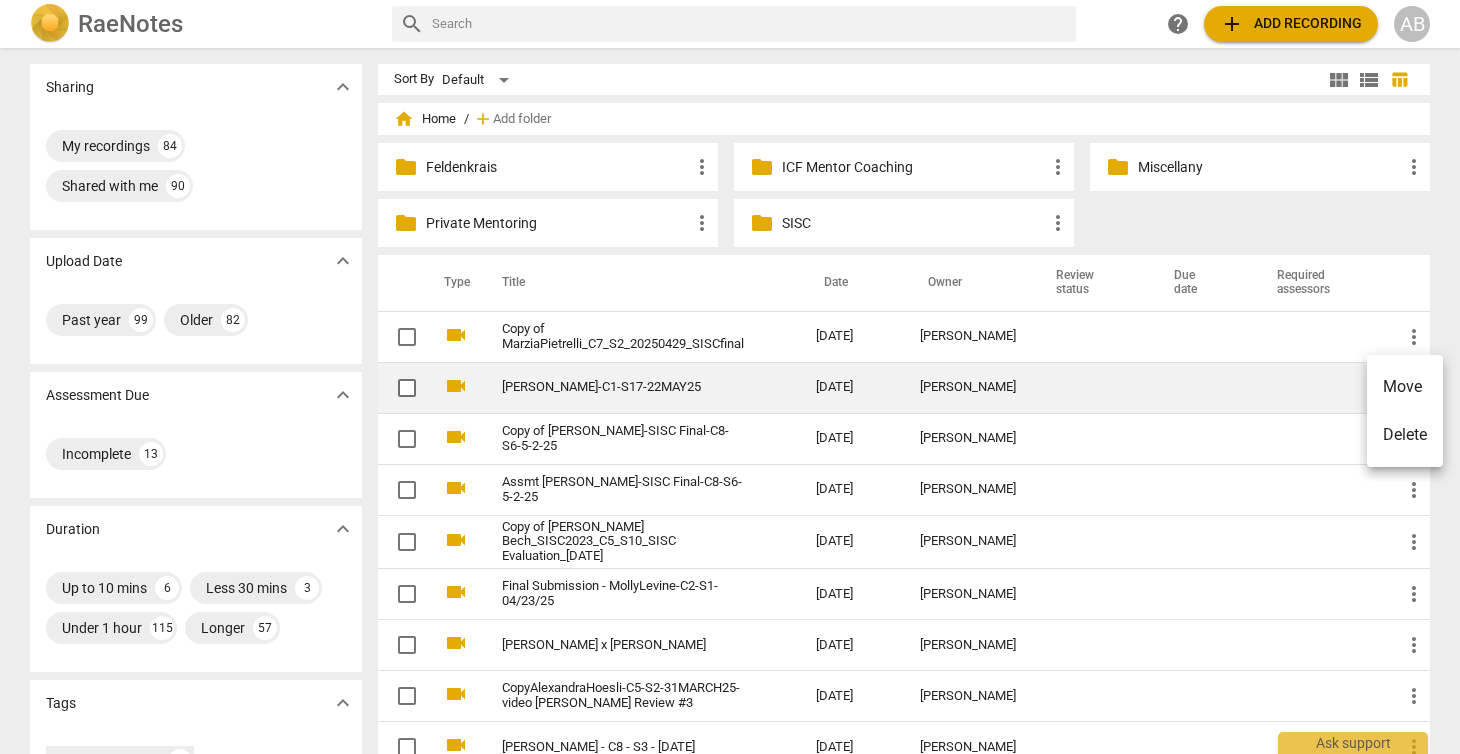 click on "Move" at bounding box center [1405, 387] 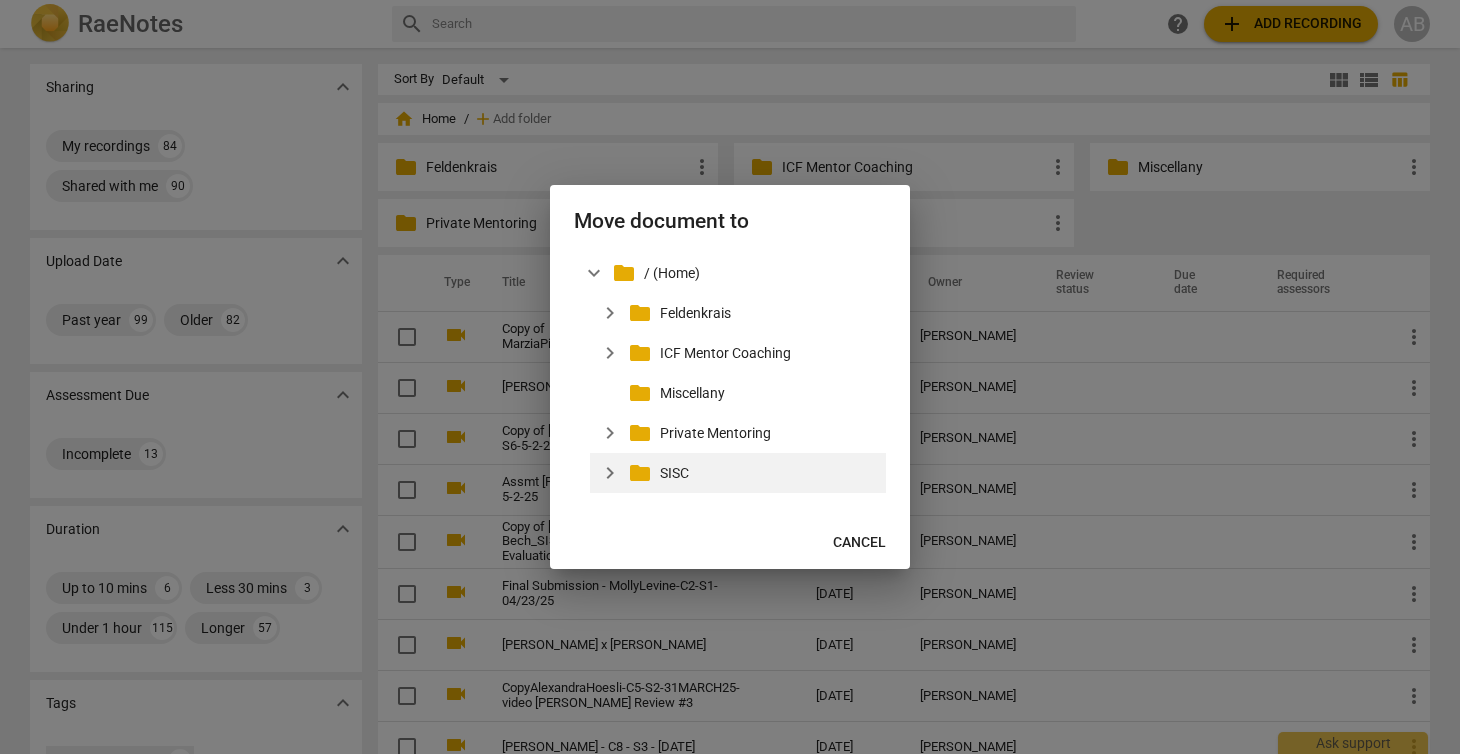 click on "expand_more" at bounding box center (610, 473) 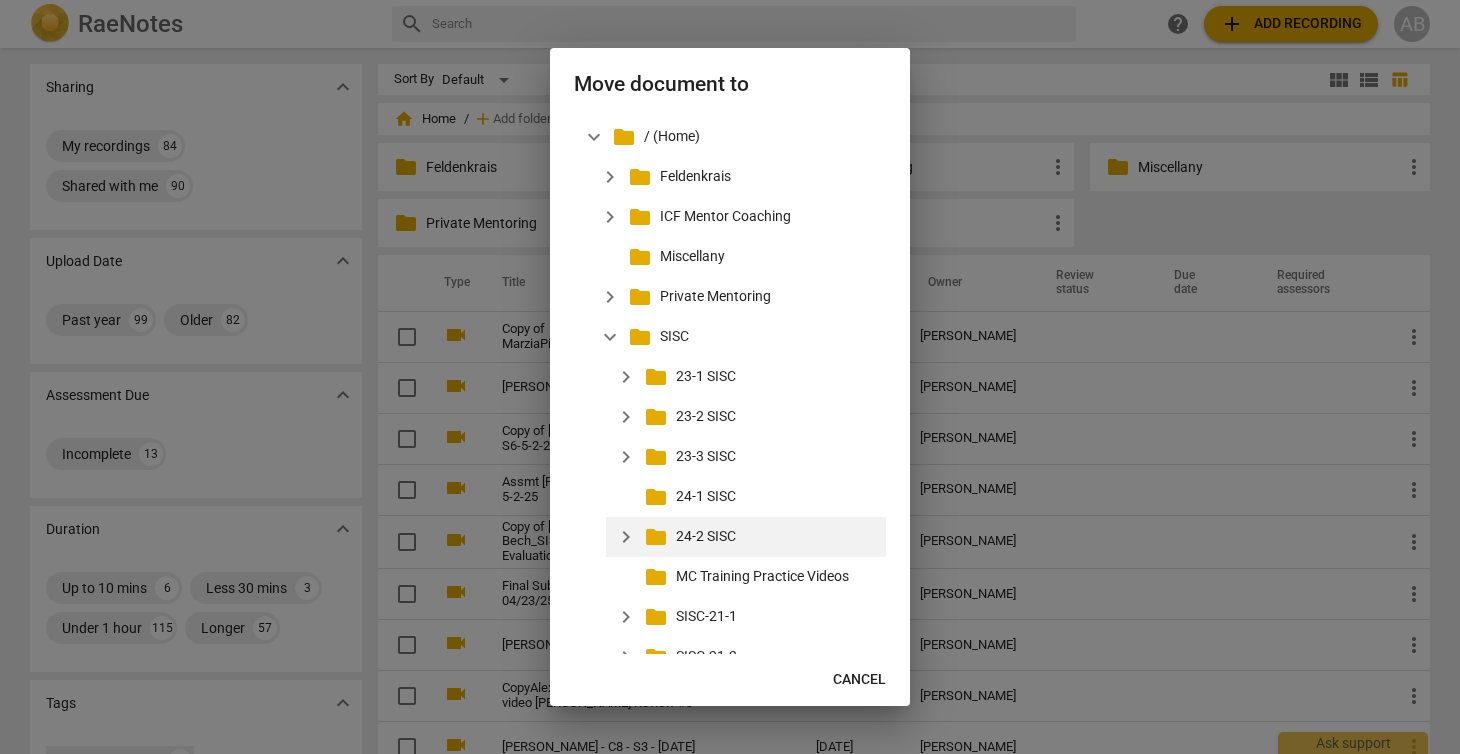 click on "expand_more" at bounding box center [626, 537] 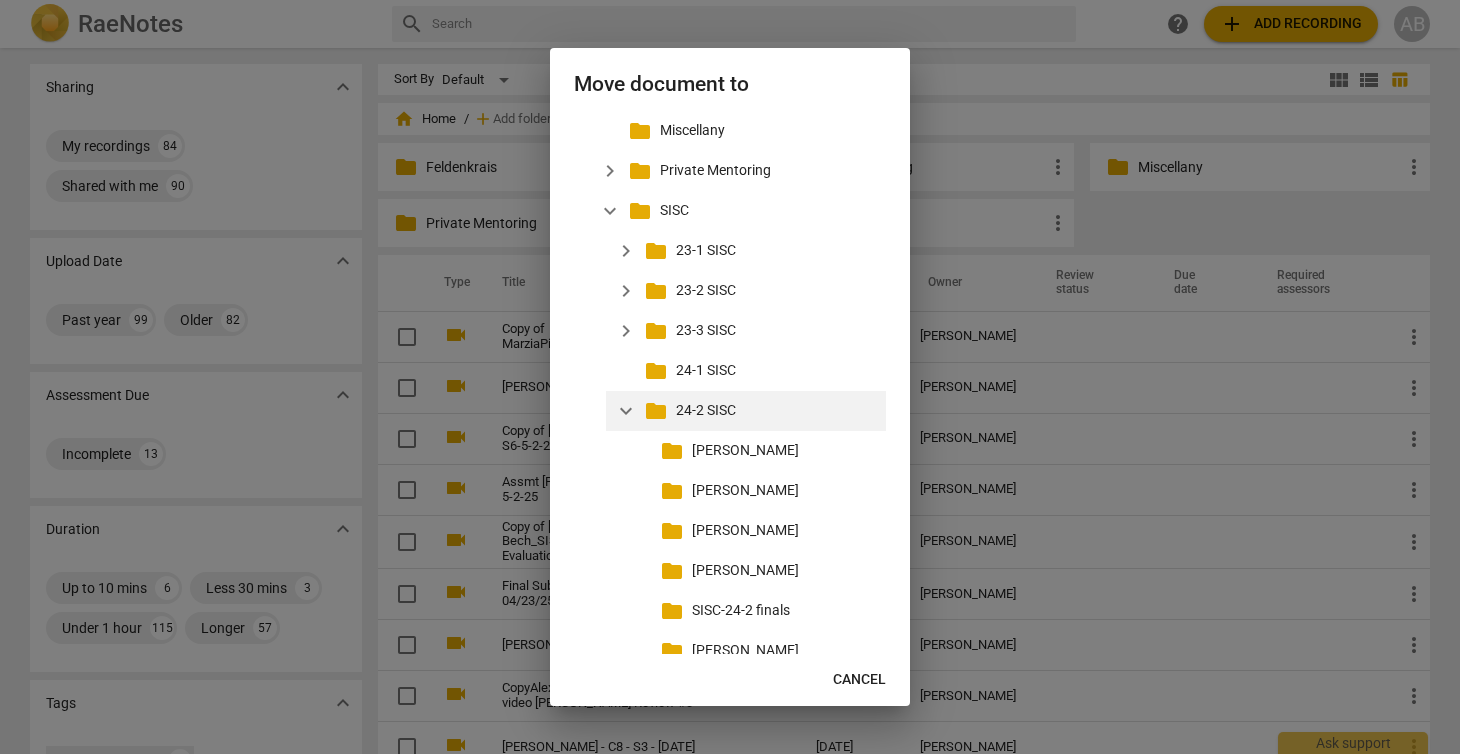 scroll, scrollTop: 150, scrollLeft: 0, axis: vertical 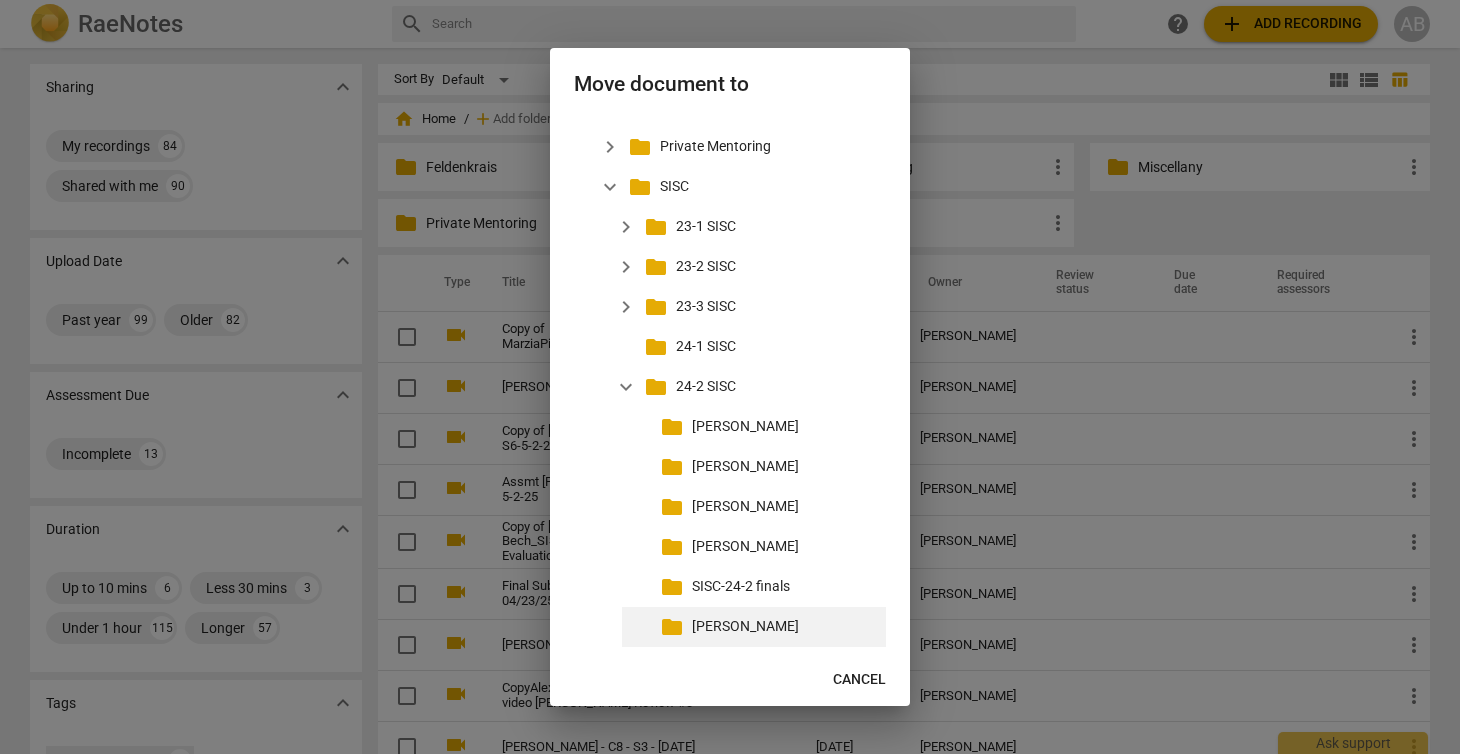 click on "folder" at bounding box center (672, 627) 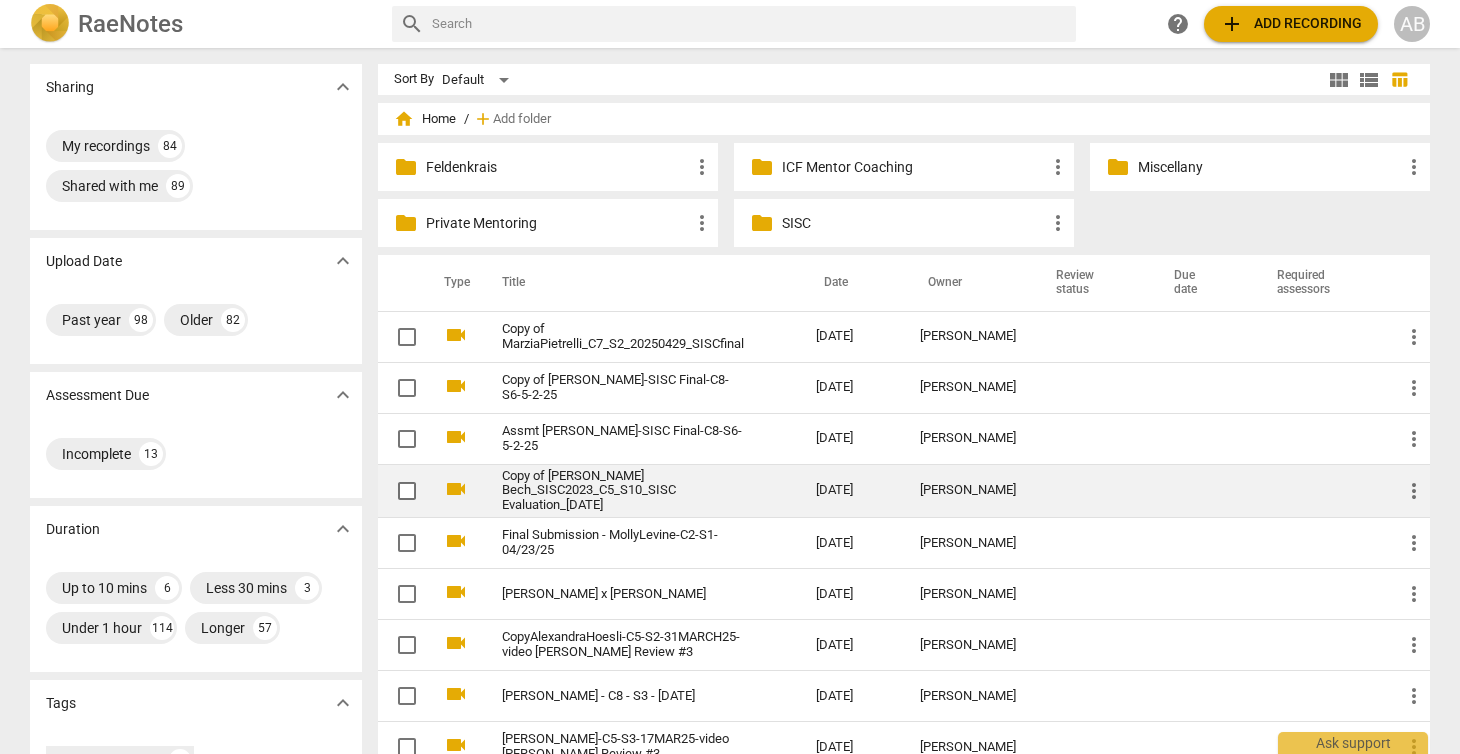 click on "more_vert" at bounding box center (1414, 491) 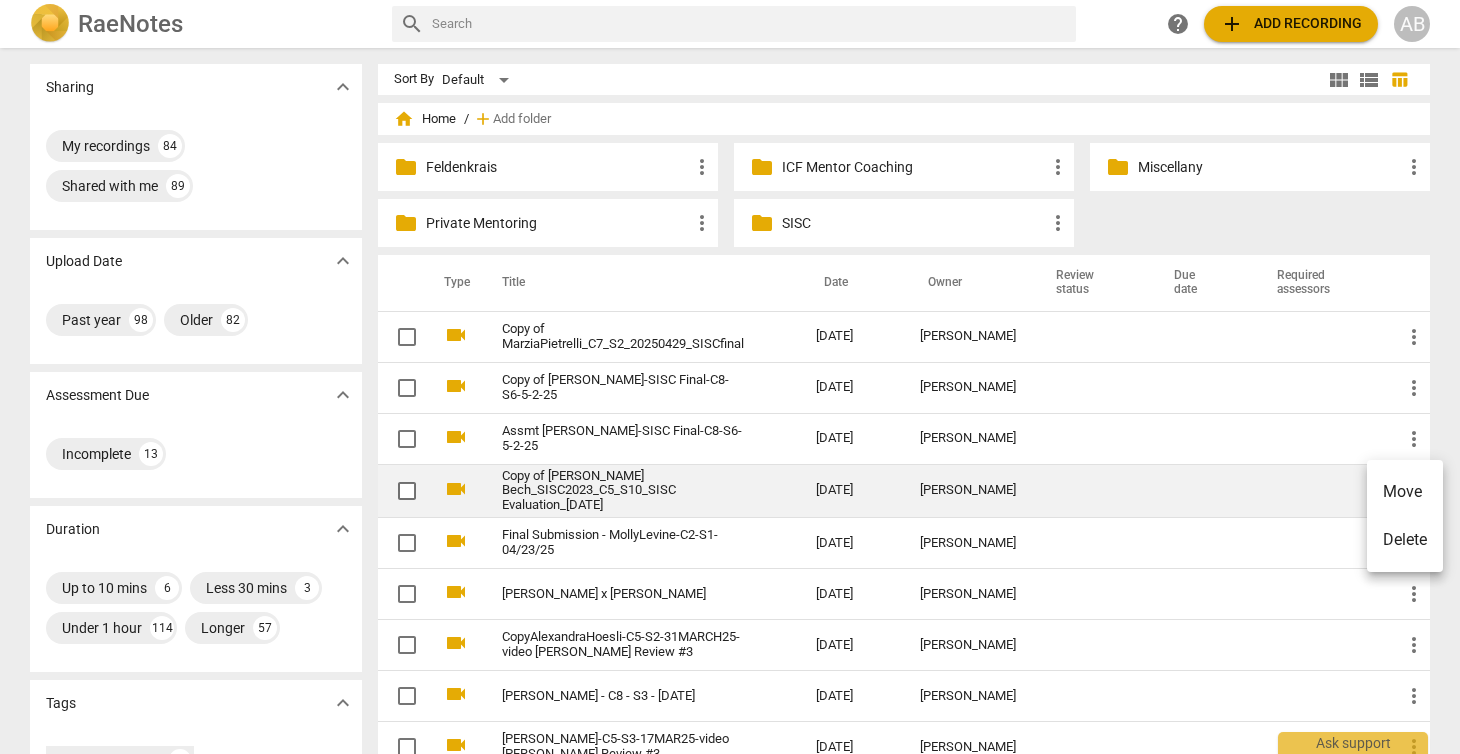 click on "Move" at bounding box center (1405, 492) 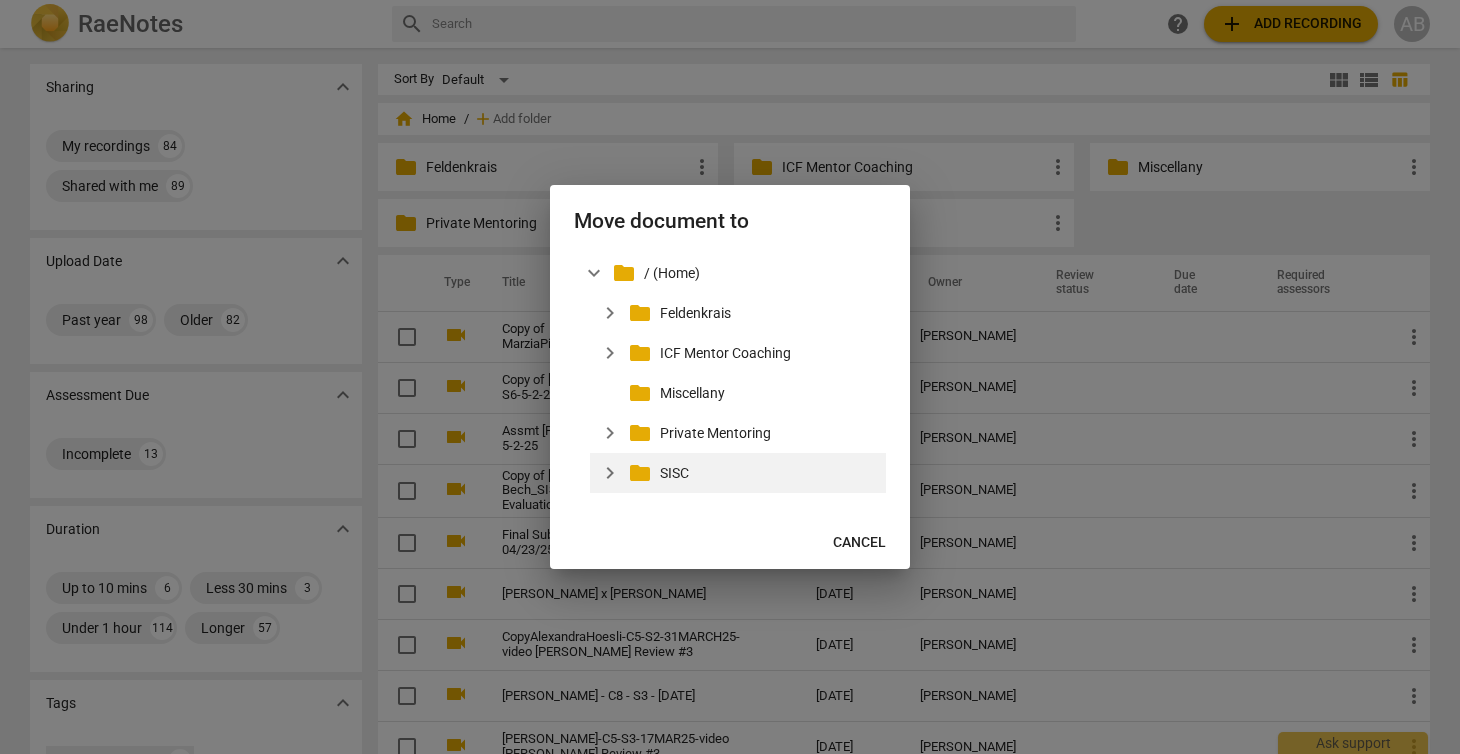 click on "expand_more" at bounding box center [610, 473] 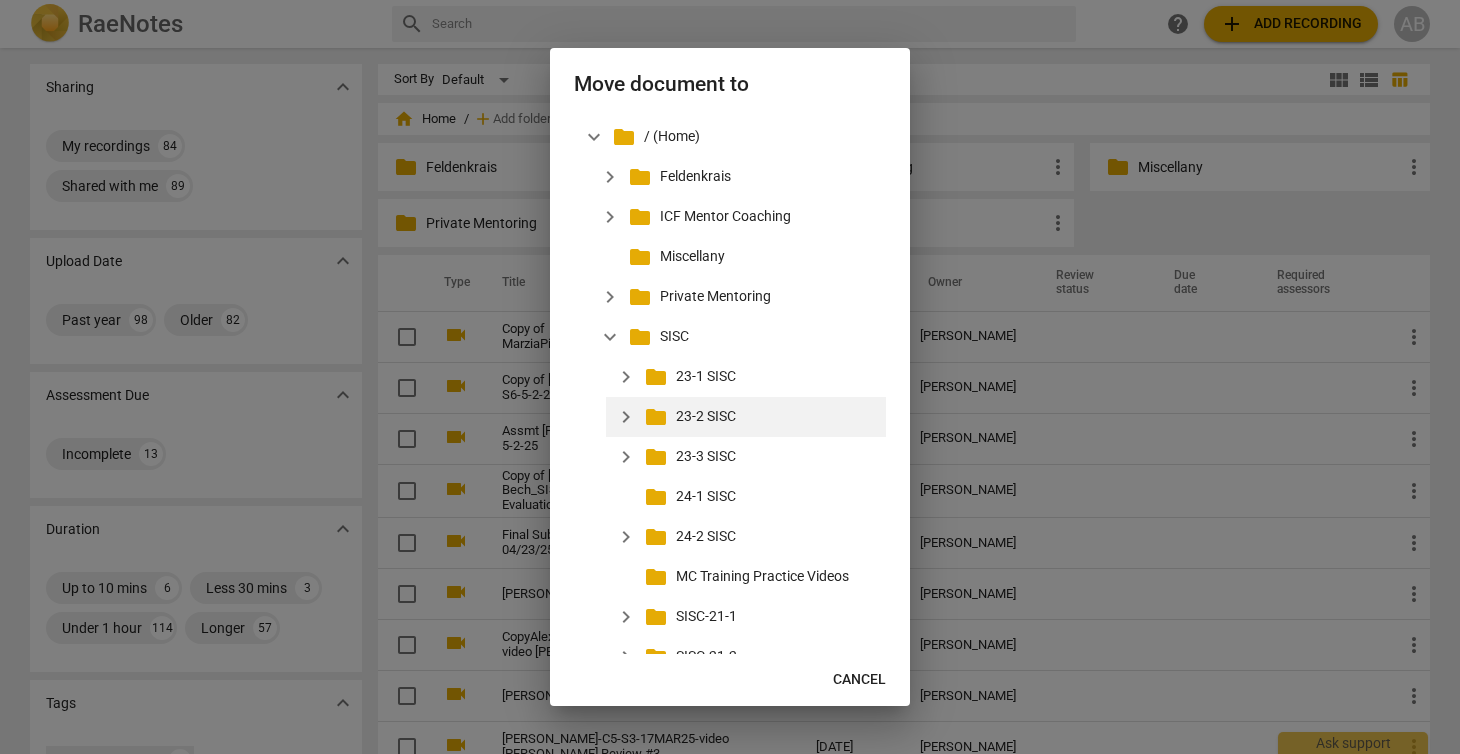click on "folder" at bounding box center [656, 417] 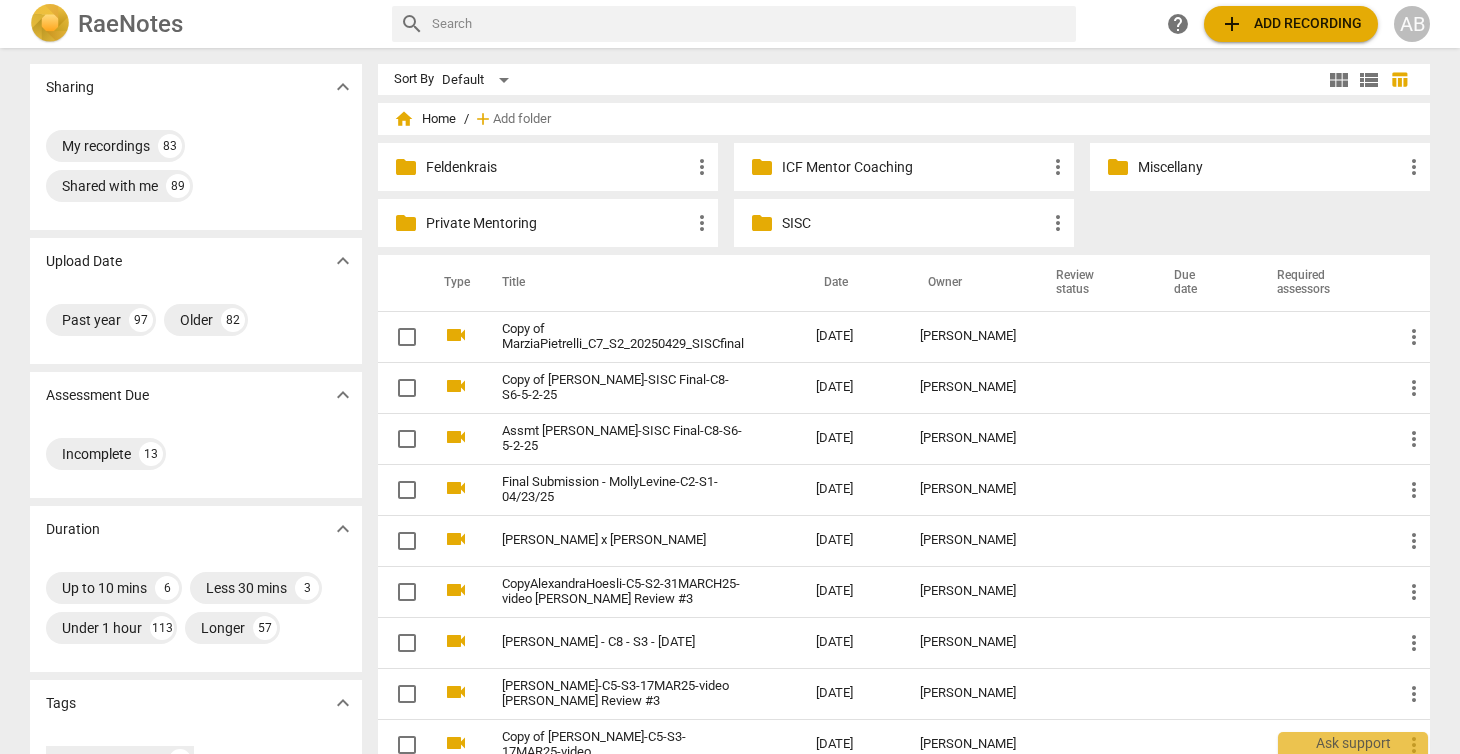 click on "folder" at bounding box center (762, 223) 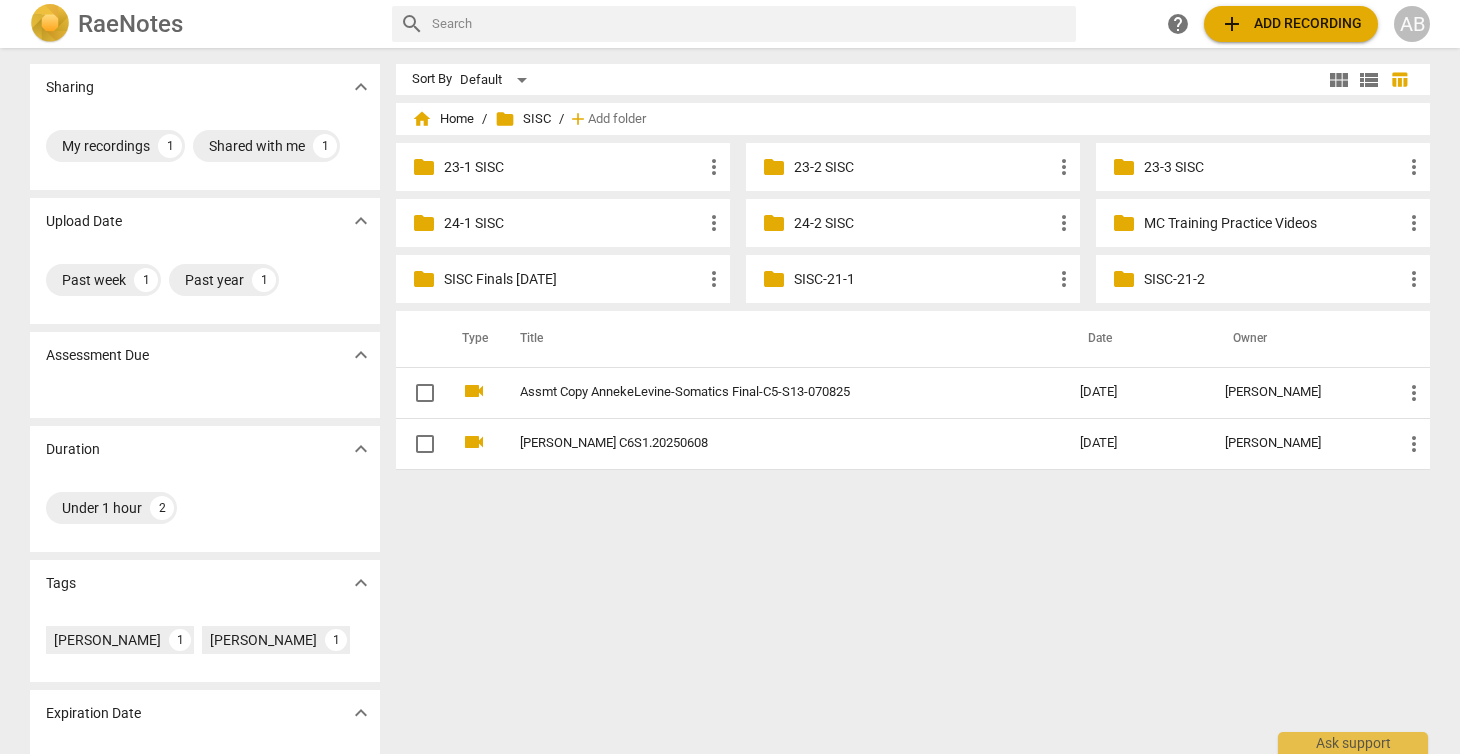click on "folder" at bounding box center (774, 167) 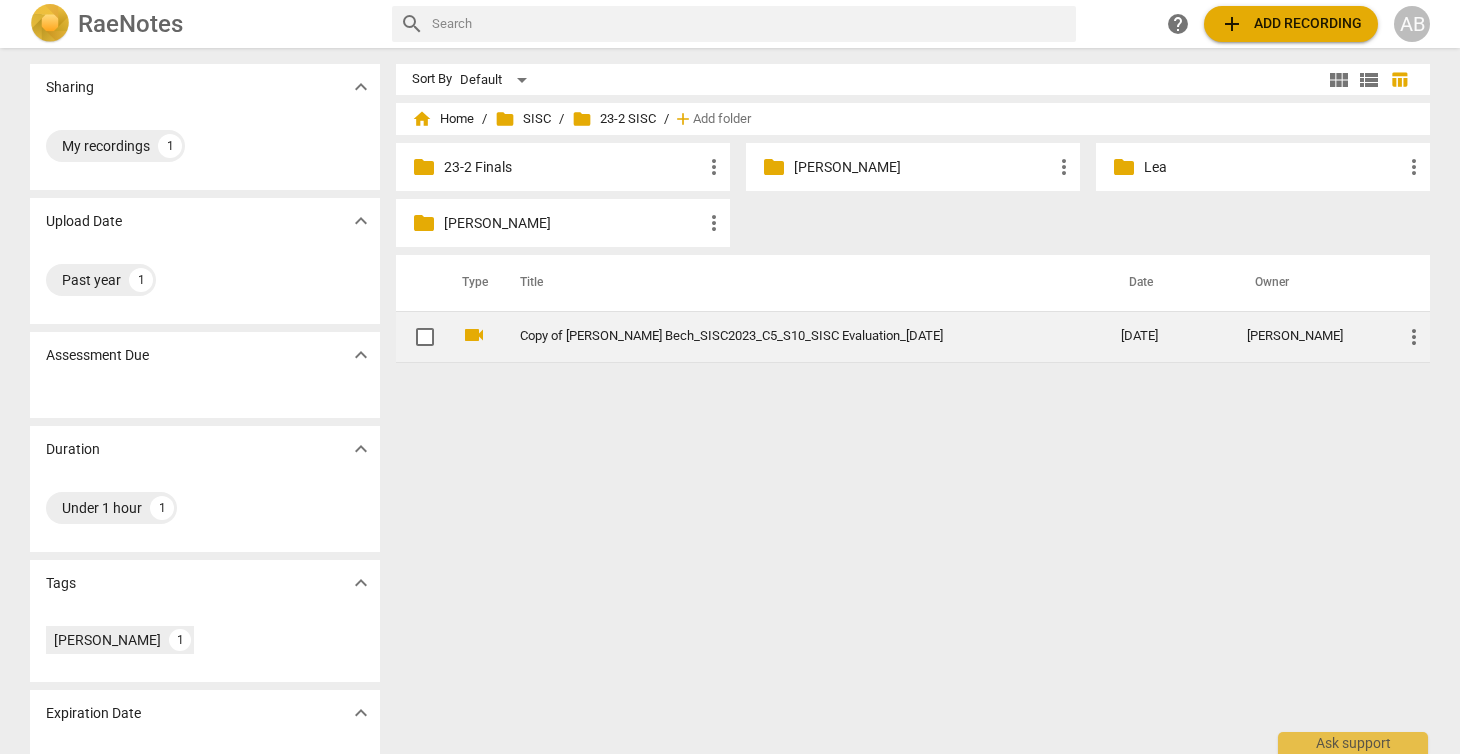 click on "more_vert" at bounding box center (1414, 337) 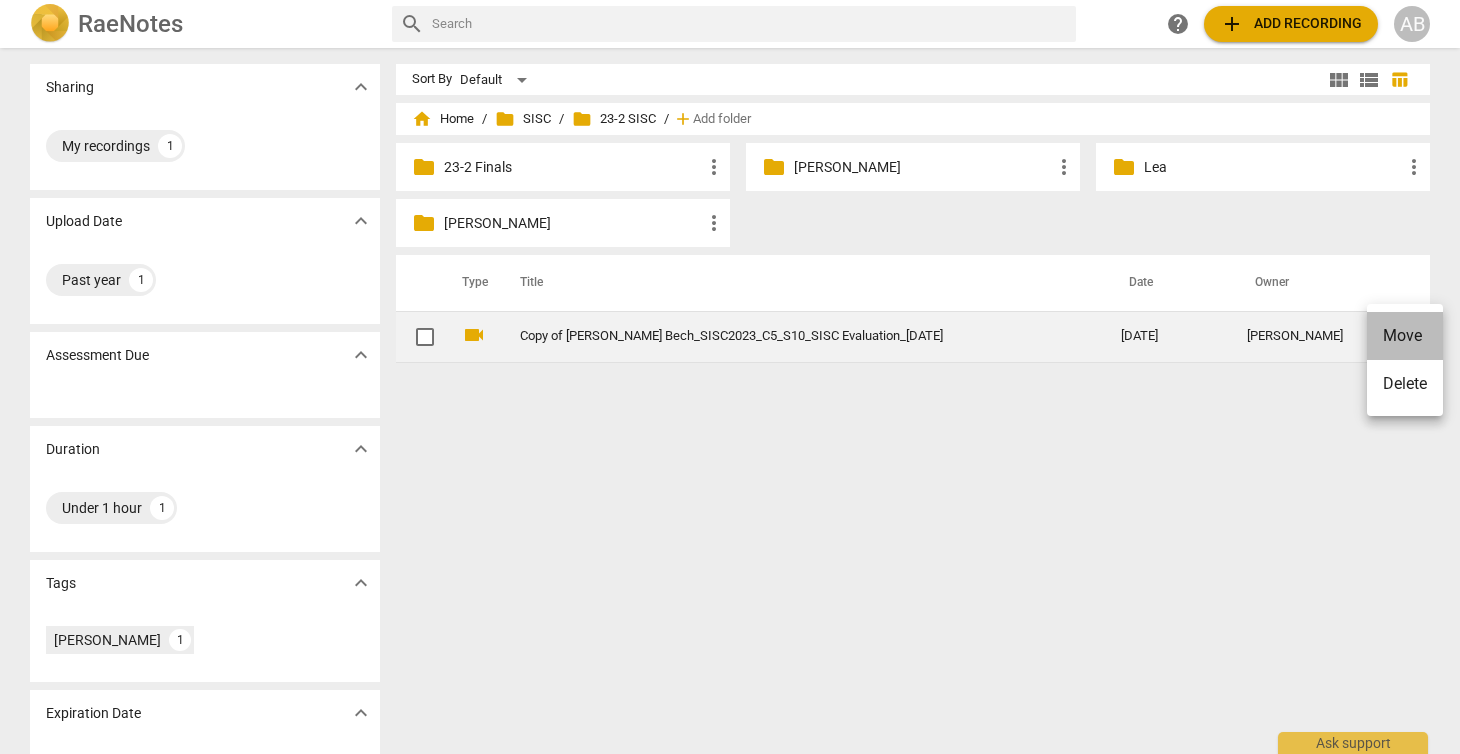 click on "Move" at bounding box center [1405, 336] 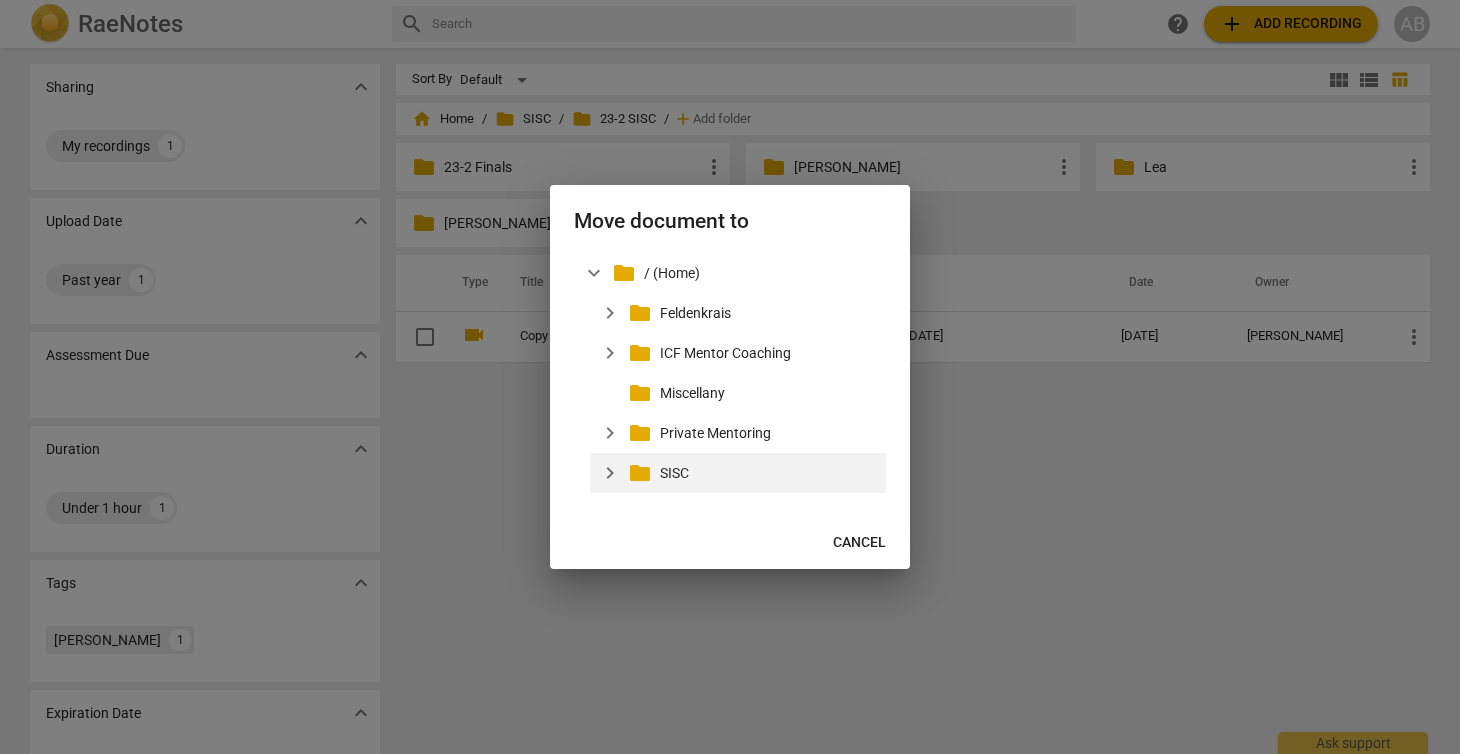 click on "folder" at bounding box center [640, 473] 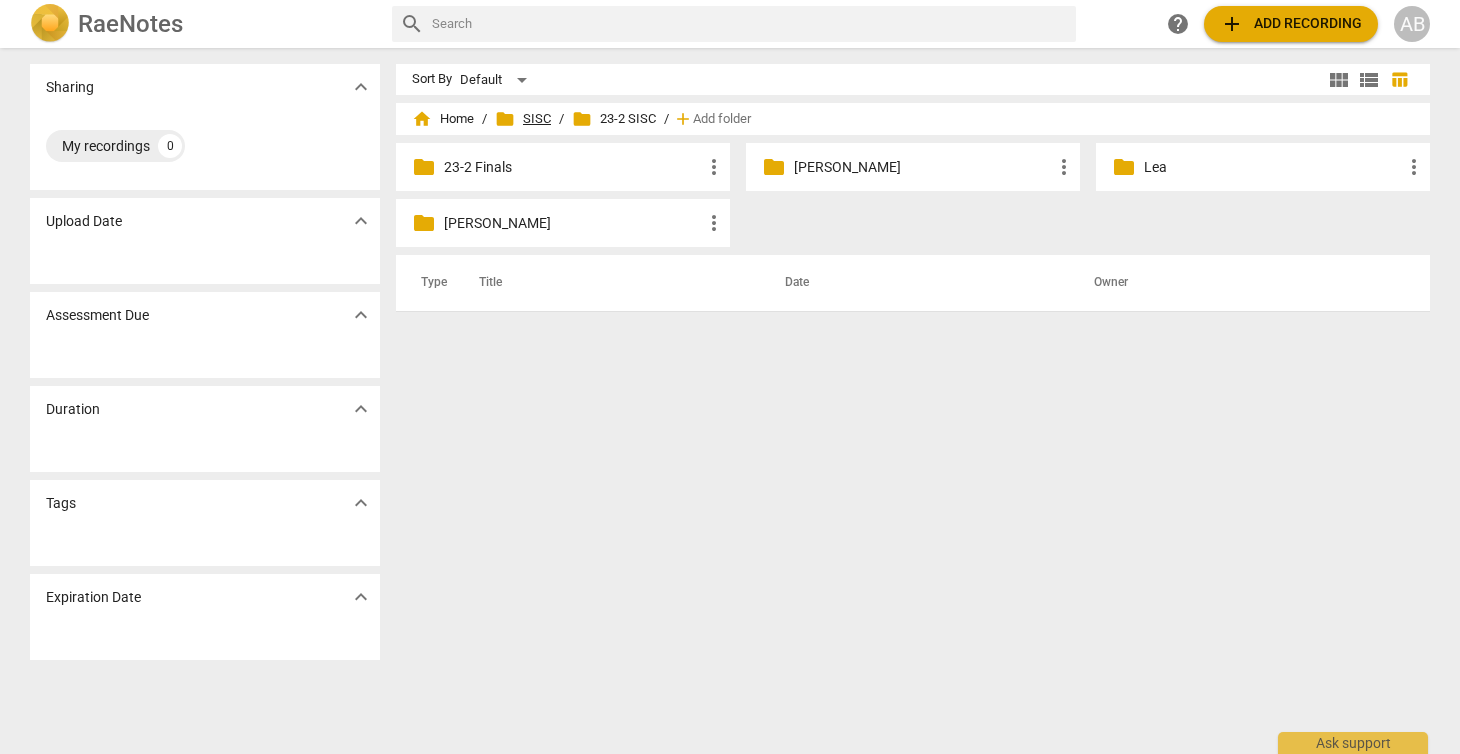 click on "folder SISC" at bounding box center [523, 119] 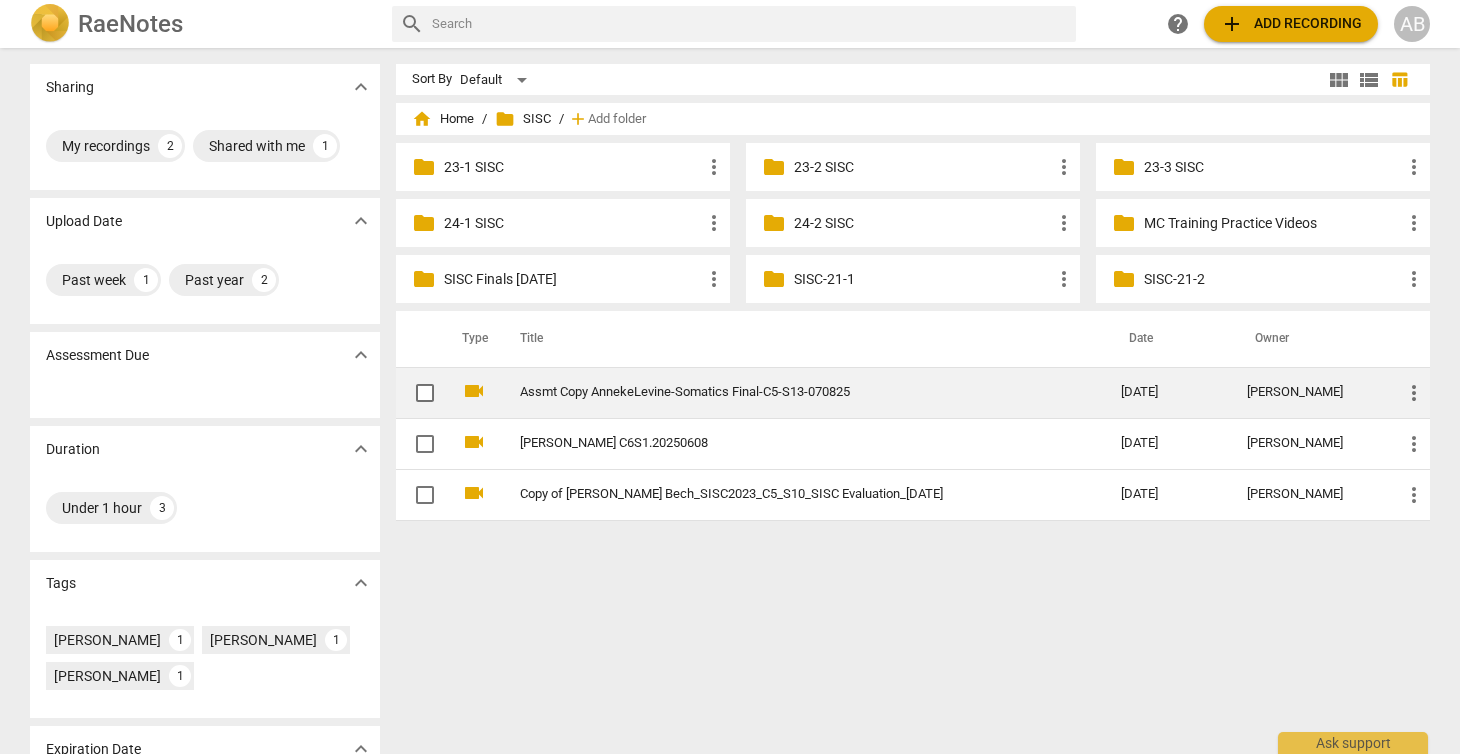 click on "more_vert" at bounding box center (1414, 393) 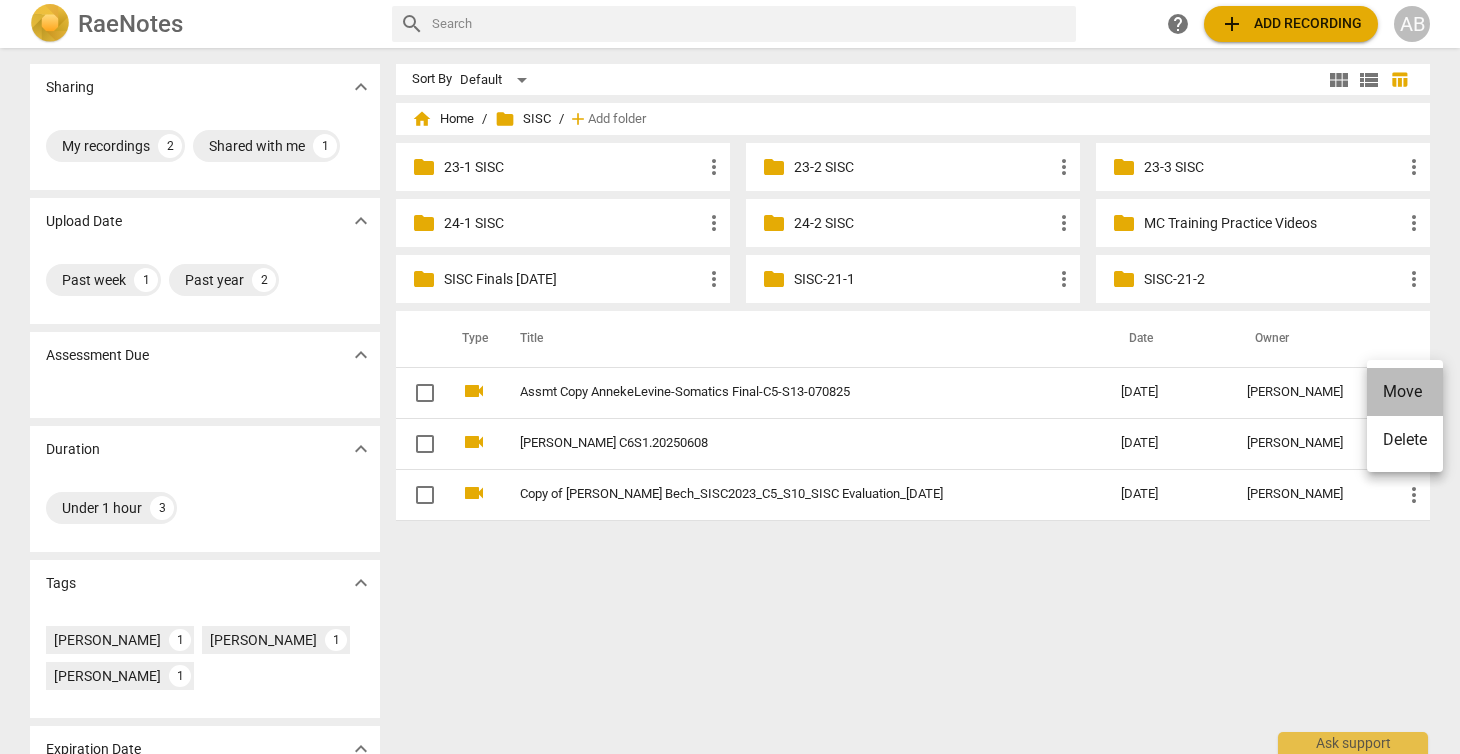 click on "Move" at bounding box center (1405, 392) 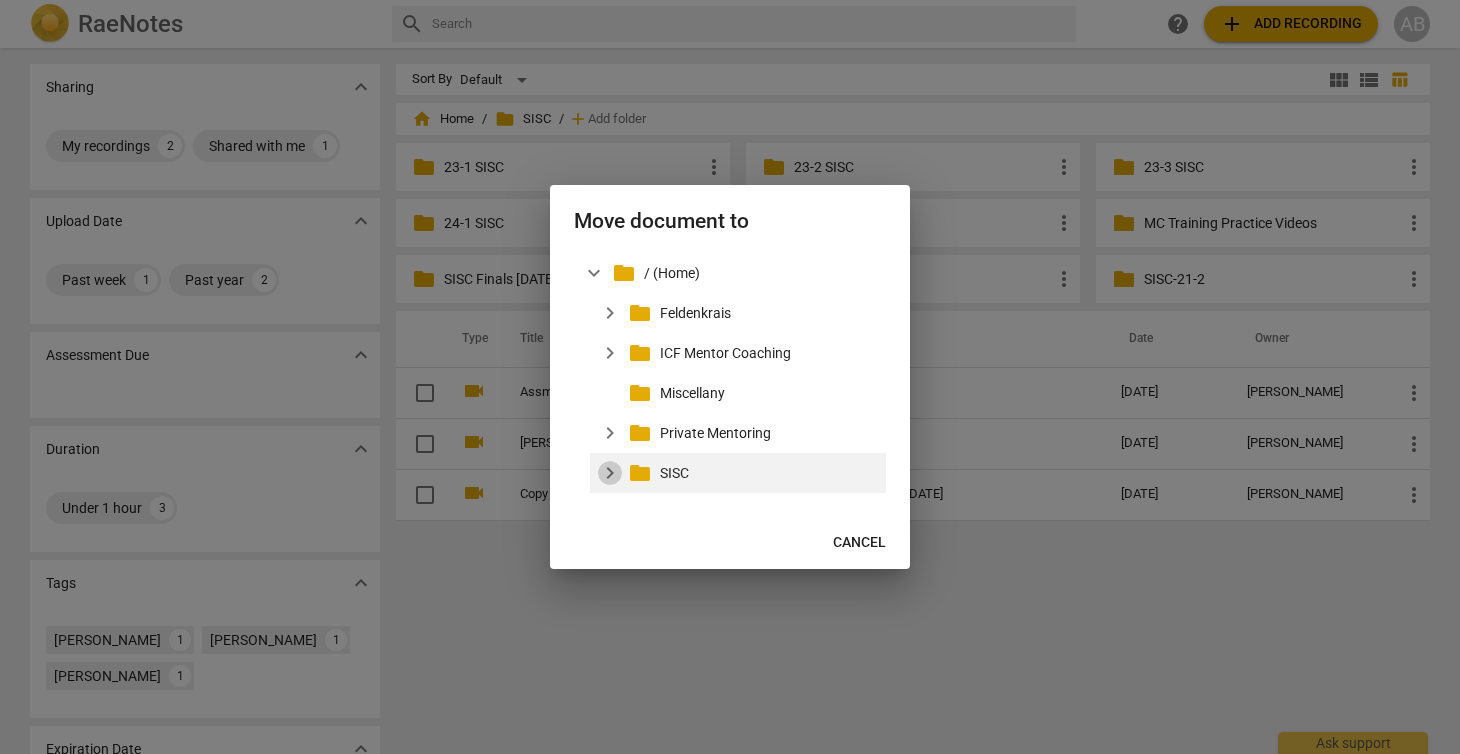 click on "expand_more" at bounding box center (610, 473) 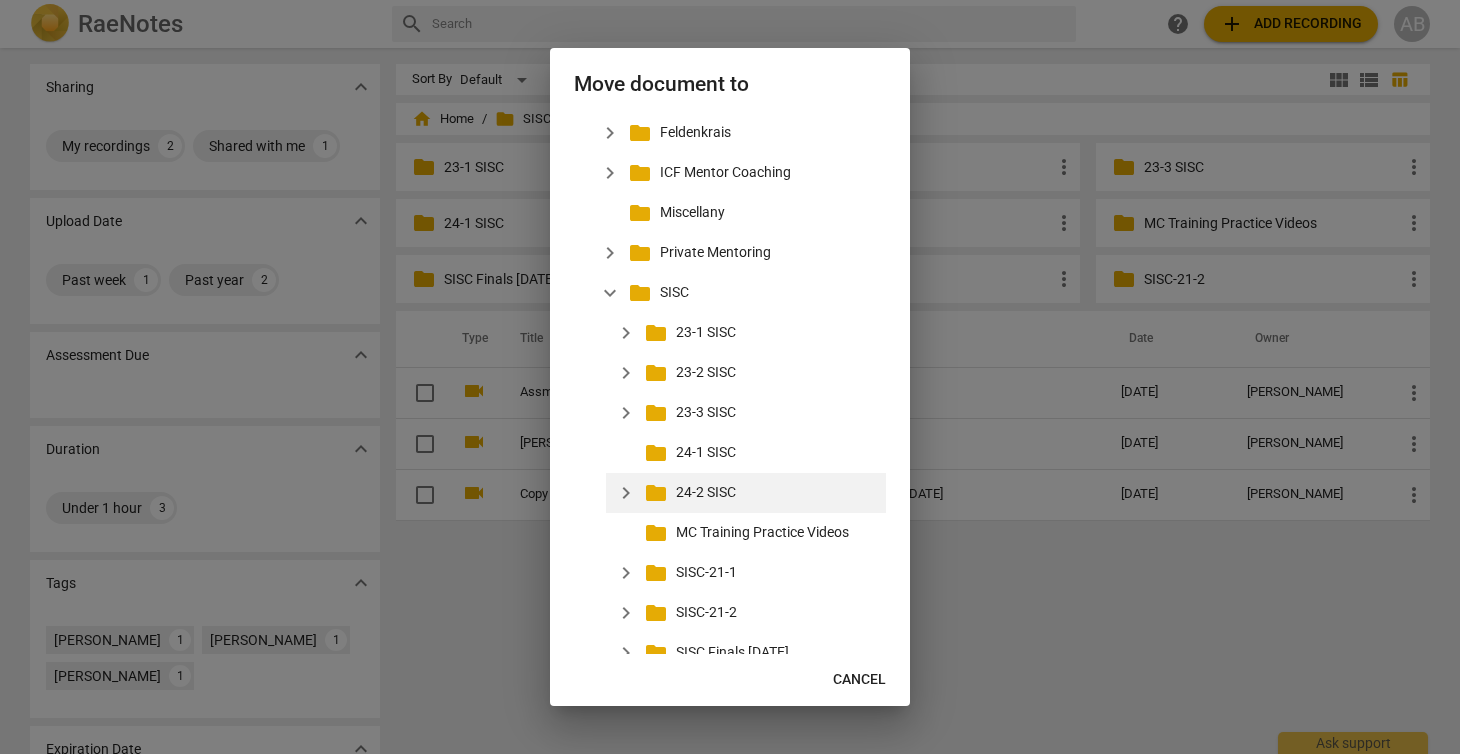 scroll, scrollTop: 85, scrollLeft: 0, axis: vertical 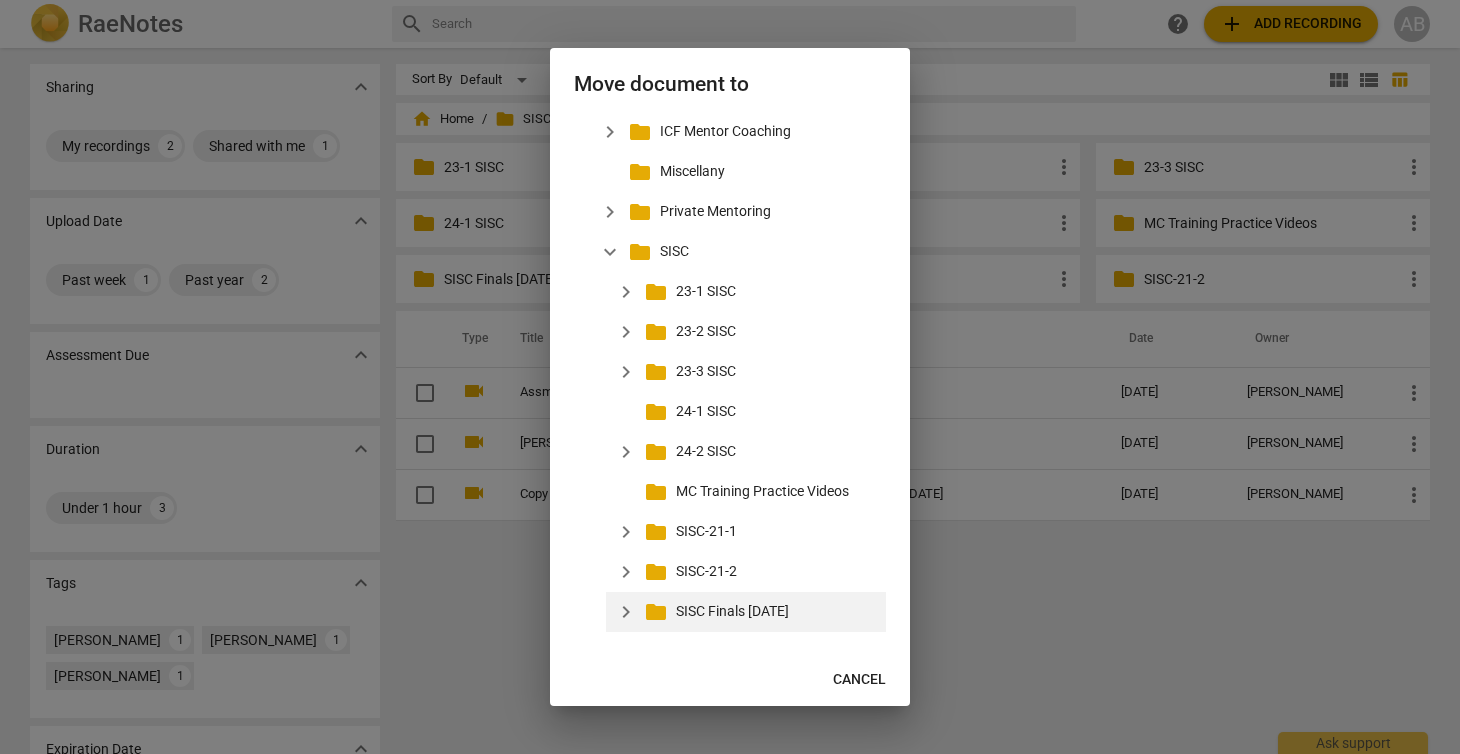 click on "expand_more" at bounding box center (626, 612) 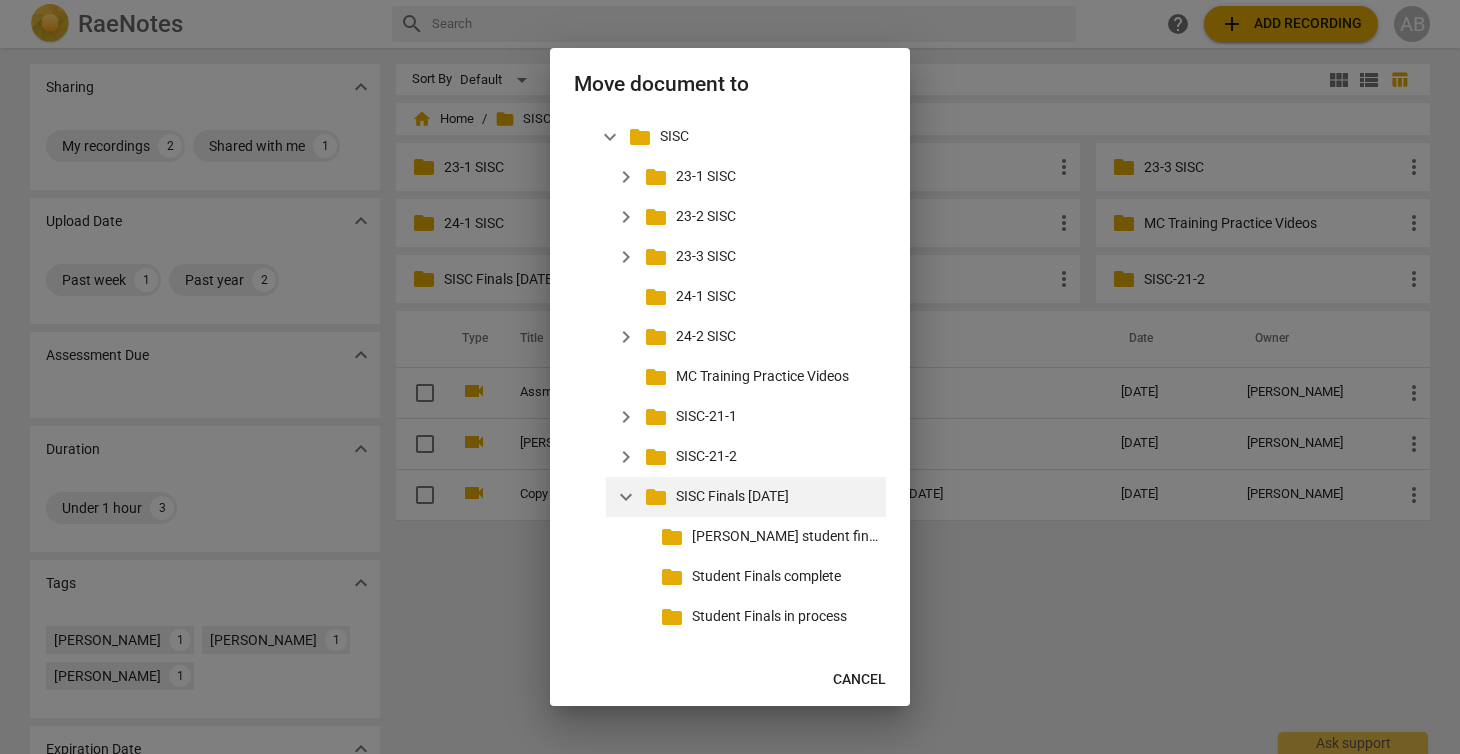 scroll, scrollTop: 205, scrollLeft: 0, axis: vertical 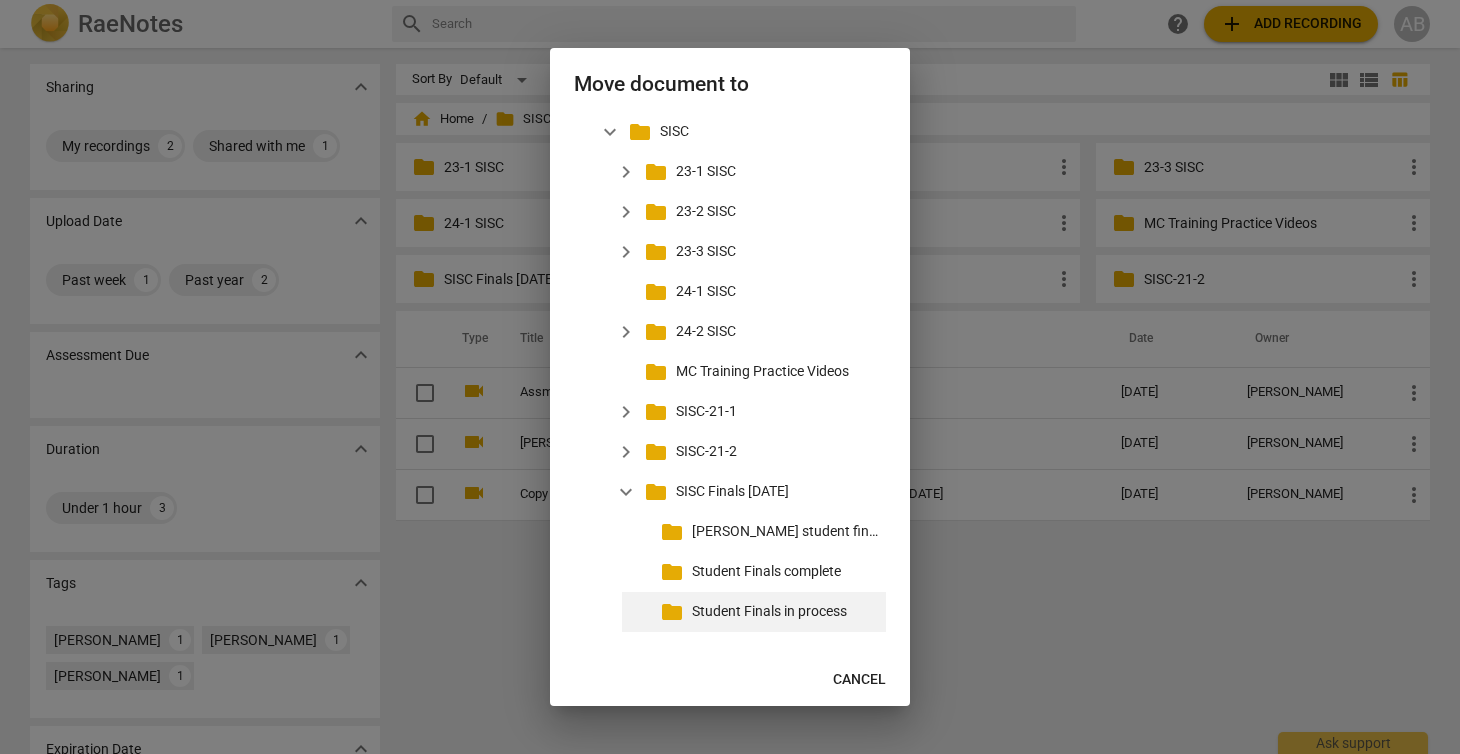 click on "folder" at bounding box center (672, 612) 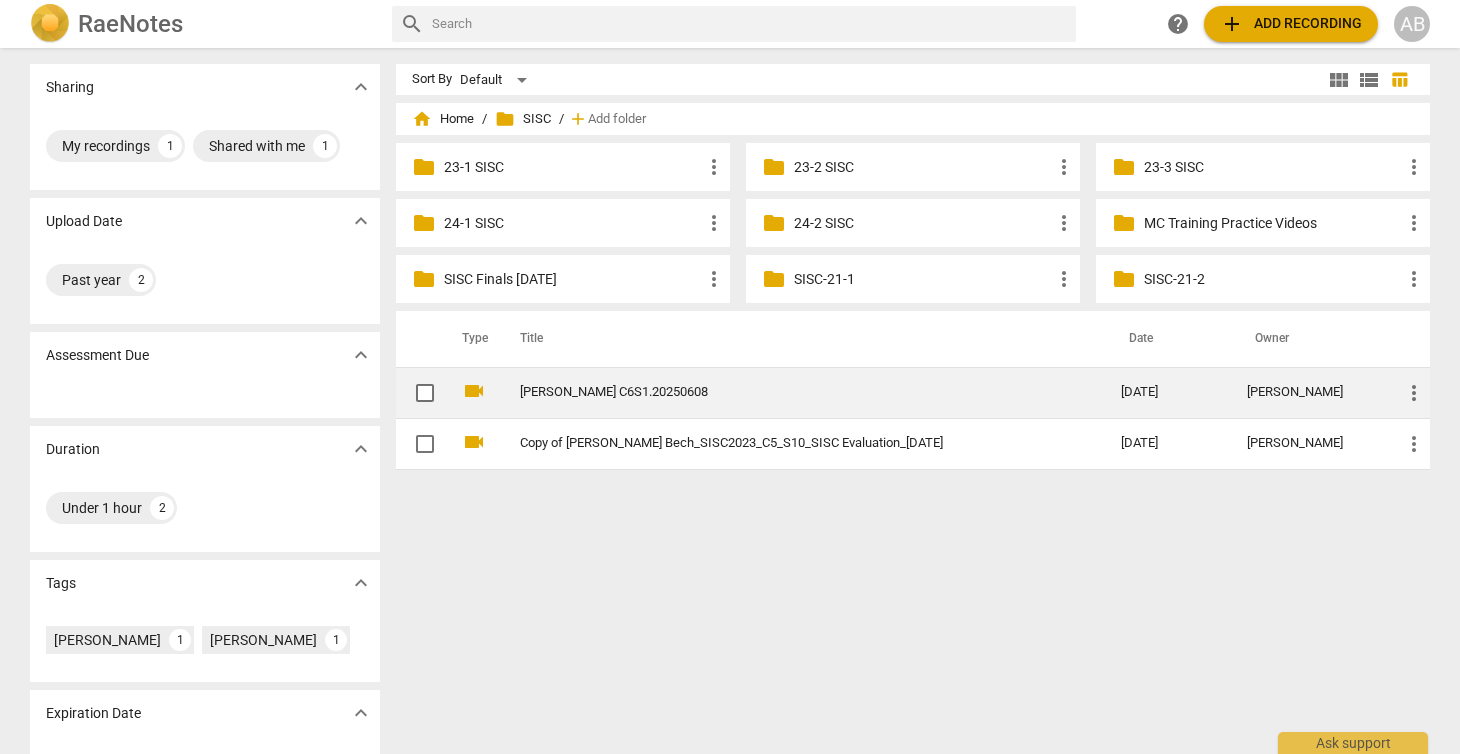 click on "more_vert" at bounding box center [1414, 393] 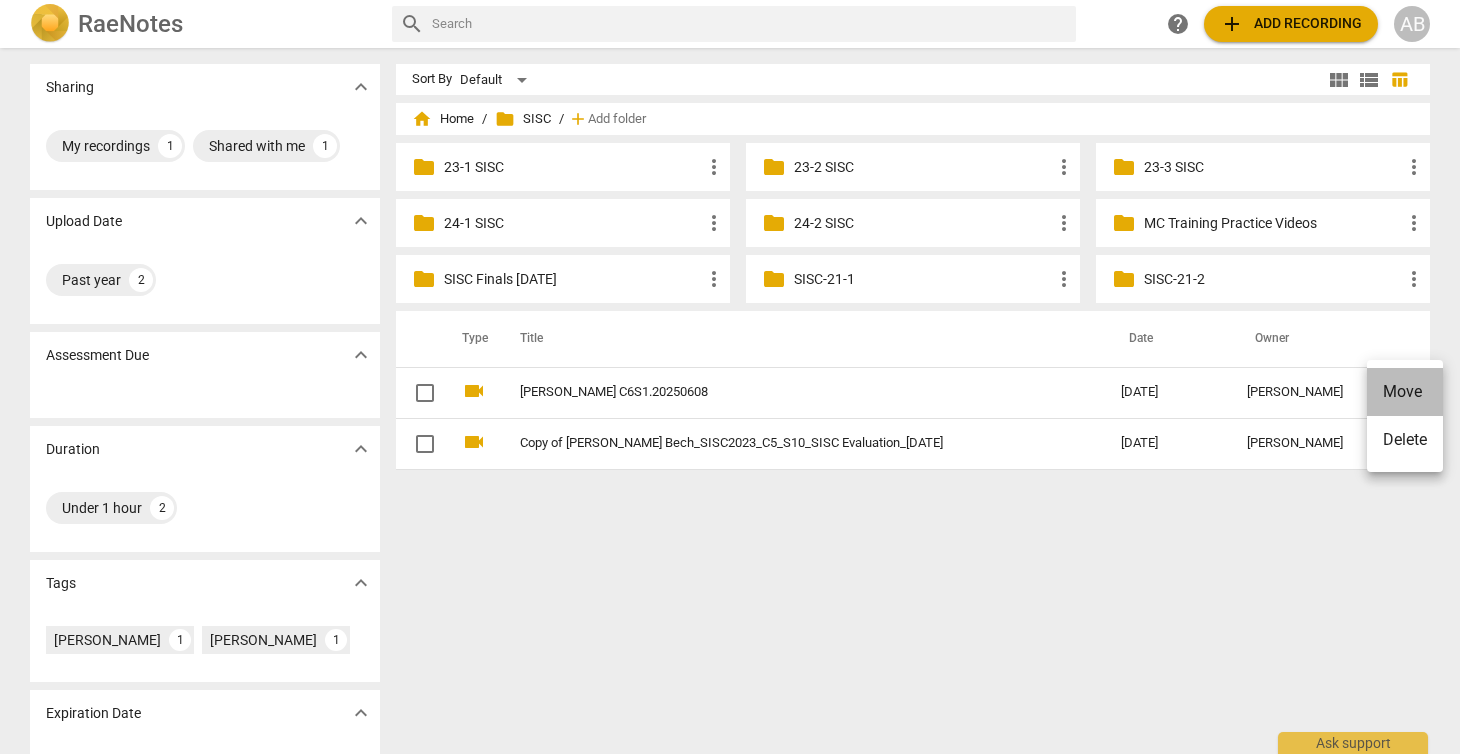 click on "Move" at bounding box center (1405, 392) 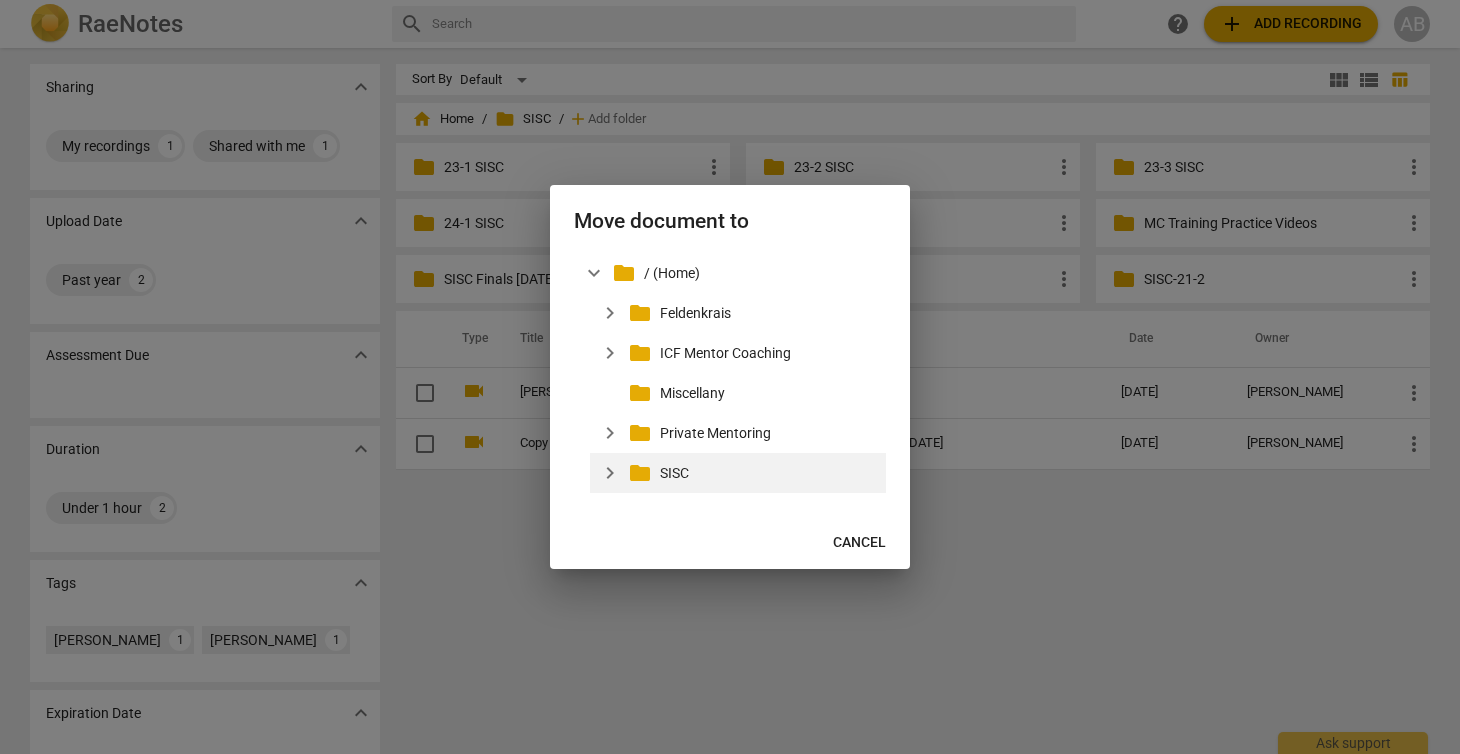 click on "expand_more" at bounding box center (610, 473) 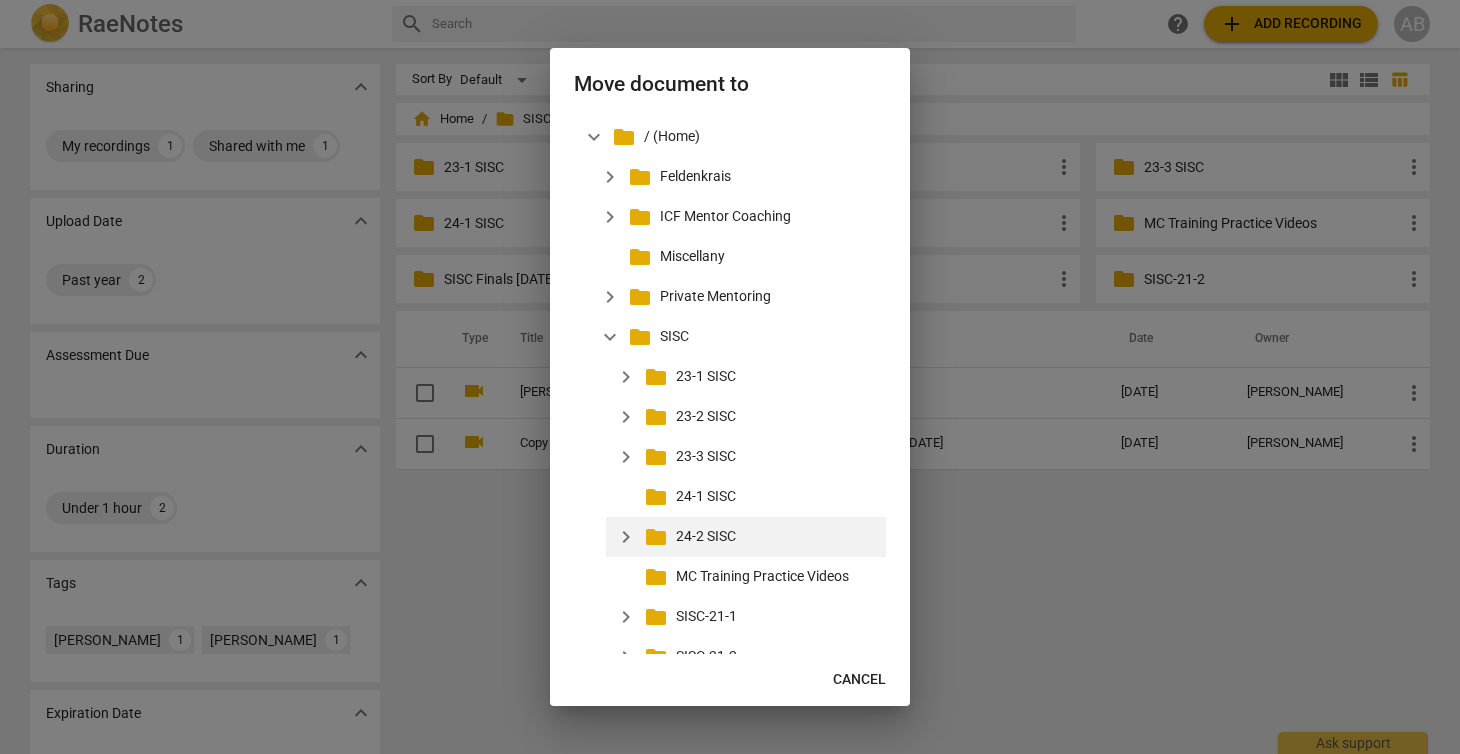 click on "expand_more" at bounding box center (626, 537) 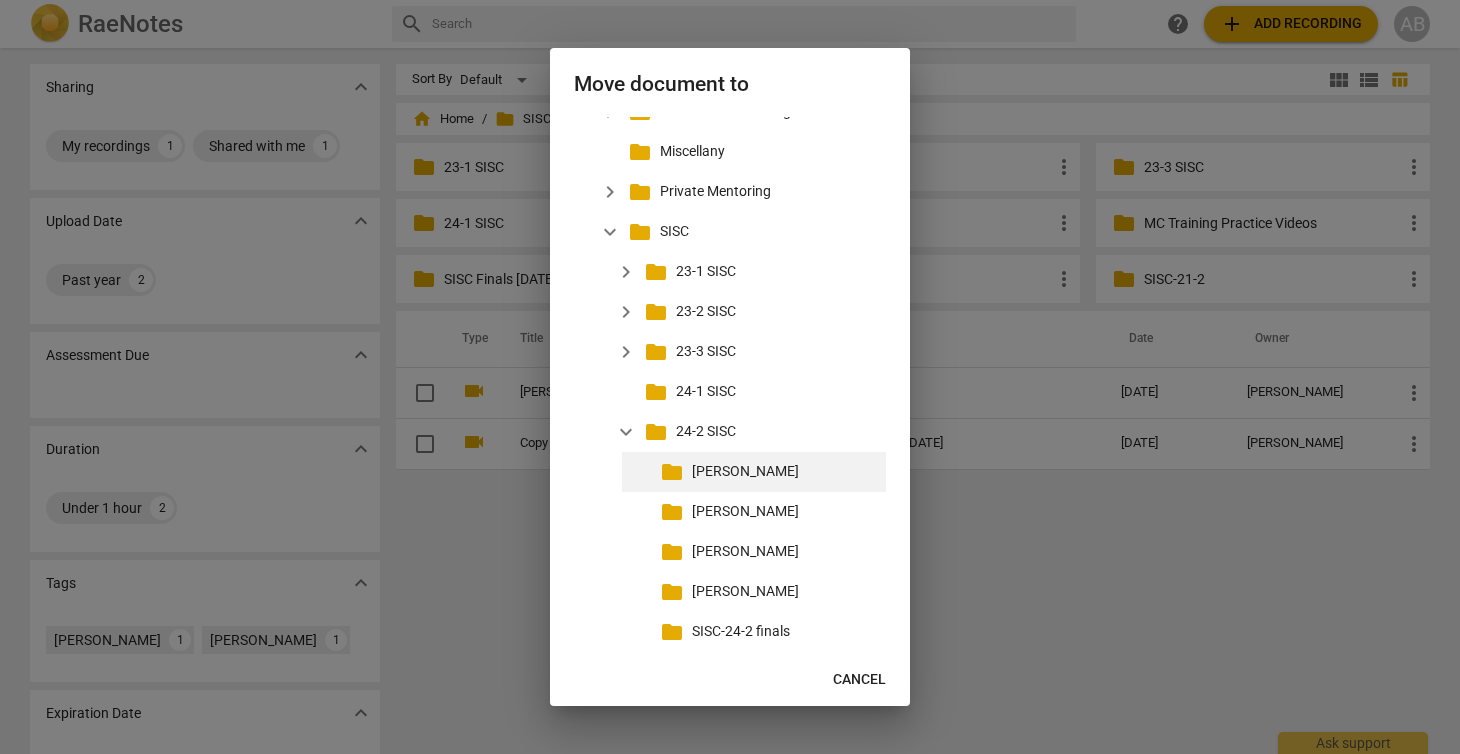 scroll, scrollTop: 108, scrollLeft: 0, axis: vertical 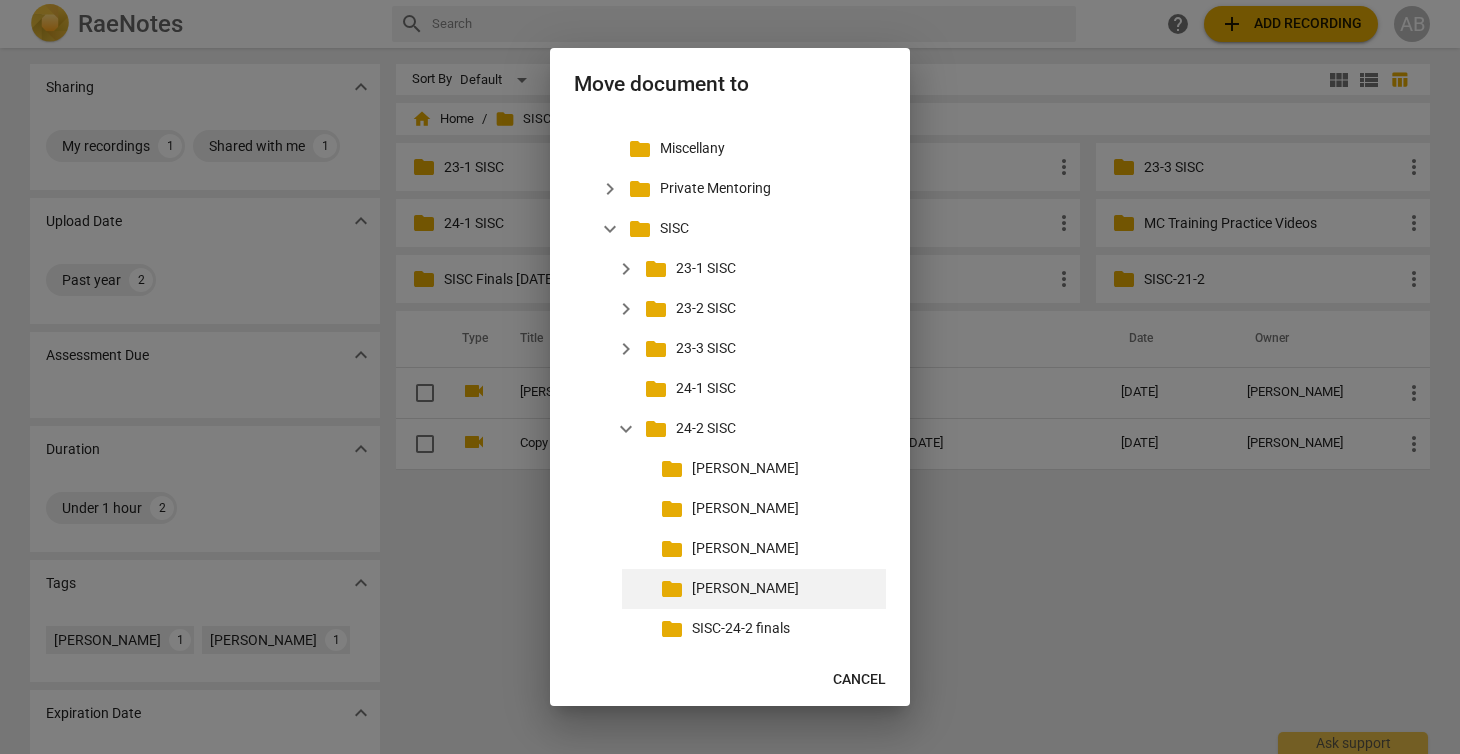 click on "folder" at bounding box center (672, 589) 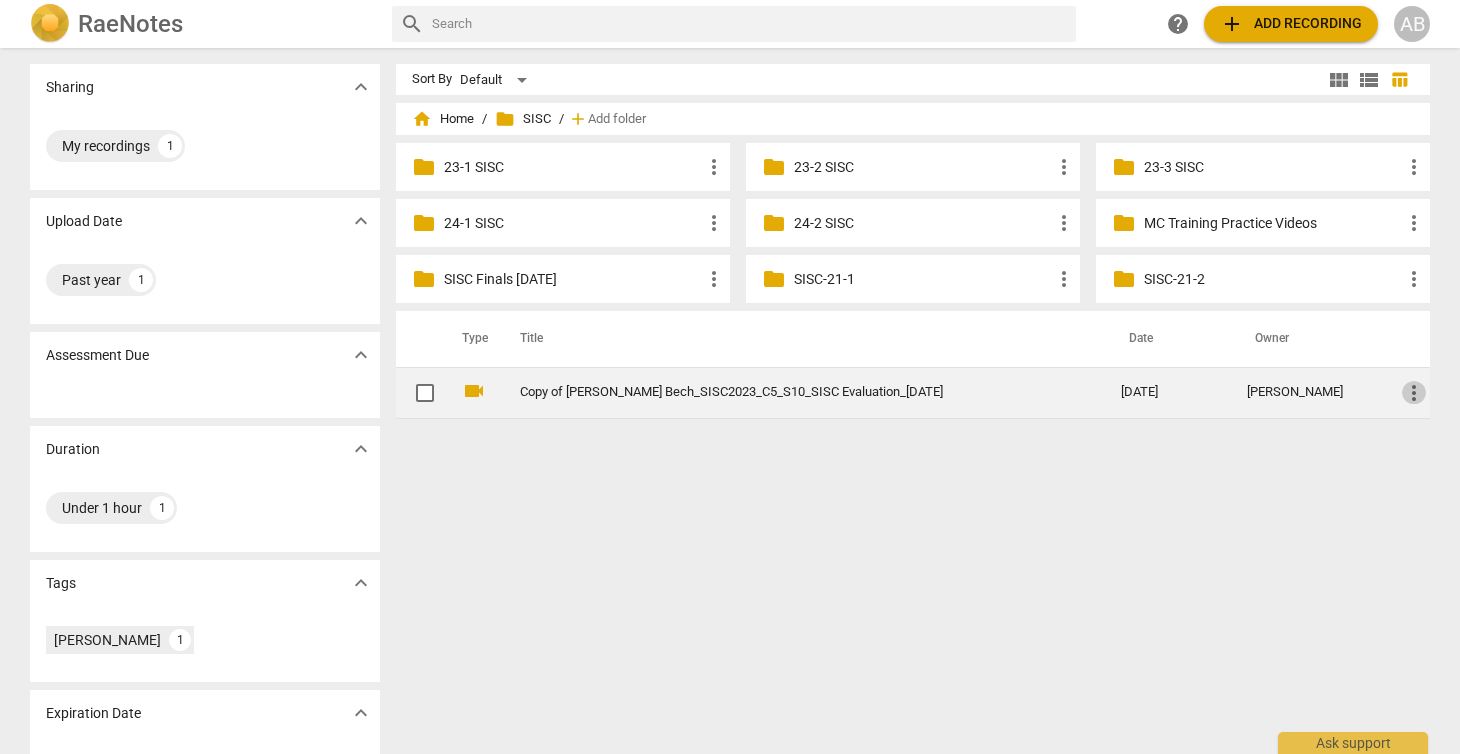 click on "more_vert" at bounding box center (1414, 393) 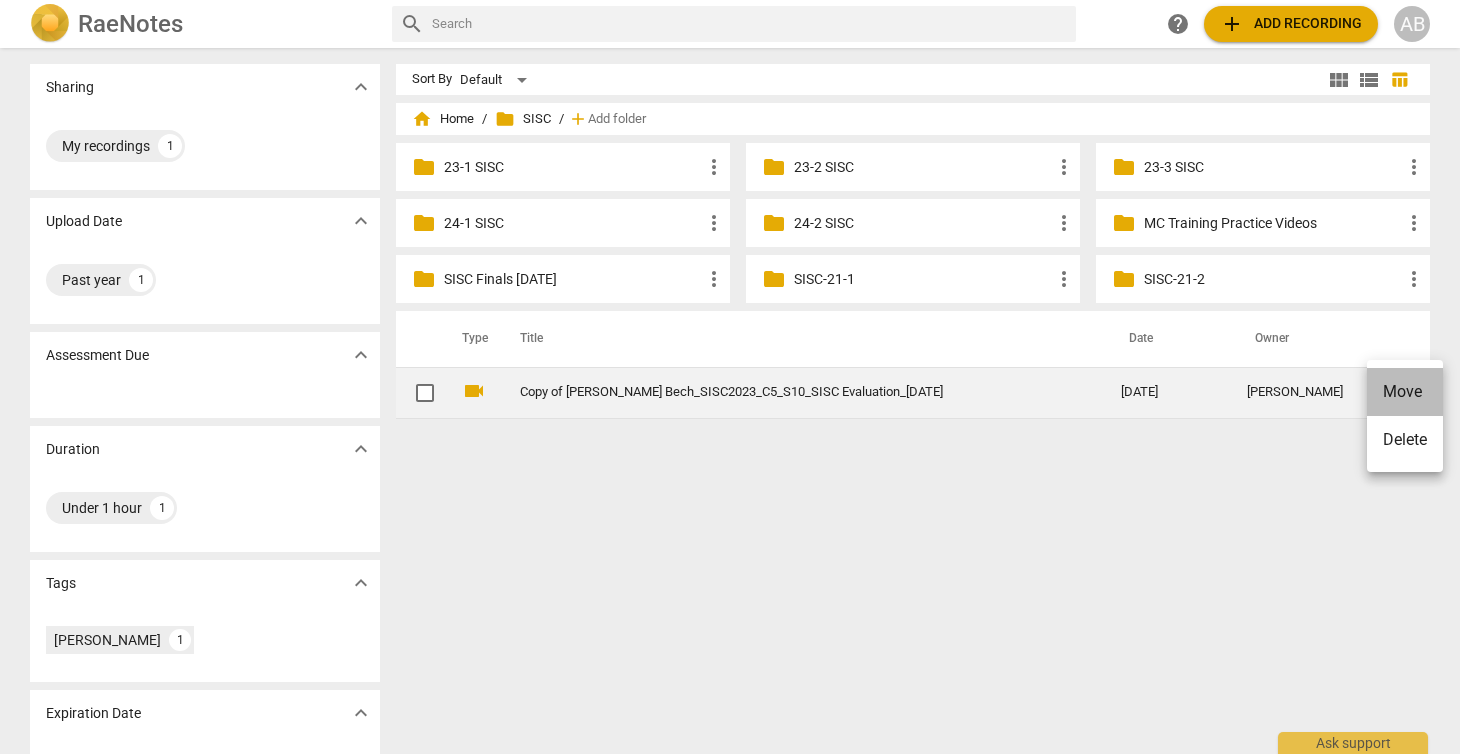 click on "Move" at bounding box center (1405, 392) 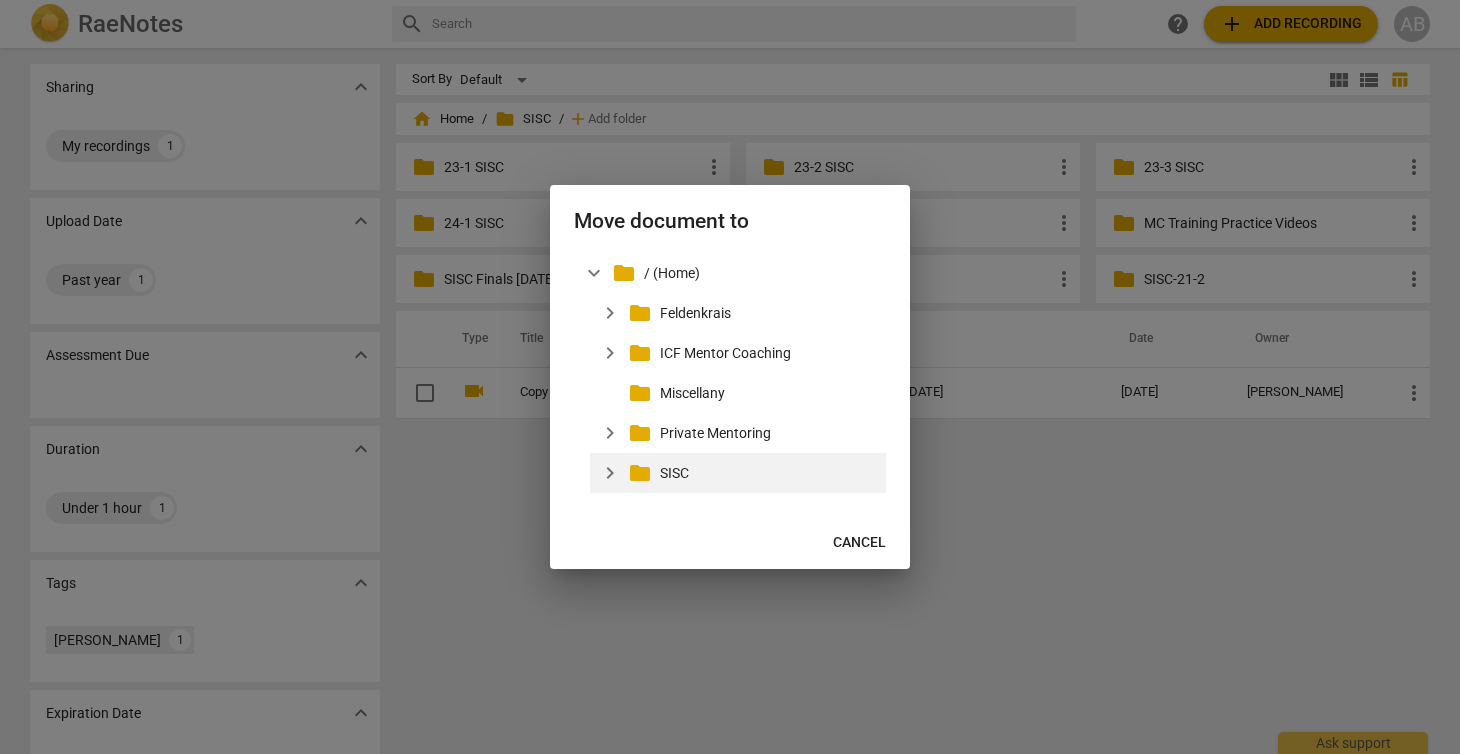 click on "expand_more" at bounding box center (610, 473) 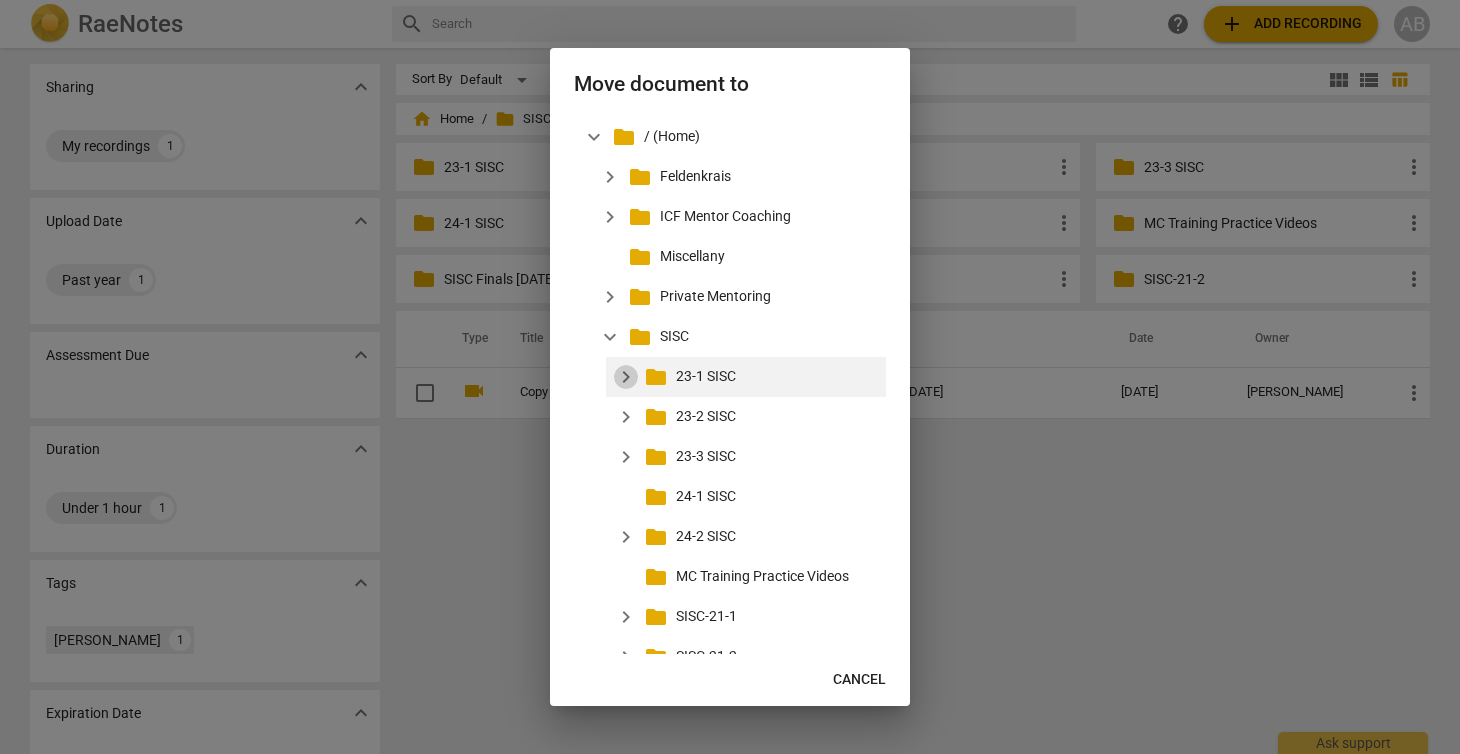 click on "expand_more" at bounding box center [626, 377] 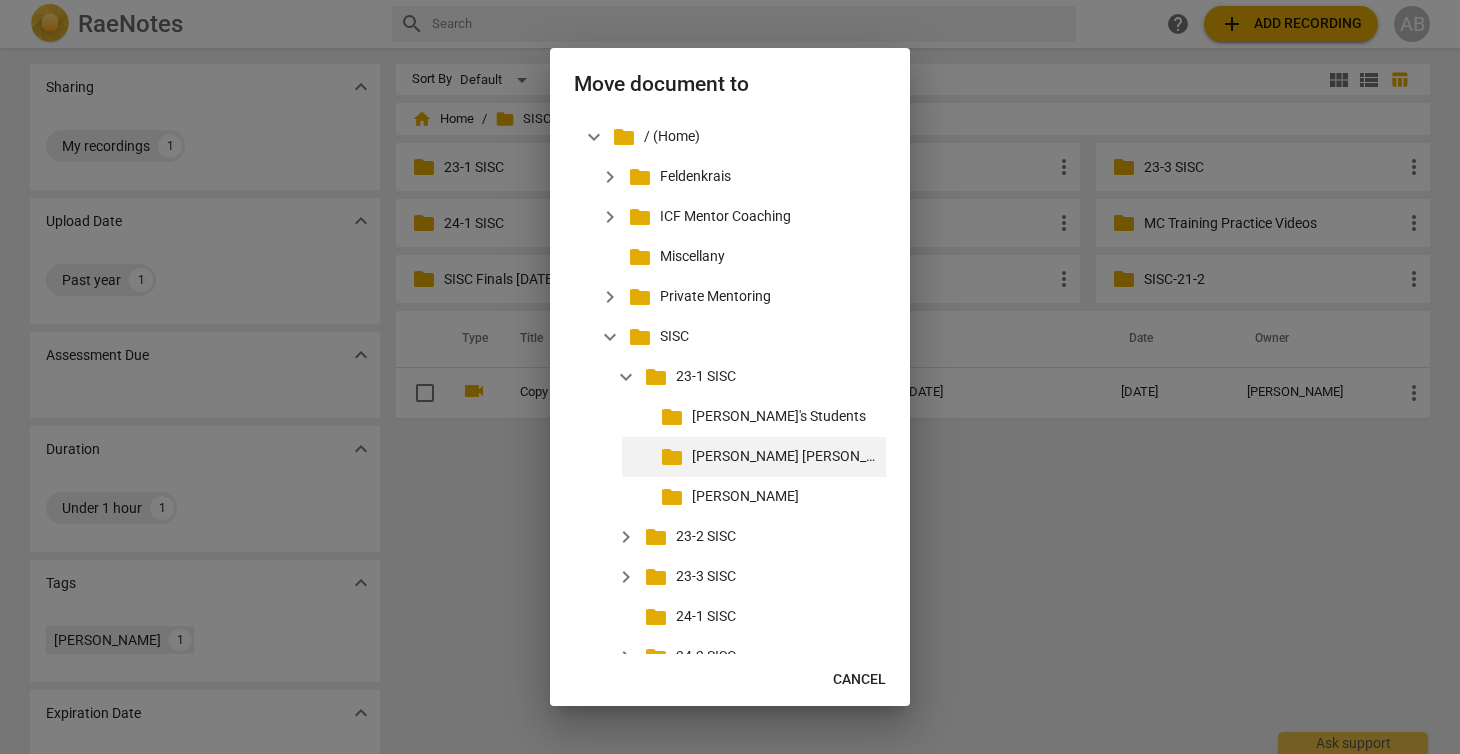click on "folder" at bounding box center [672, 457] 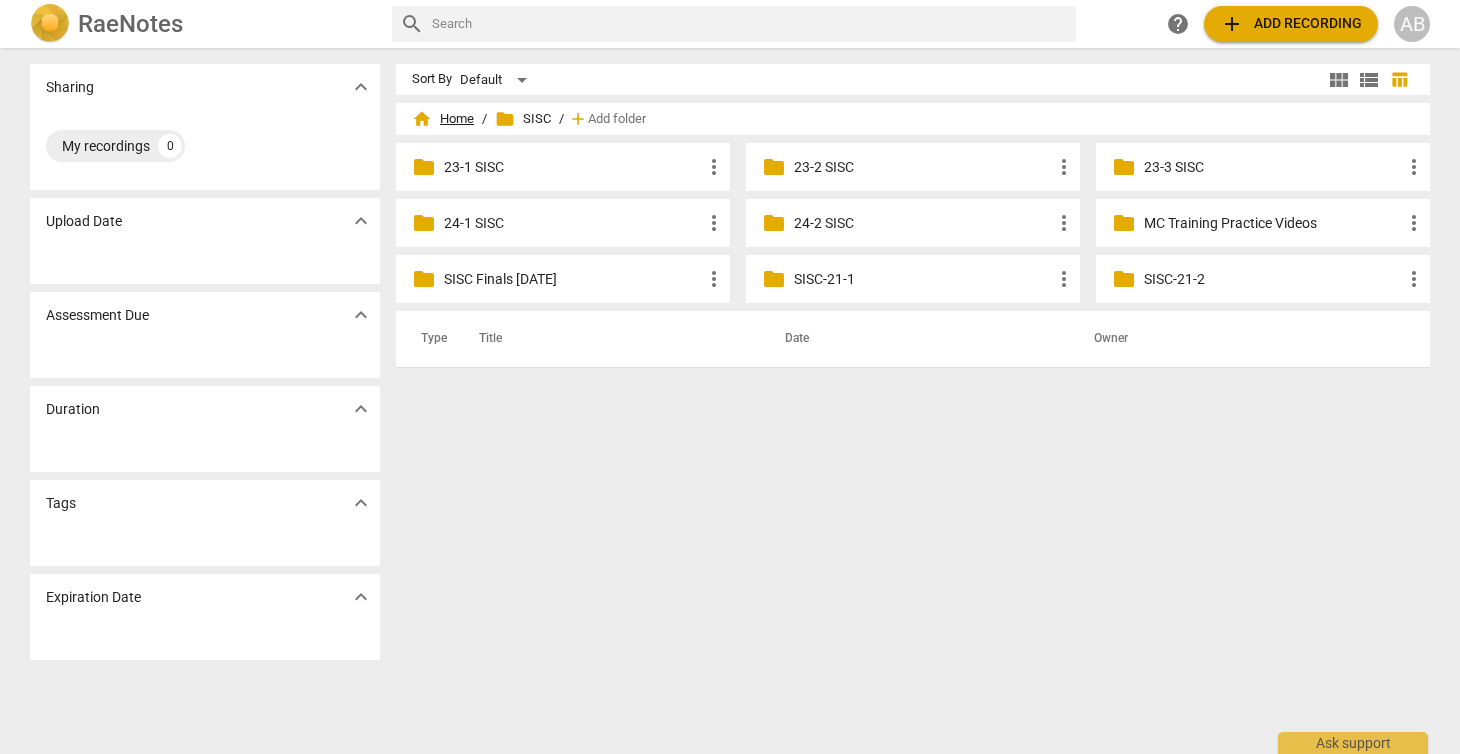 click on "home Home" at bounding box center (443, 119) 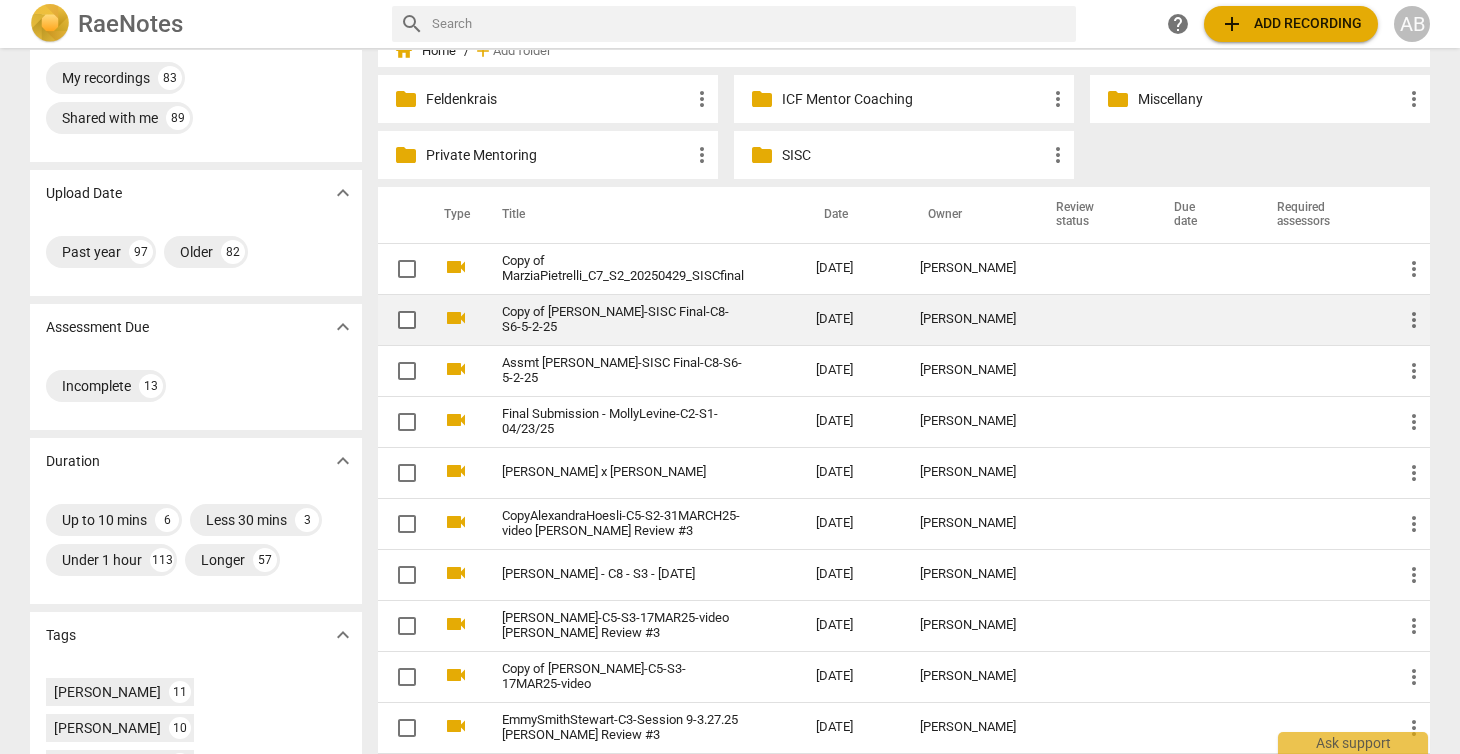 scroll, scrollTop: 62, scrollLeft: 0, axis: vertical 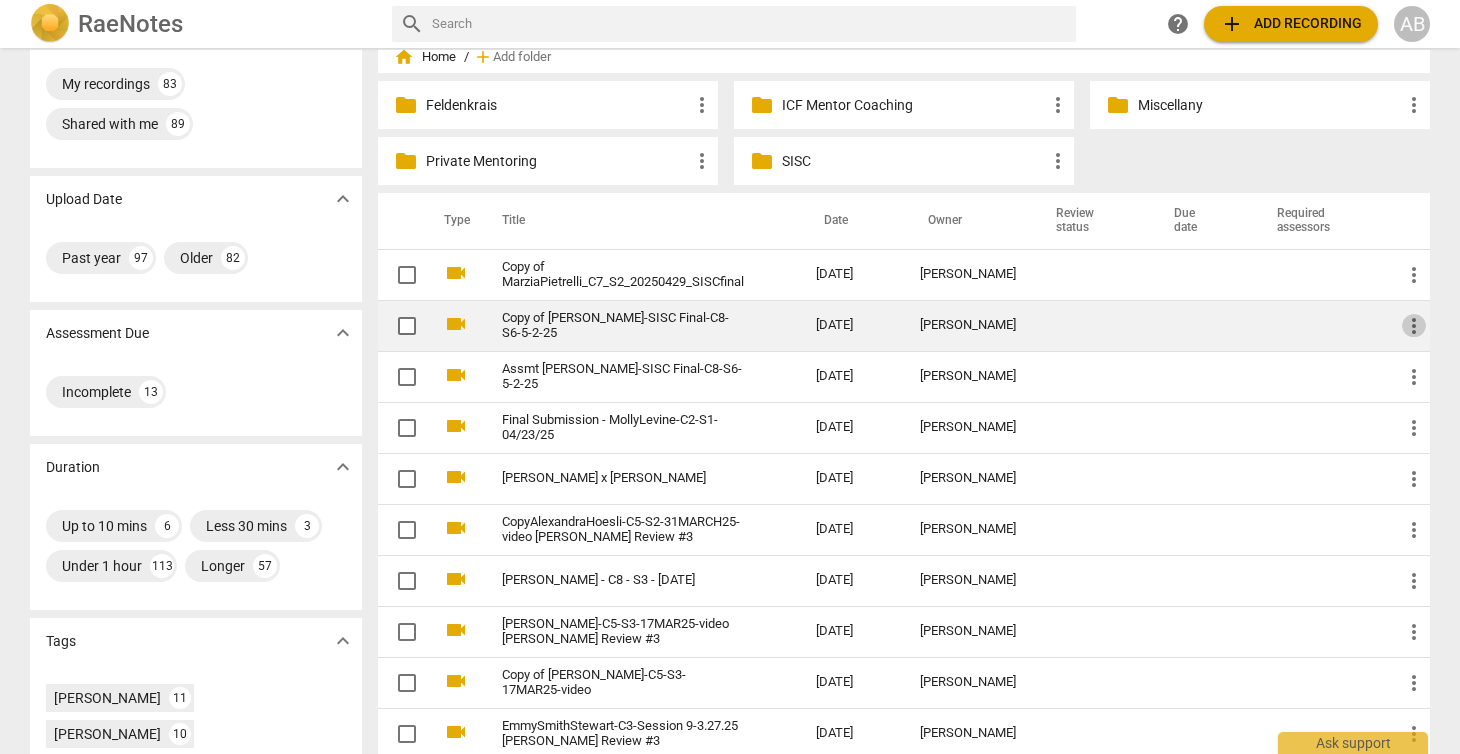 click on "more_vert" at bounding box center [1414, 326] 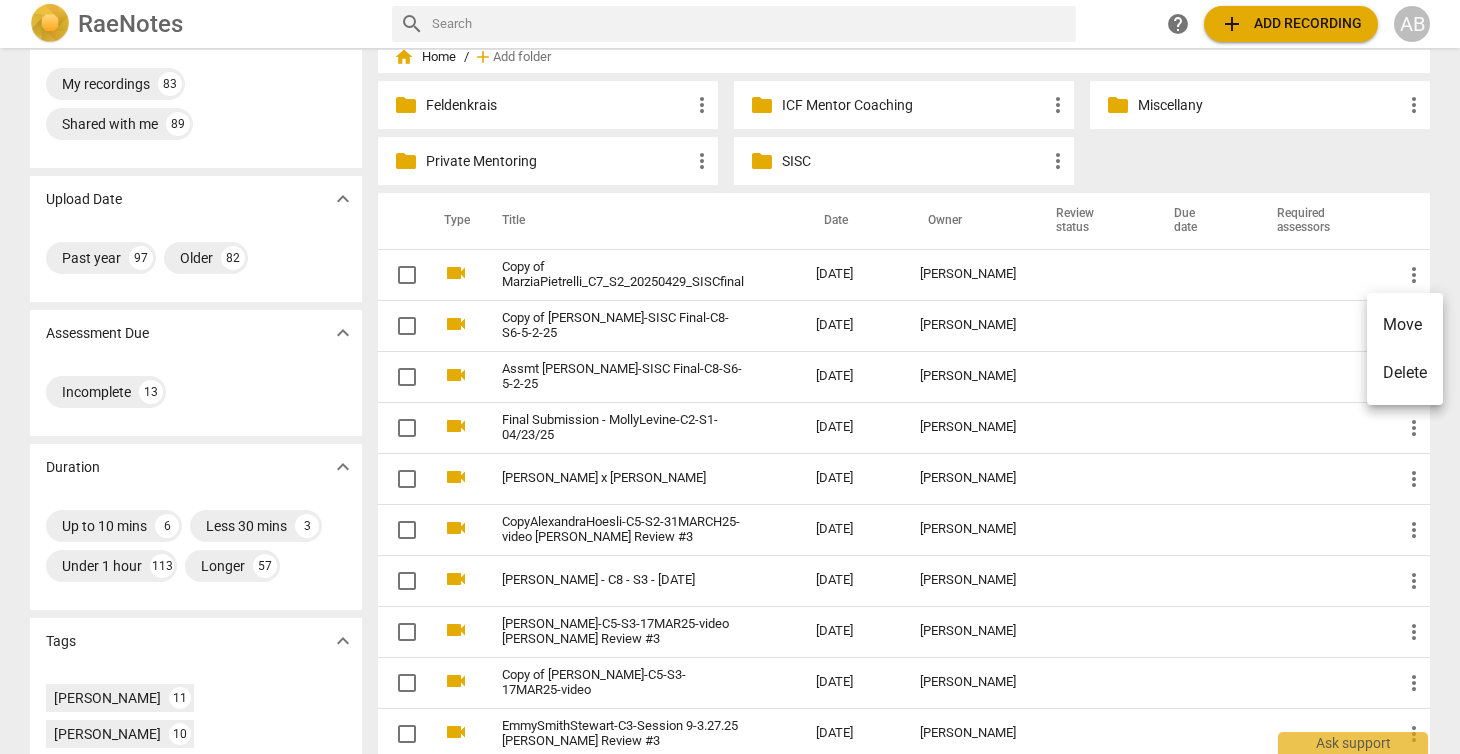 click on "Delete" at bounding box center [1405, 373] 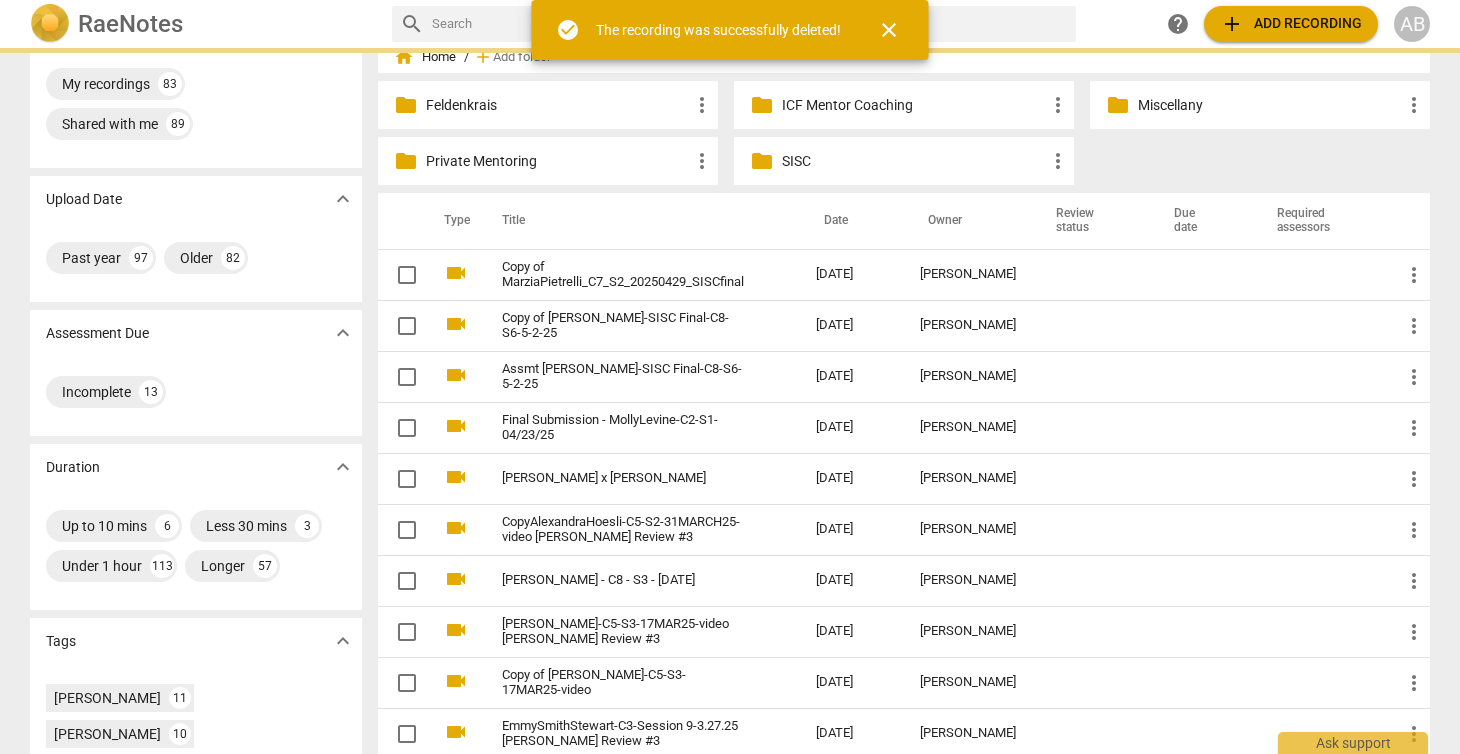 scroll, scrollTop: 0, scrollLeft: 0, axis: both 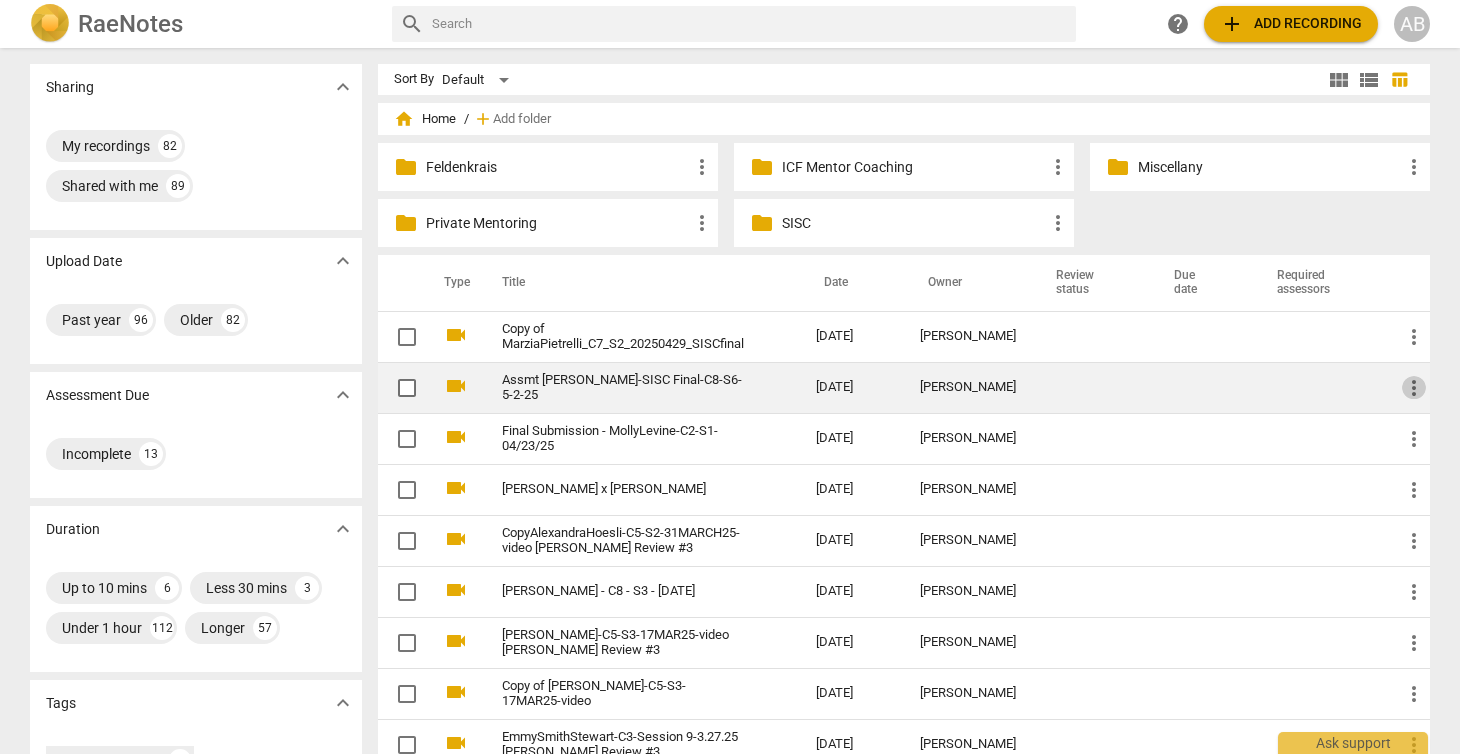 click on "more_vert" at bounding box center (1414, 388) 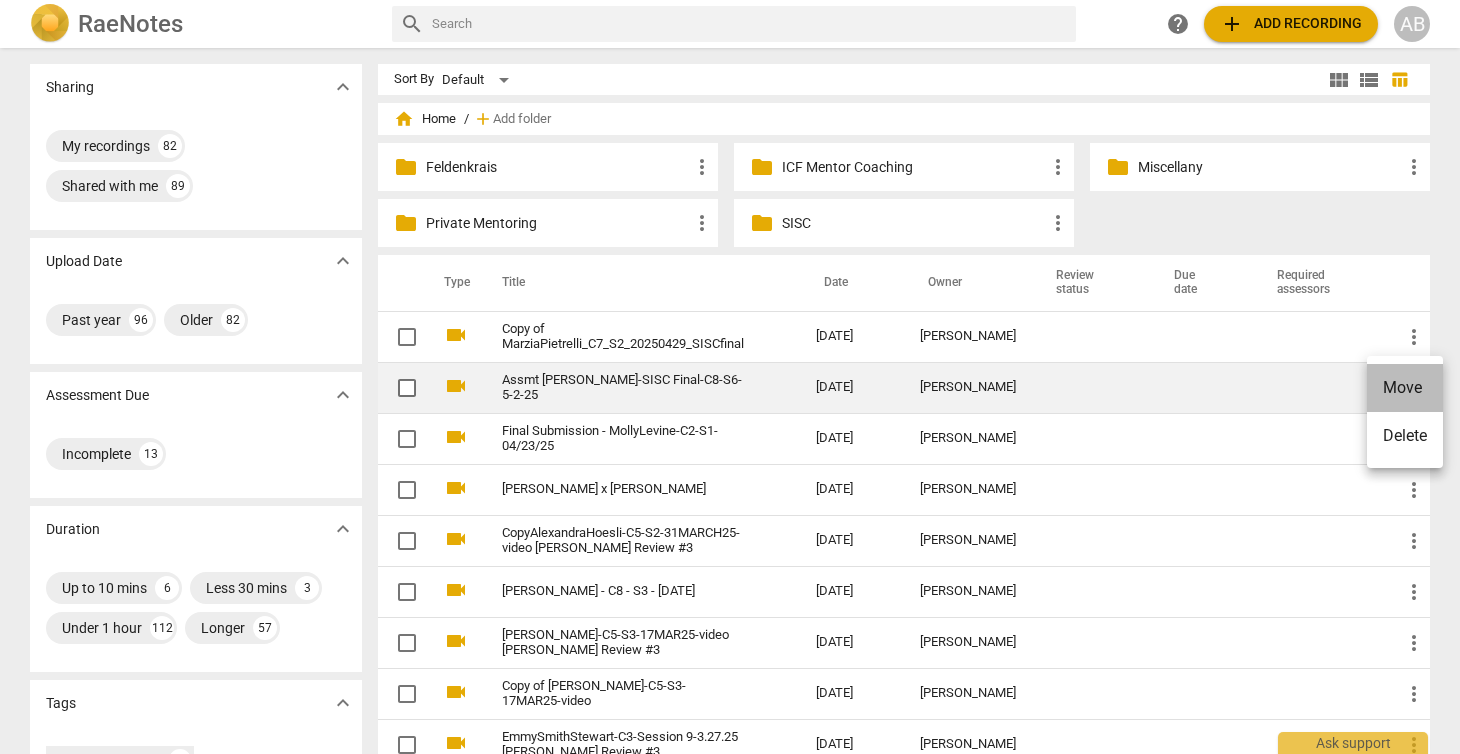 click on "Move" at bounding box center (1405, 388) 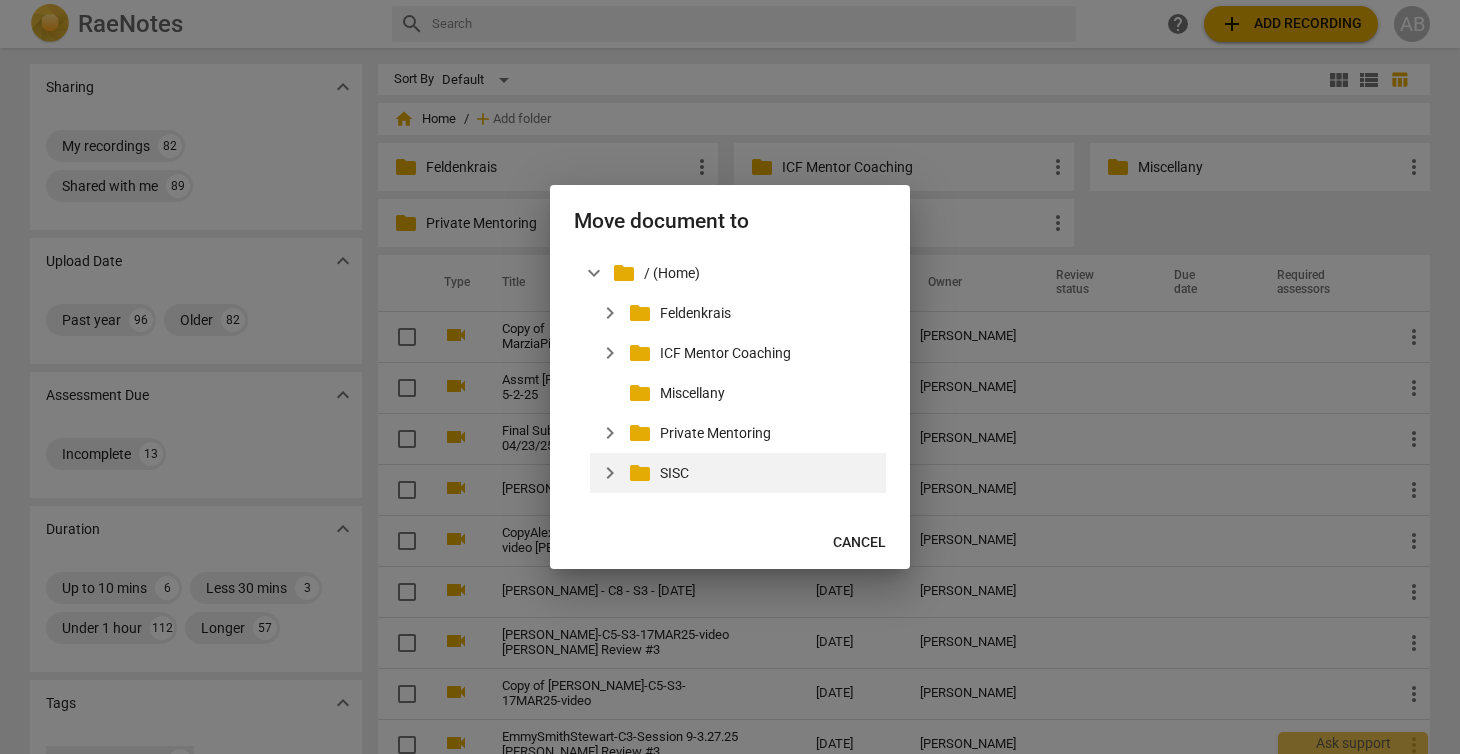 click on "expand_more" at bounding box center [610, 473] 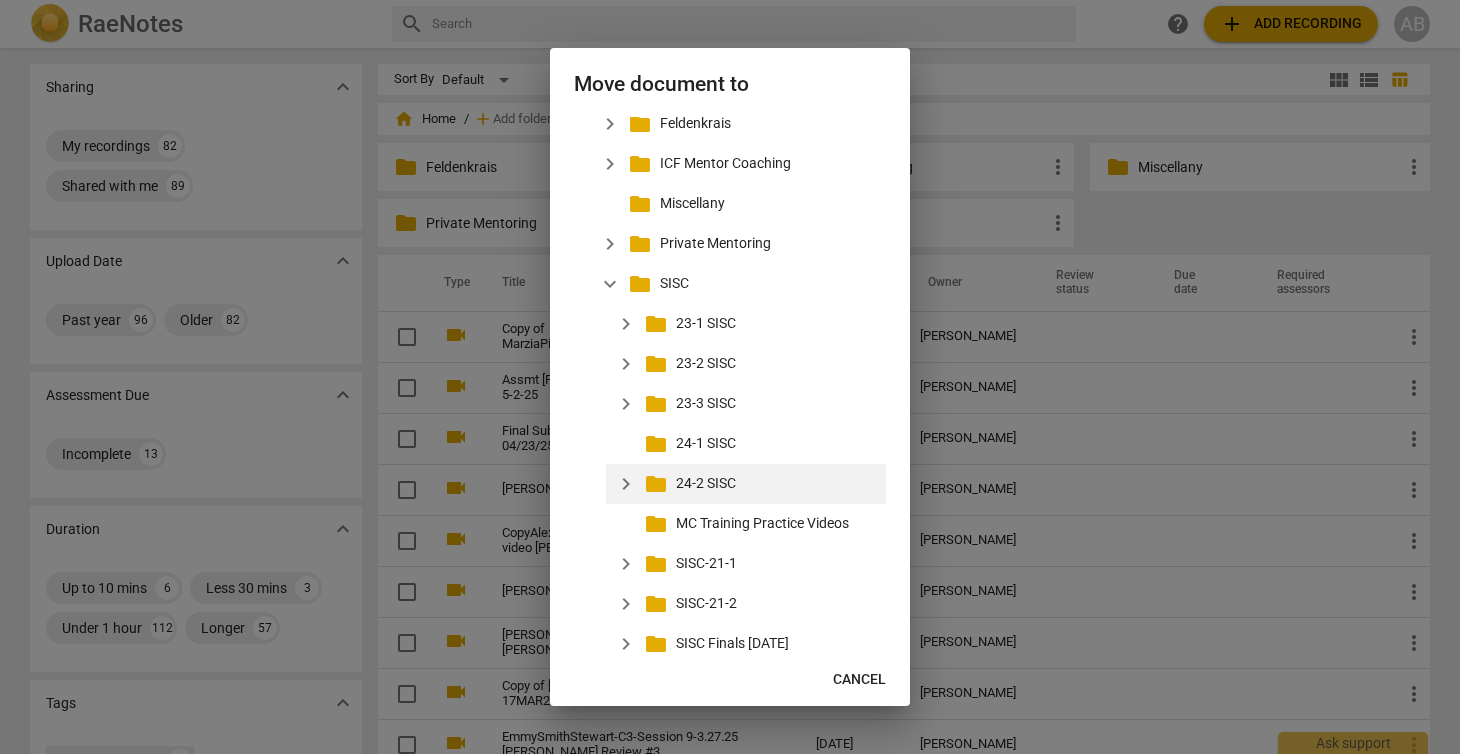 scroll, scrollTop: 85, scrollLeft: 0, axis: vertical 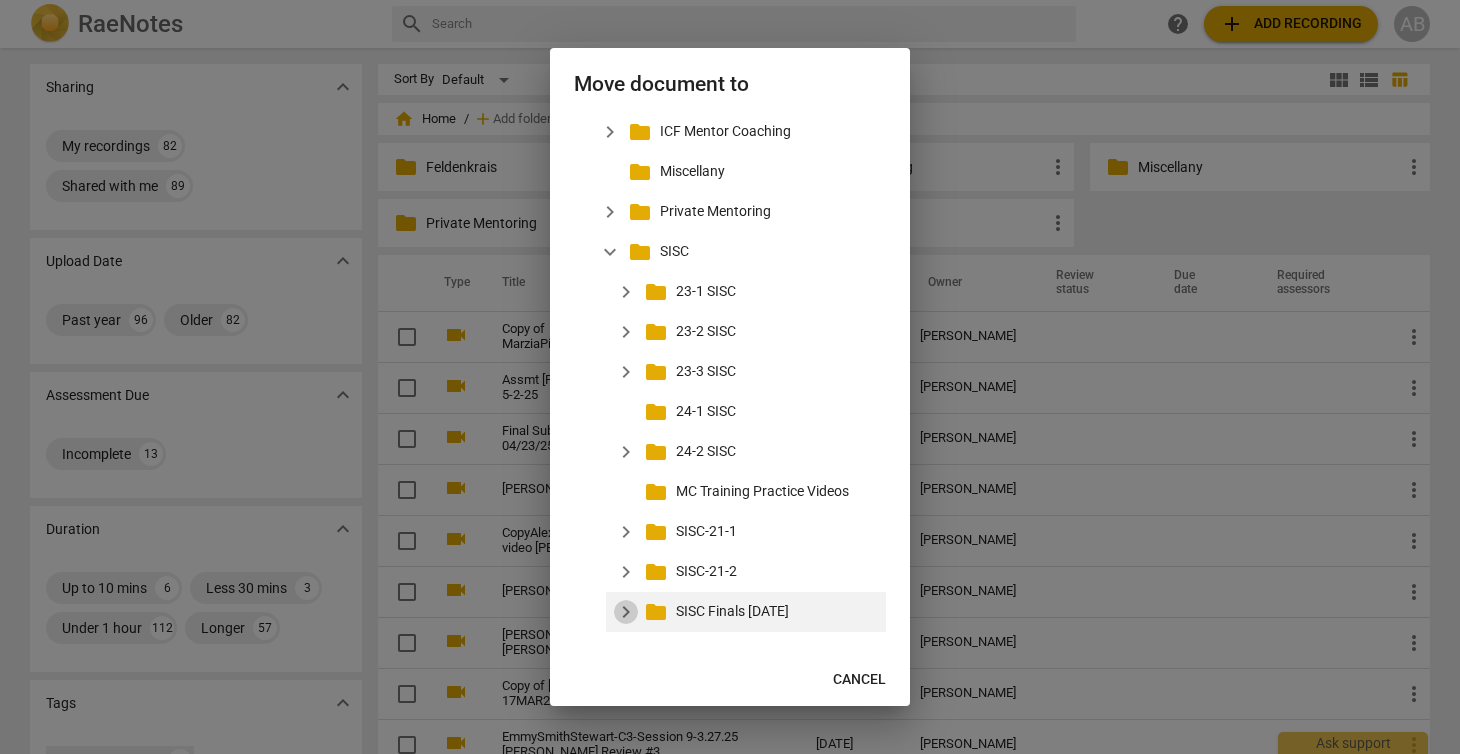 click on "expand_more" at bounding box center [626, 612] 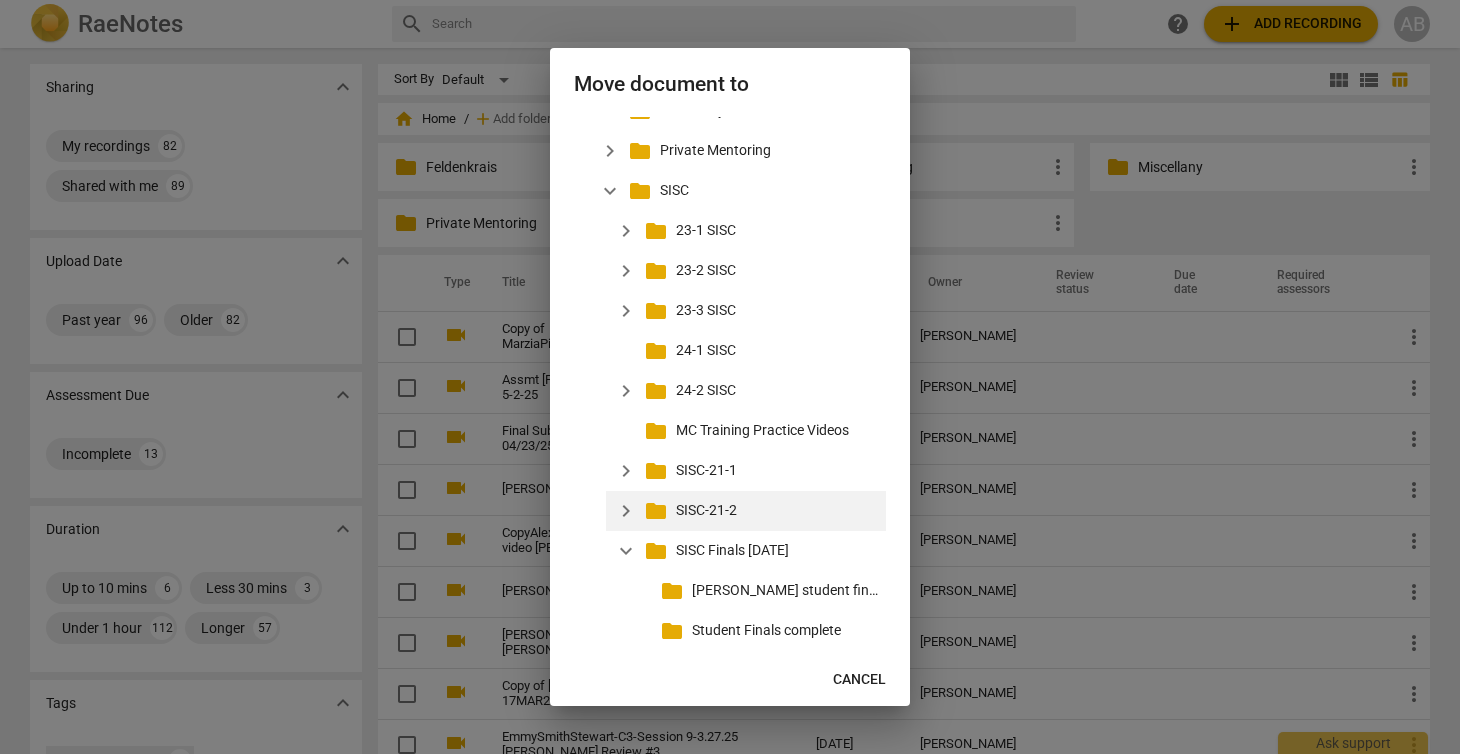 scroll, scrollTop: 205, scrollLeft: 0, axis: vertical 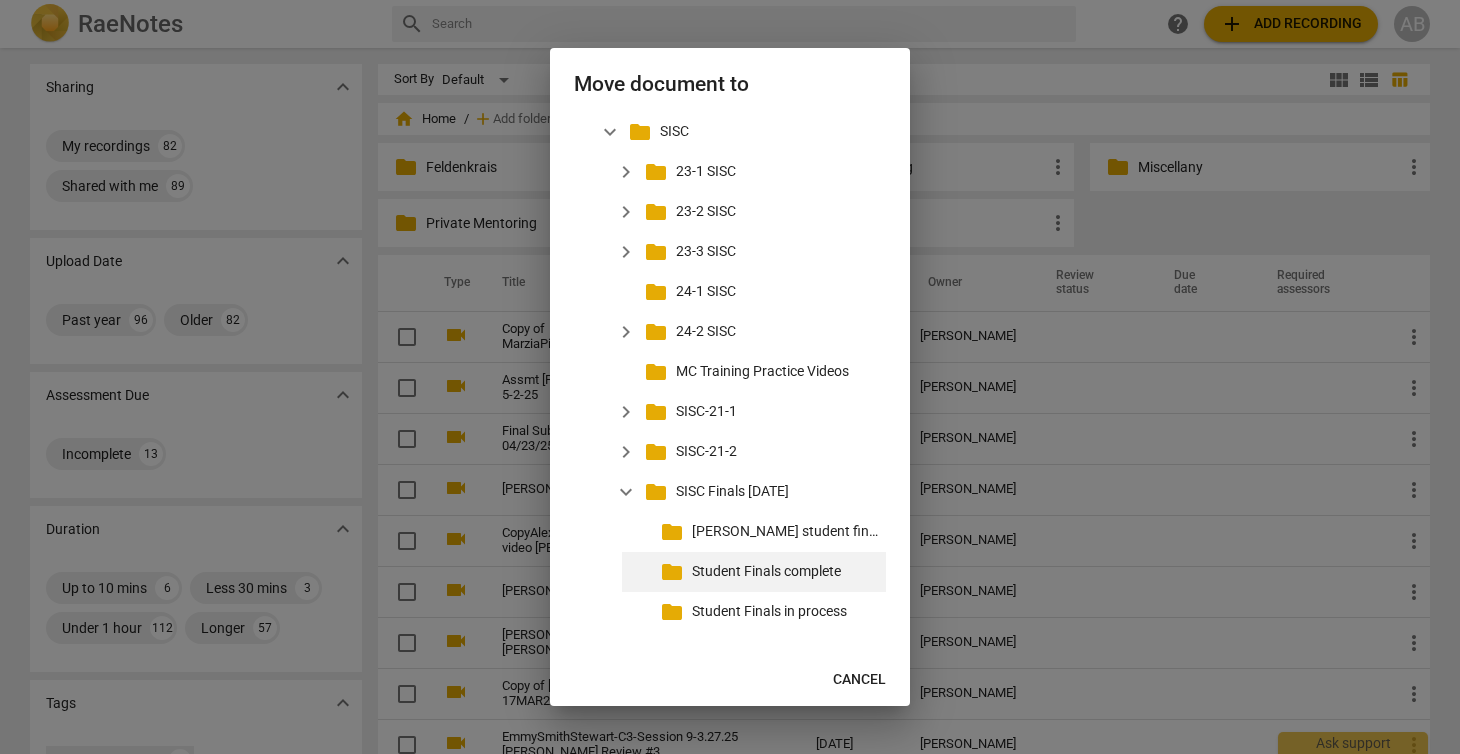 click on "folder" at bounding box center [672, 572] 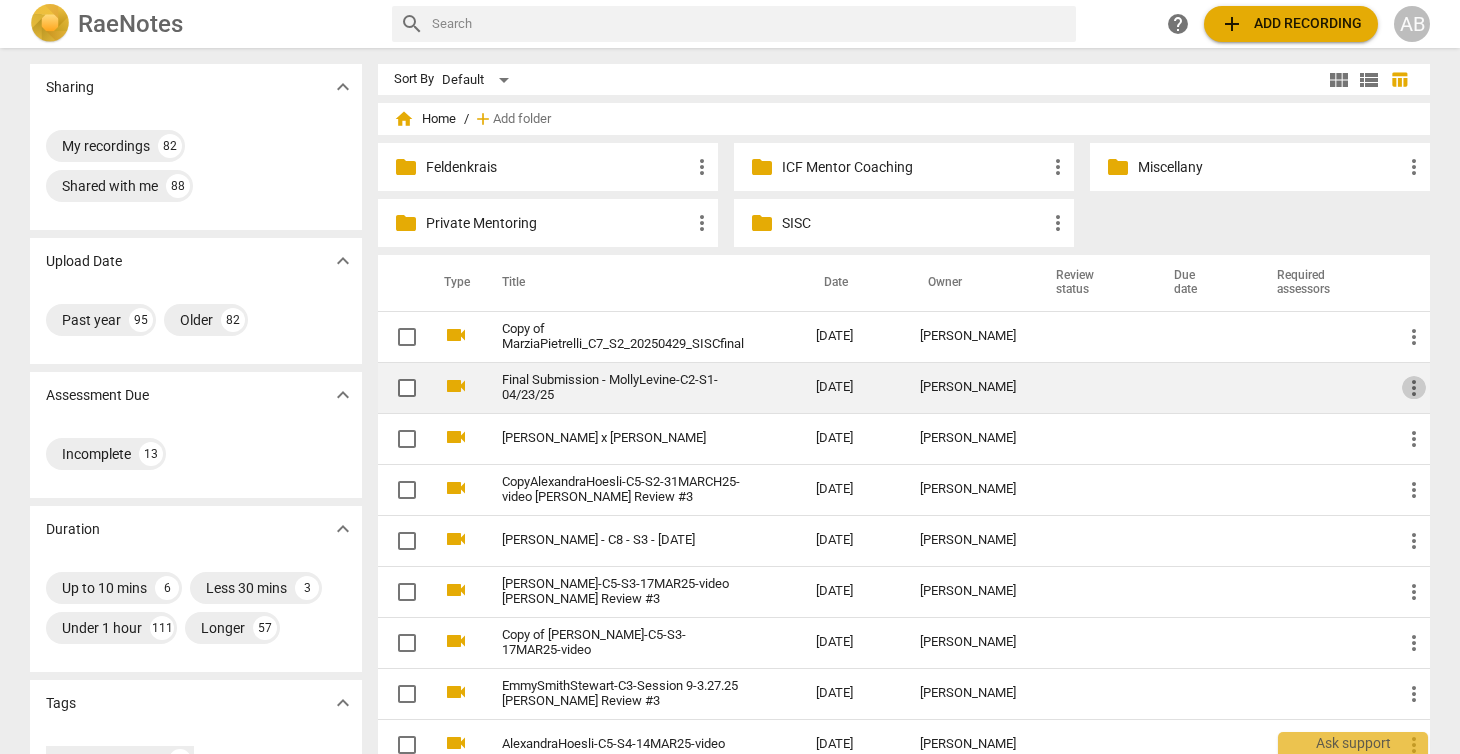 click on "more_vert" at bounding box center [1414, 388] 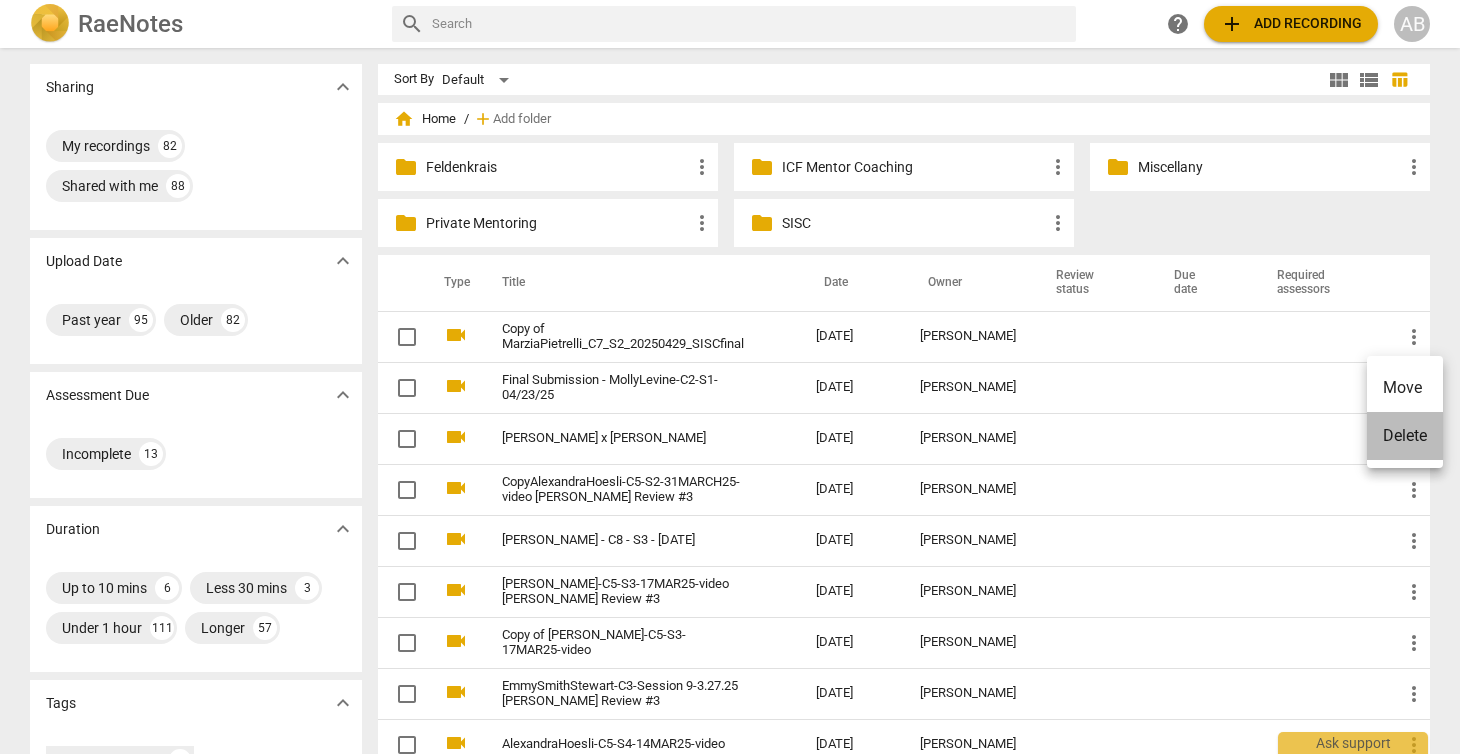 click on "Delete" at bounding box center (1405, 436) 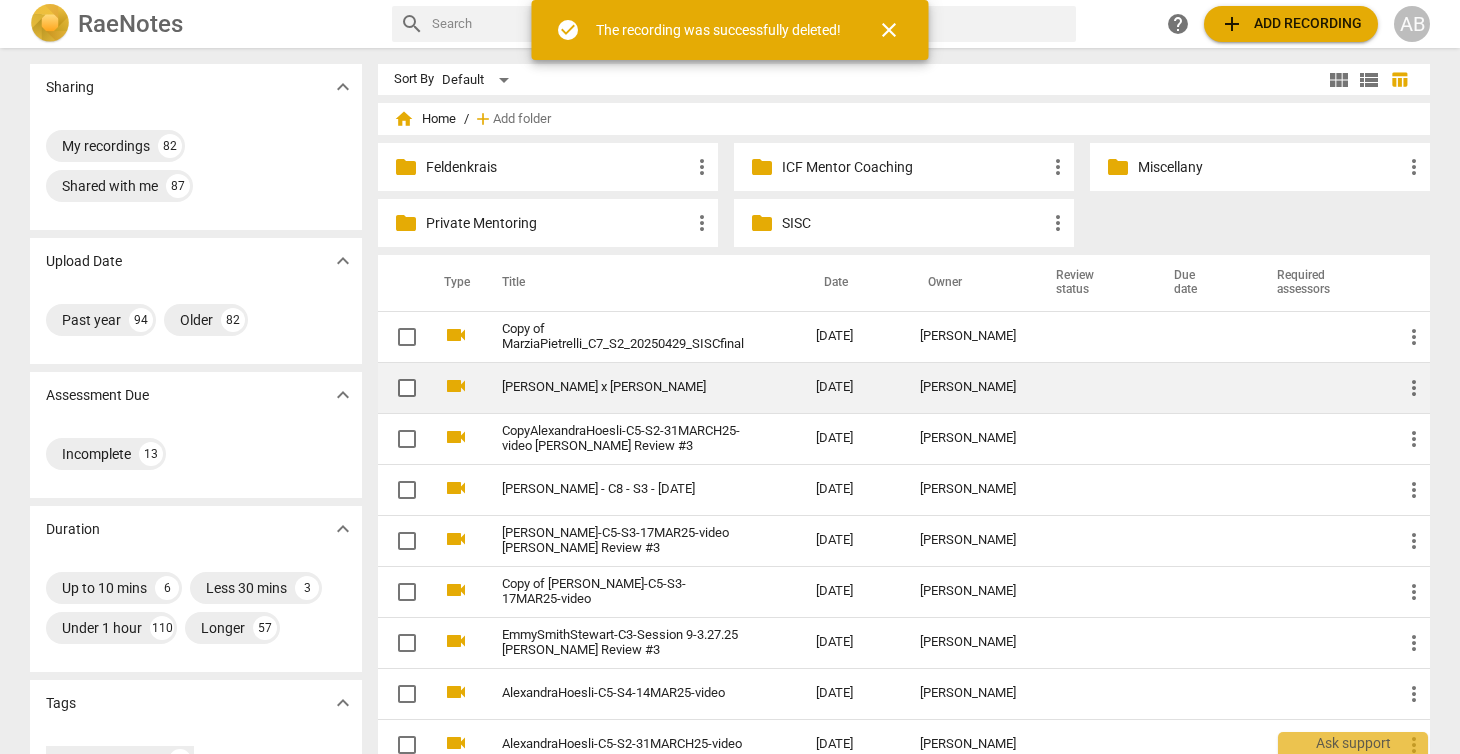 click on "more_vert" at bounding box center (1414, 388) 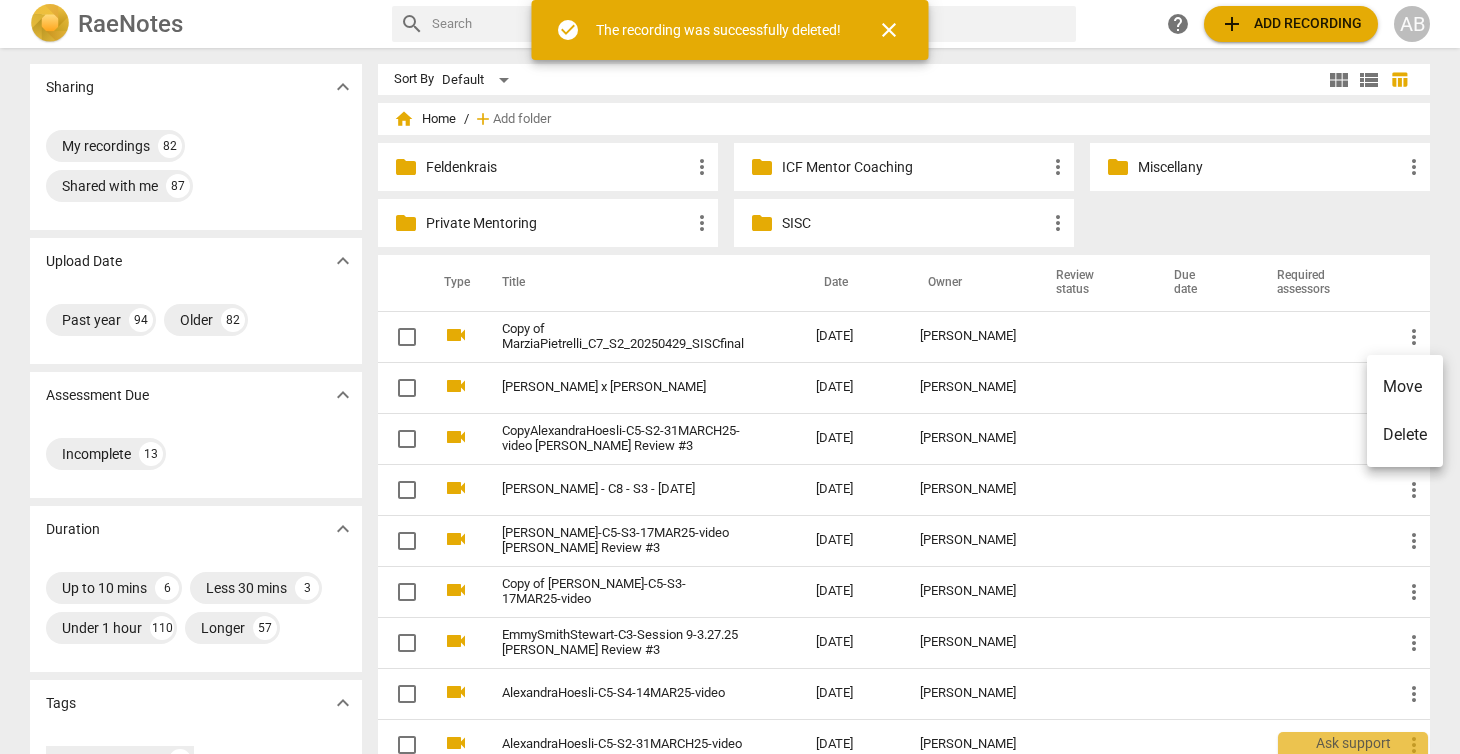click on "Delete" at bounding box center (1405, 435) 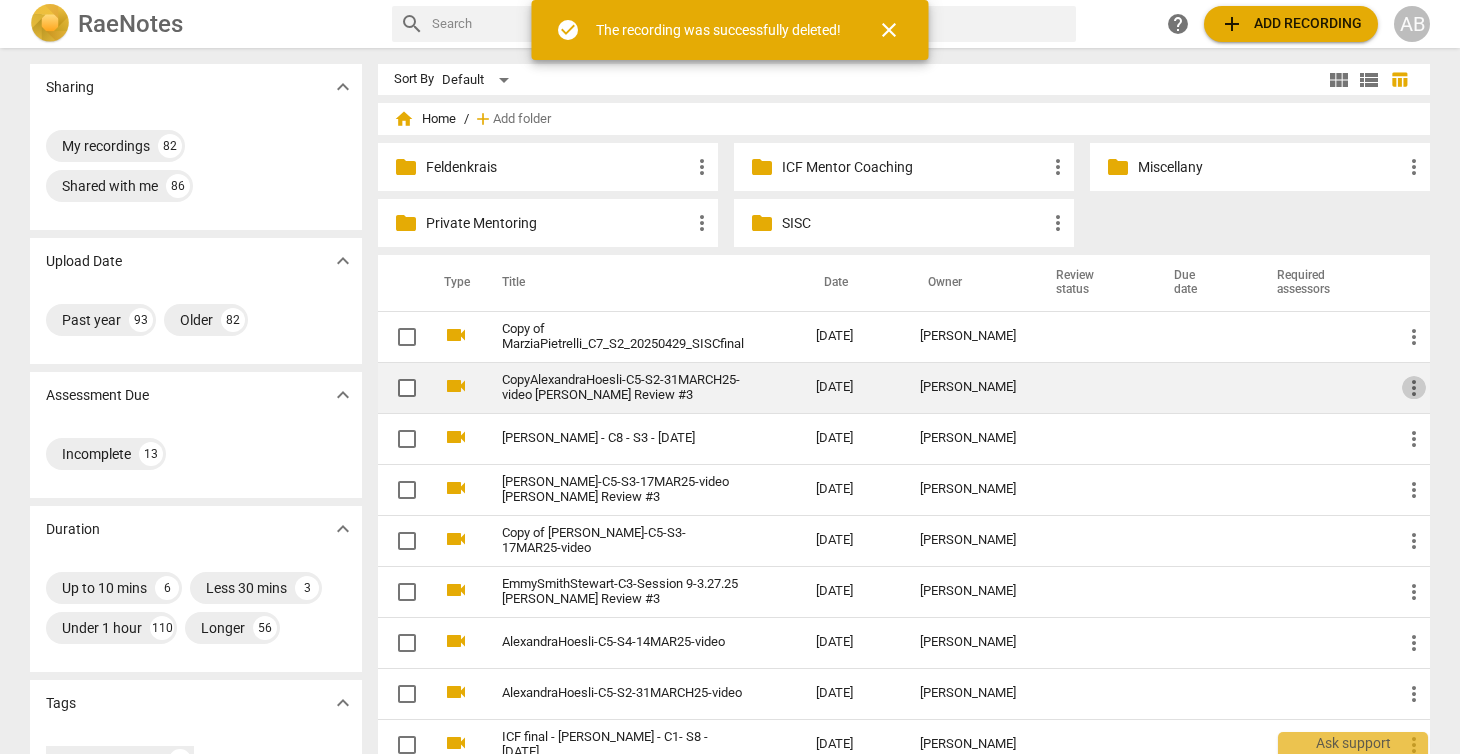 click on "more_vert" at bounding box center (1414, 388) 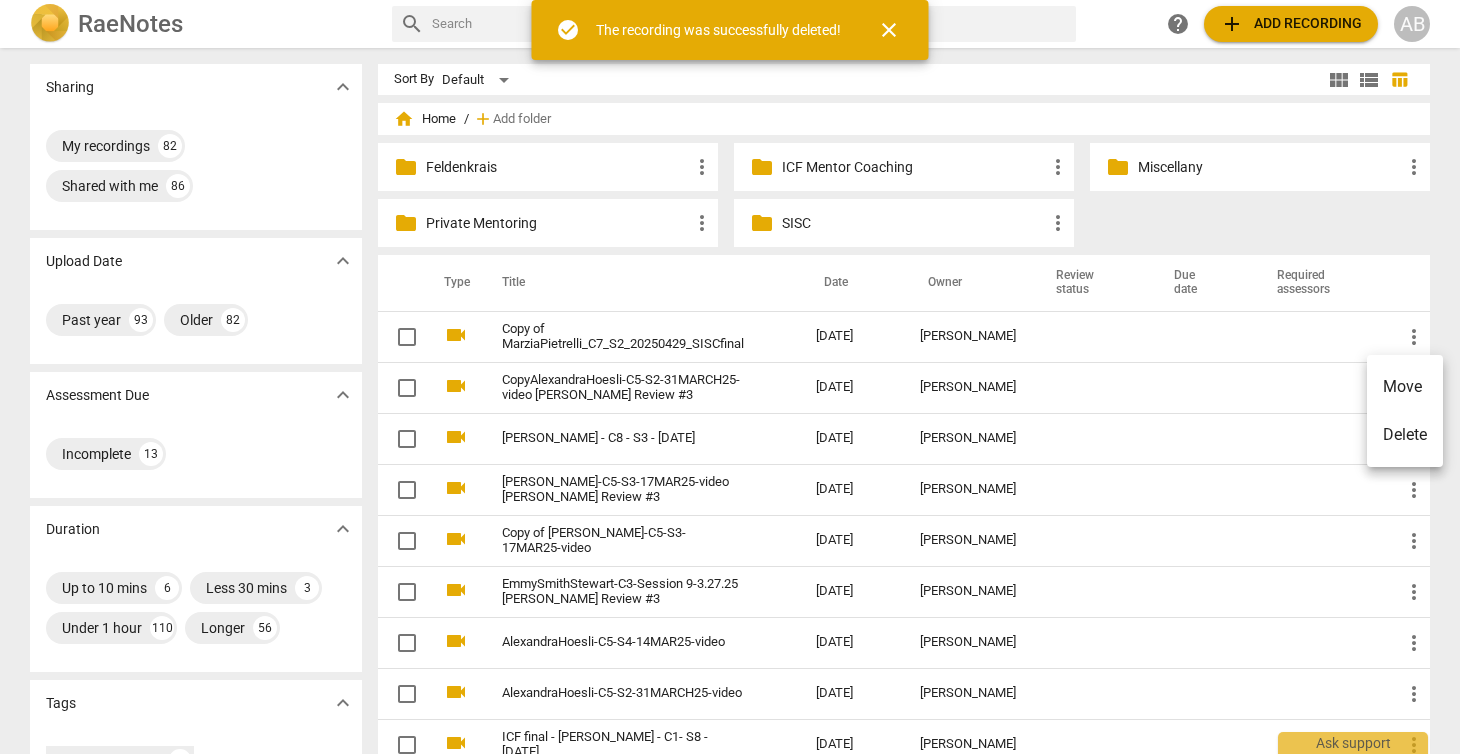 click on "Move" at bounding box center (1405, 387) 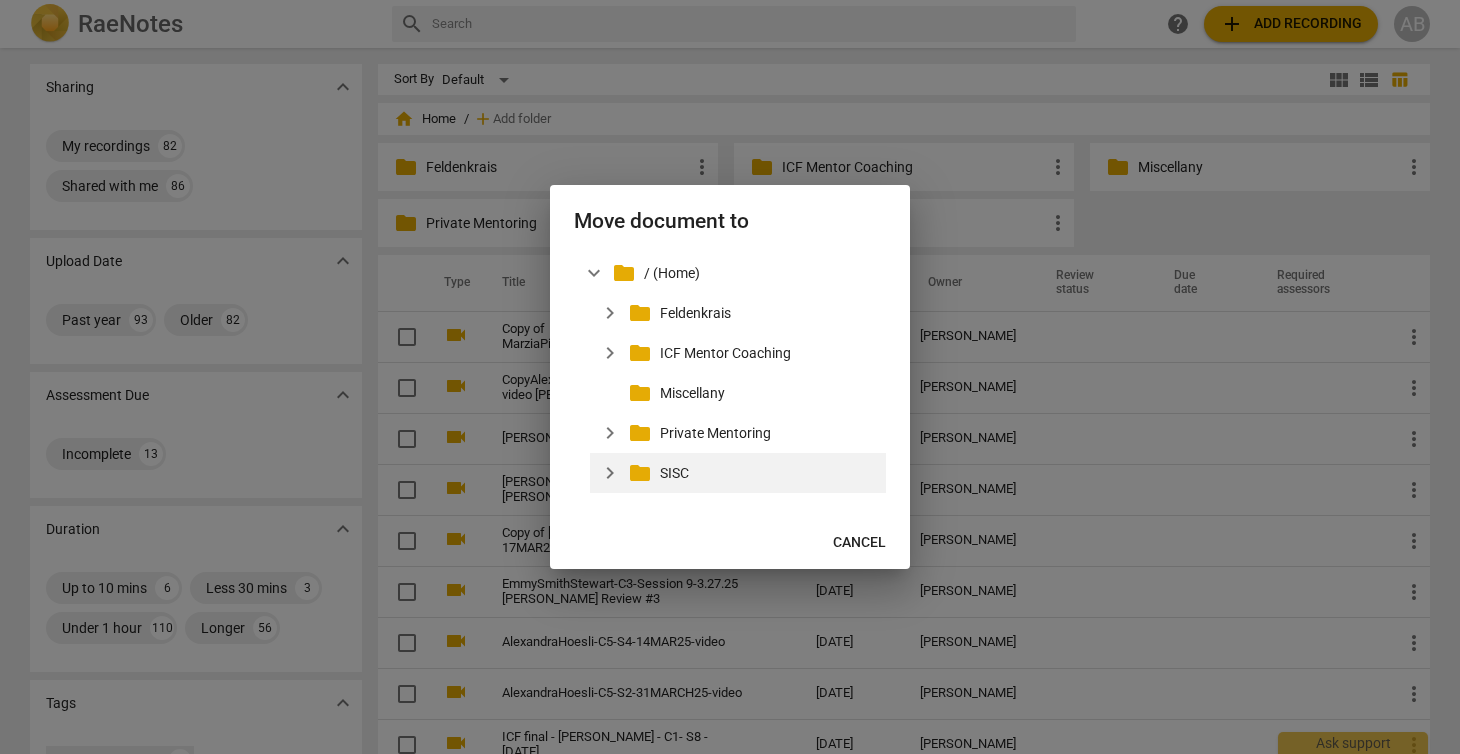click on "expand_more" at bounding box center [610, 473] 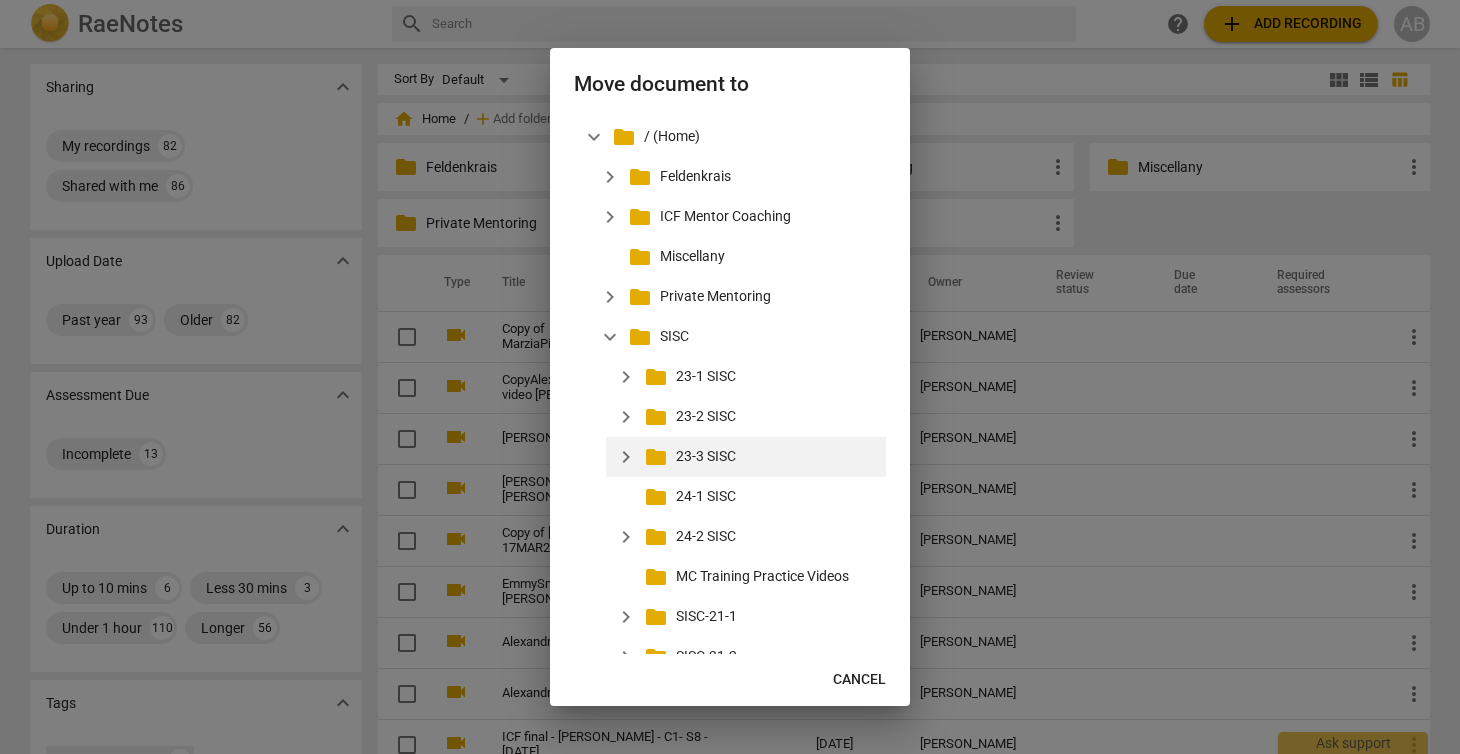 click on "folder" at bounding box center [656, 457] 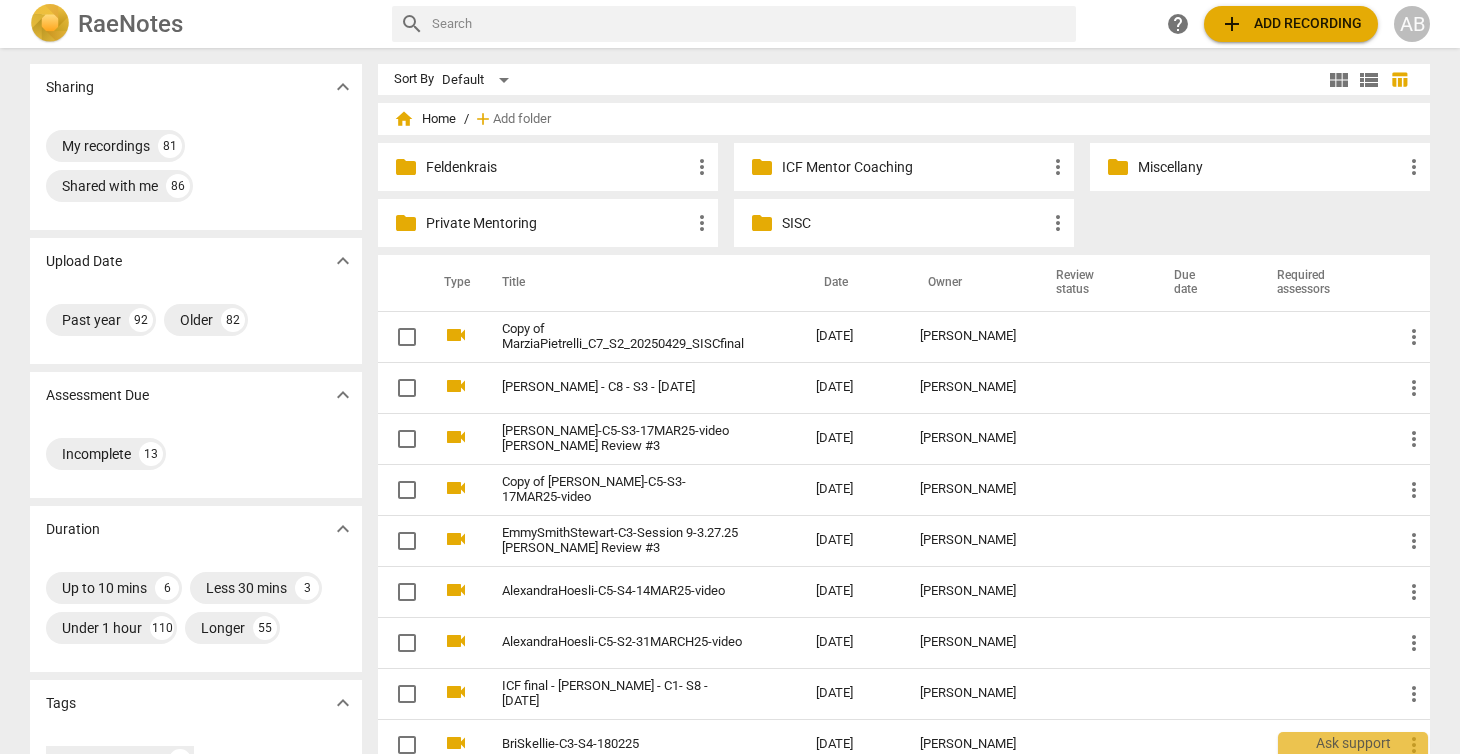 click on "folder" at bounding box center [762, 223] 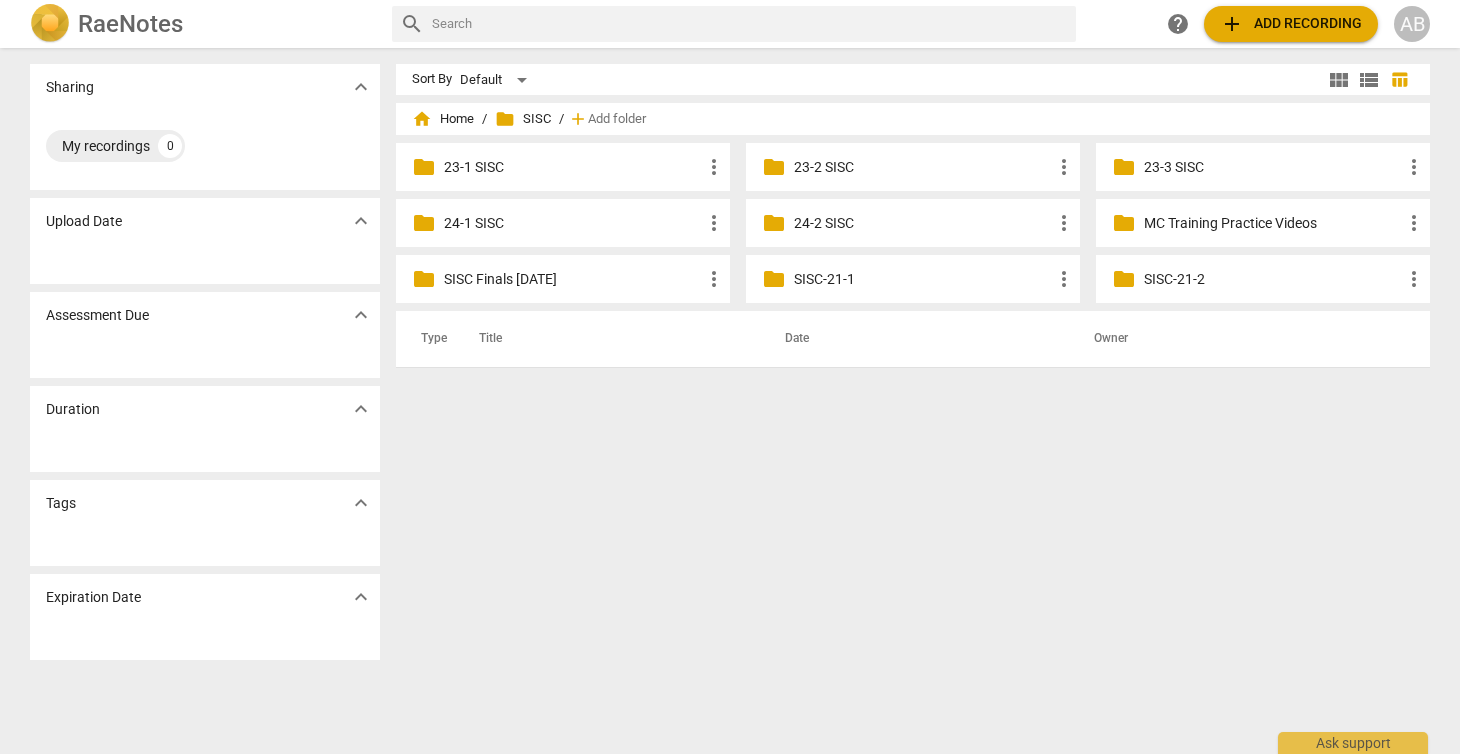 click on "folder" at bounding box center (1124, 167) 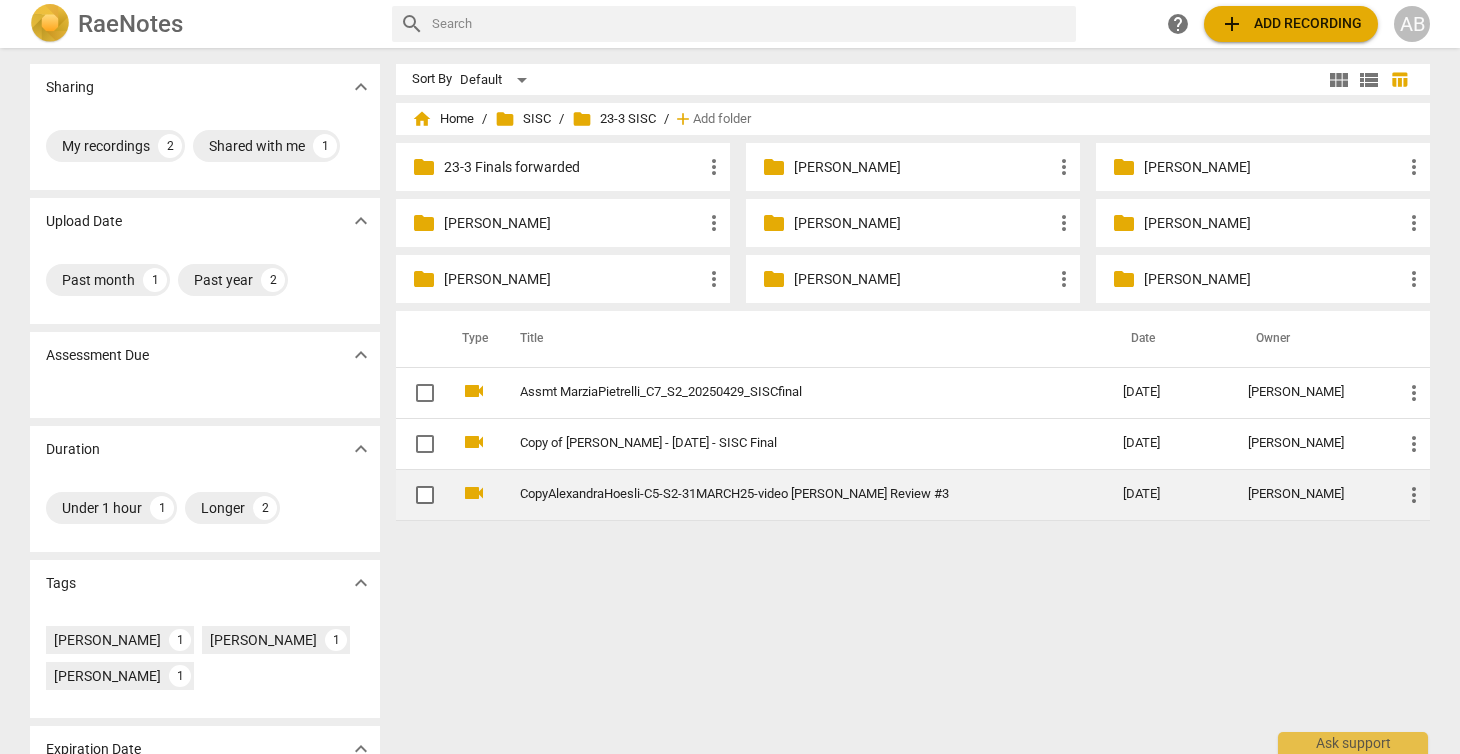 click on "more_vert" at bounding box center [1408, 494] 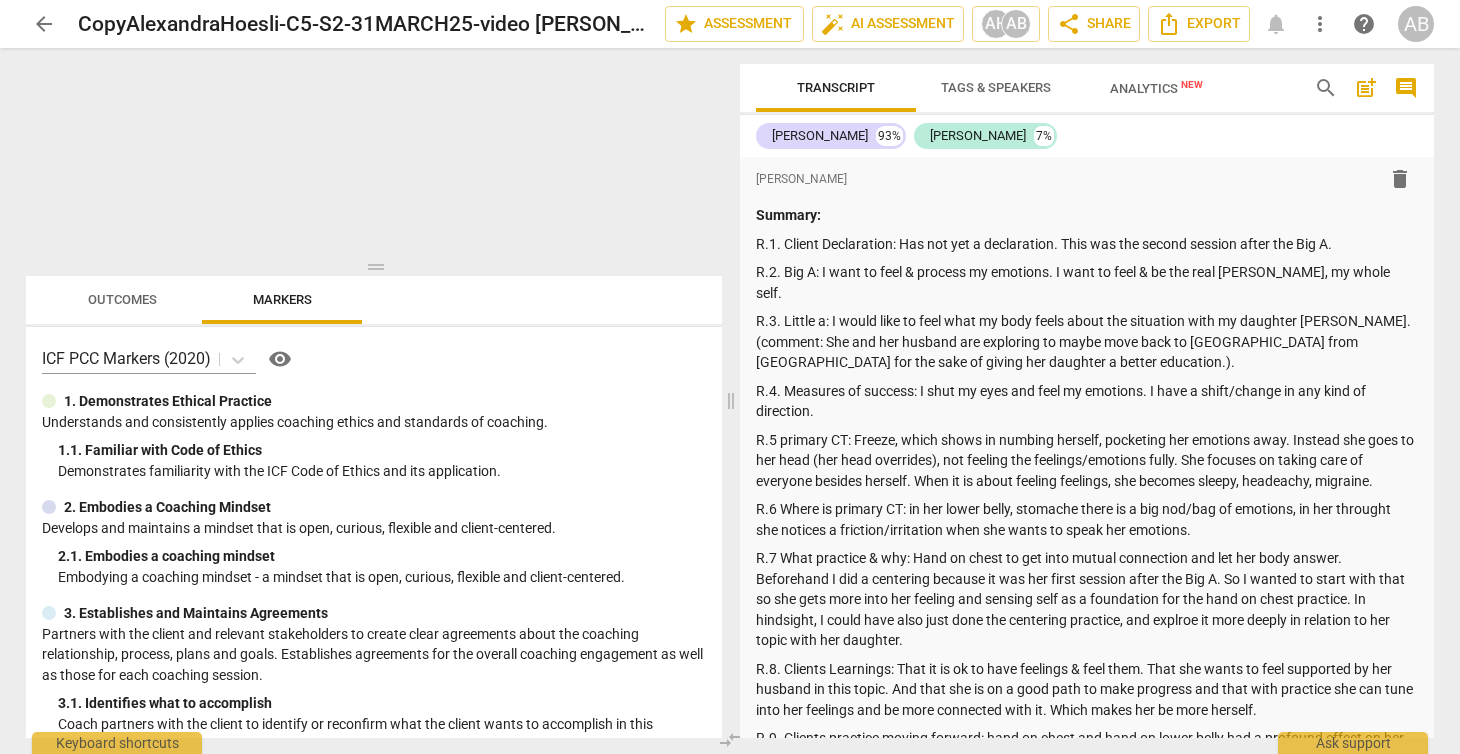 click on "arrow_back" at bounding box center [44, 24] 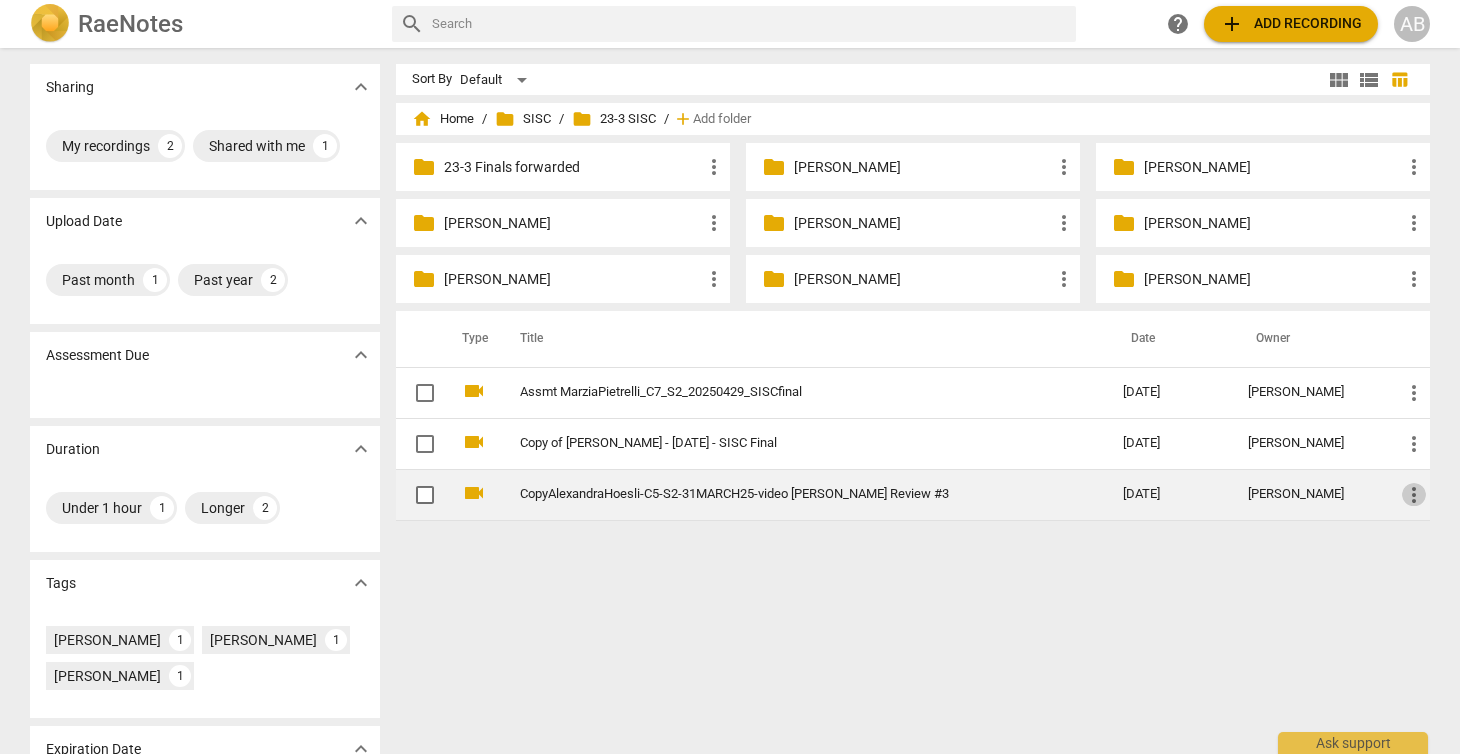 click on "more_vert" at bounding box center [1414, 495] 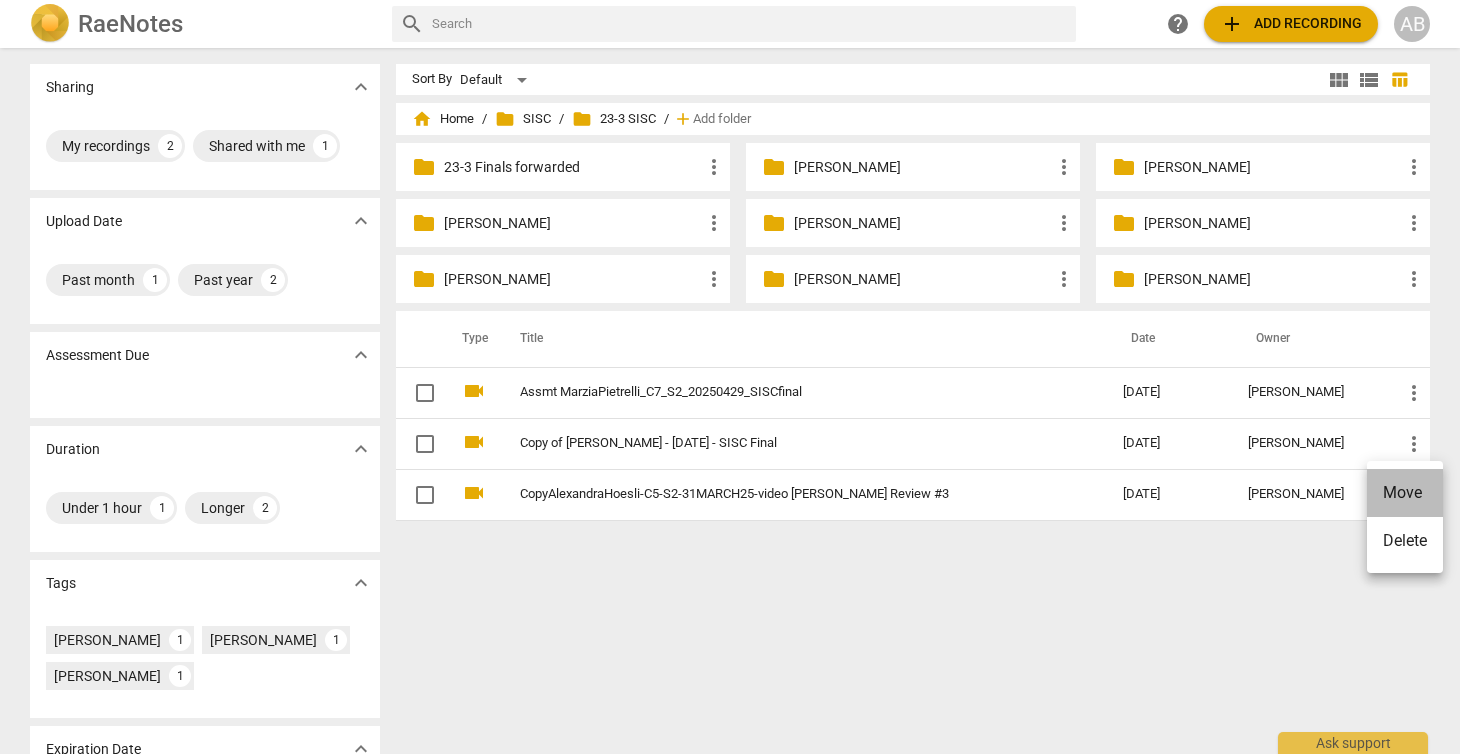 click on "Move" at bounding box center [1405, 493] 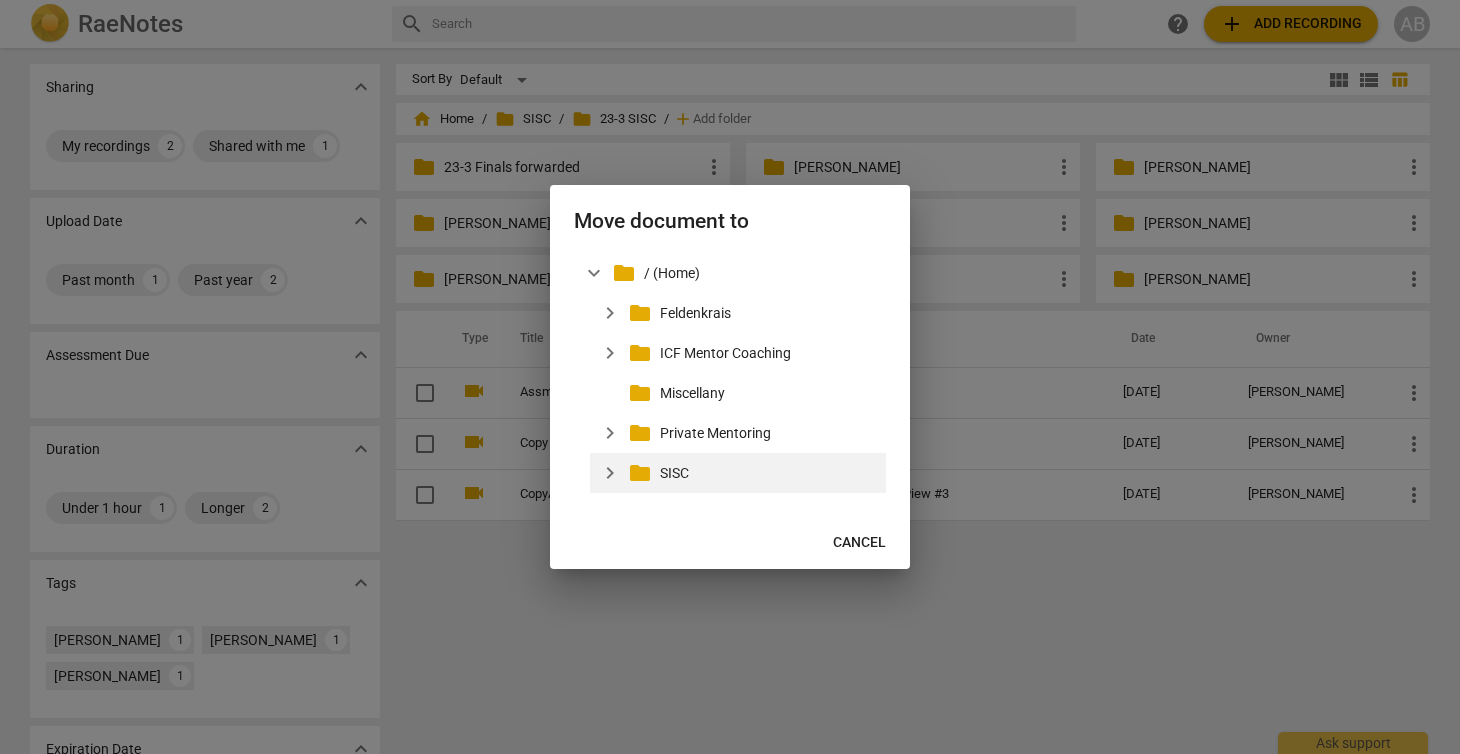 click on "expand_more" at bounding box center (610, 473) 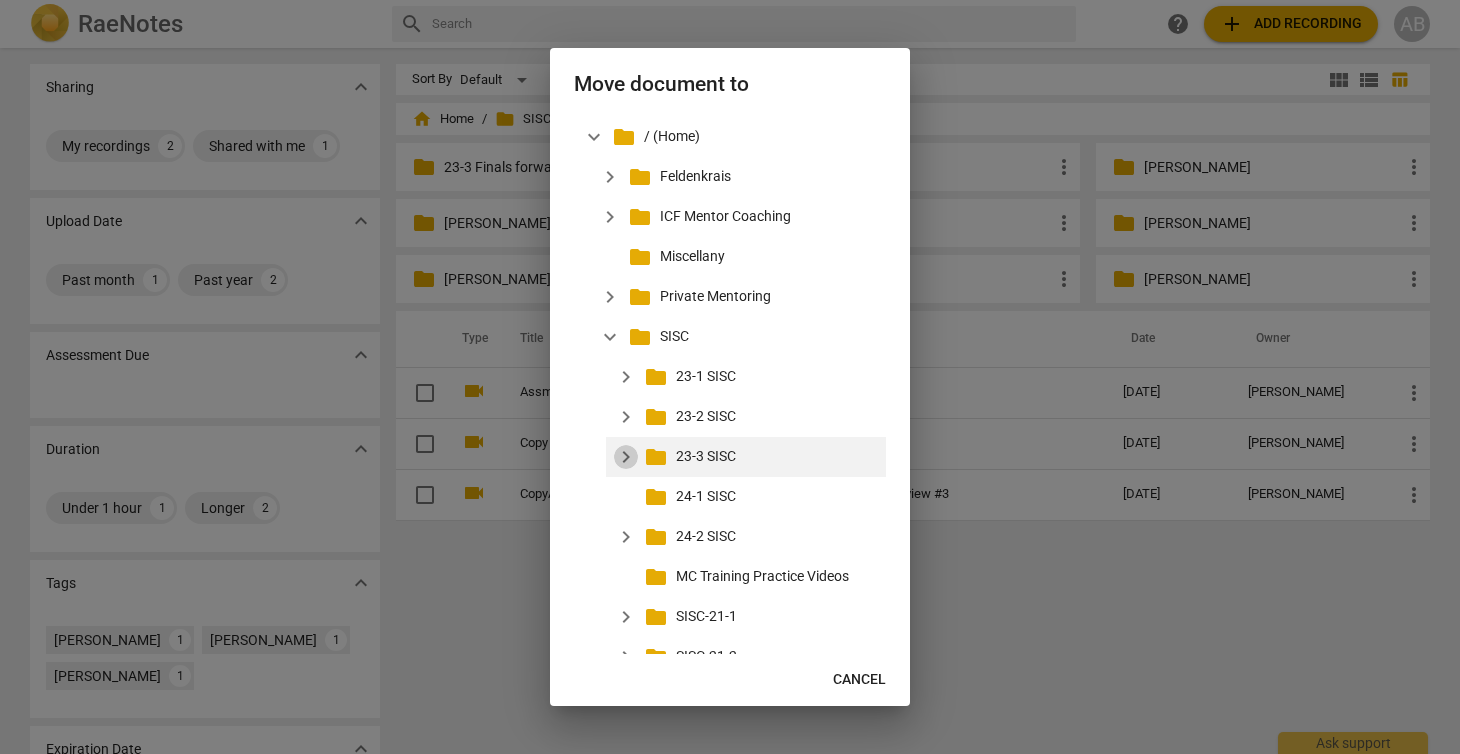 click on "expand_more" at bounding box center (626, 457) 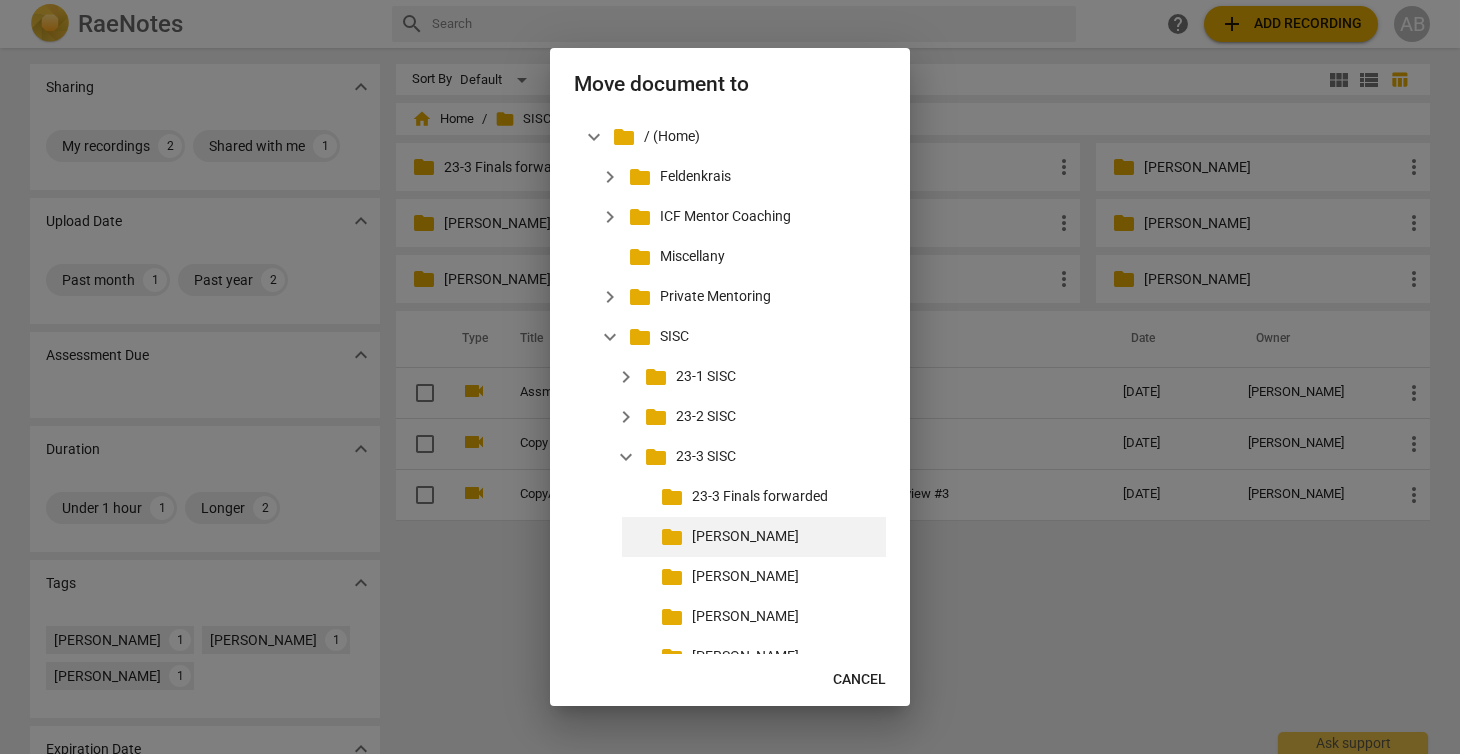 click on "folder" at bounding box center [672, 537] 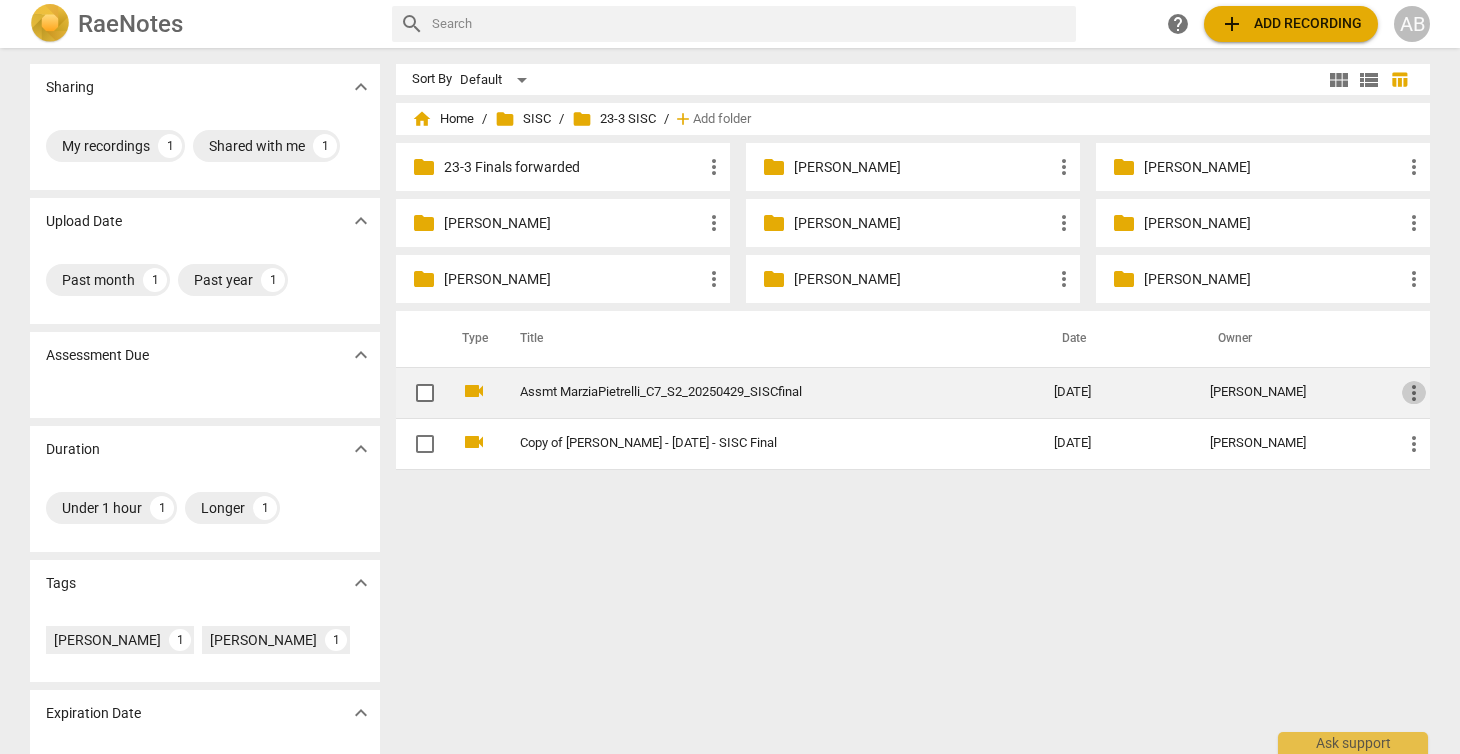 click on "more_vert" at bounding box center [1414, 393] 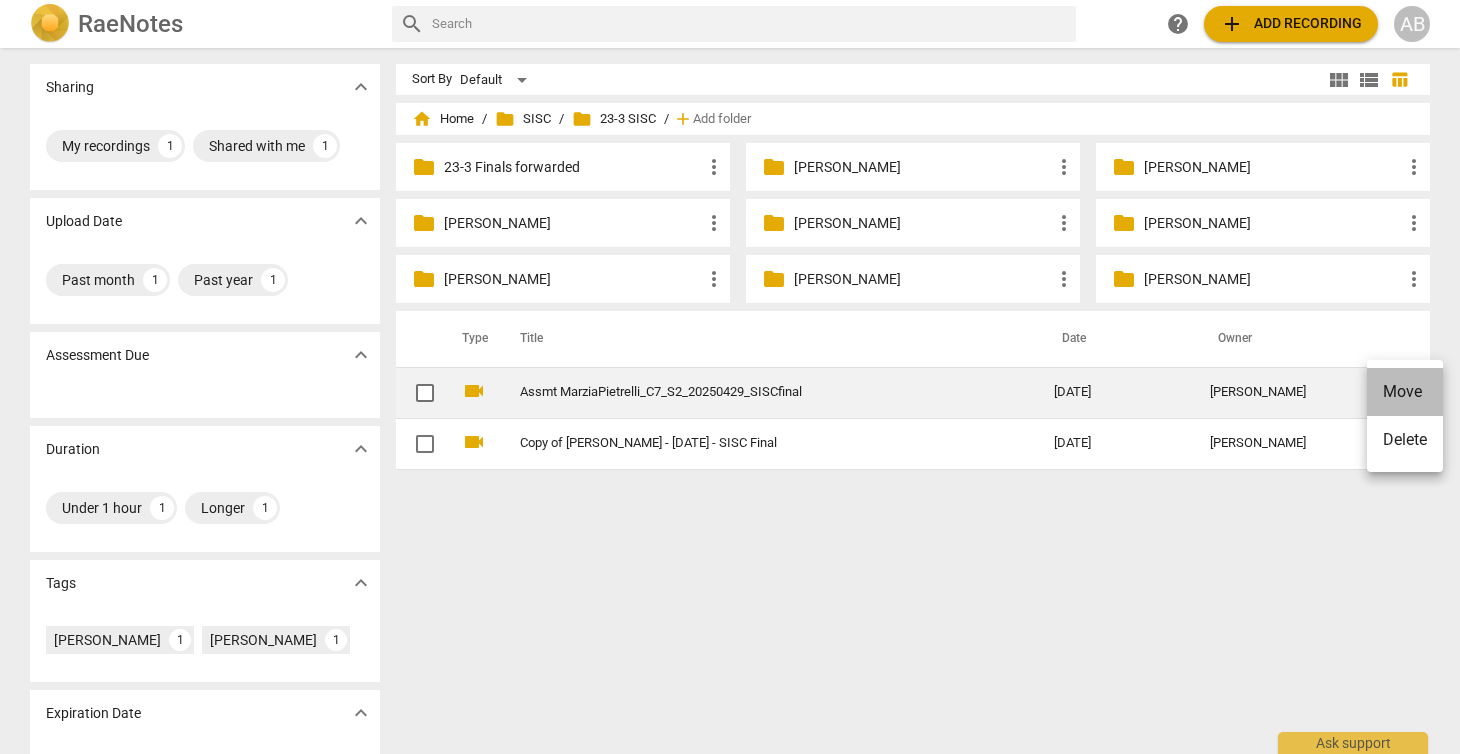 click on "Move" at bounding box center (1405, 392) 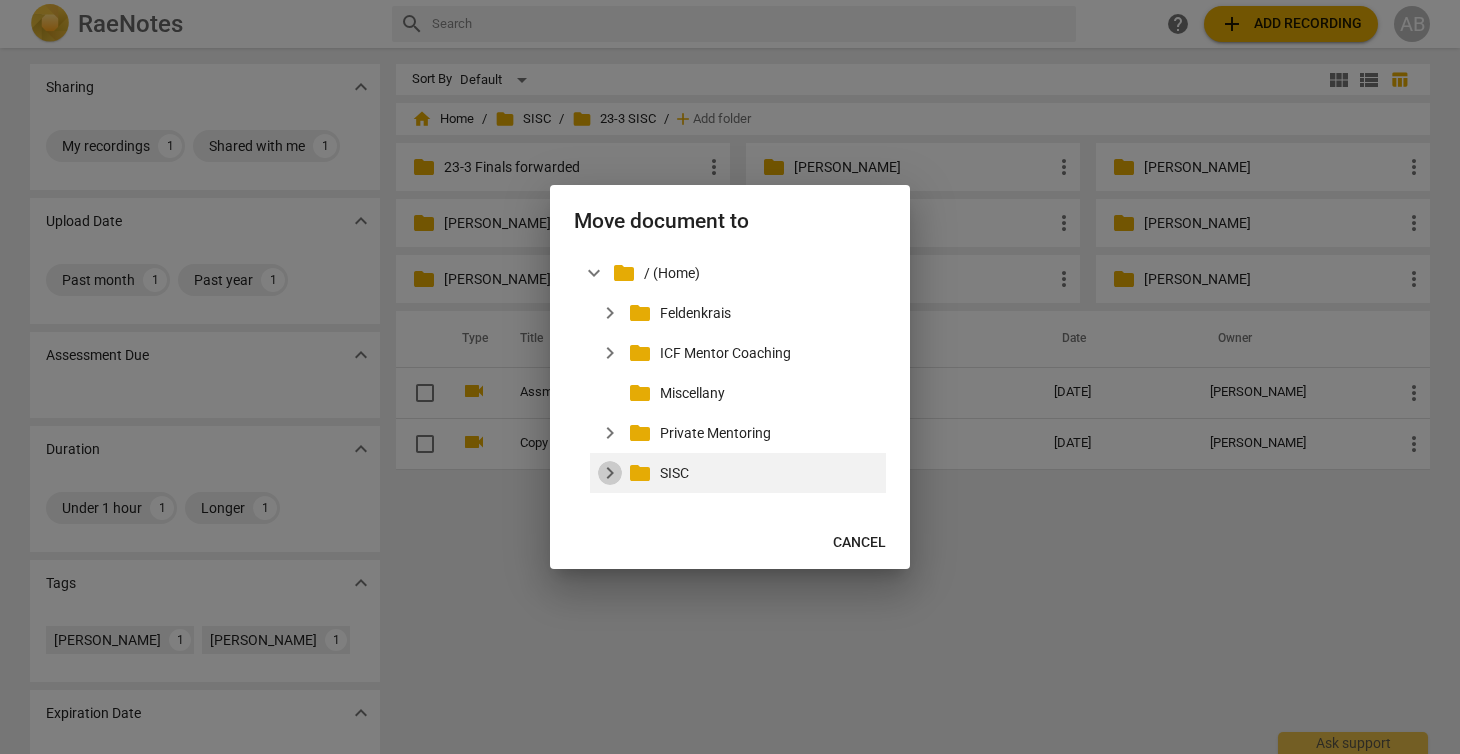 click on "expand_more" at bounding box center (610, 473) 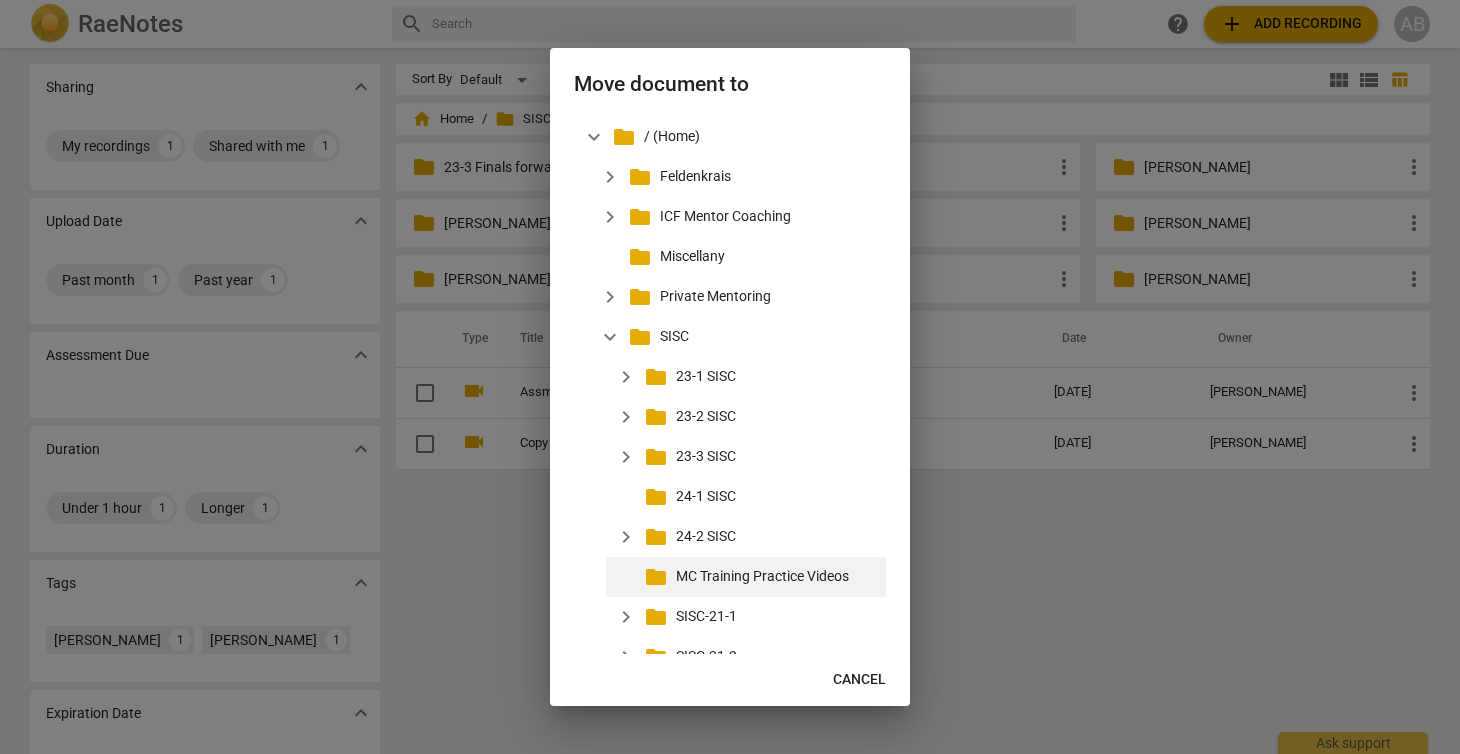 scroll, scrollTop: 85, scrollLeft: 0, axis: vertical 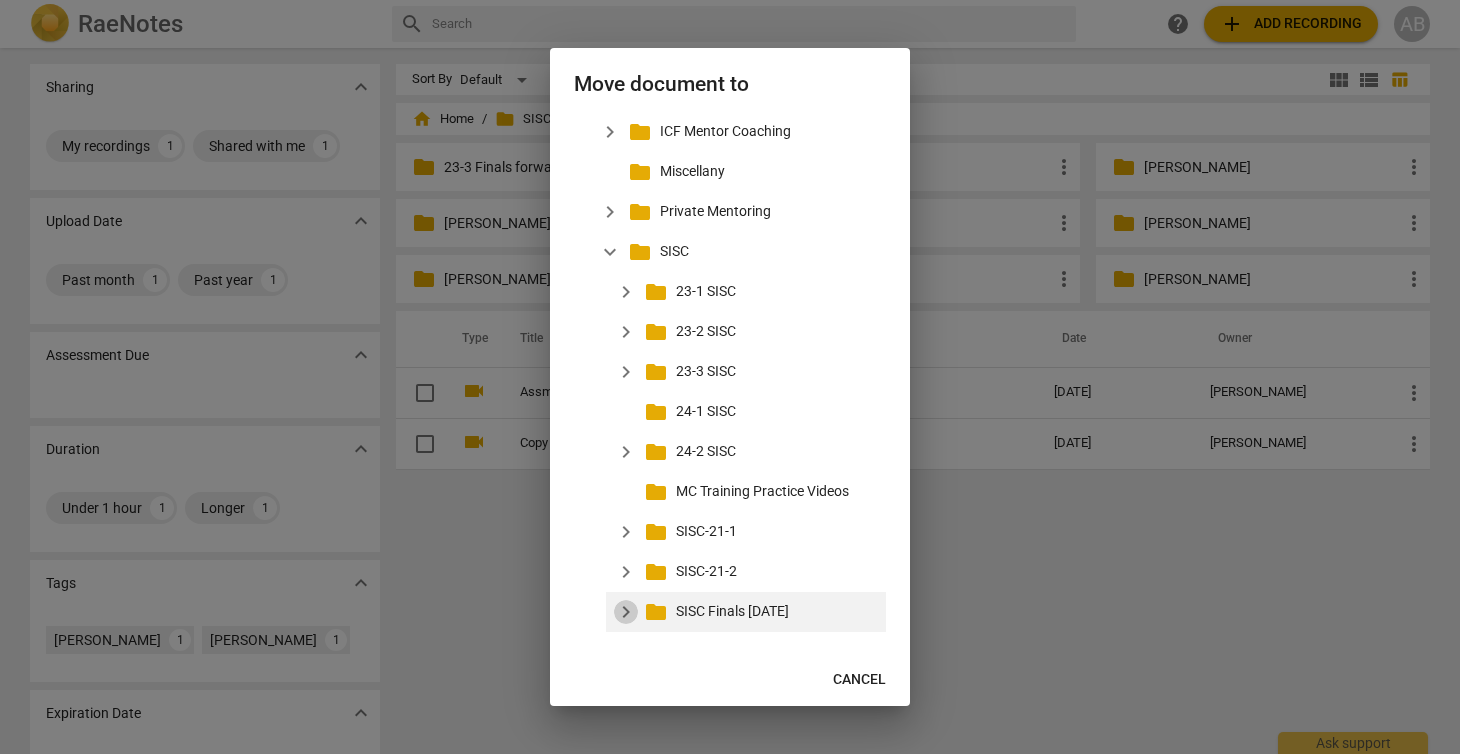 click on "expand_more" at bounding box center [626, 612] 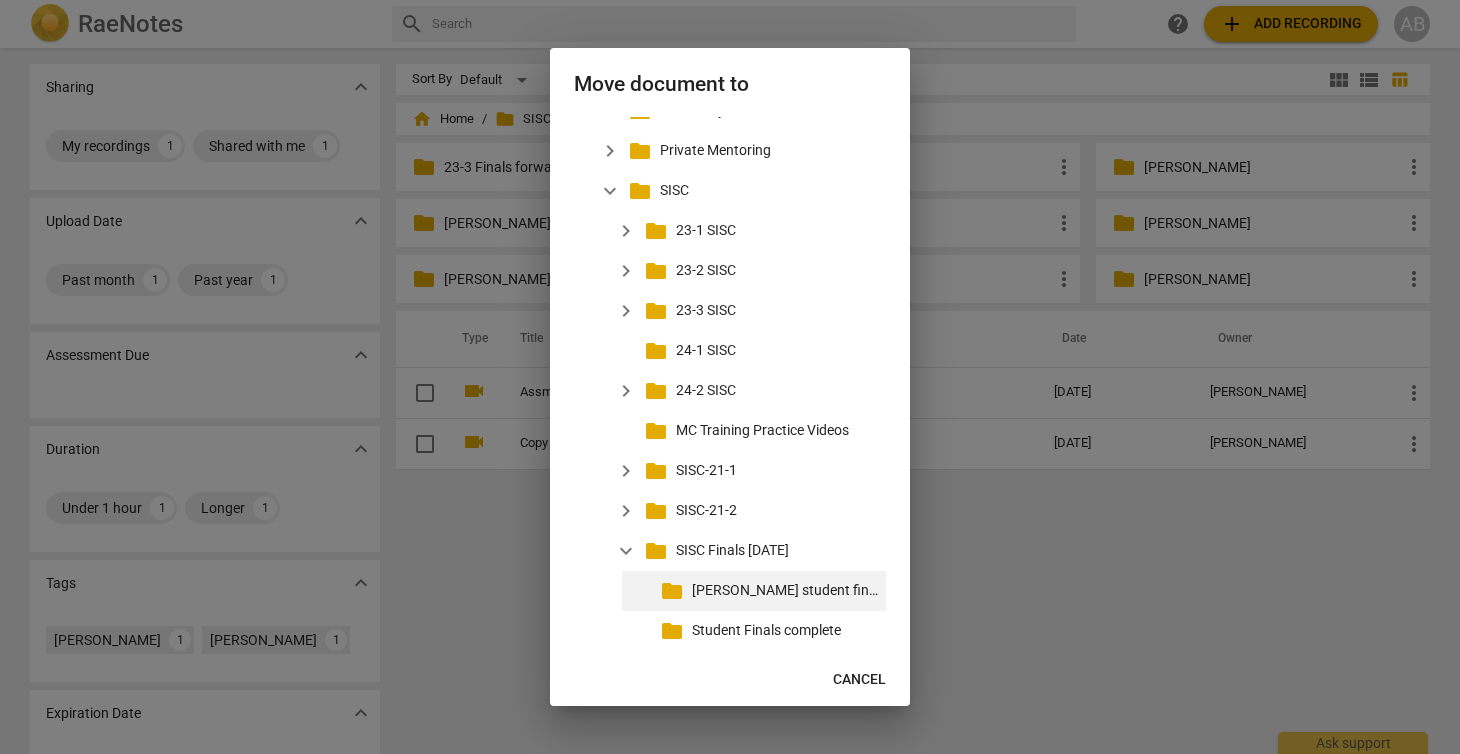 scroll, scrollTop: 205, scrollLeft: 0, axis: vertical 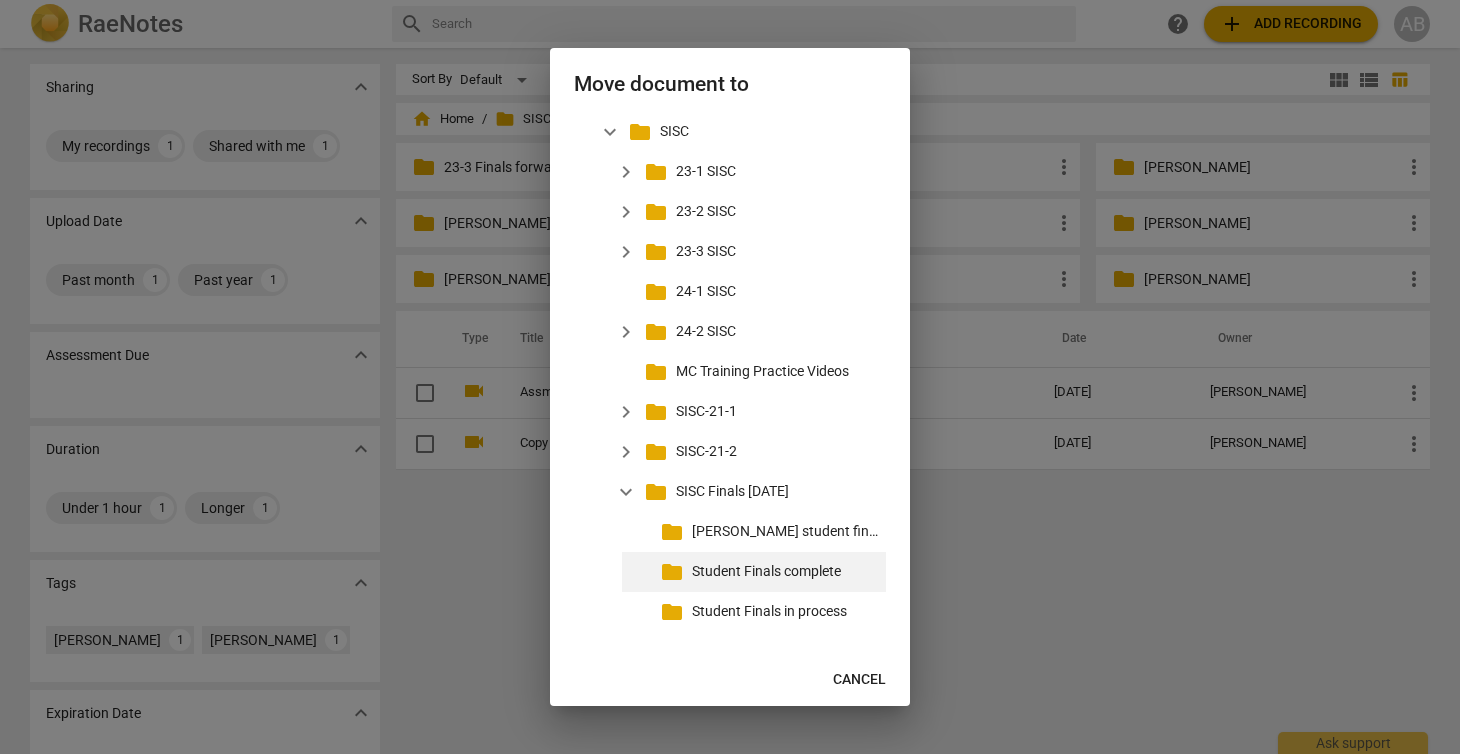 click on "folder" at bounding box center (672, 572) 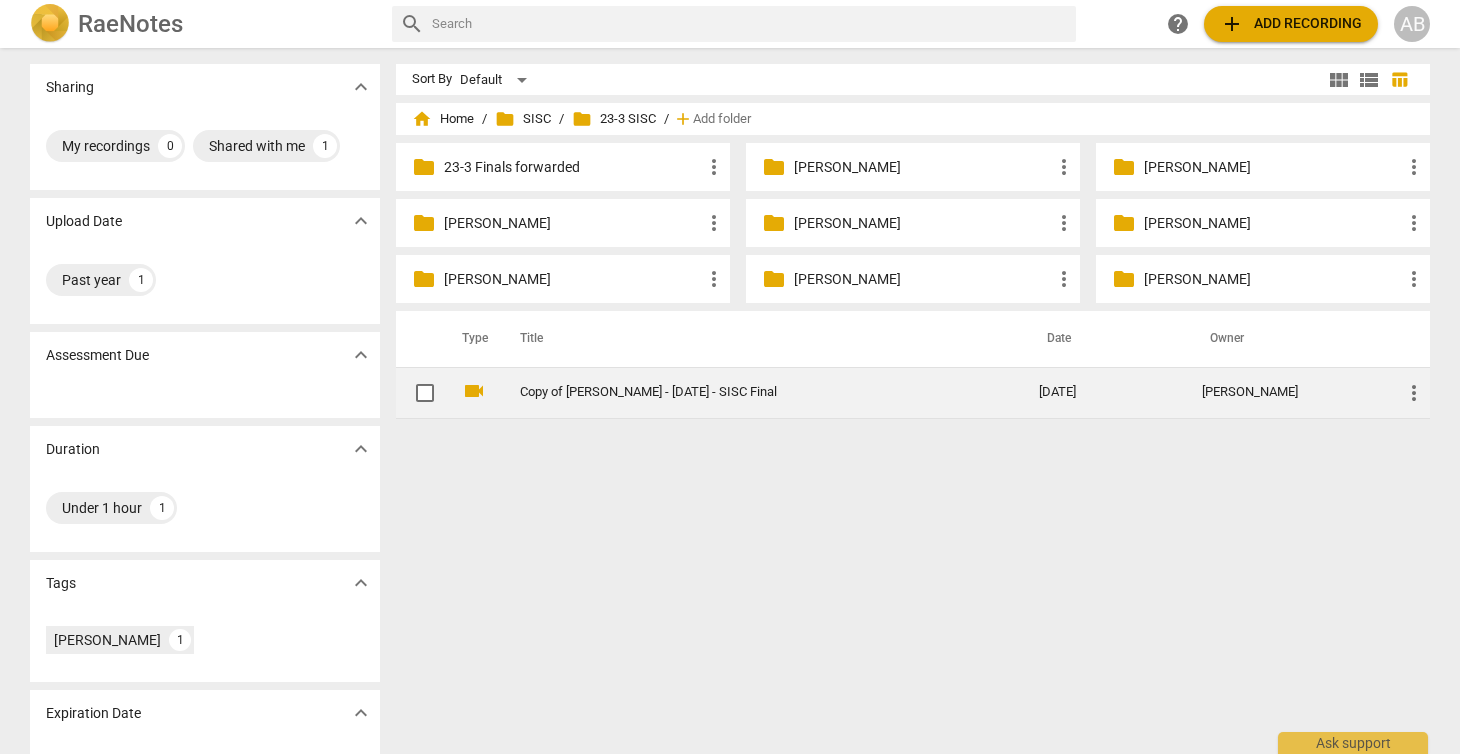 click on "more_vert" at bounding box center [1414, 393] 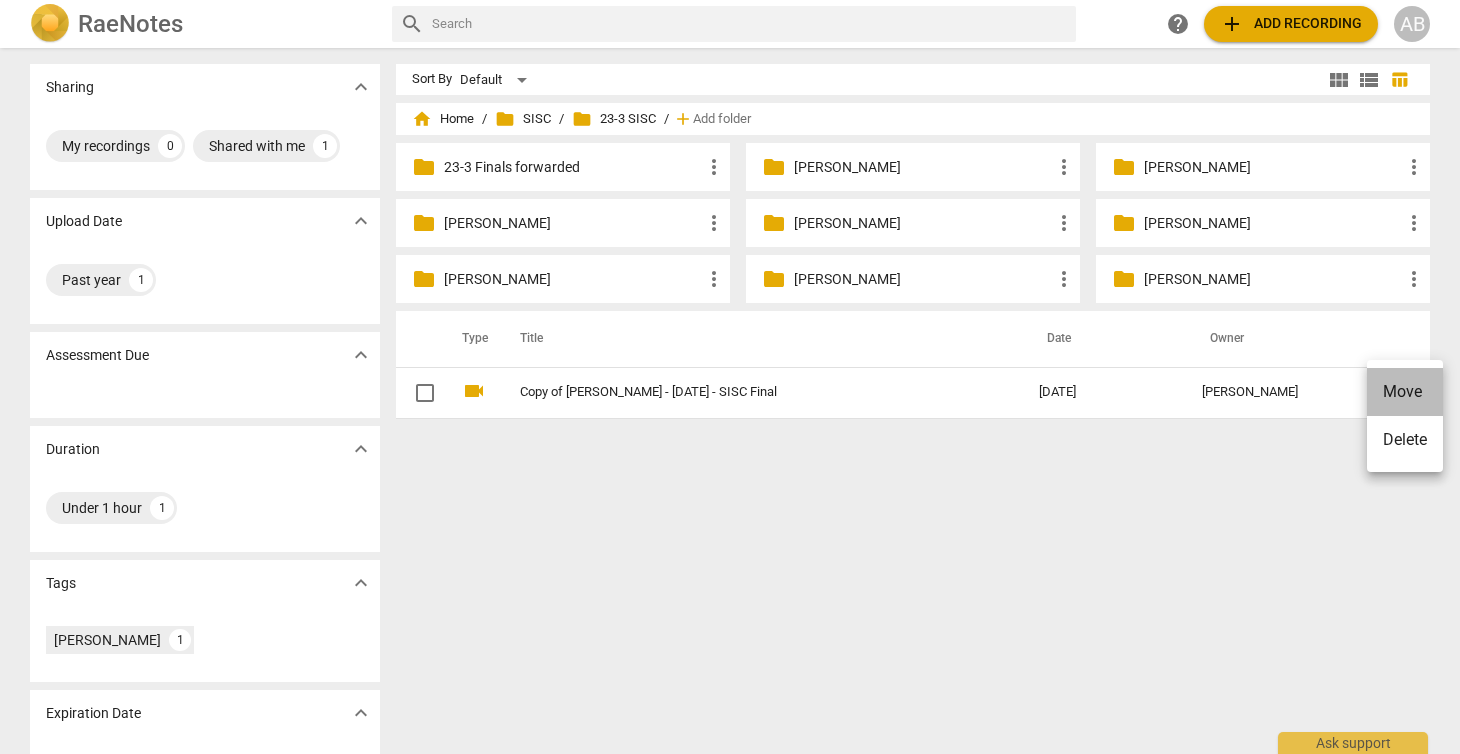 click on "Move" at bounding box center (1405, 392) 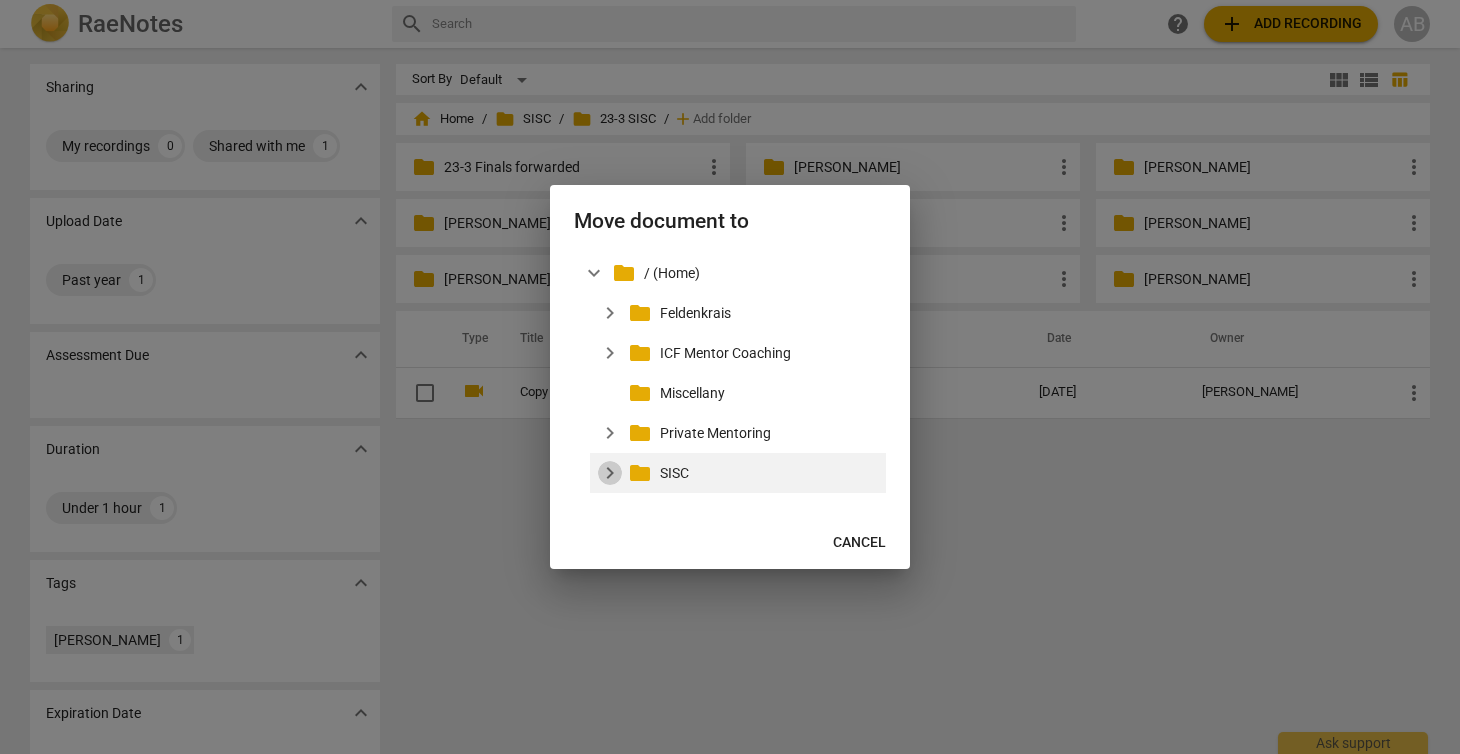 click on "expand_more" at bounding box center [610, 473] 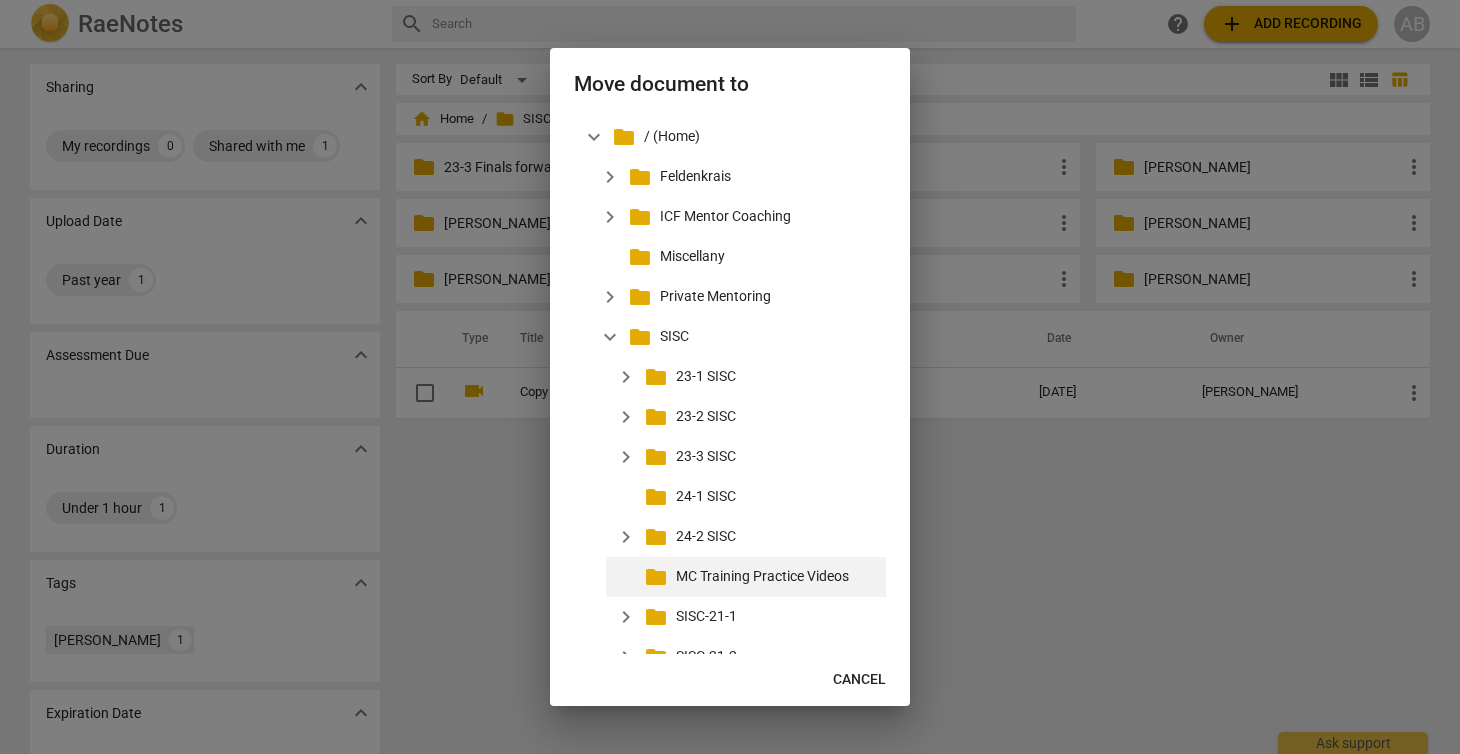 scroll, scrollTop: 85, scrollLeft: 0, axis: vertical 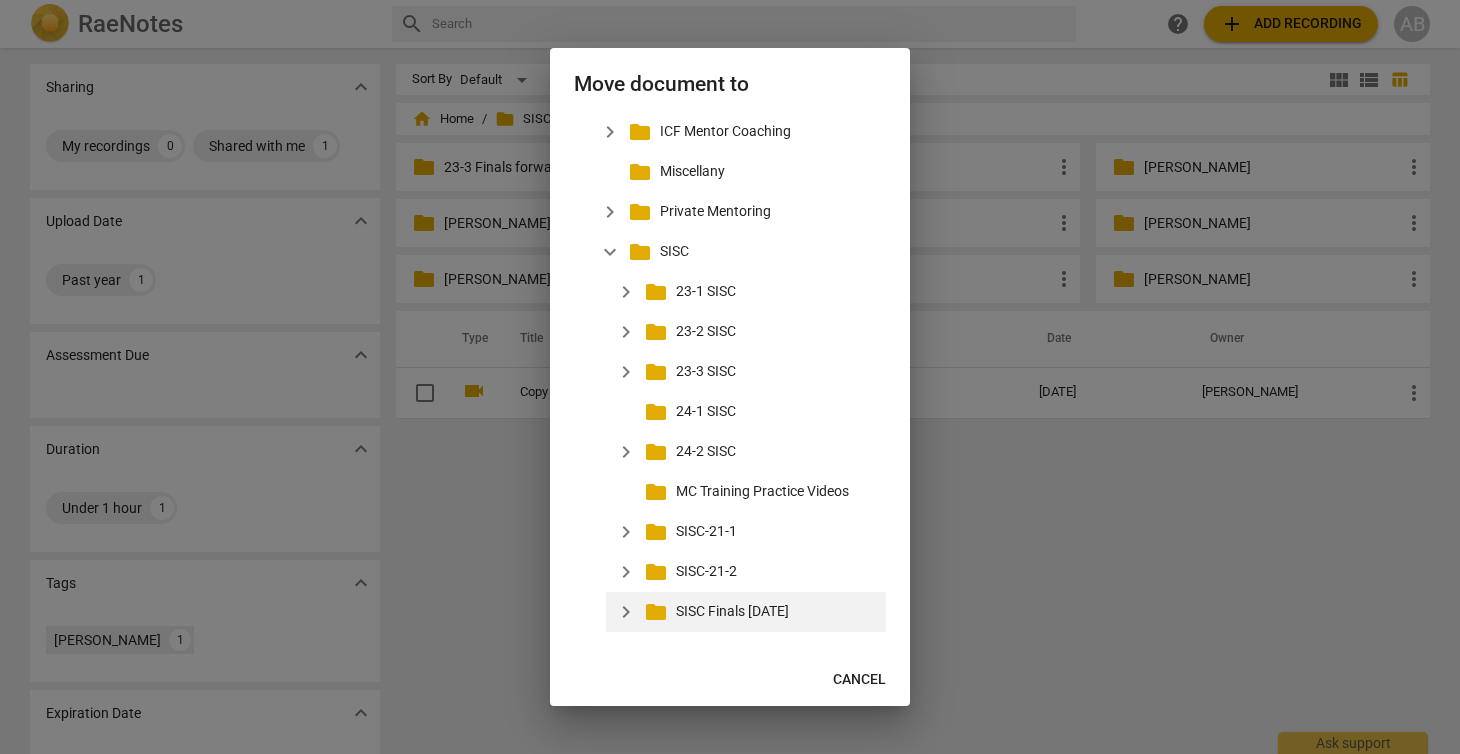 click on "expand_more" at bounding box center [626, 612] 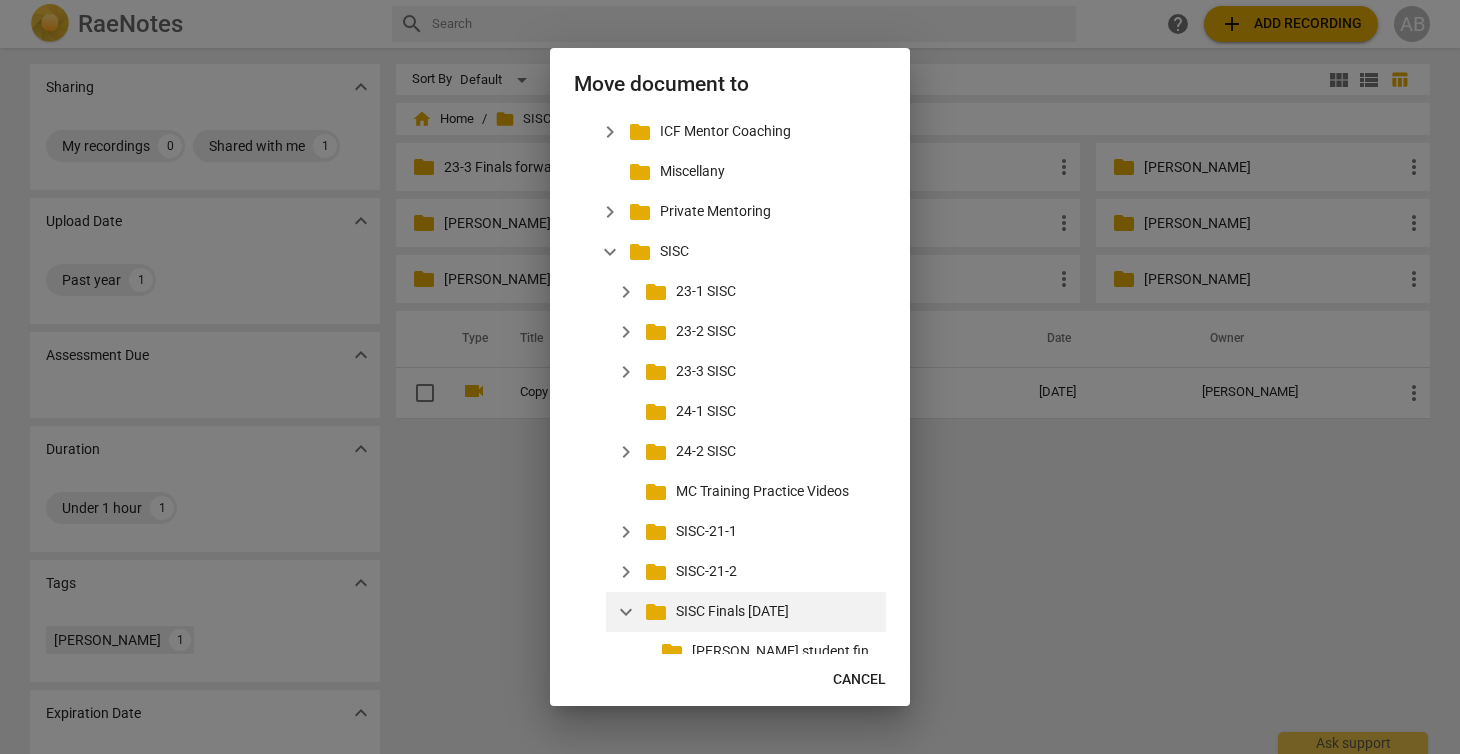 scroll, scrollTop: 205, scrollLeft: 0, axis: vertical 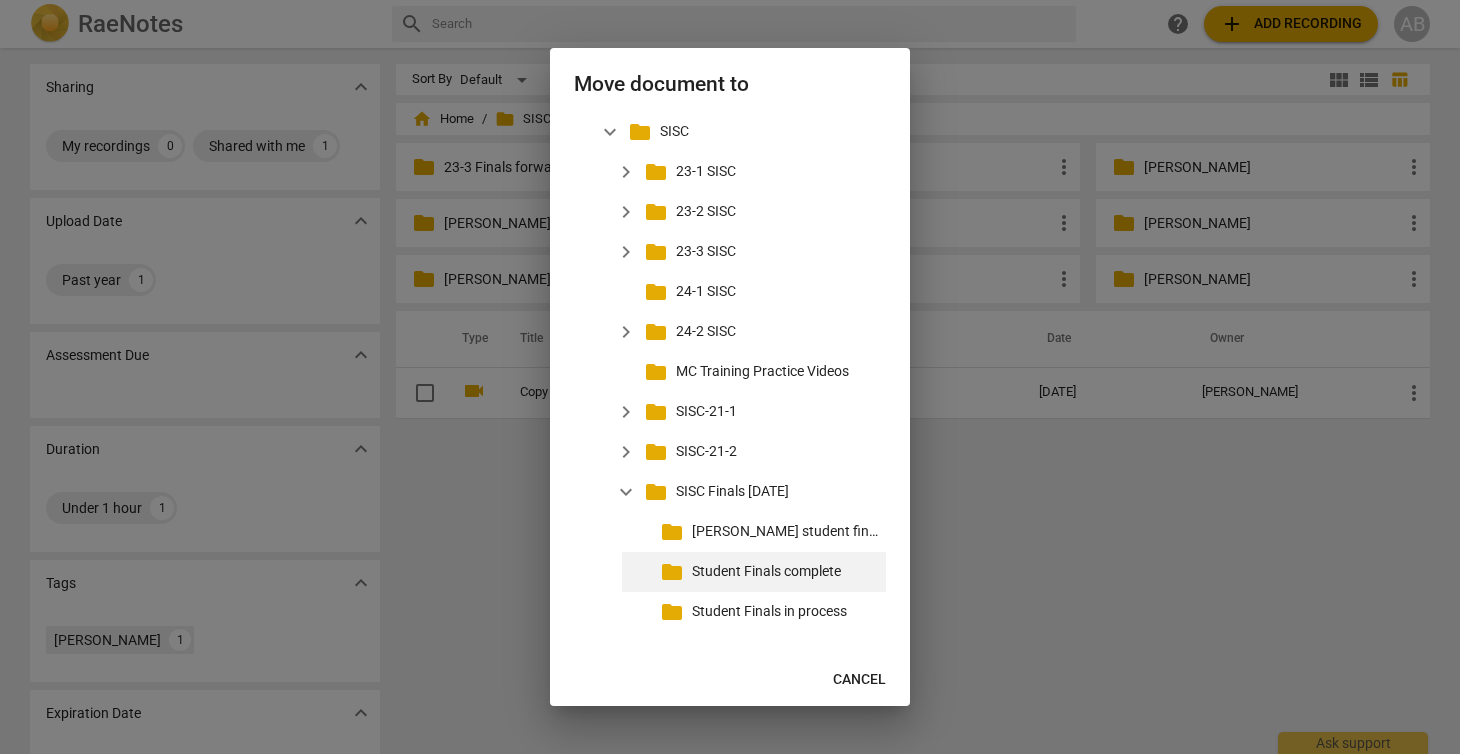 click on "folder" at bounding box center [672, 572] 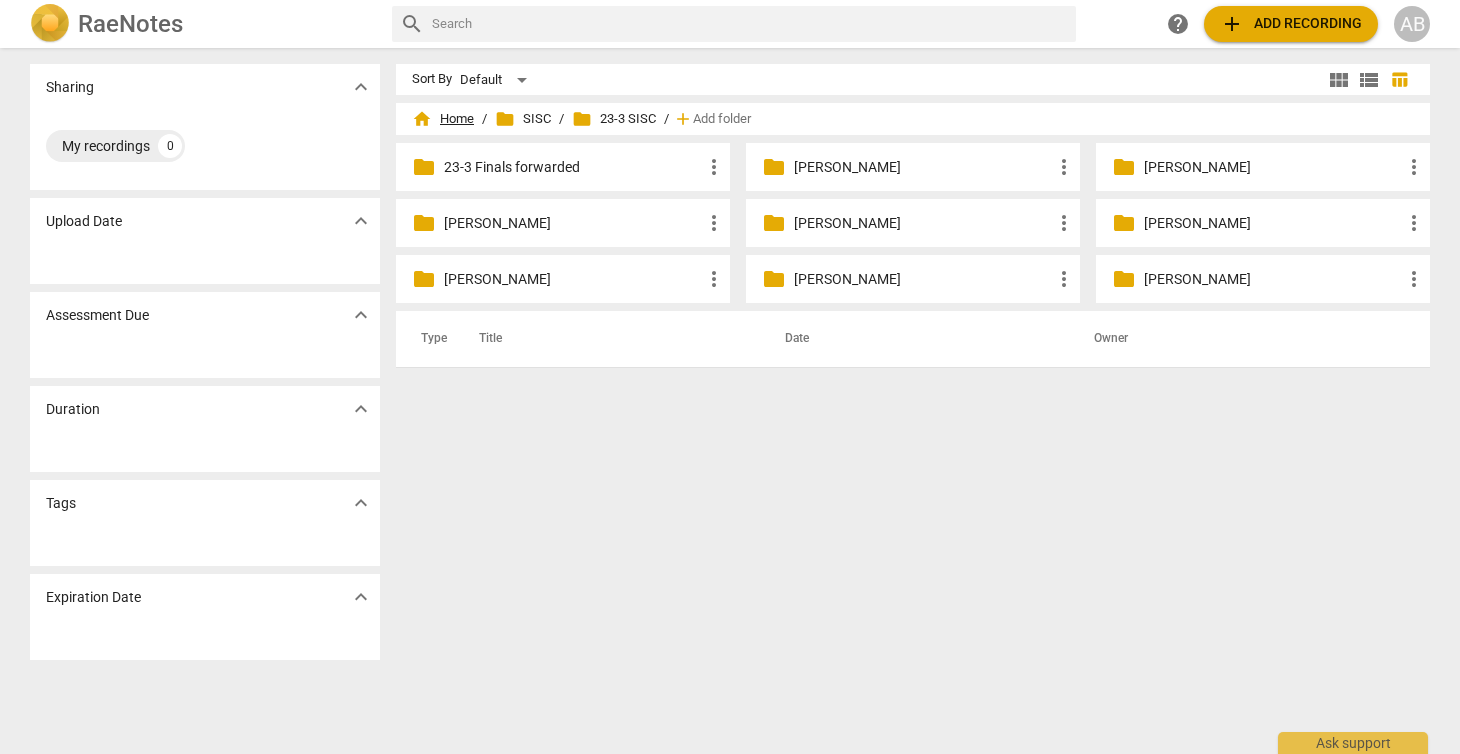 click on "home Home" at bounding box center [443, 119] 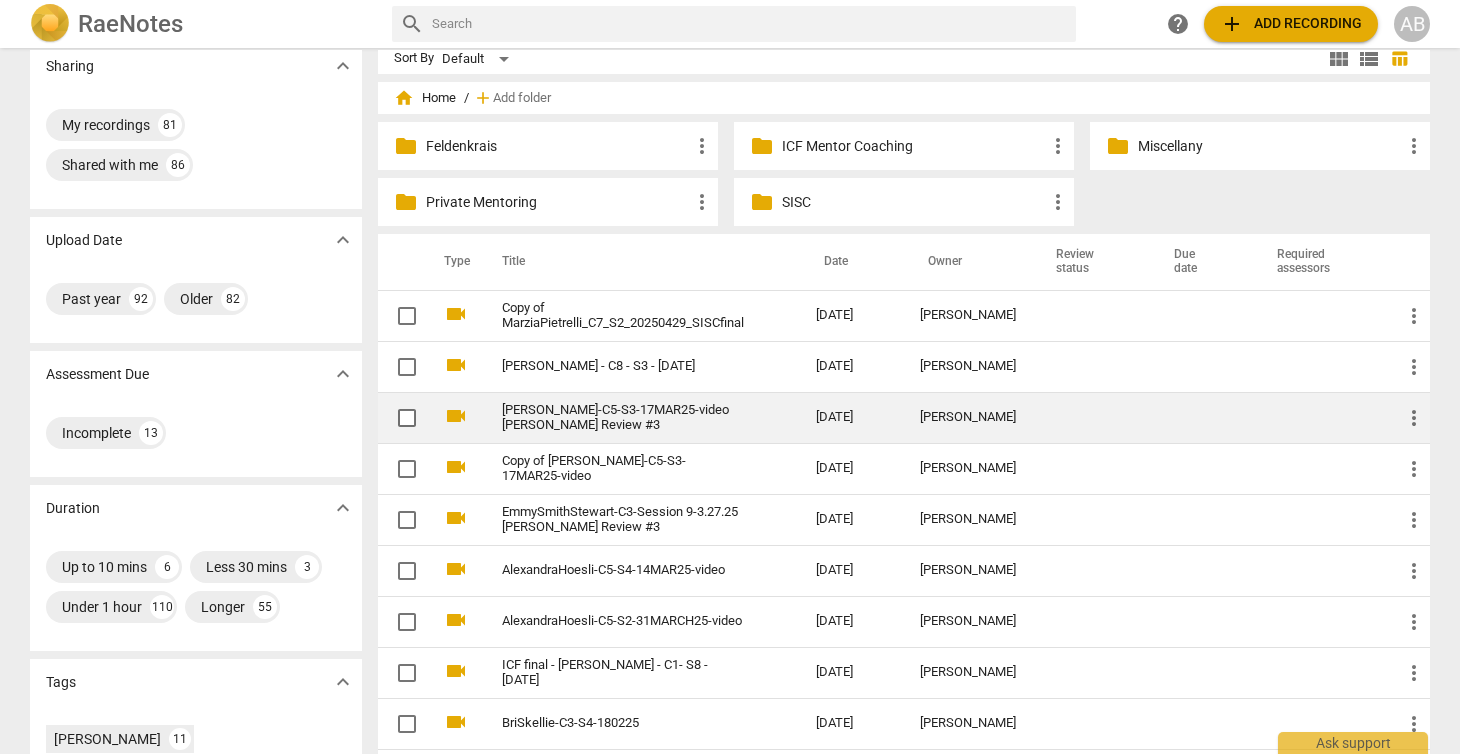 scroll, scrollTop: 18, scrollLeft: 0, axis: vertical 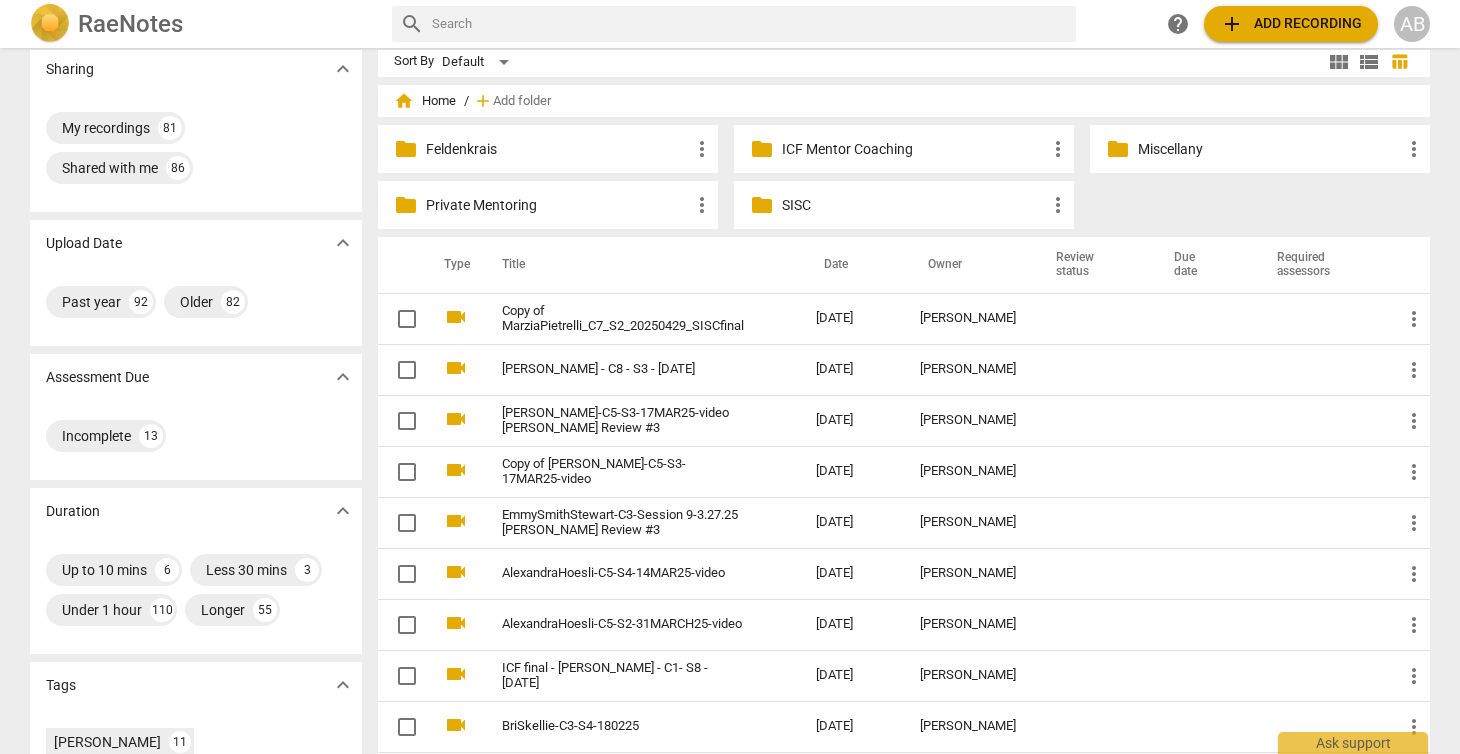click on "folder" at bounding box center (762, 205) 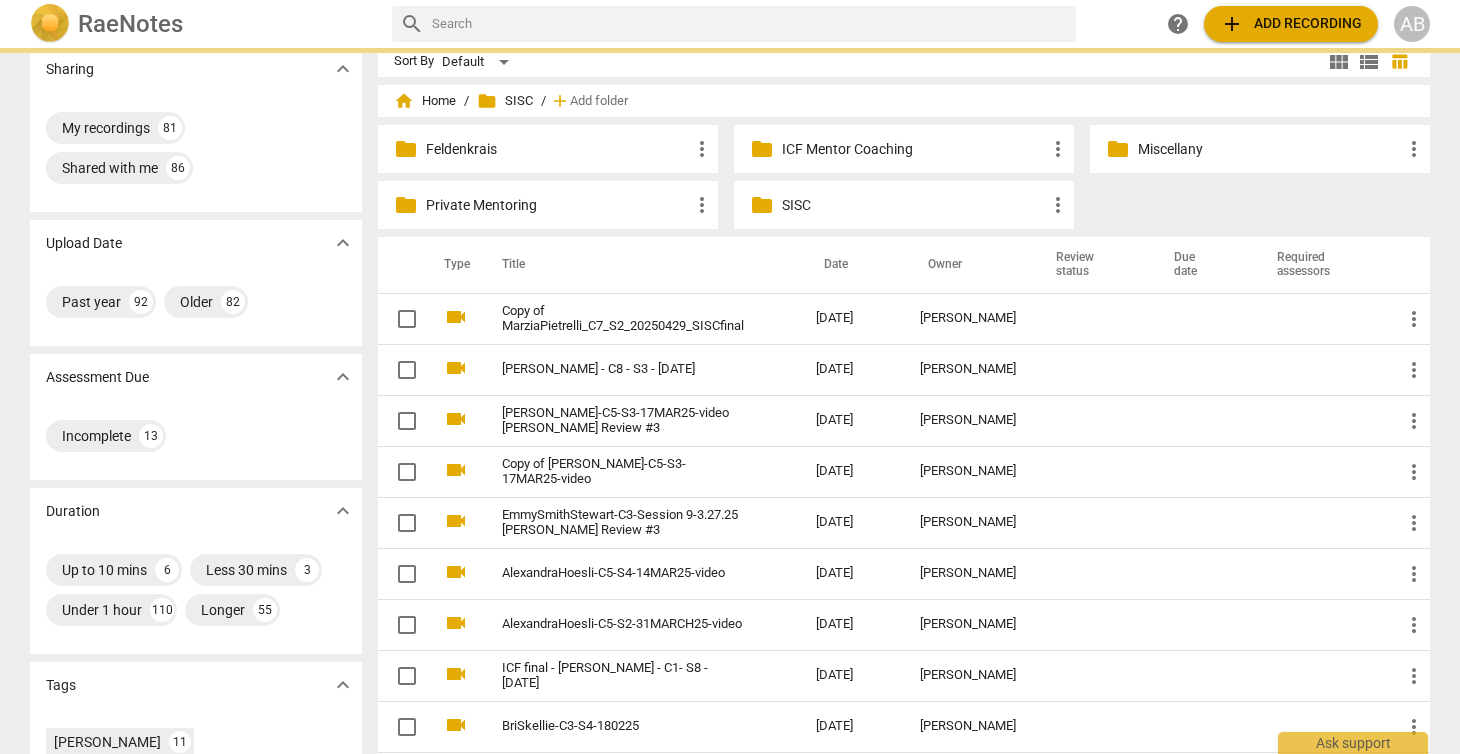 scroll, scrollTop: 0, scrollLeft: 0, axis: both 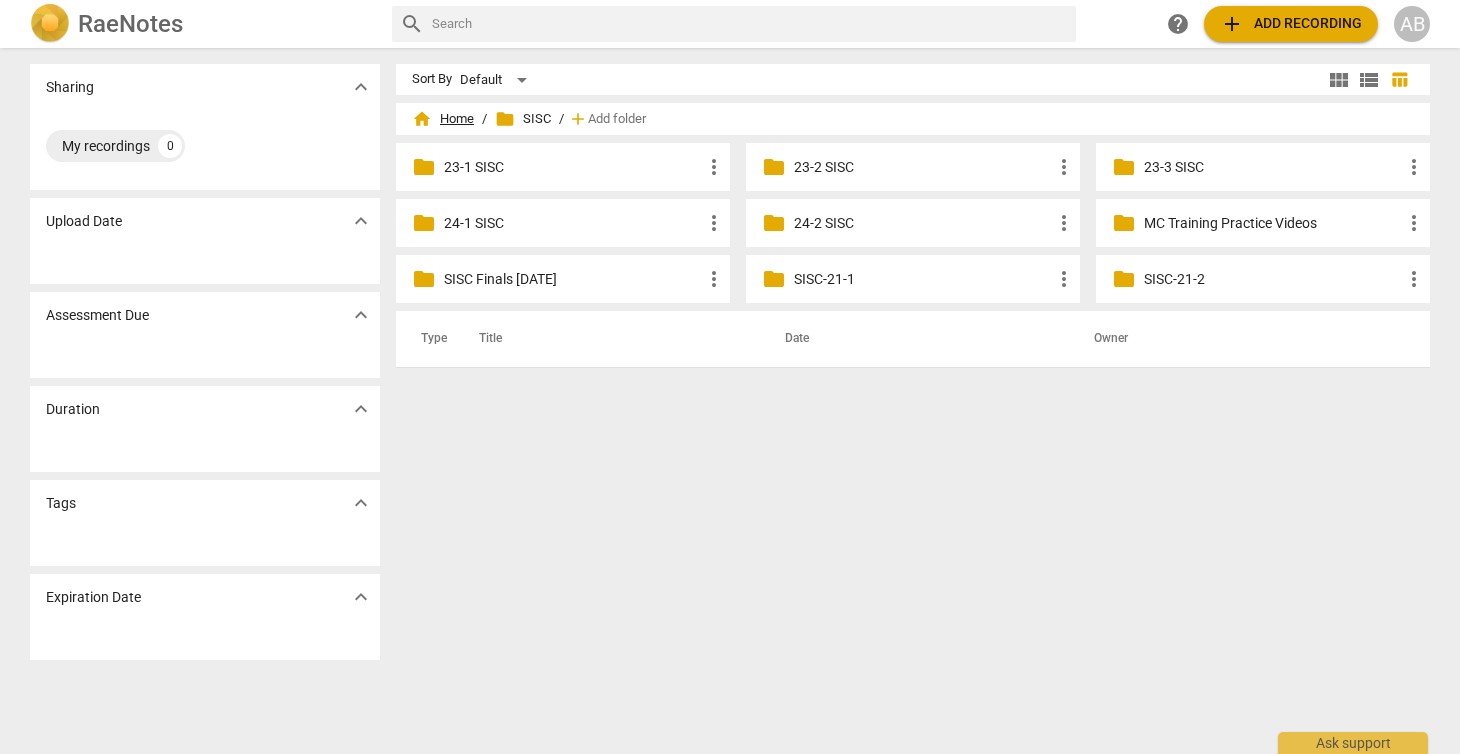 click on "home Home" at bounding box center (443, 119) 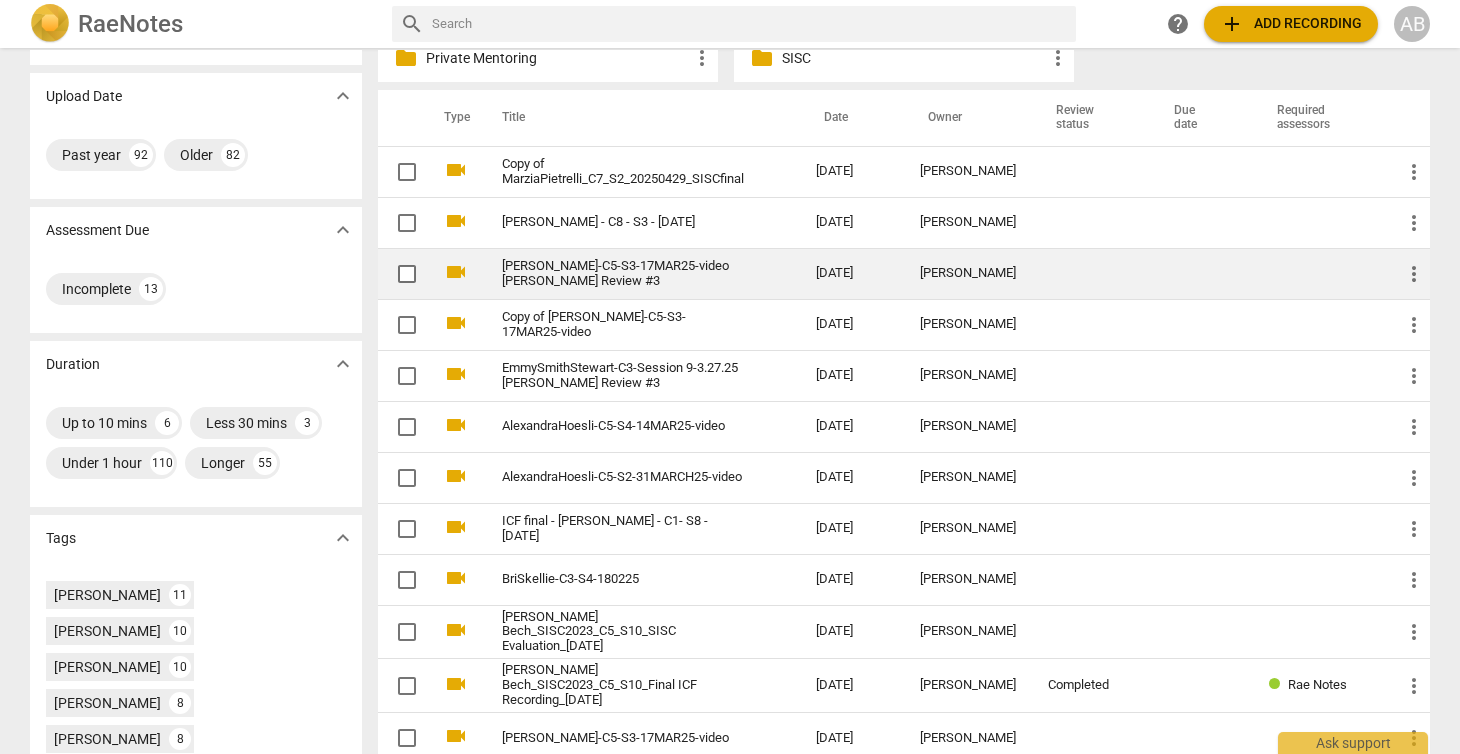 scroll, scrollTop: 164, scrollLeft: 0, axis: vertical 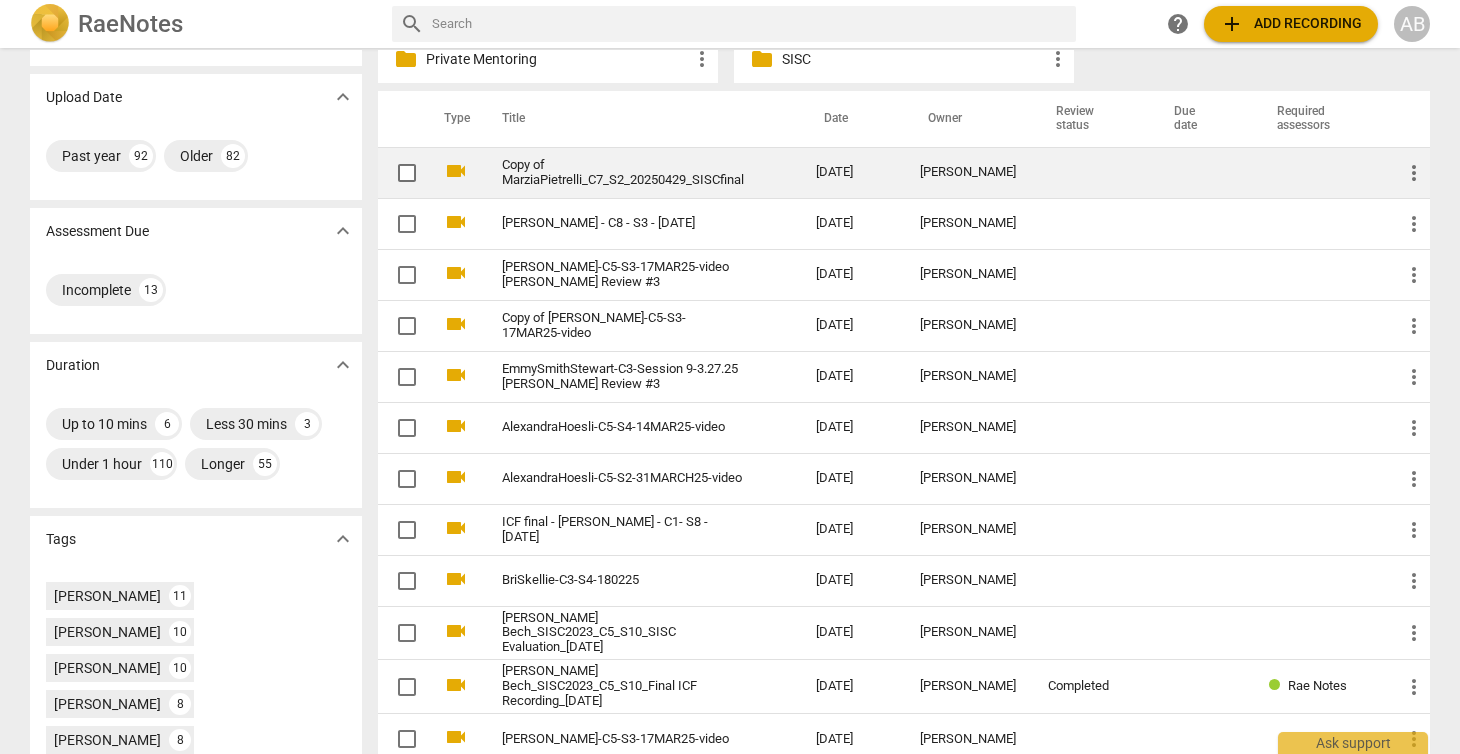click at bounding box center (407, 173) 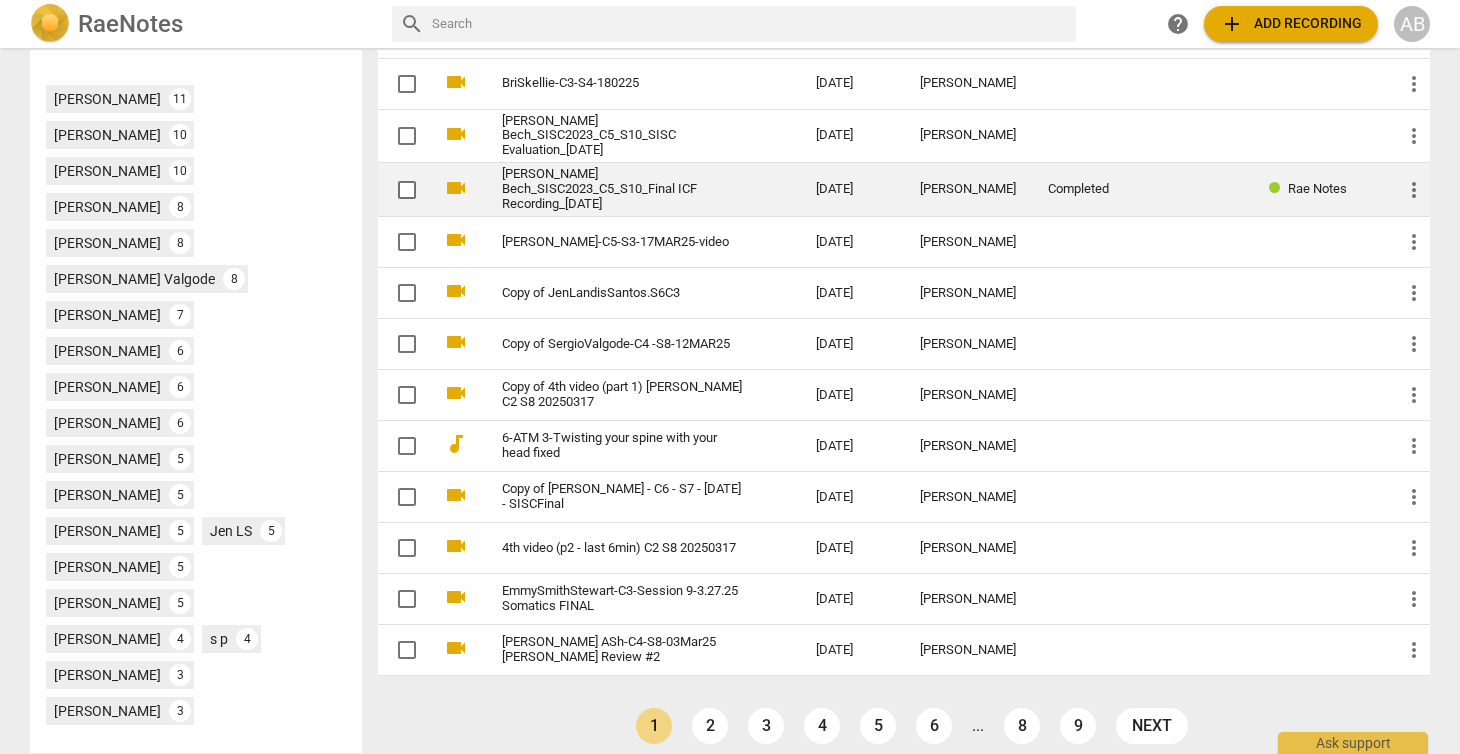 scroll, scrollTop: 0, scrollLeft: 0, axis: both 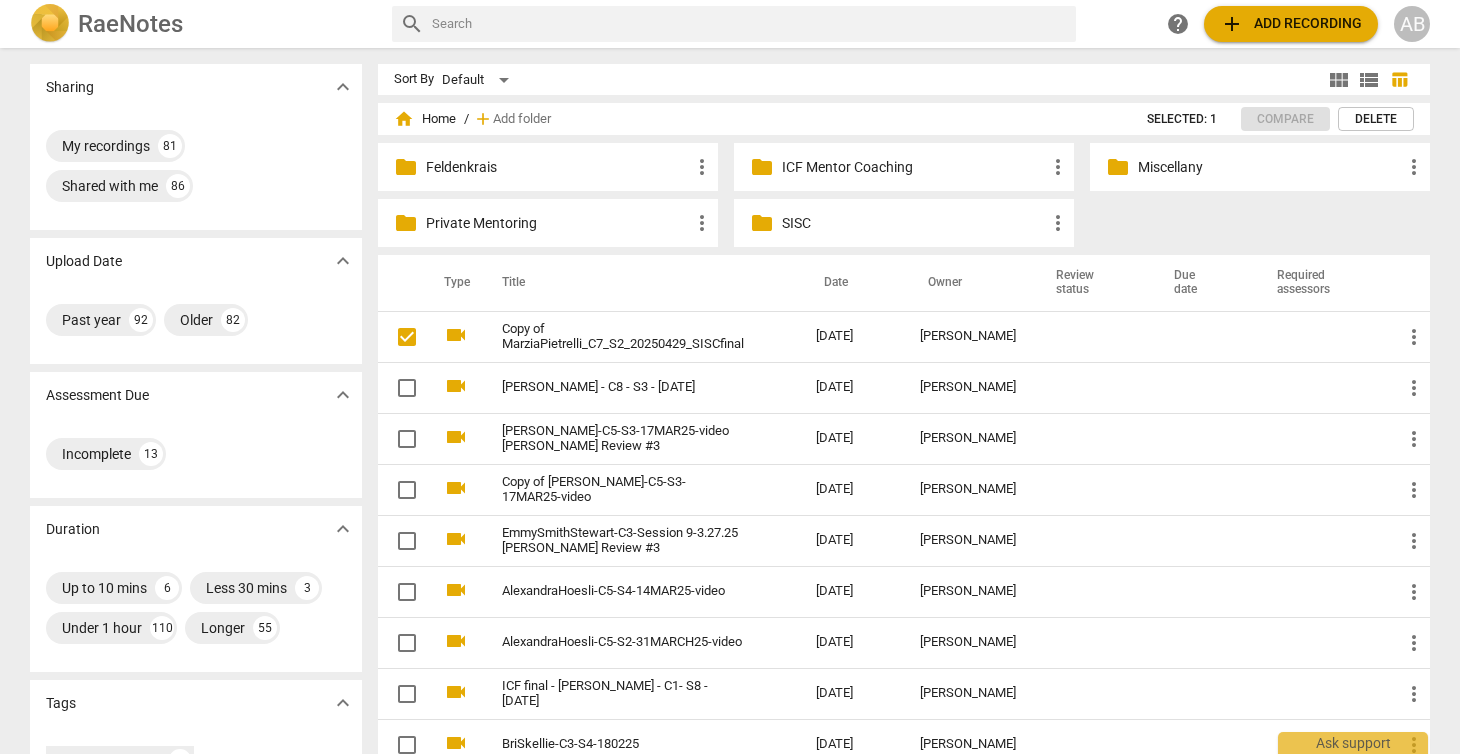 click on "RaeNotes" at bounding box center [203, 24] 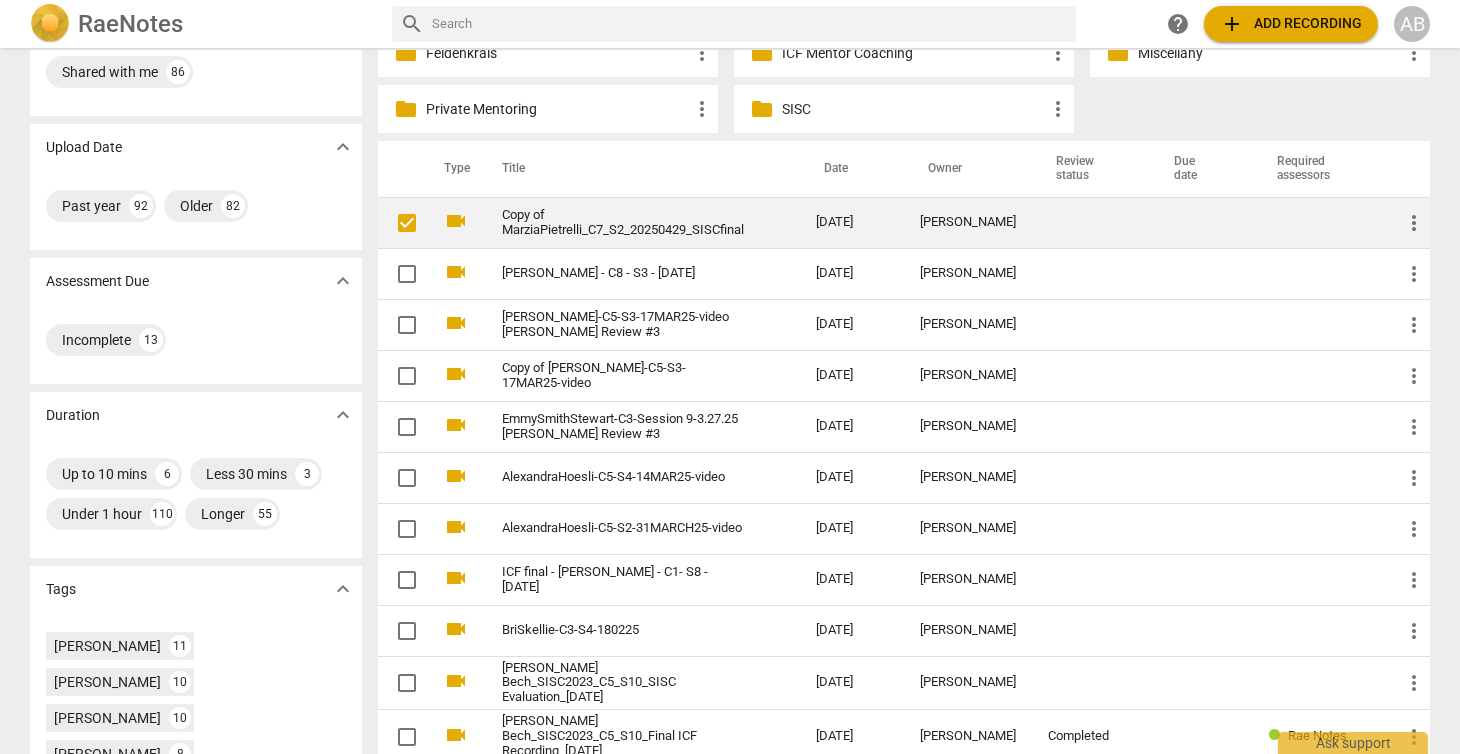 scroll, scrollTop: 118, scrollLeft: 0, axis: vertical 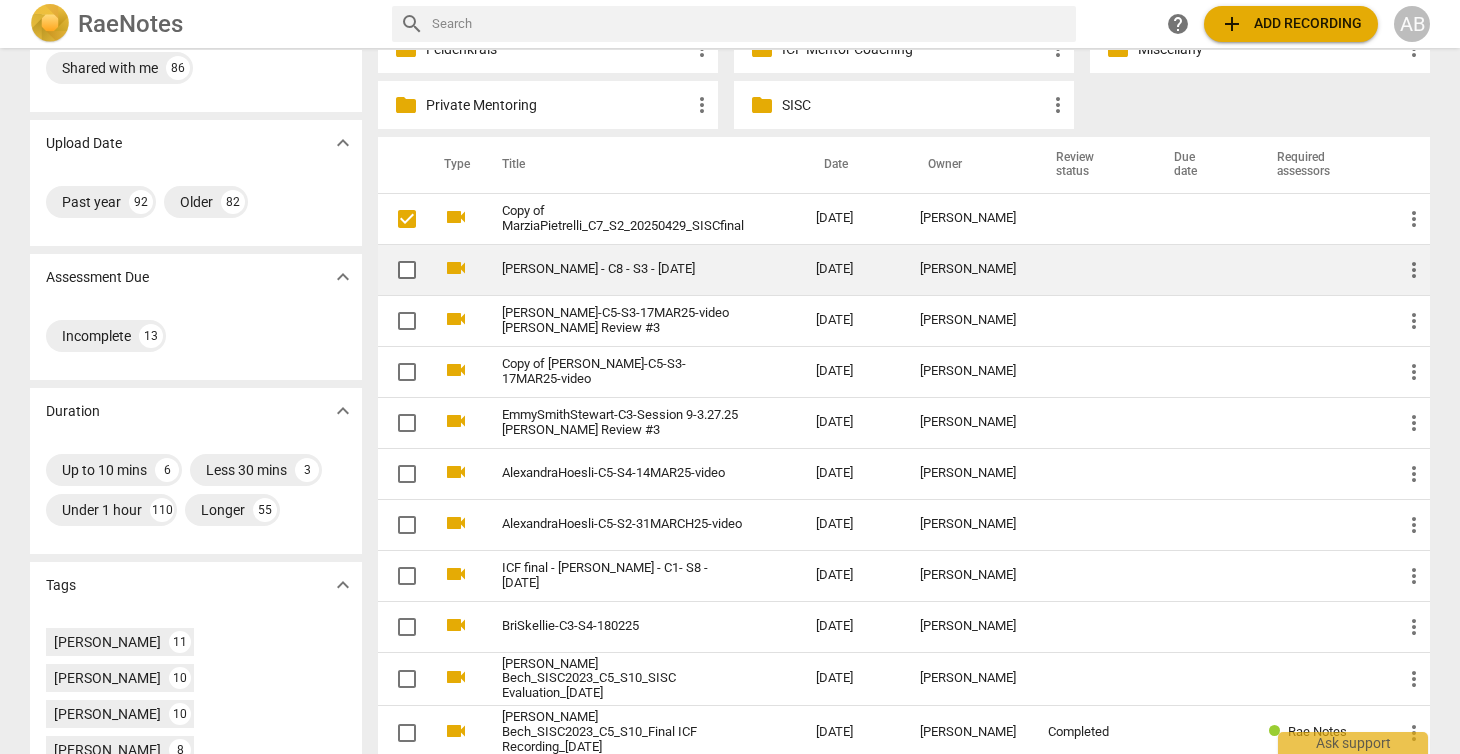 click on "more_vert" at bounding box center (1414, 270) 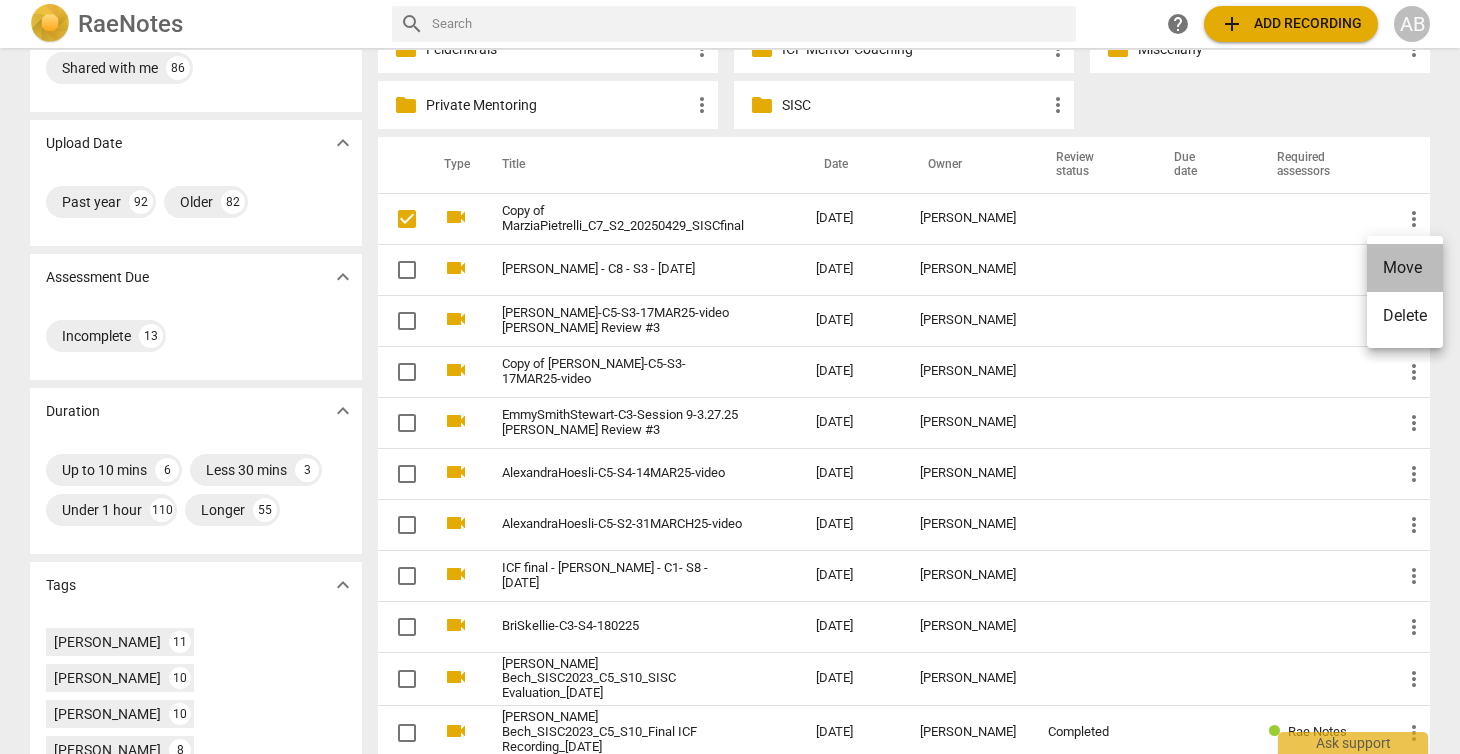 click on "Move" at bounding box center [1405, 268] 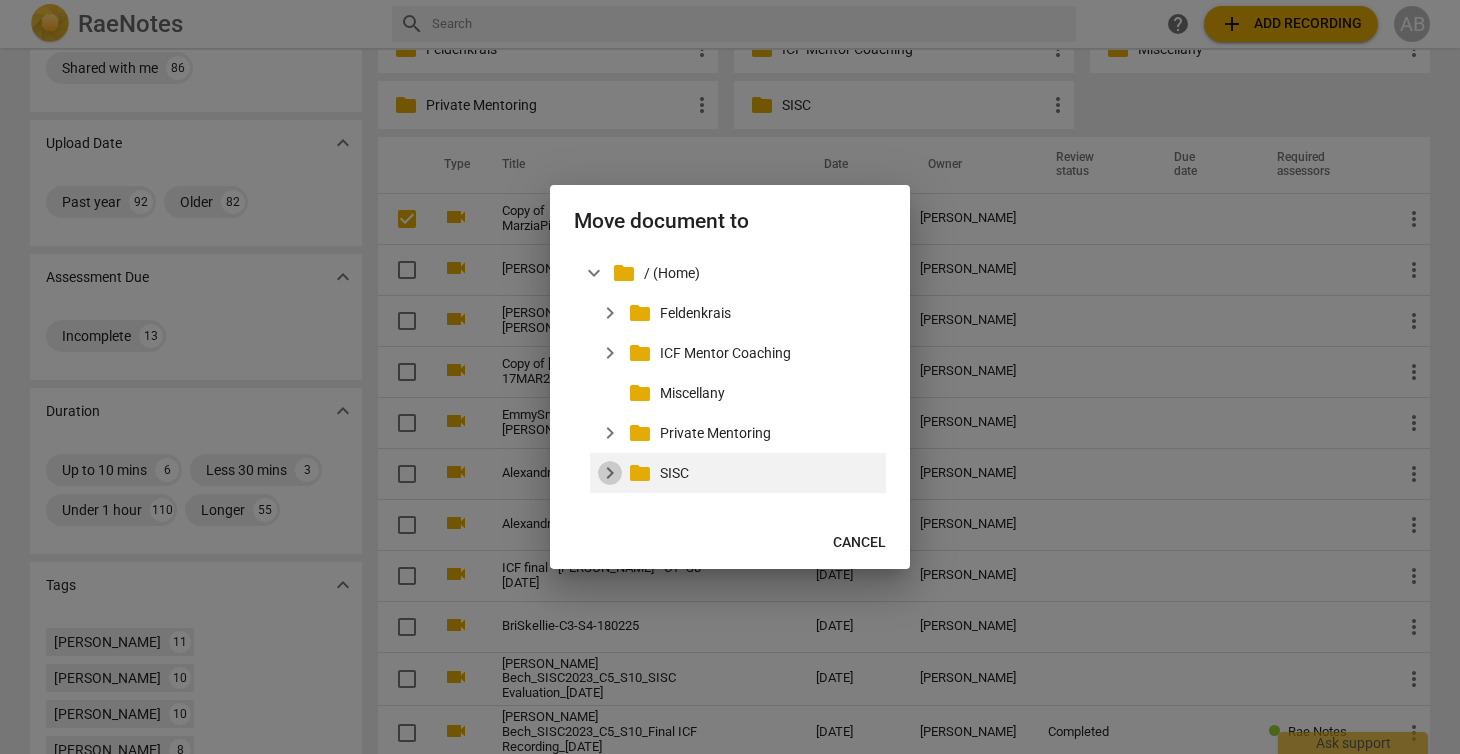 click on "expand_more" at bounding box center [610, 473] 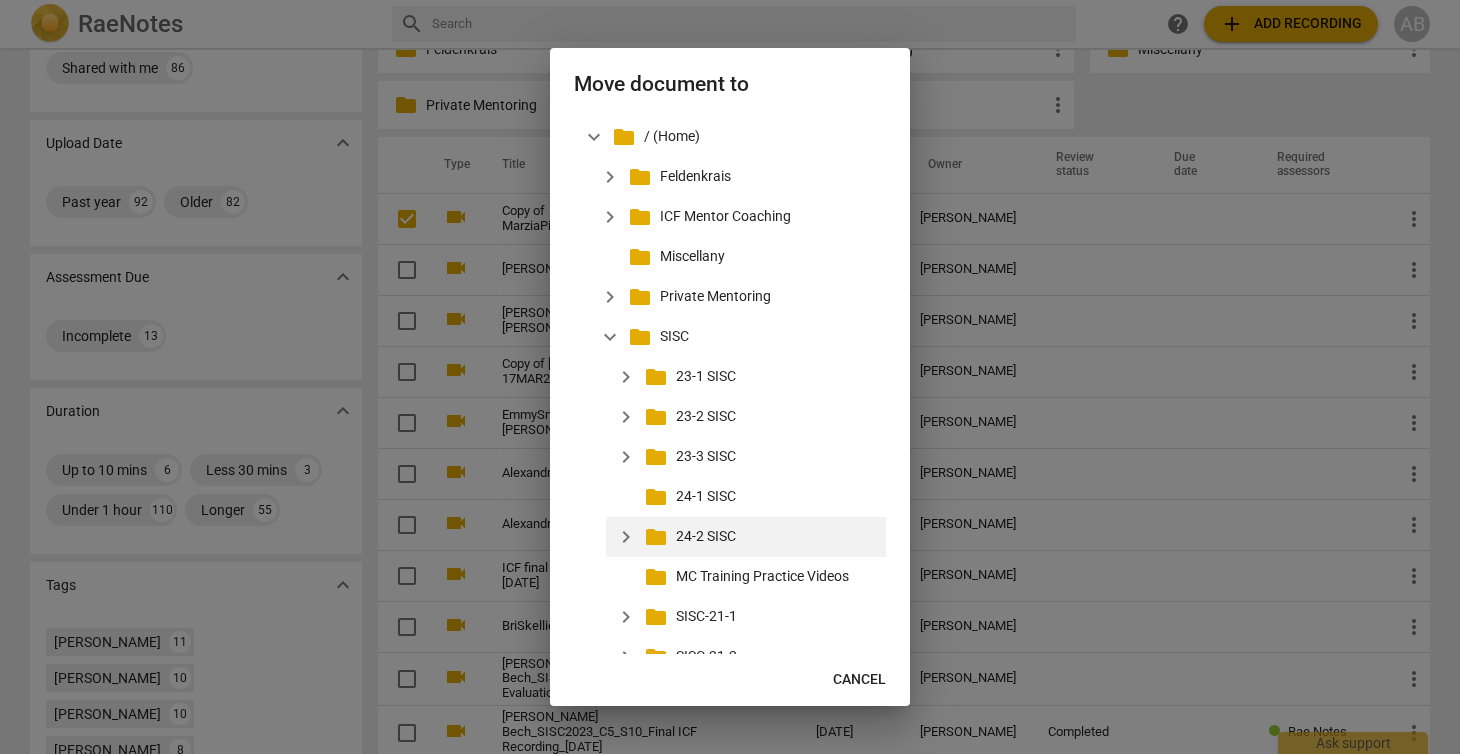 click on "expand_more" at bounding box center [626, 537] 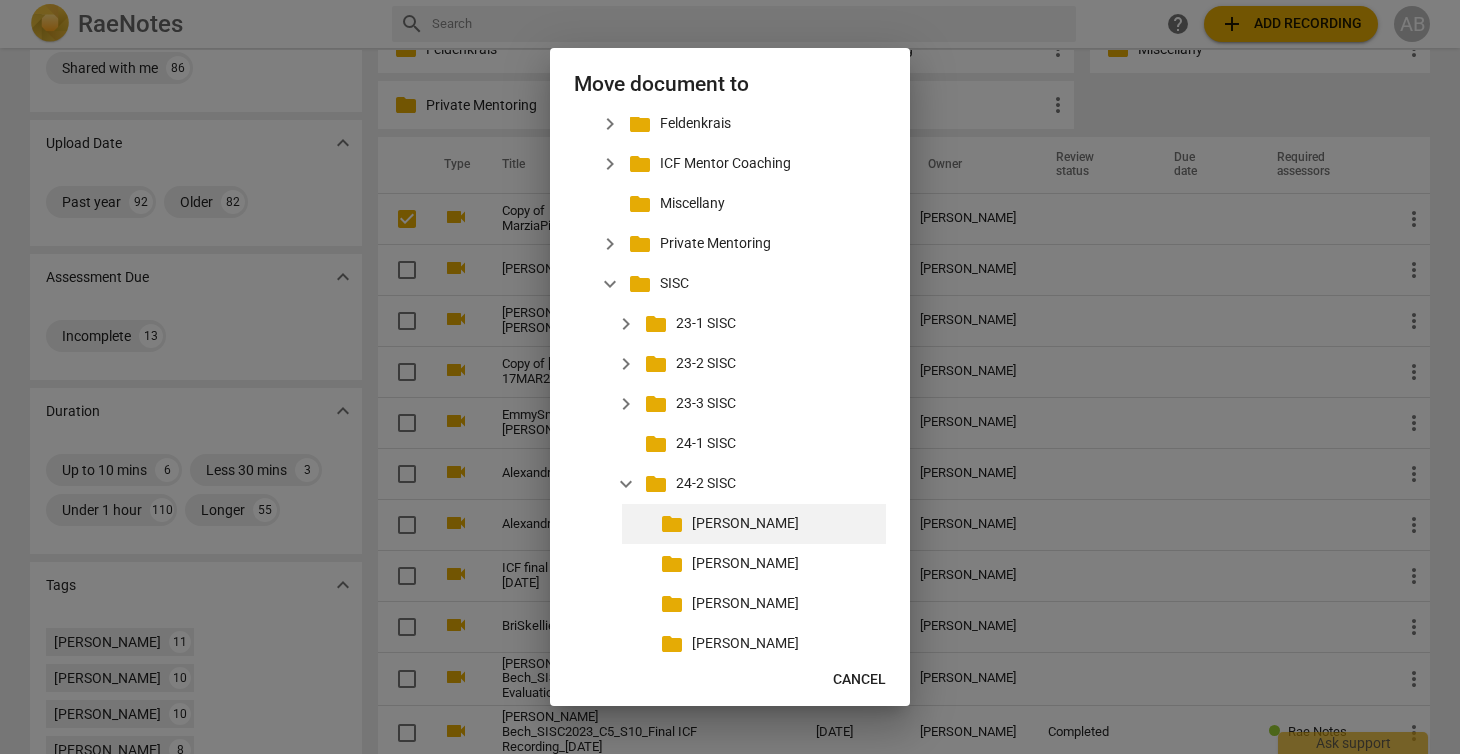 scroll, scrollTop: 77, scrollLeft: 0, axis: vertical 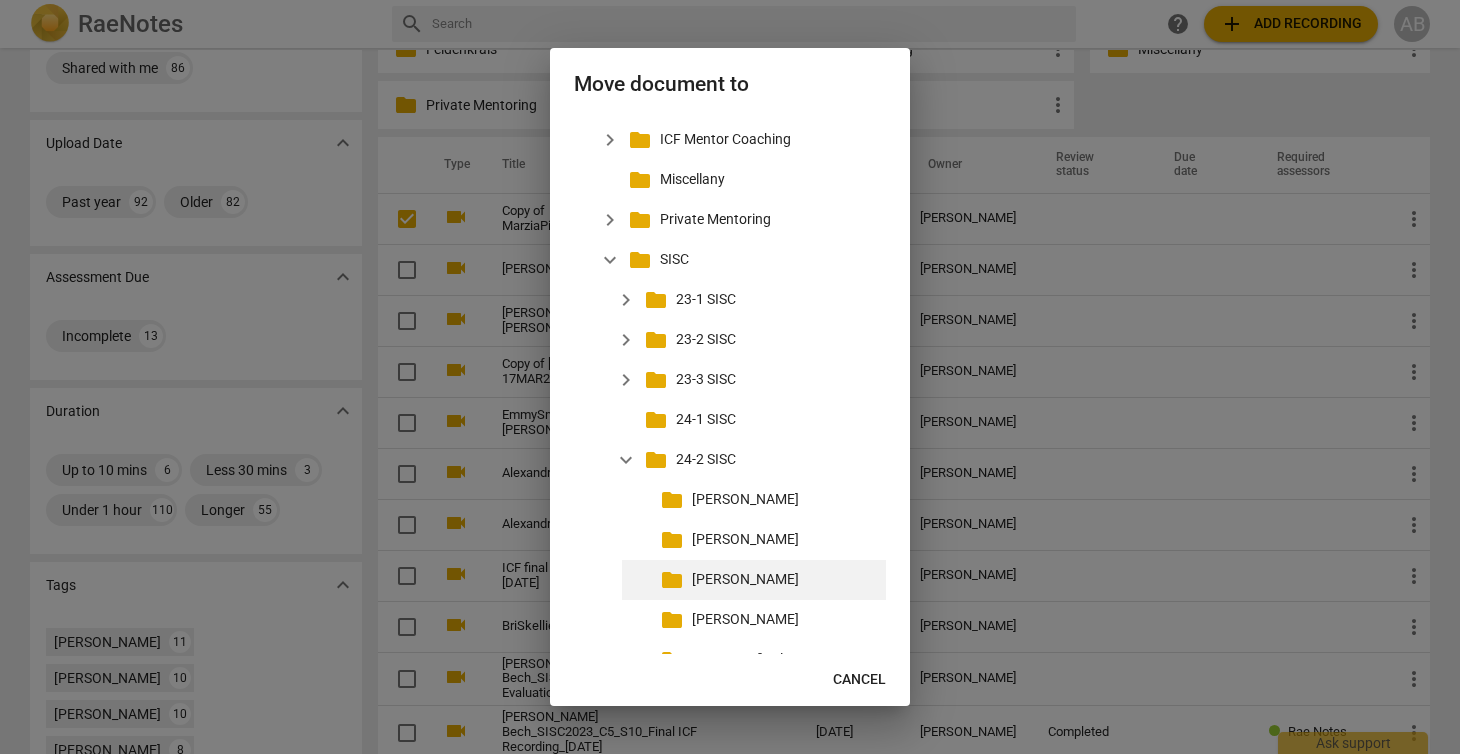 click on "folder" at bounding box center [672, 580] 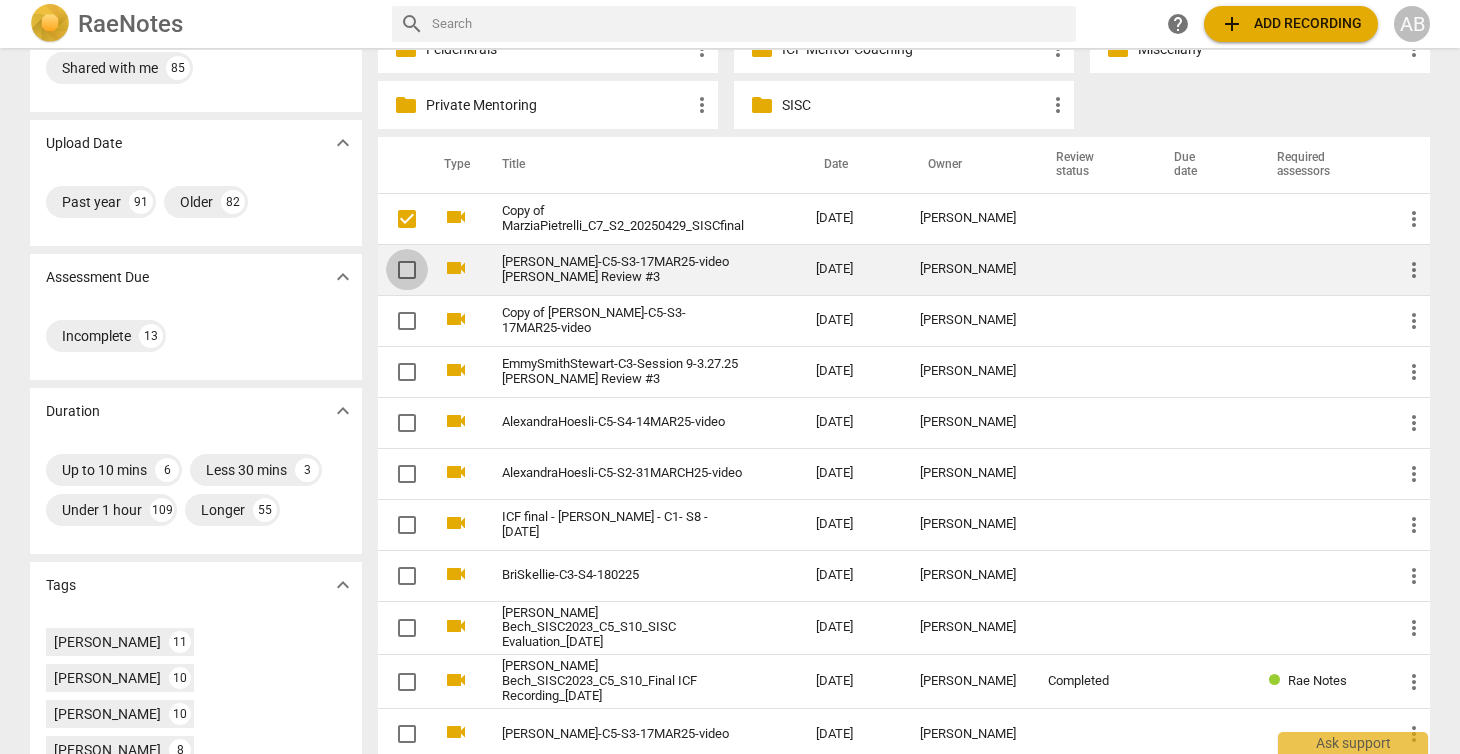 click at bounding box center (407, 270) 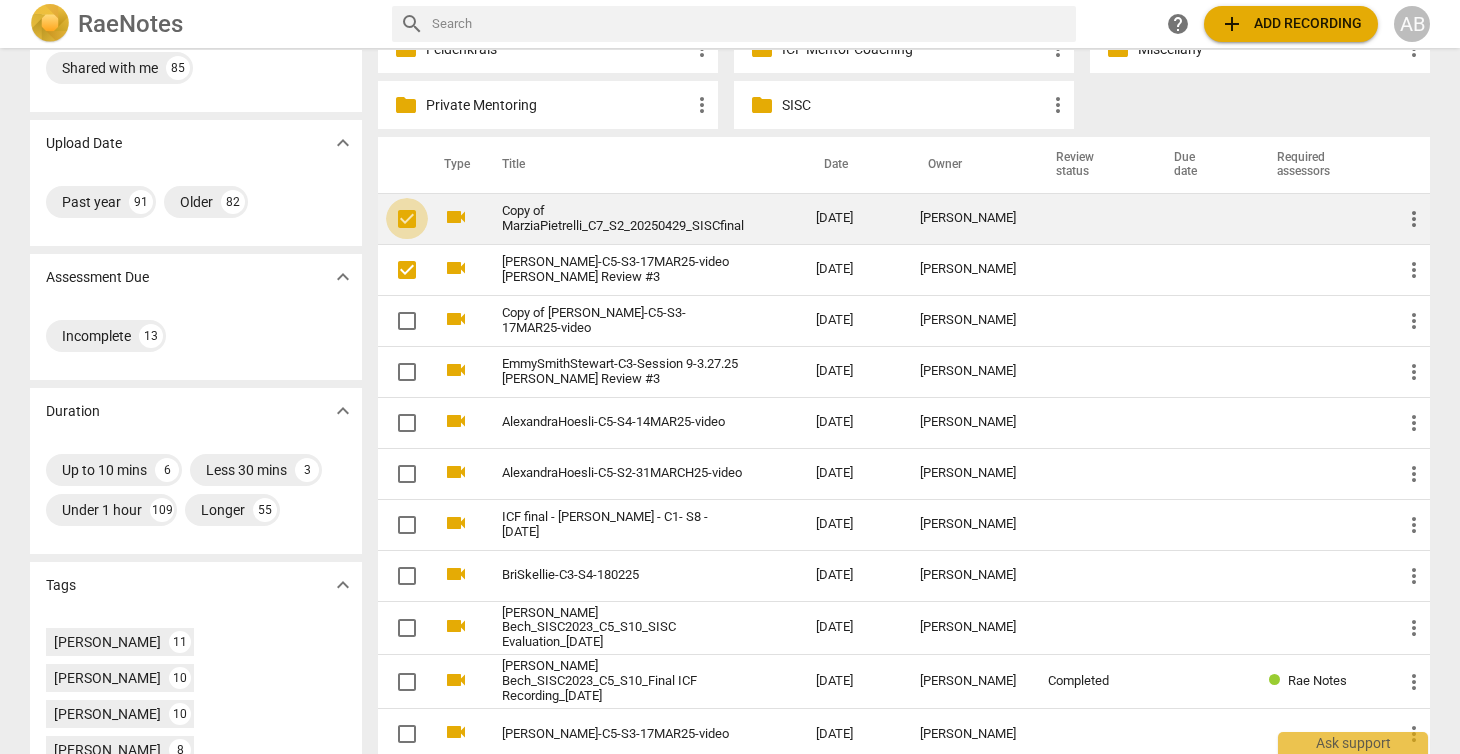 click at bounding box center (407, 219) 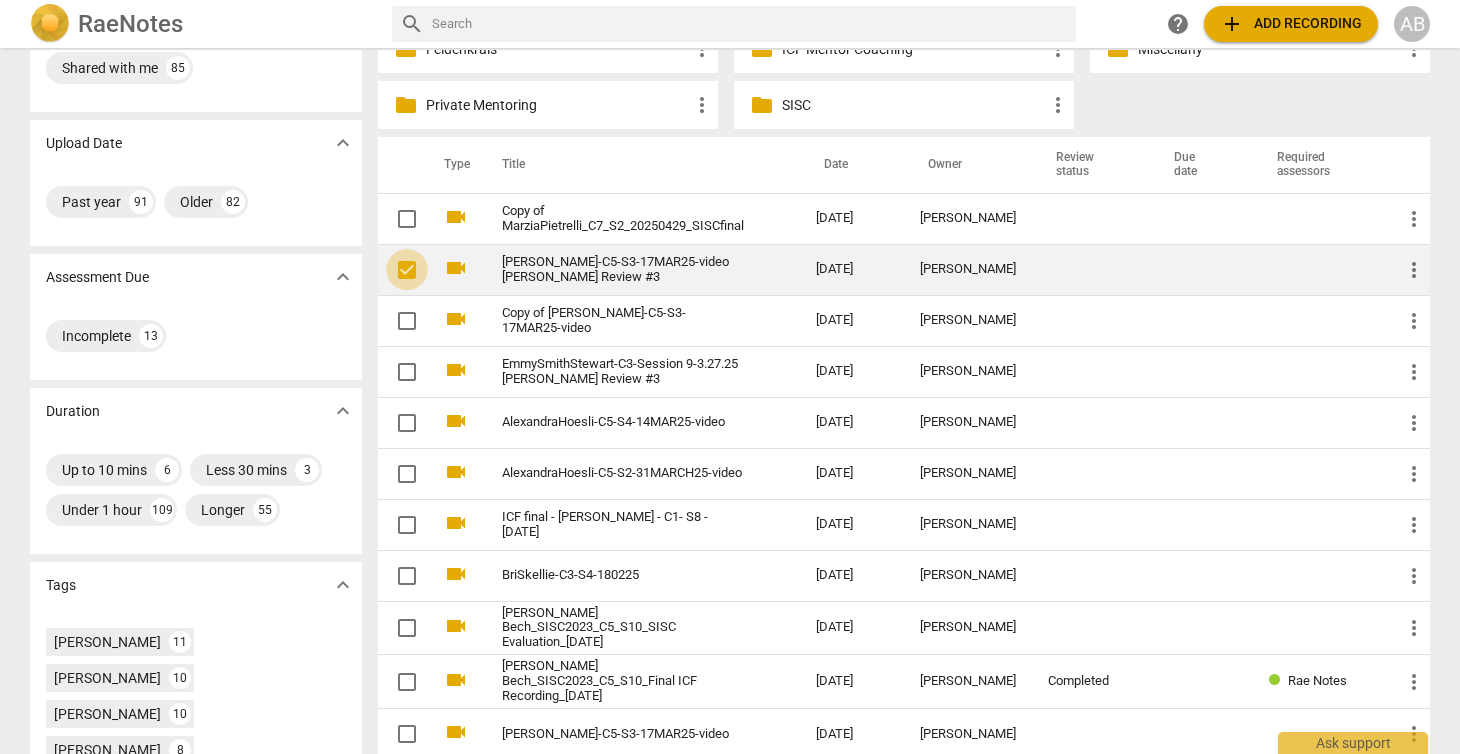 click at bounding box center [407, 270] 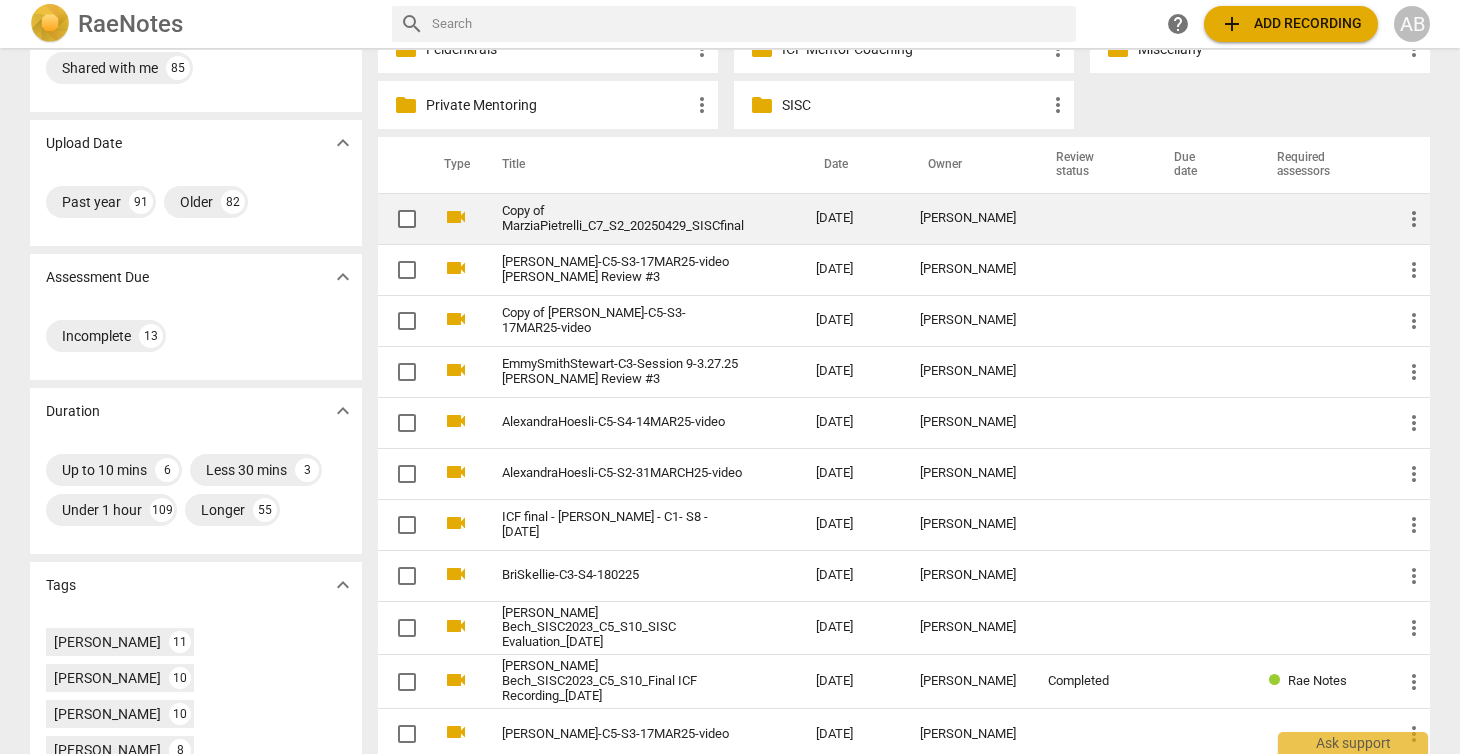 click at bounding box center (407, 219) 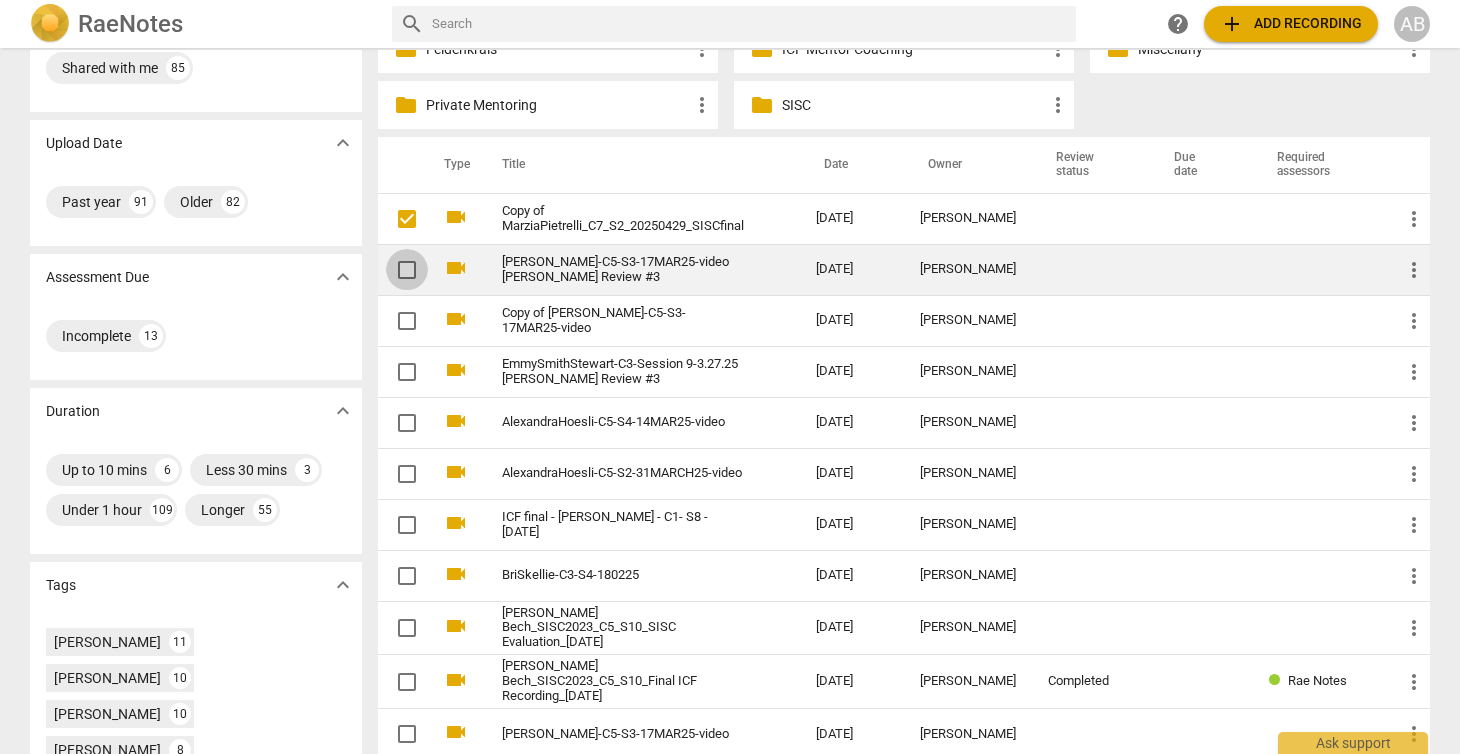 click at bounding box center (407, 270) 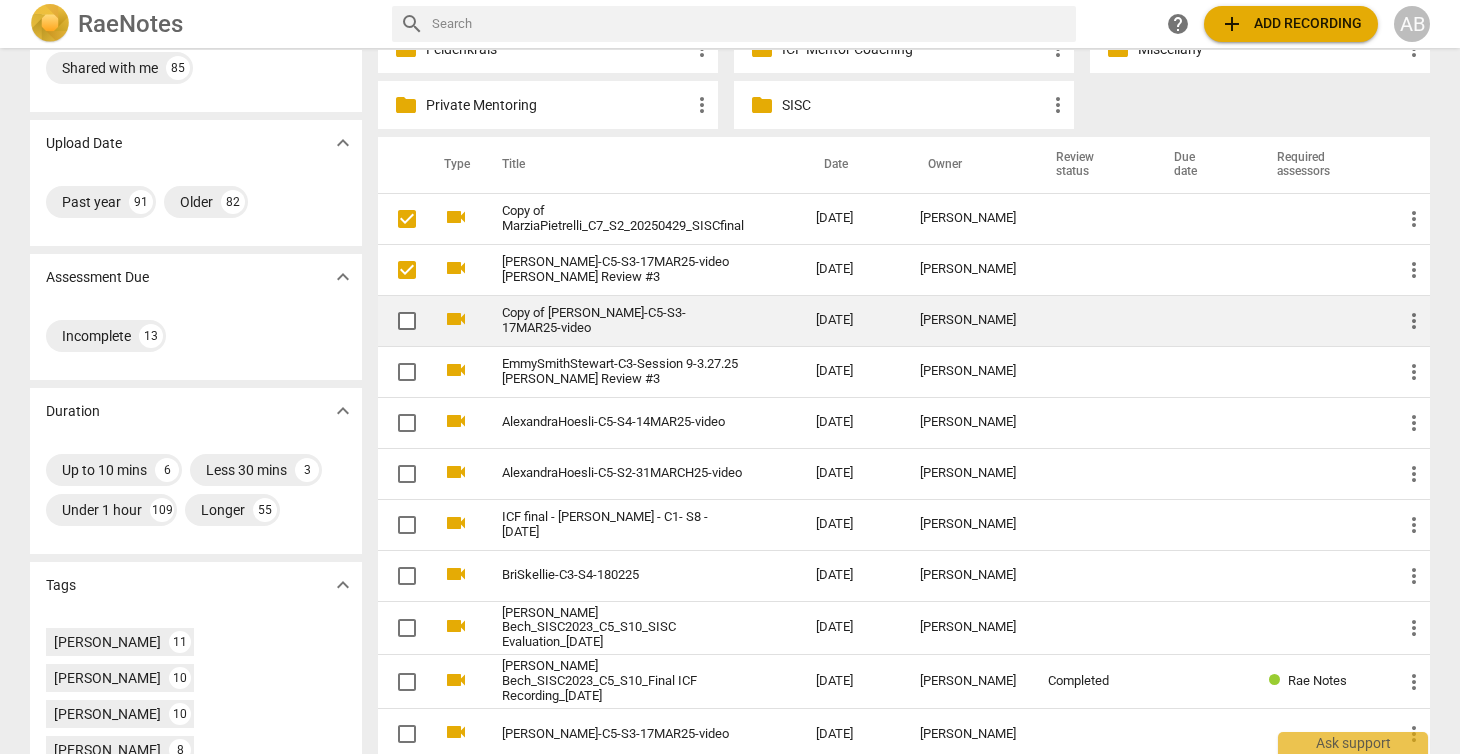 click at bounding box center [407, 321] 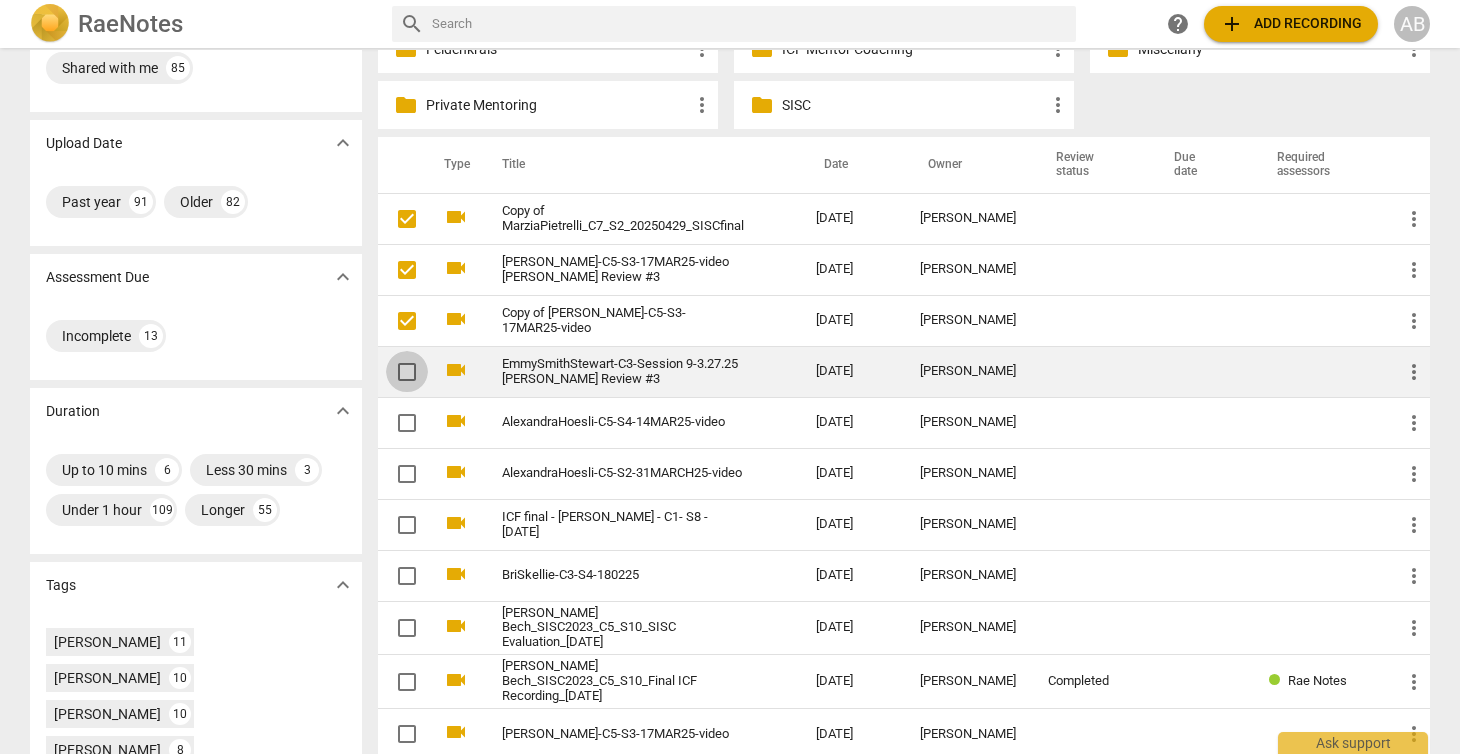click at bounding box center [407, 372] 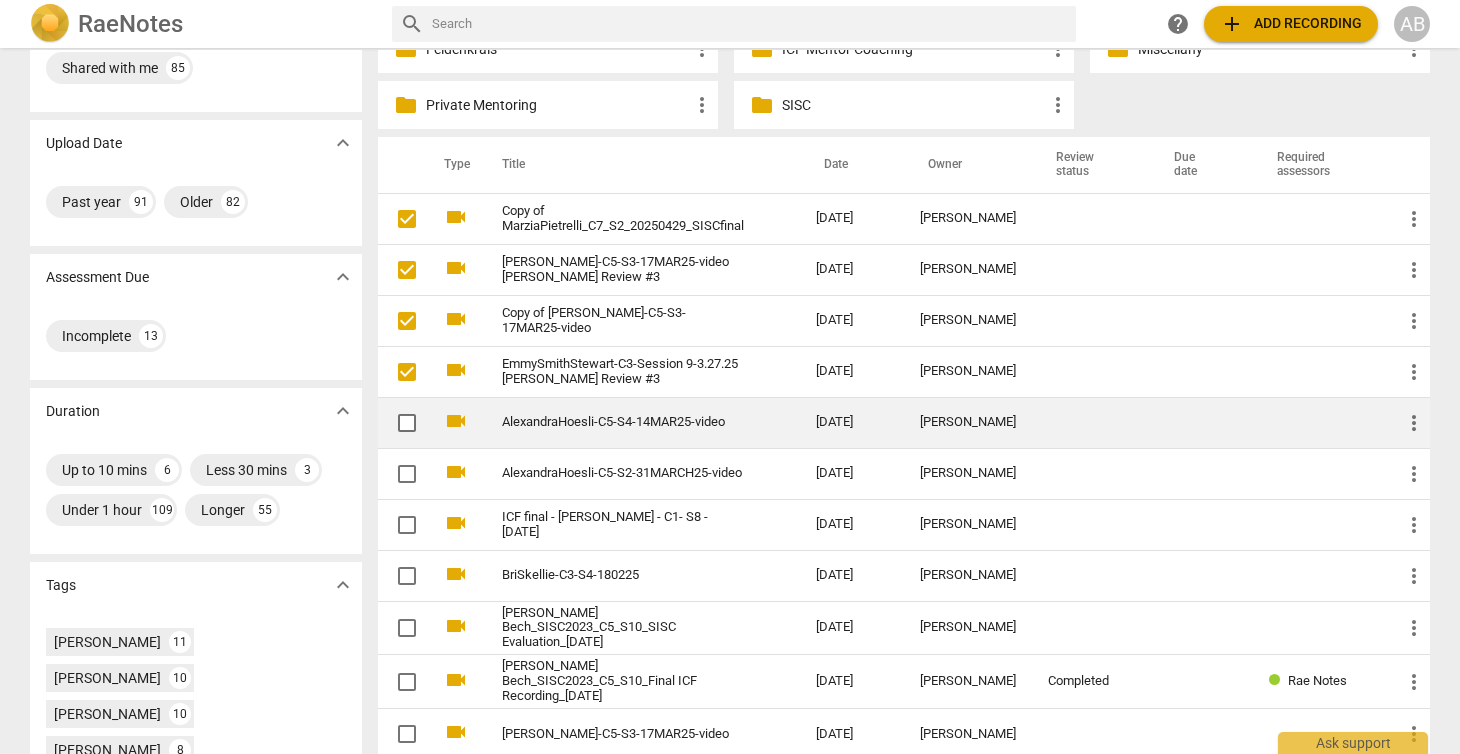 click at bounding box center [407, 423] 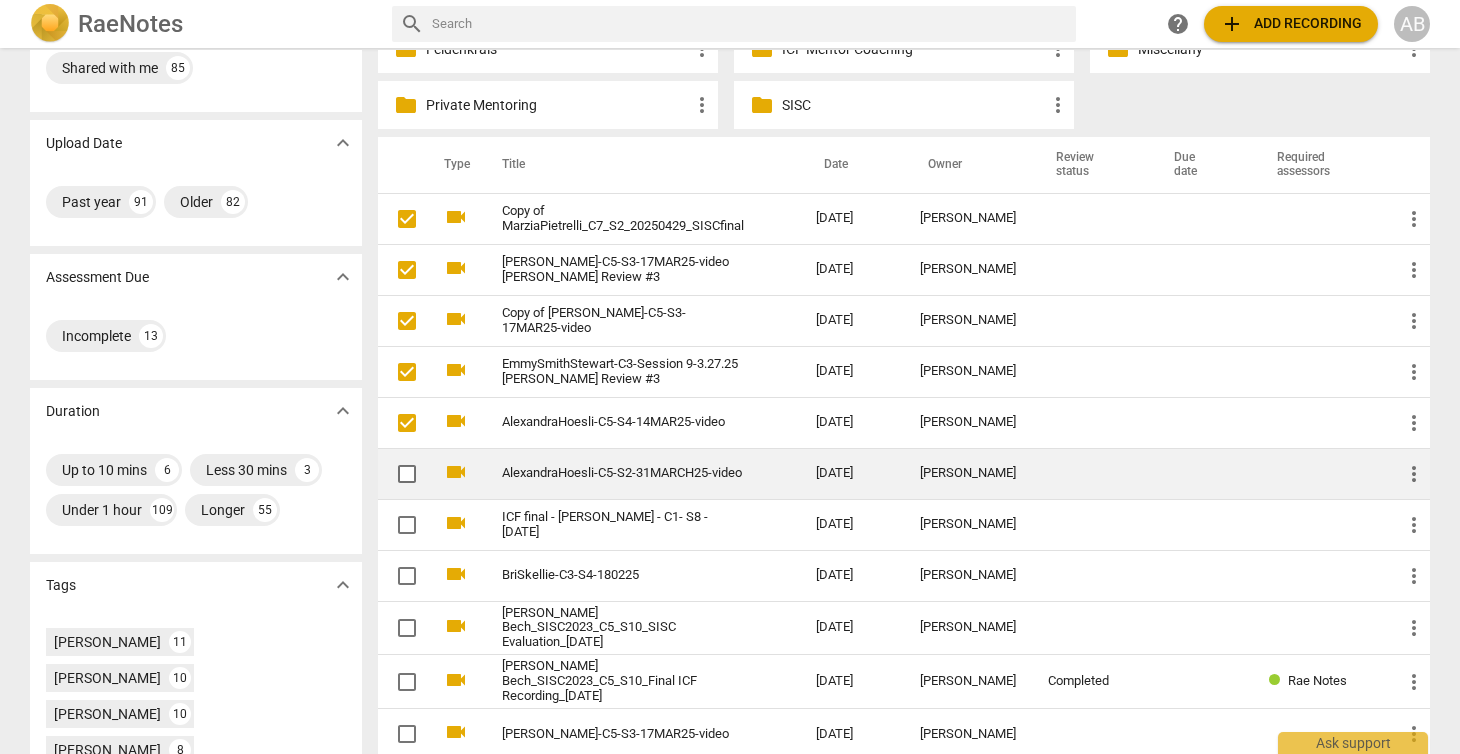 click at bounding box center (407, 474) 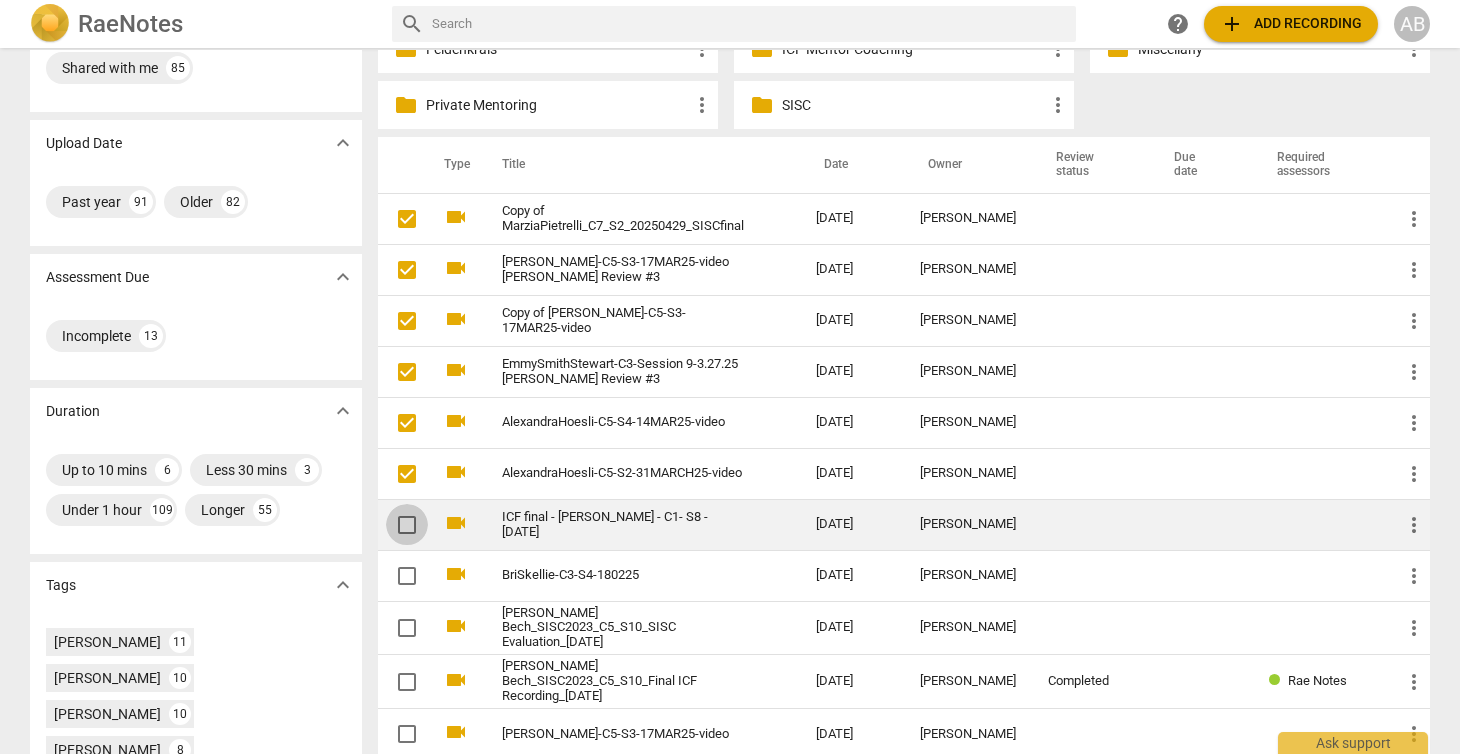 click at bounding box center [407, 525] 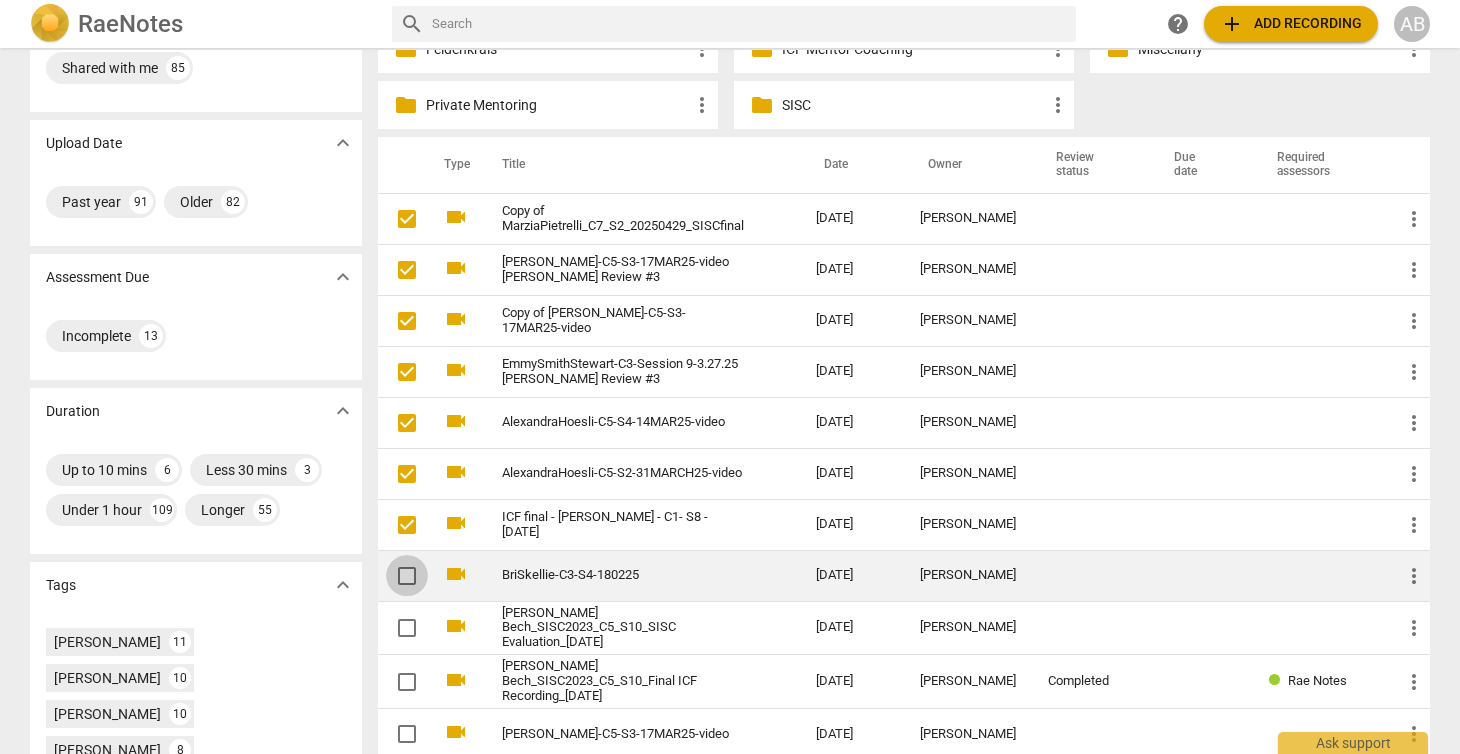 click at bounding box center (407, 576) 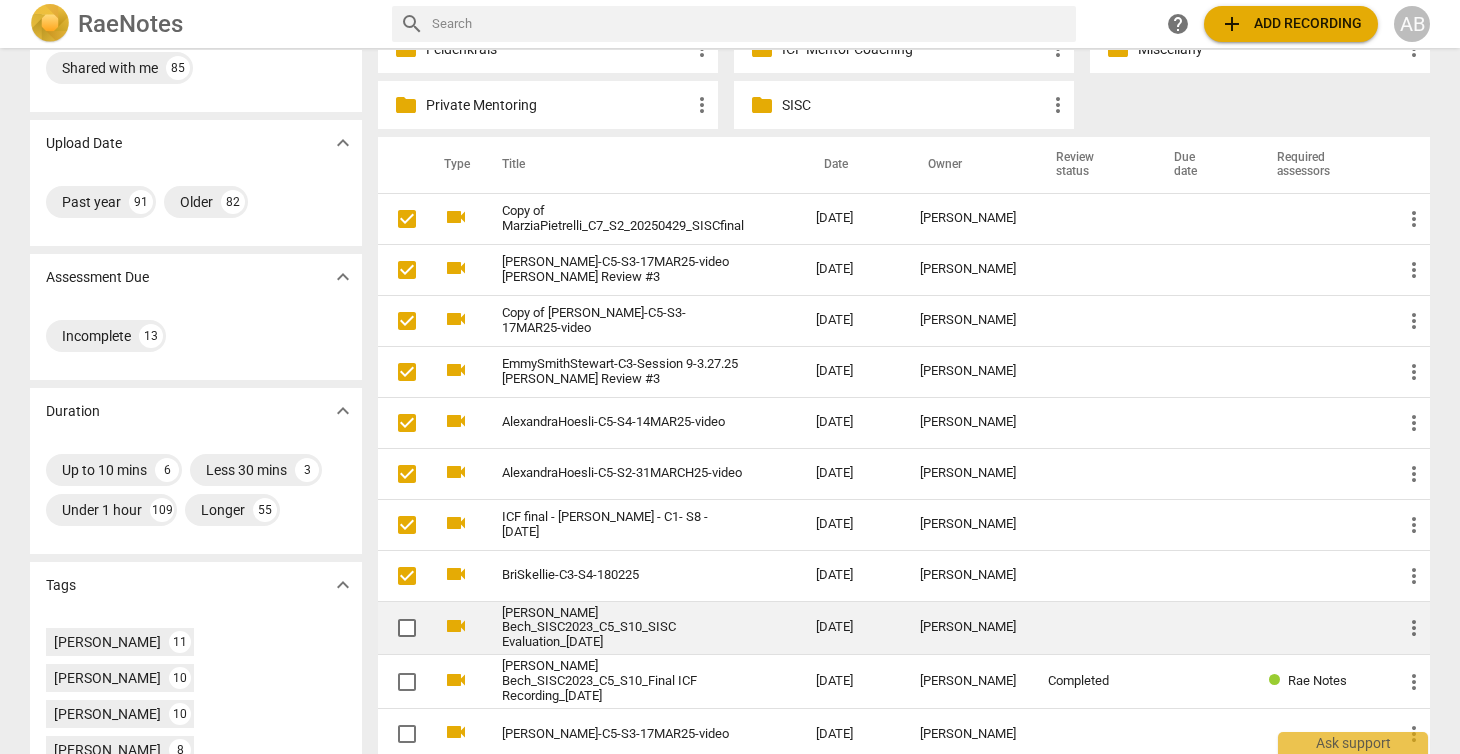 click at bounding box center (407, 628) 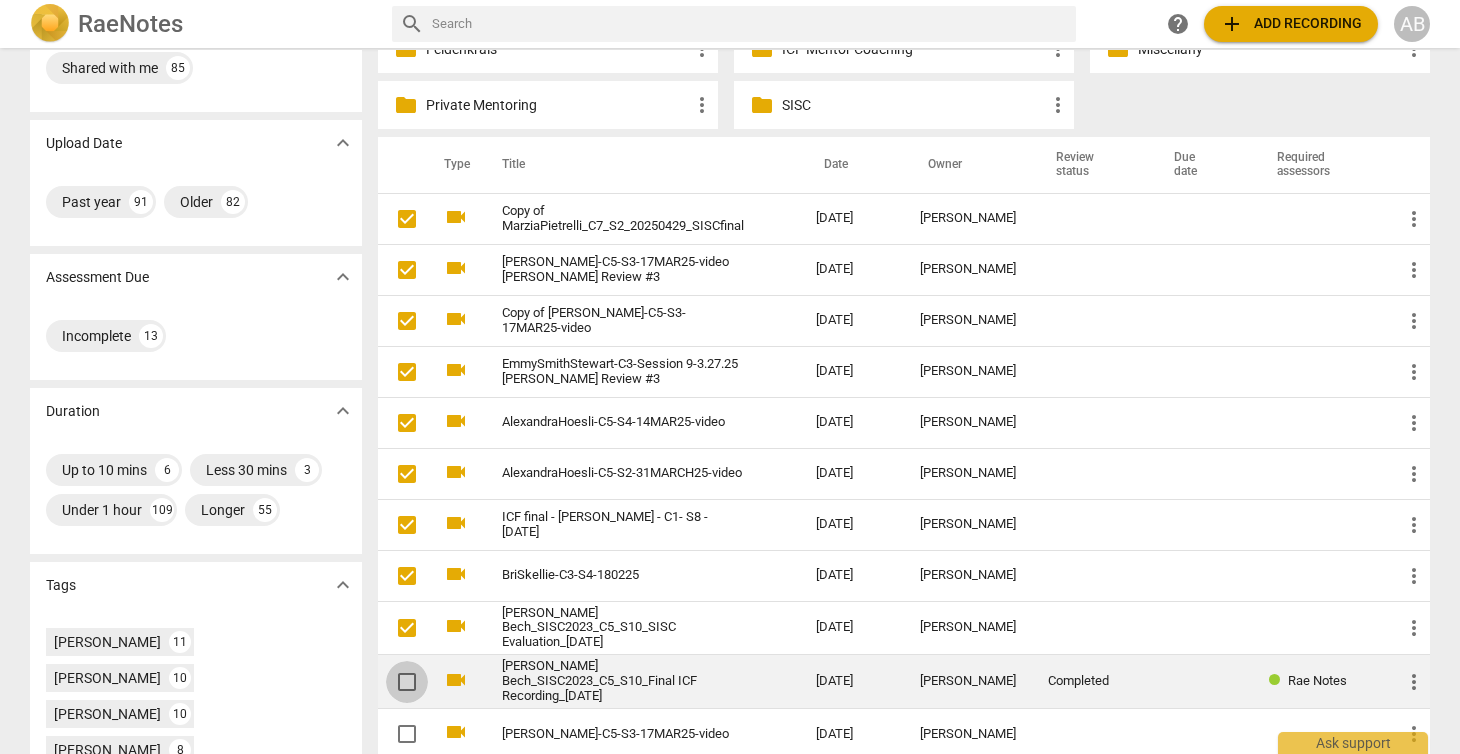 click at bounding box center (407, 682) 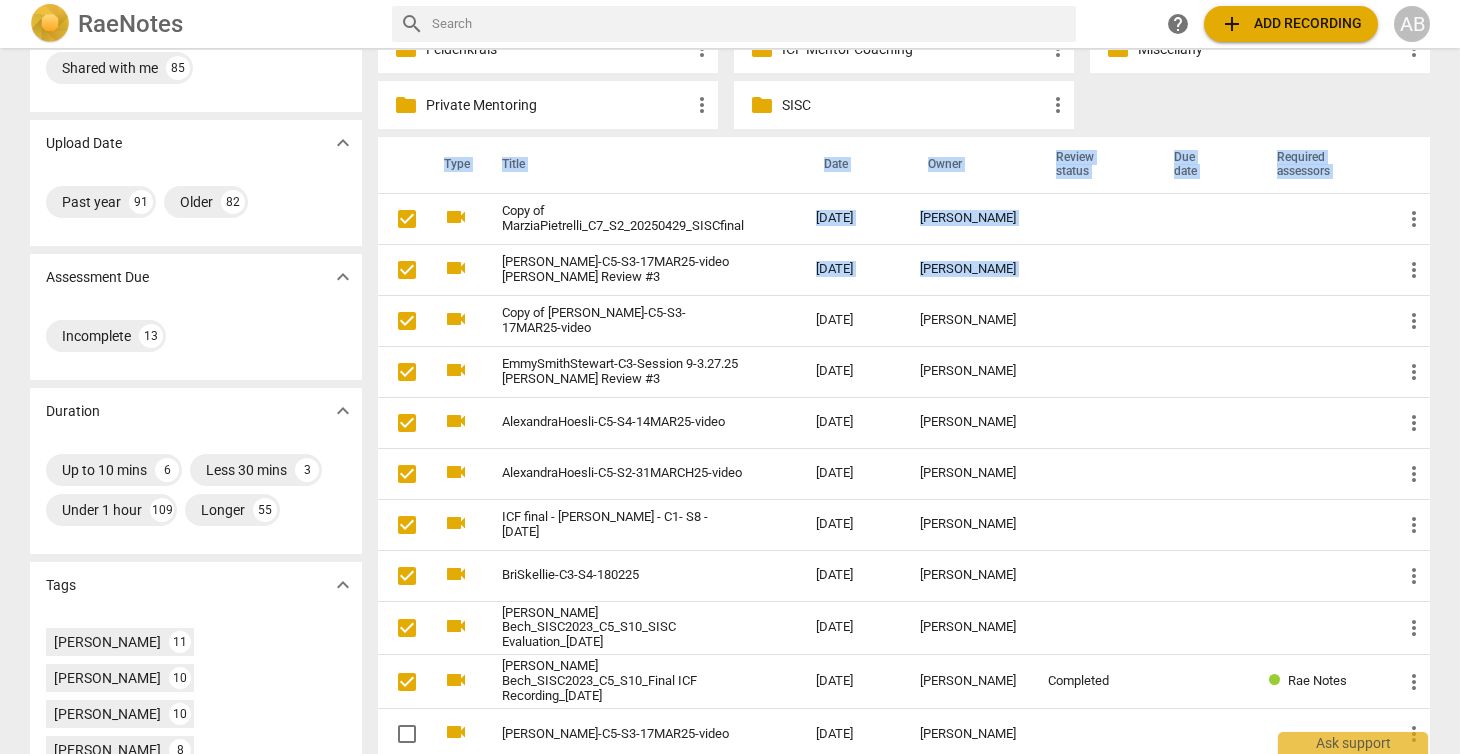 drag, startPoint x: 431, startPoint y: 303, endPoint x: 792, endPoint y: 104, distance: 412.21597 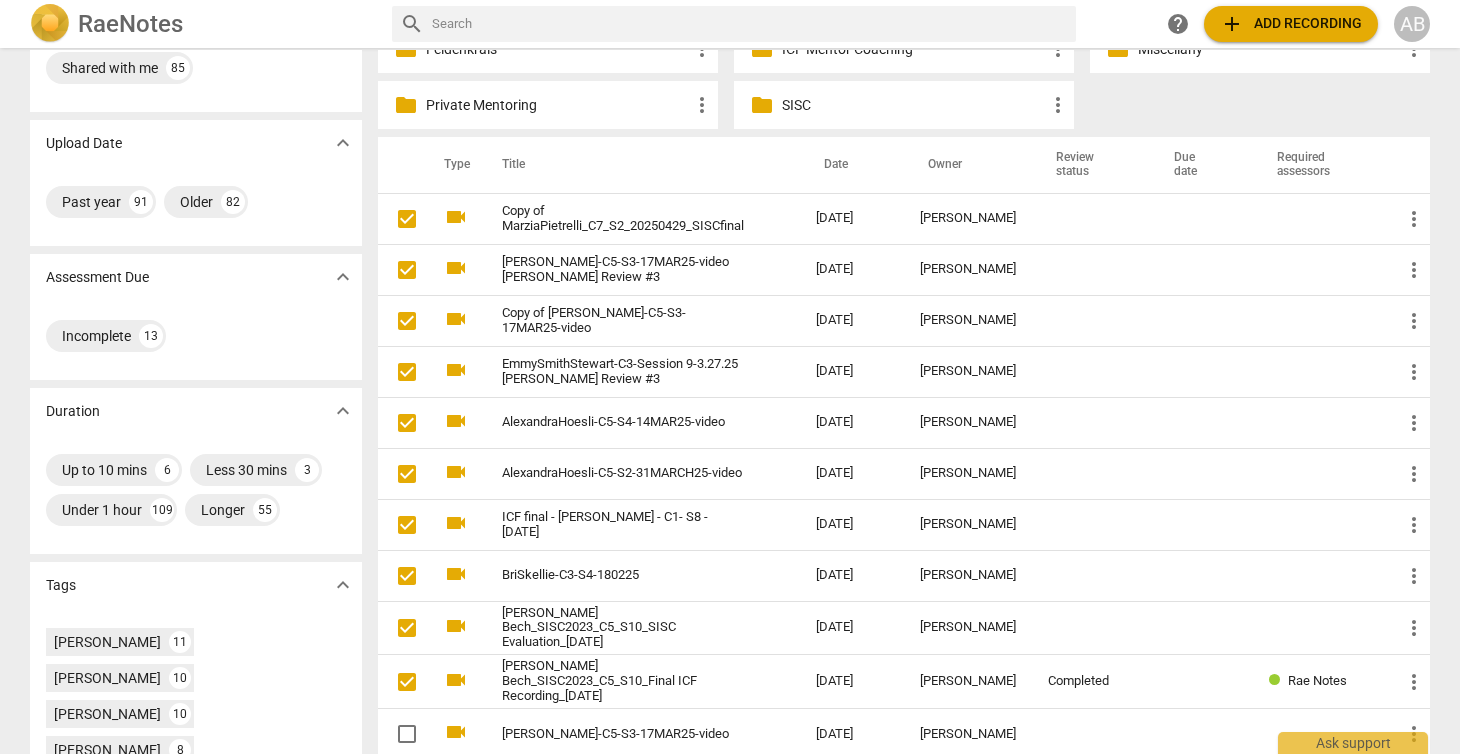 click at bounding box center (1408, 165) 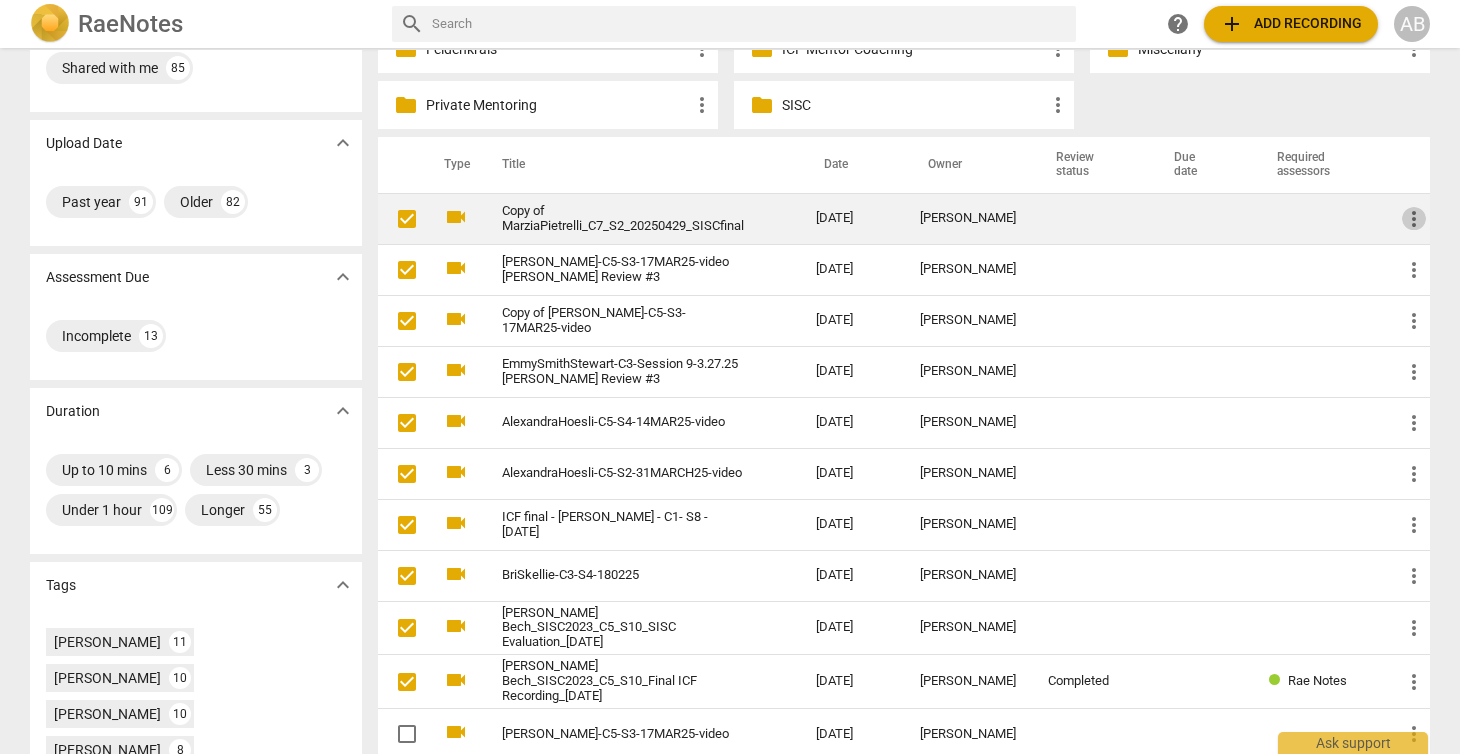 click on "more_vert" at bounding box center [1414, 219] 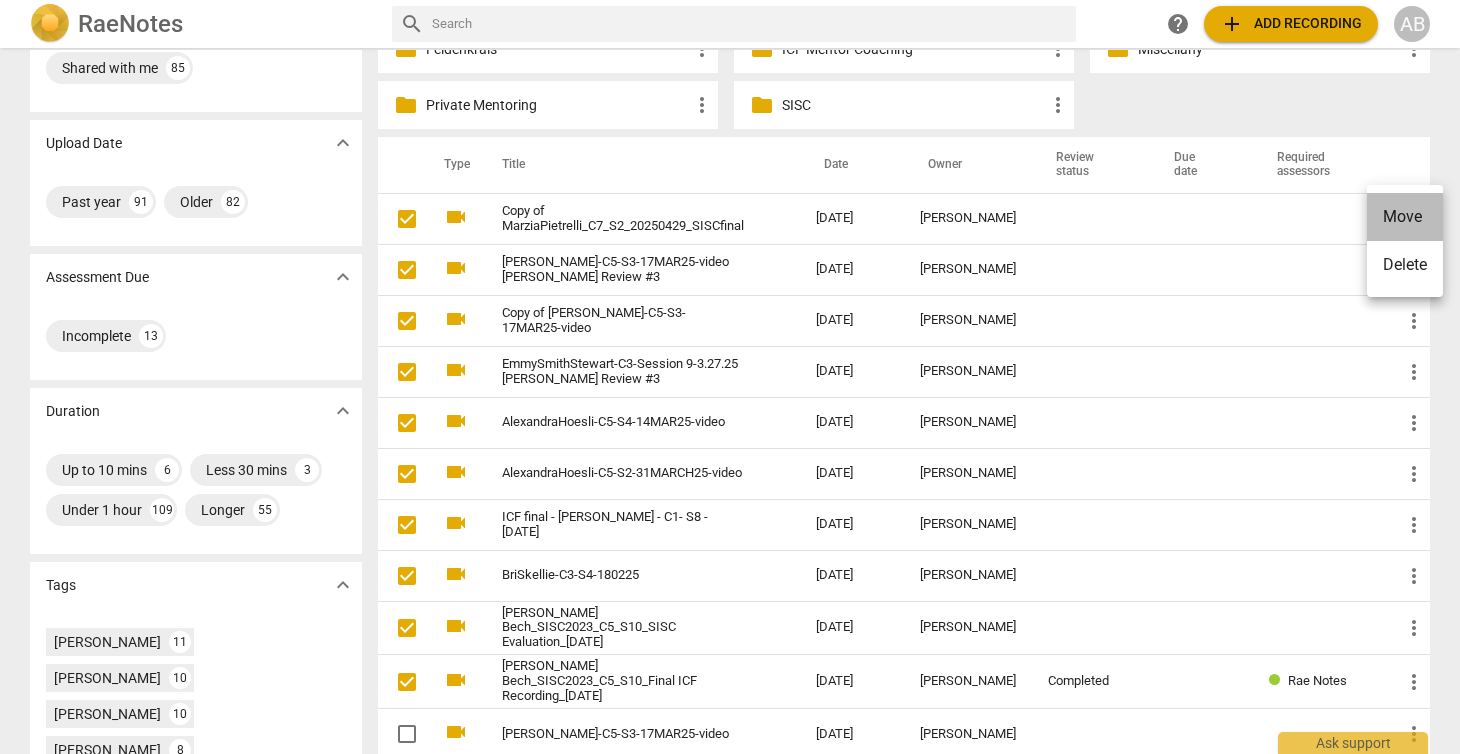 click on "Move" at bounding box center (1405, 217) 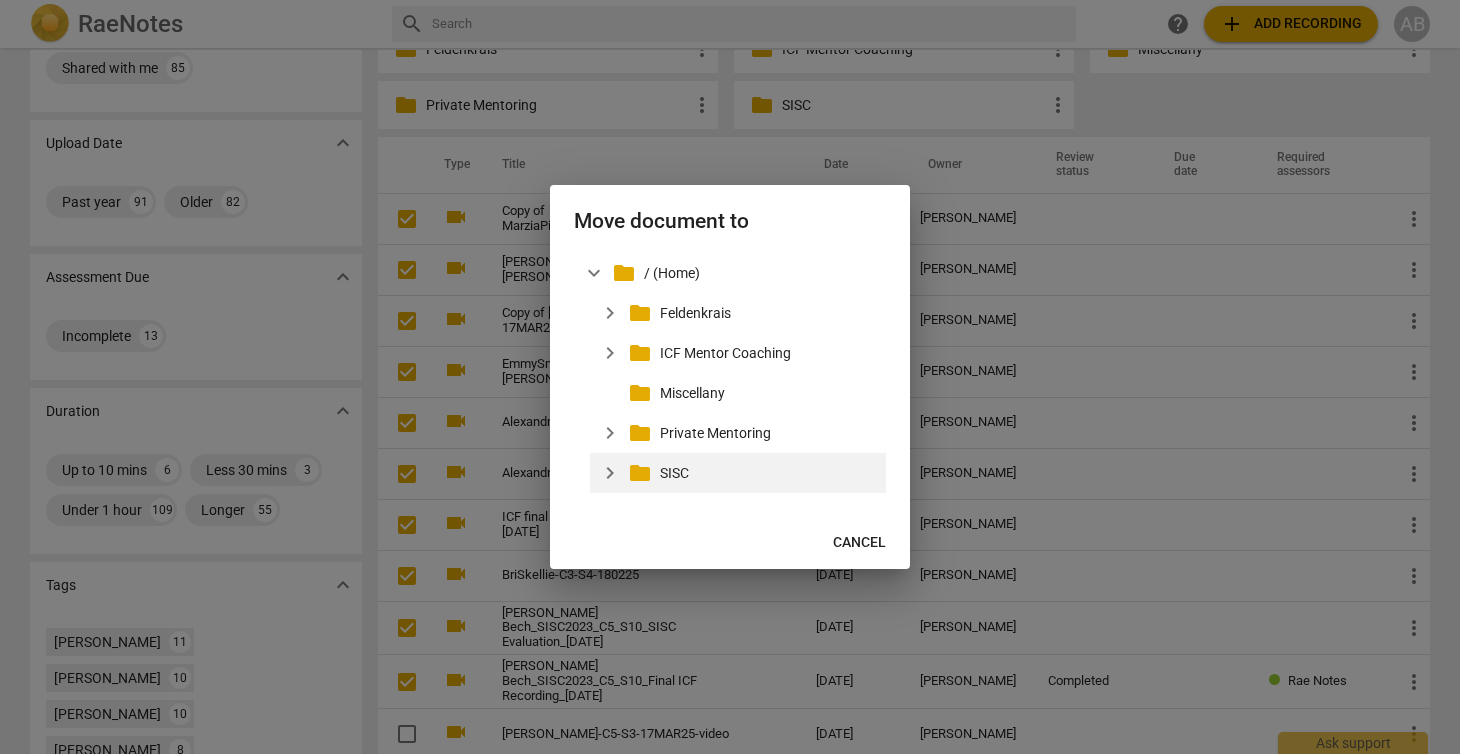 click on "folder" at bounding box center [640, 473] 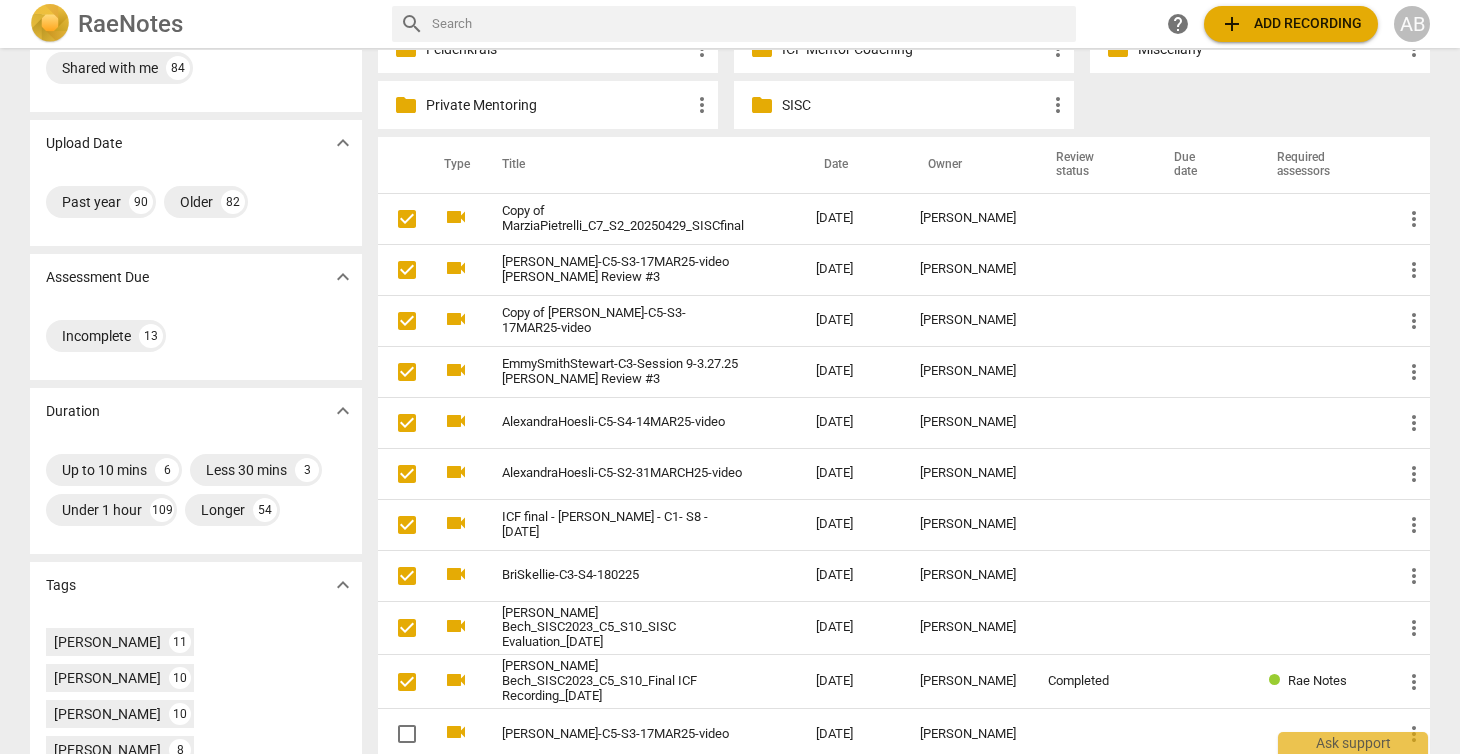 checkbox on "true" 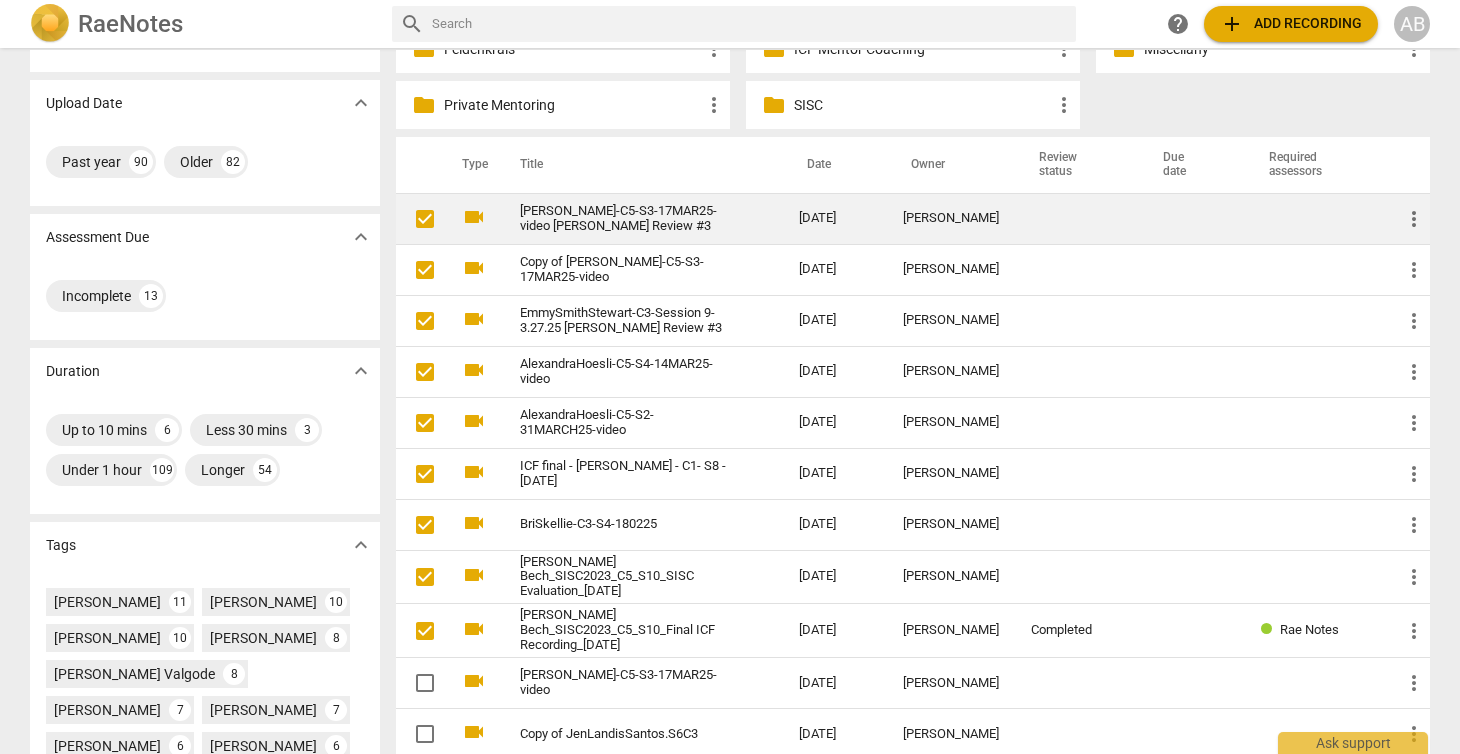 click at bounding box center [425, 219] 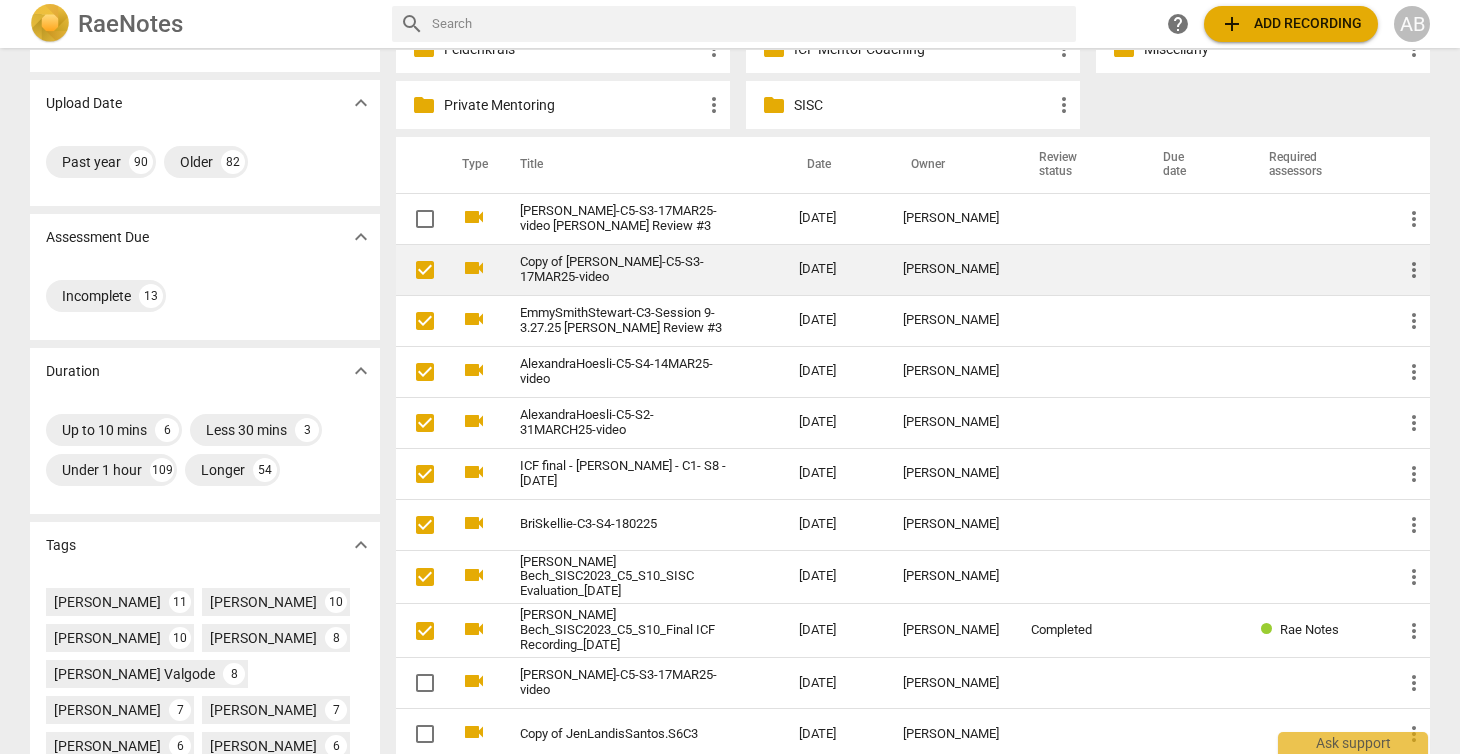 click at bounding box center (425, 270) 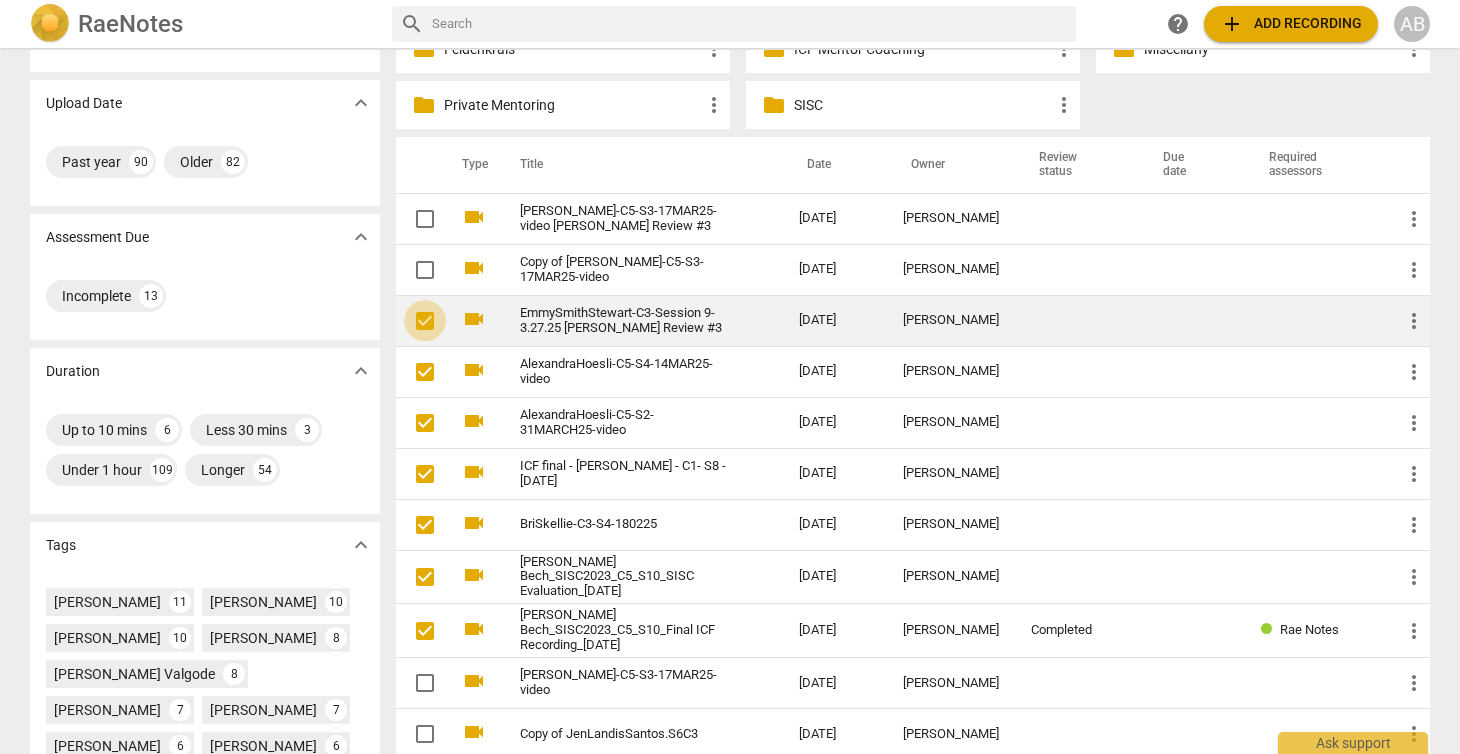 click at bounding box center (425, 321) 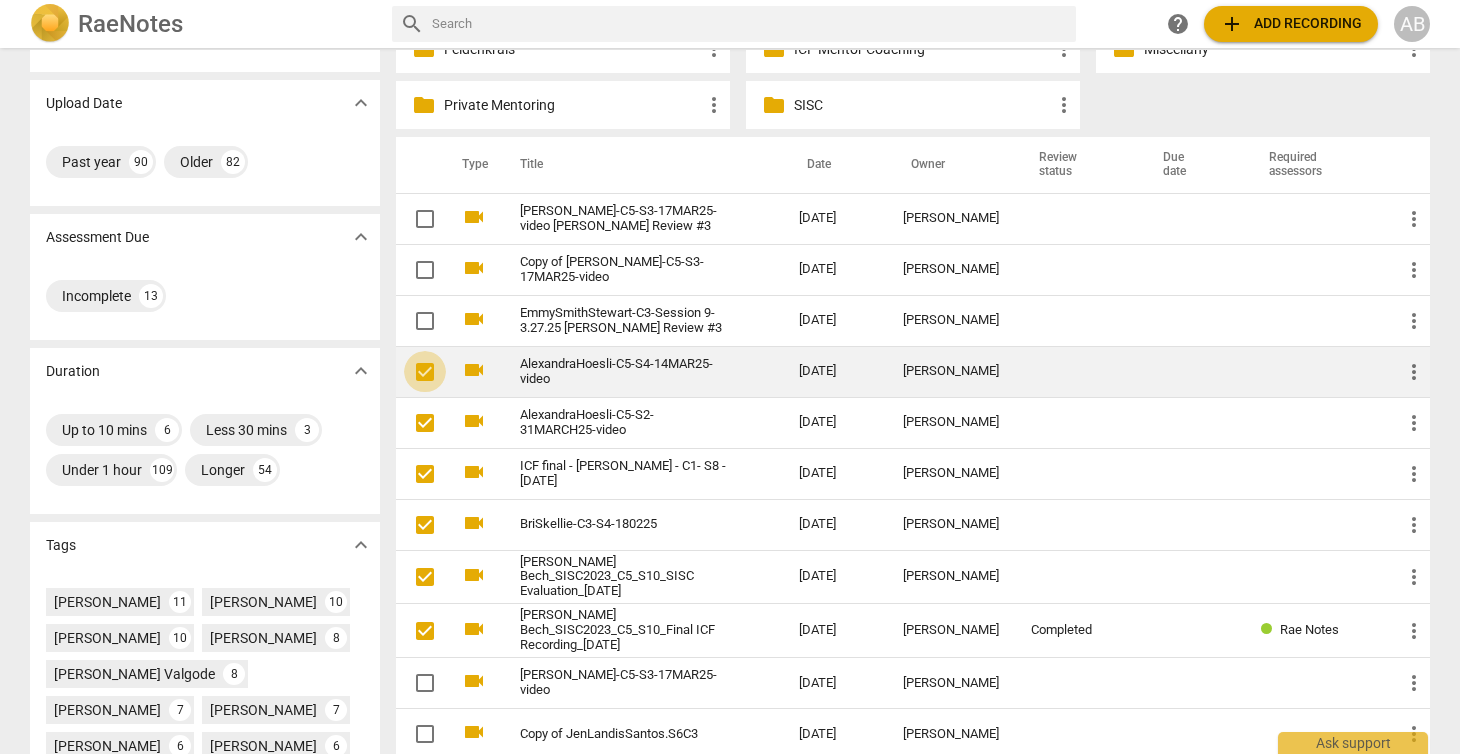 click at bounding box center (425, 372) 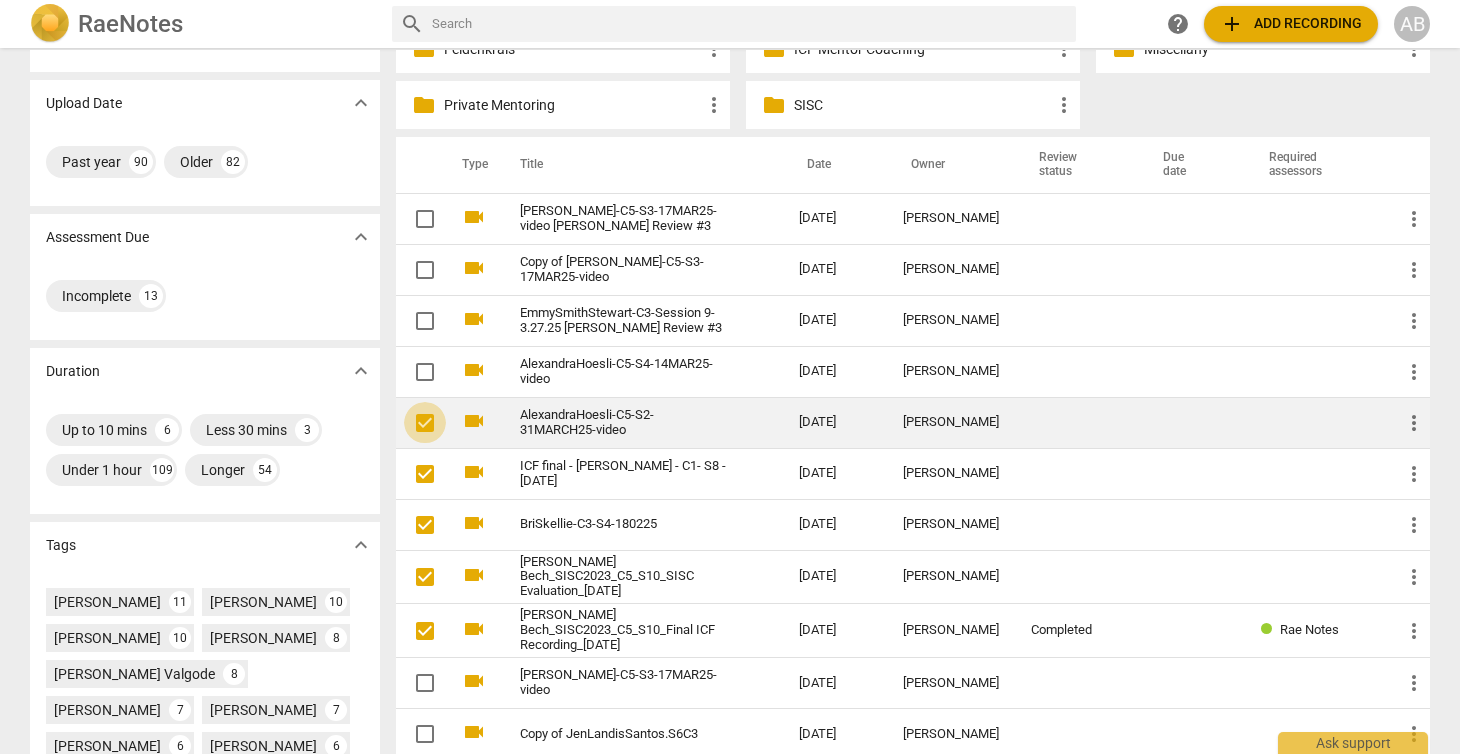 click at bounding box center [425, 423] 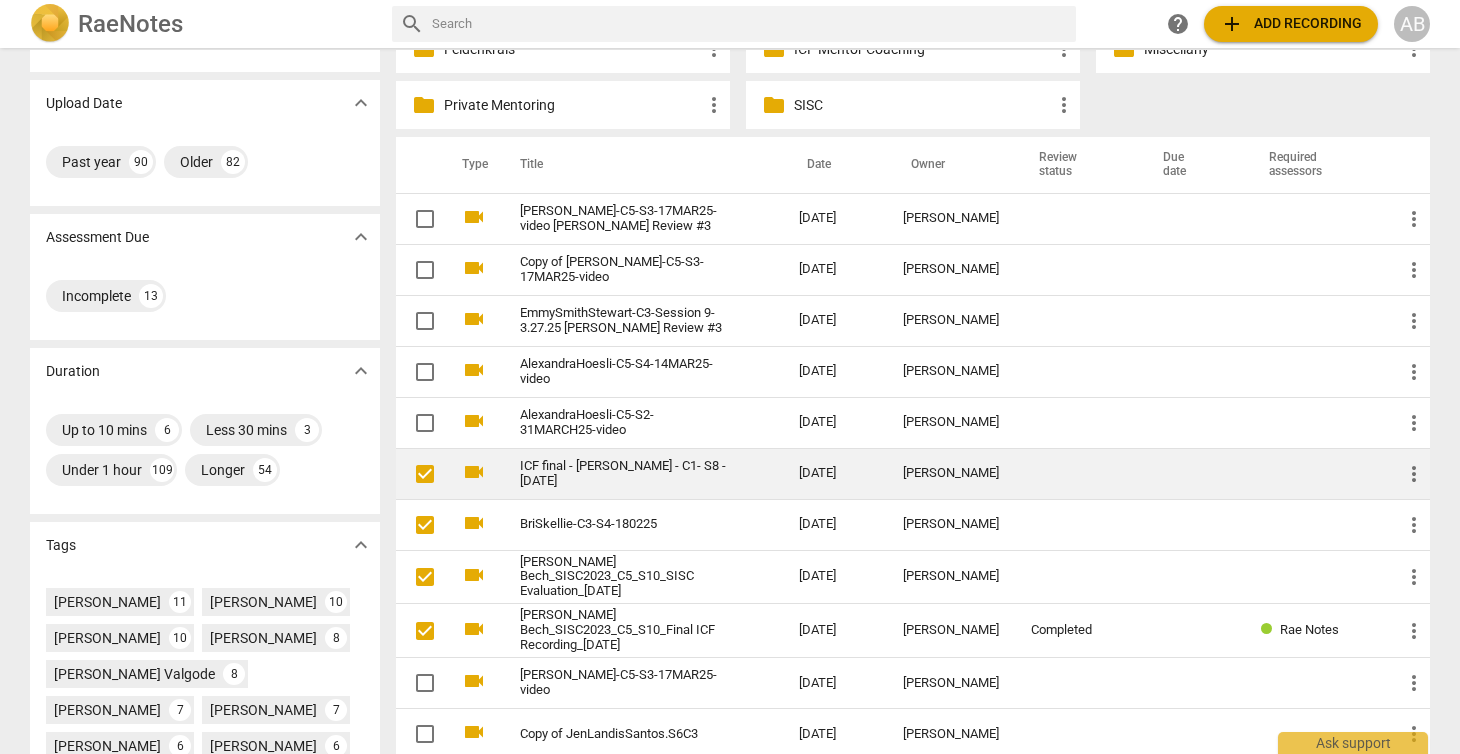 click at bounding box center (425, 474) 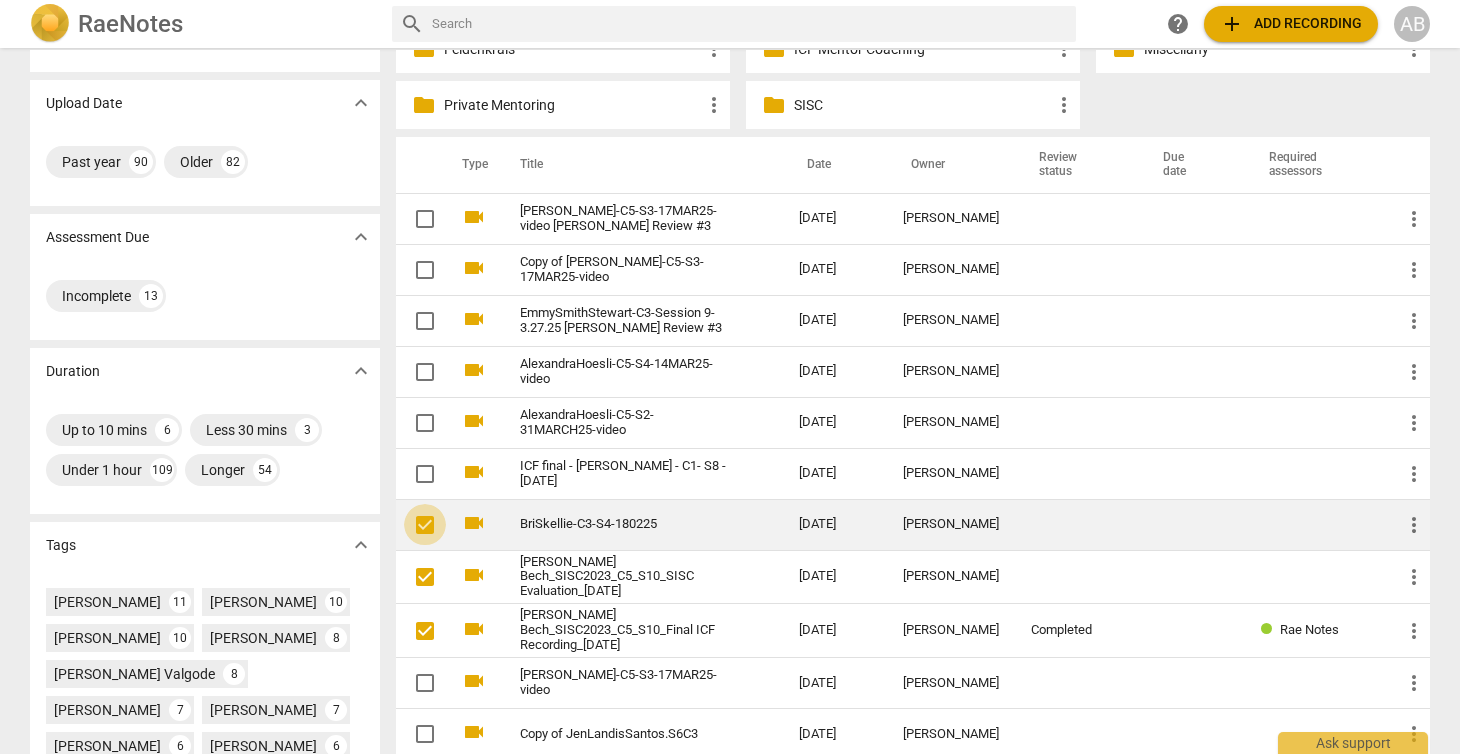click at bounding box center (425, 525) 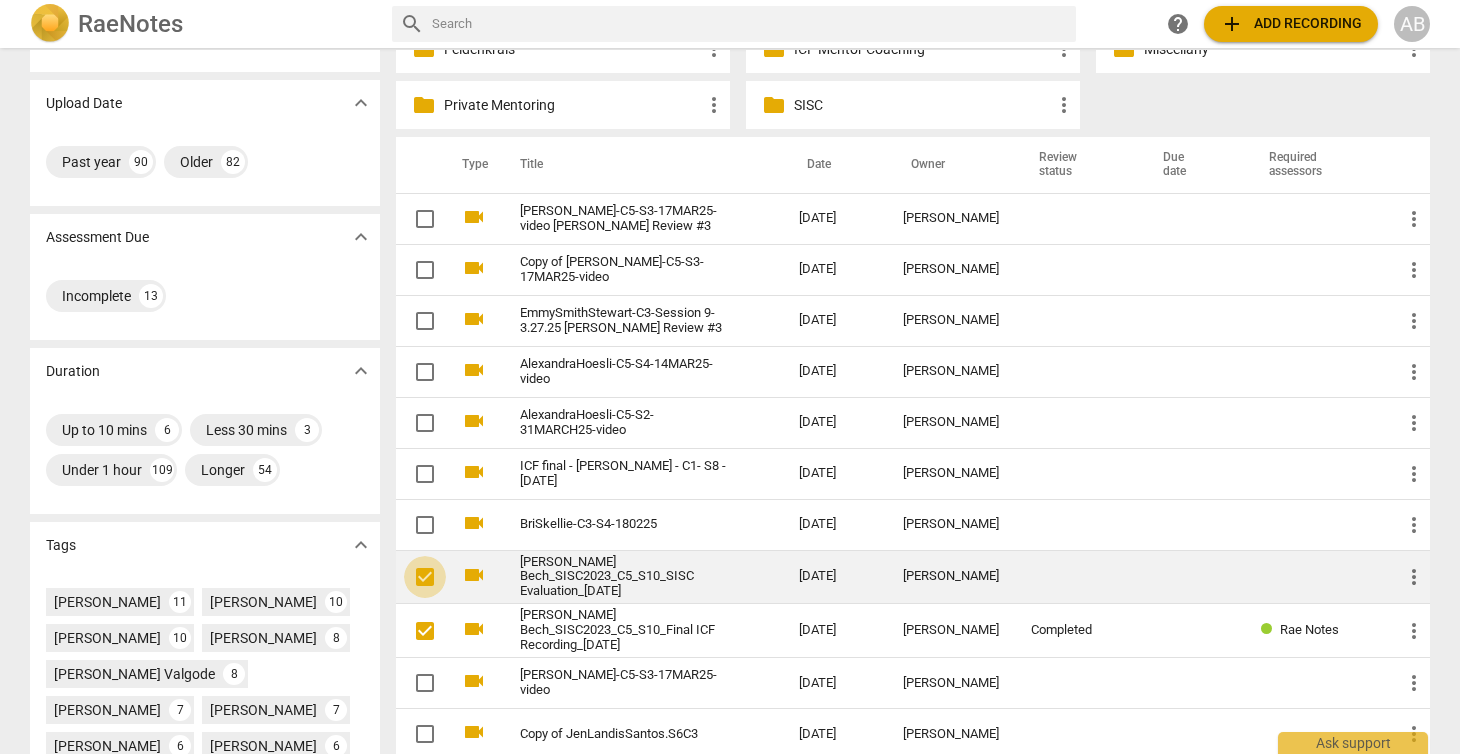 click at bounding box center (425, 577) 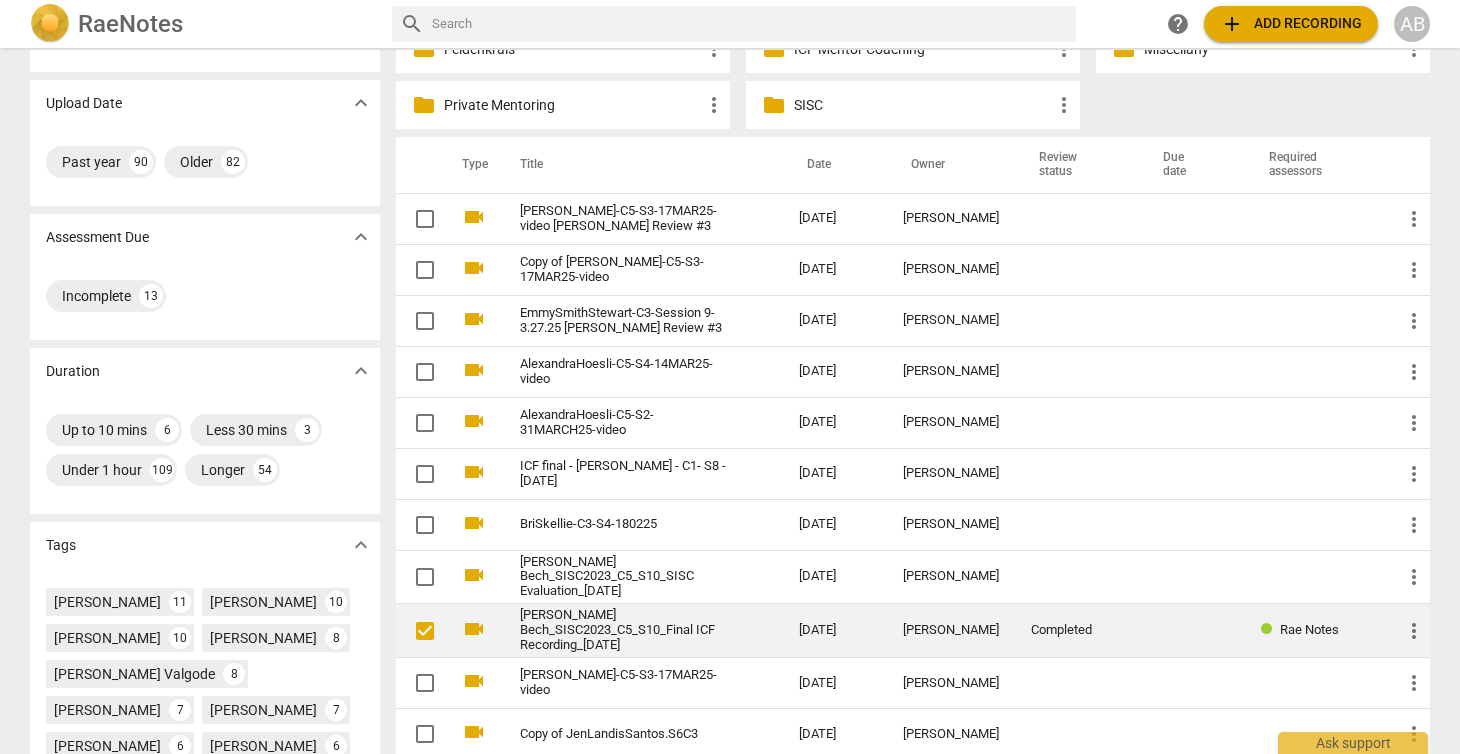 click at bounding box center [425, 631] 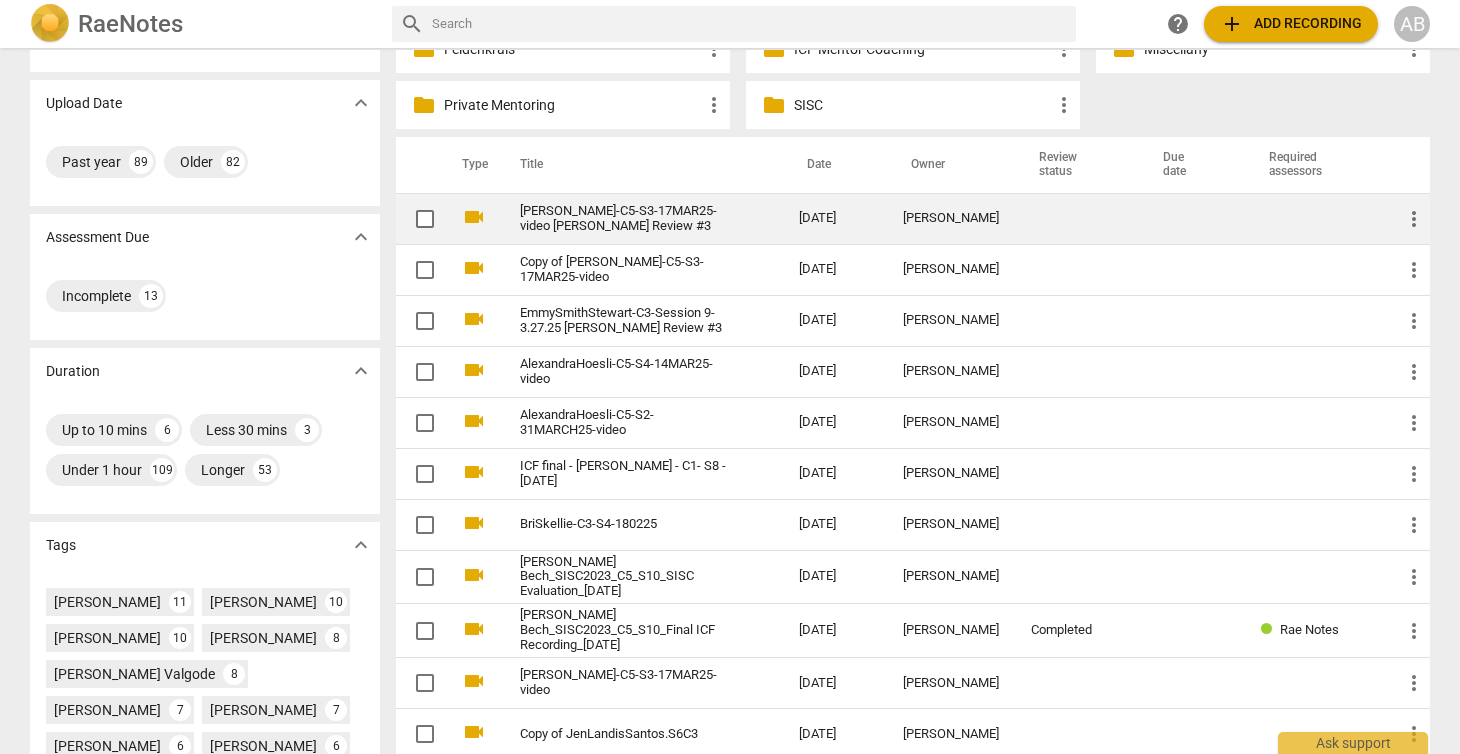 checkbox on "false" 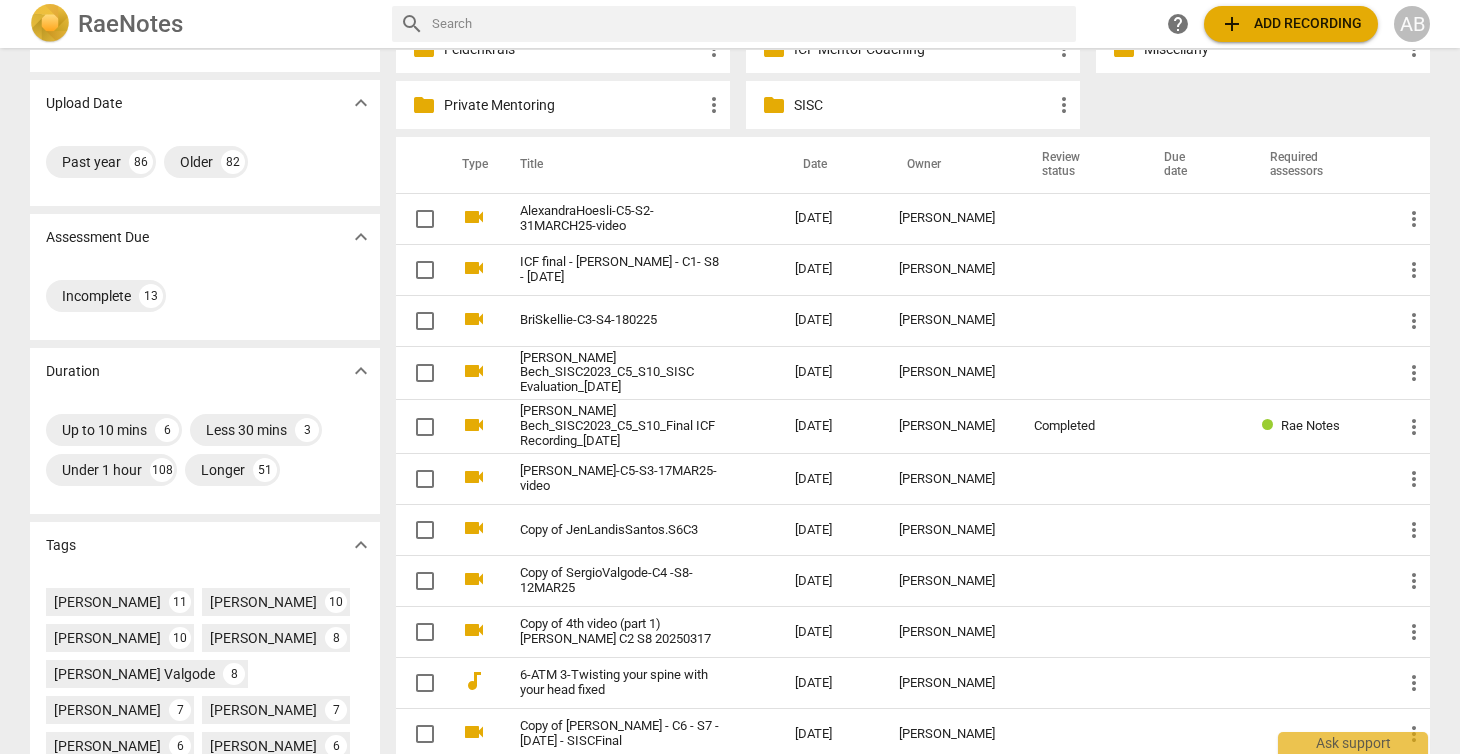 drag, startPoint x: 536, startPoint y: 251, endPoint x: 804, endPoint y: 99, distance: 308.10388 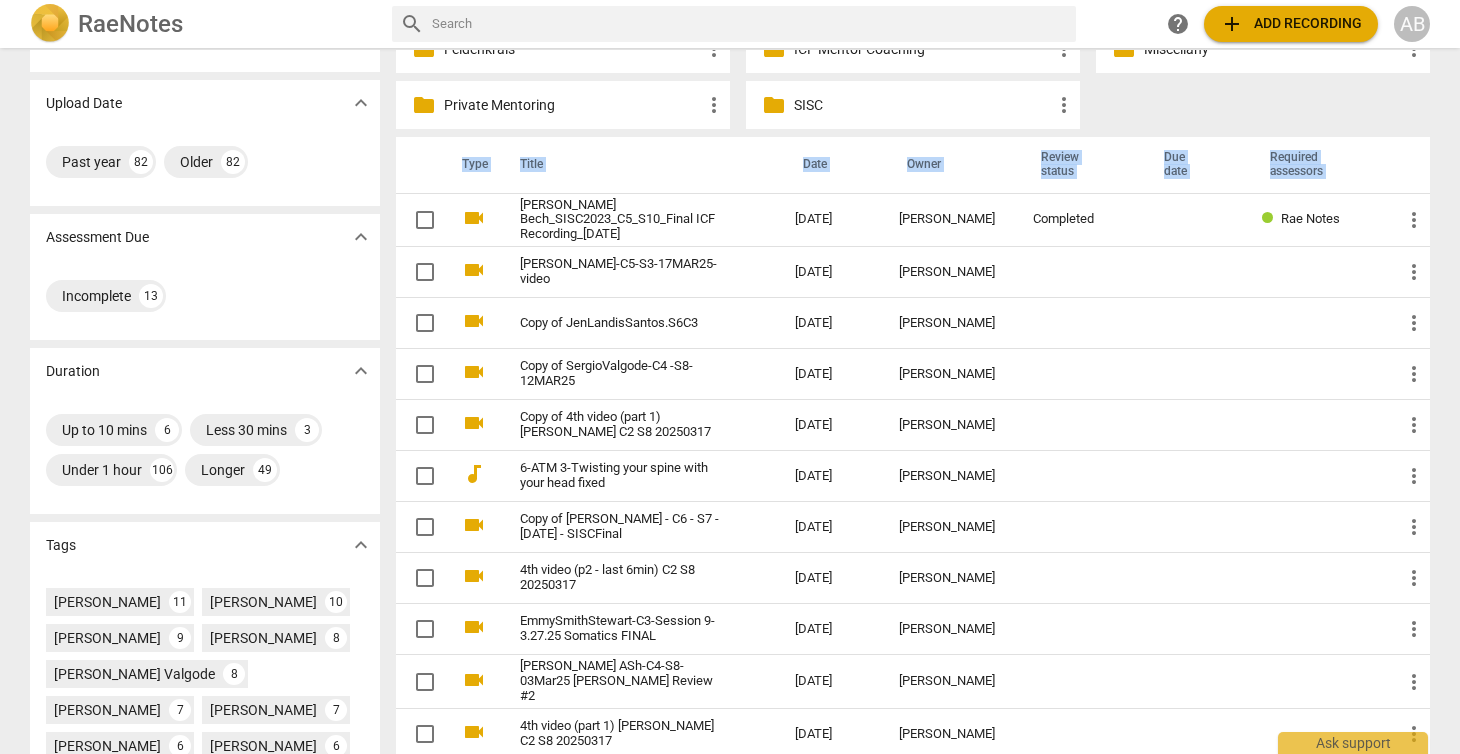drag, startPoint x: 655, startPoint y: 196, endPoint x: 823, endPoint y: 91, distance: 198.1136 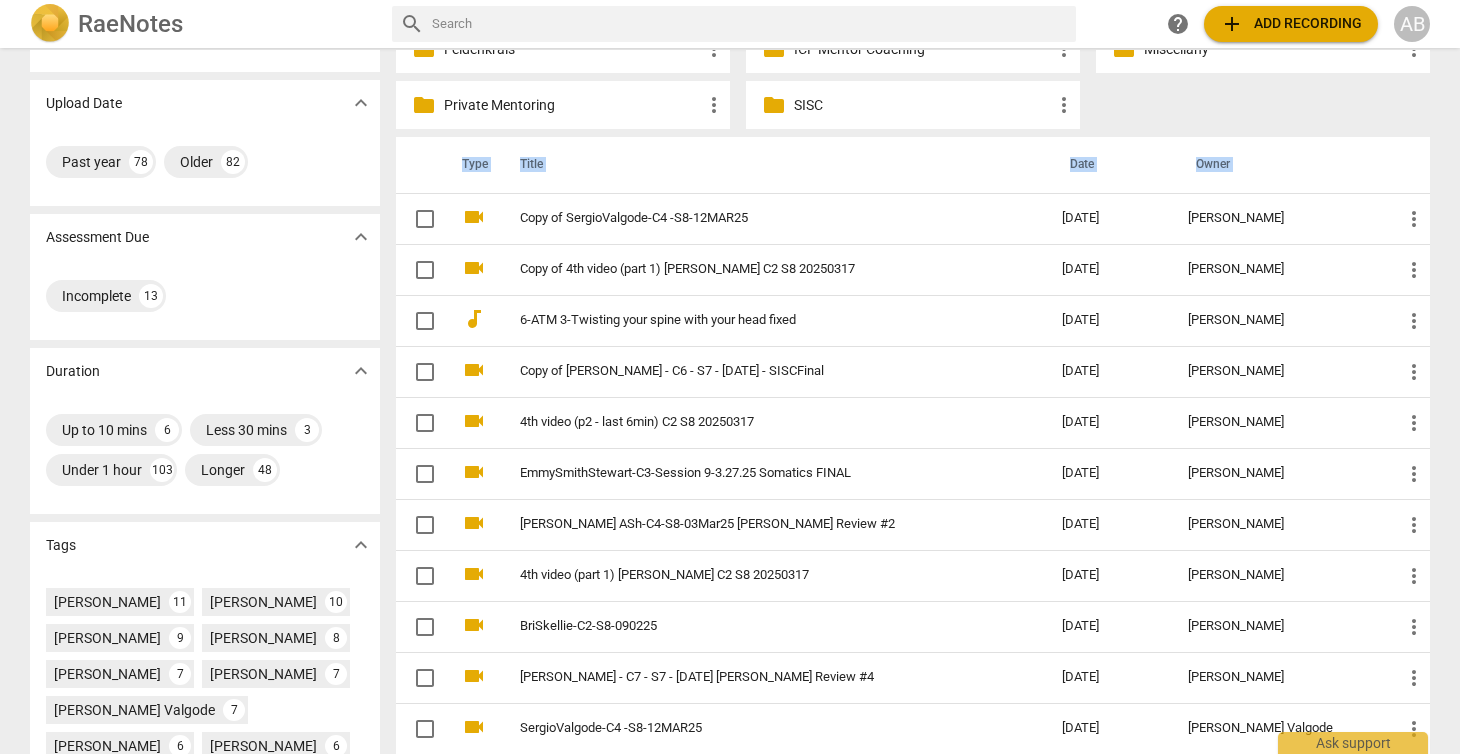 drag, startPoint x: 617, startPoint y: 204, endPoint x: 775, endPoint y: 102, distance: 188.06381 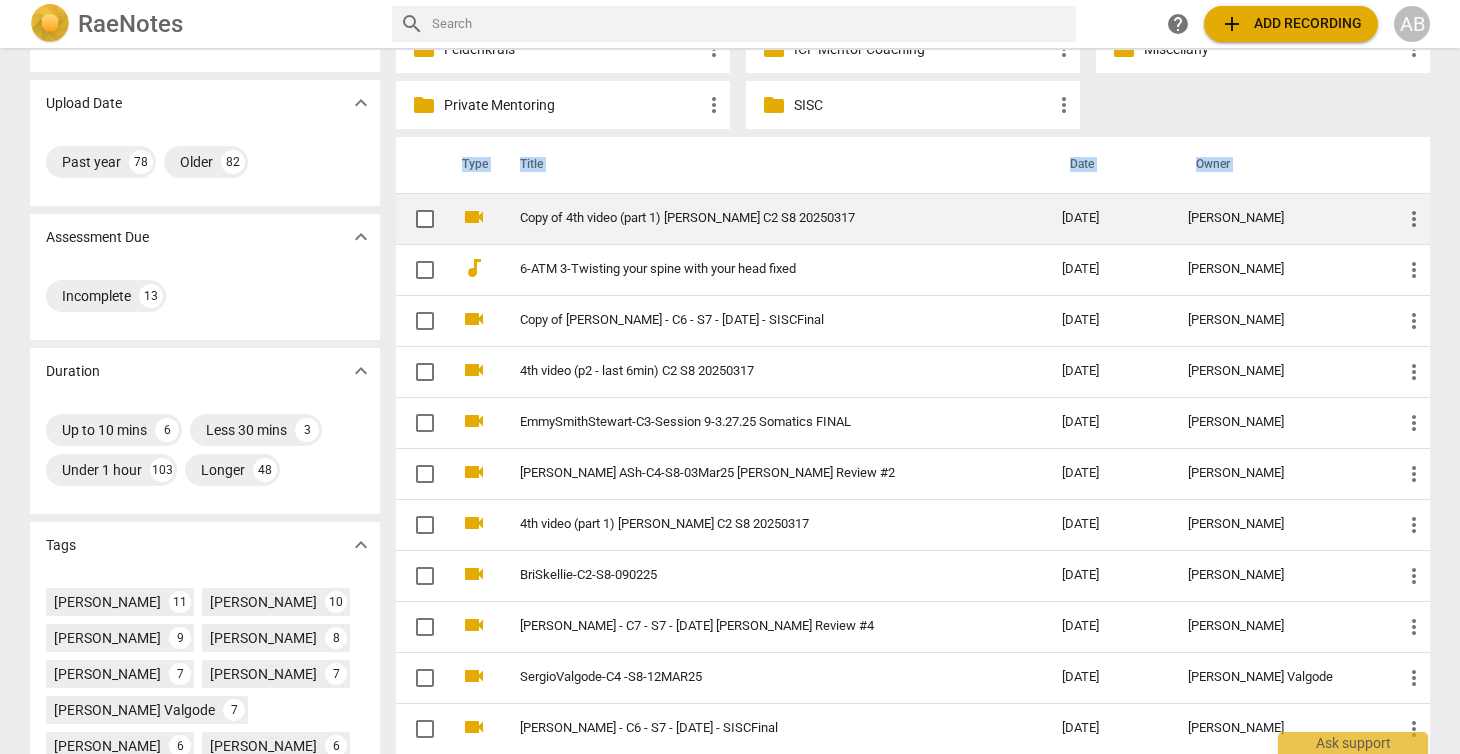 click at bounding box center (425, 219) 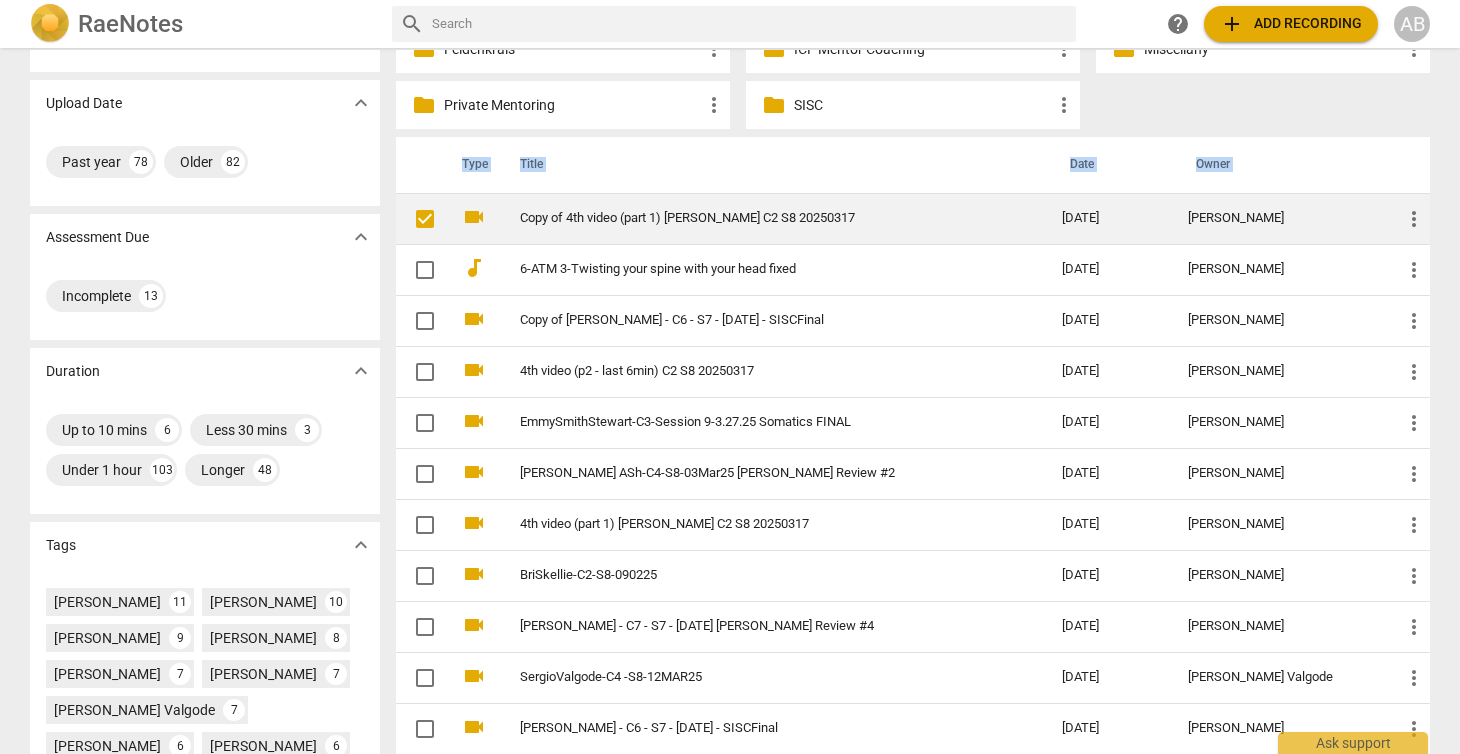 click on "more_vert" at bounding box center [1414, 219] 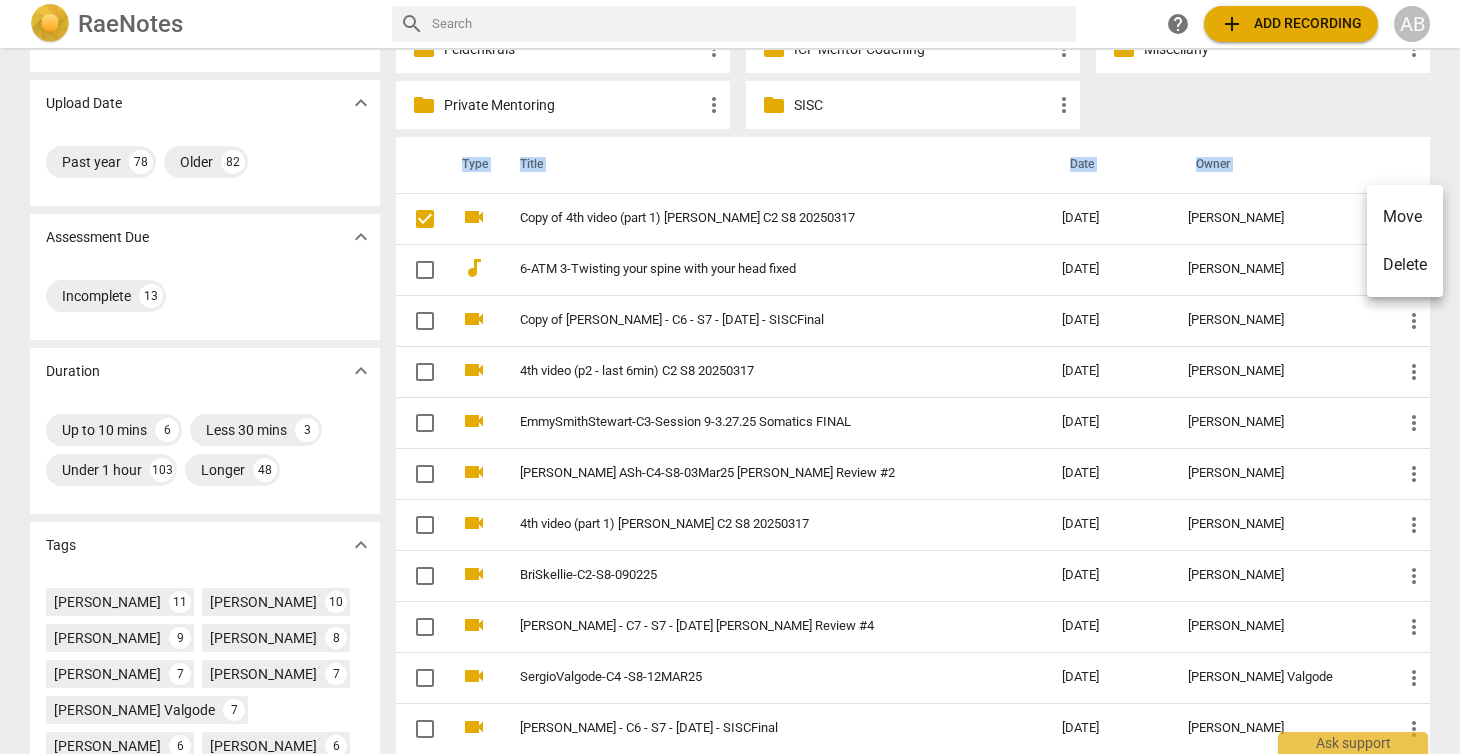click on "Delete" at bounding box center (1405, 265) 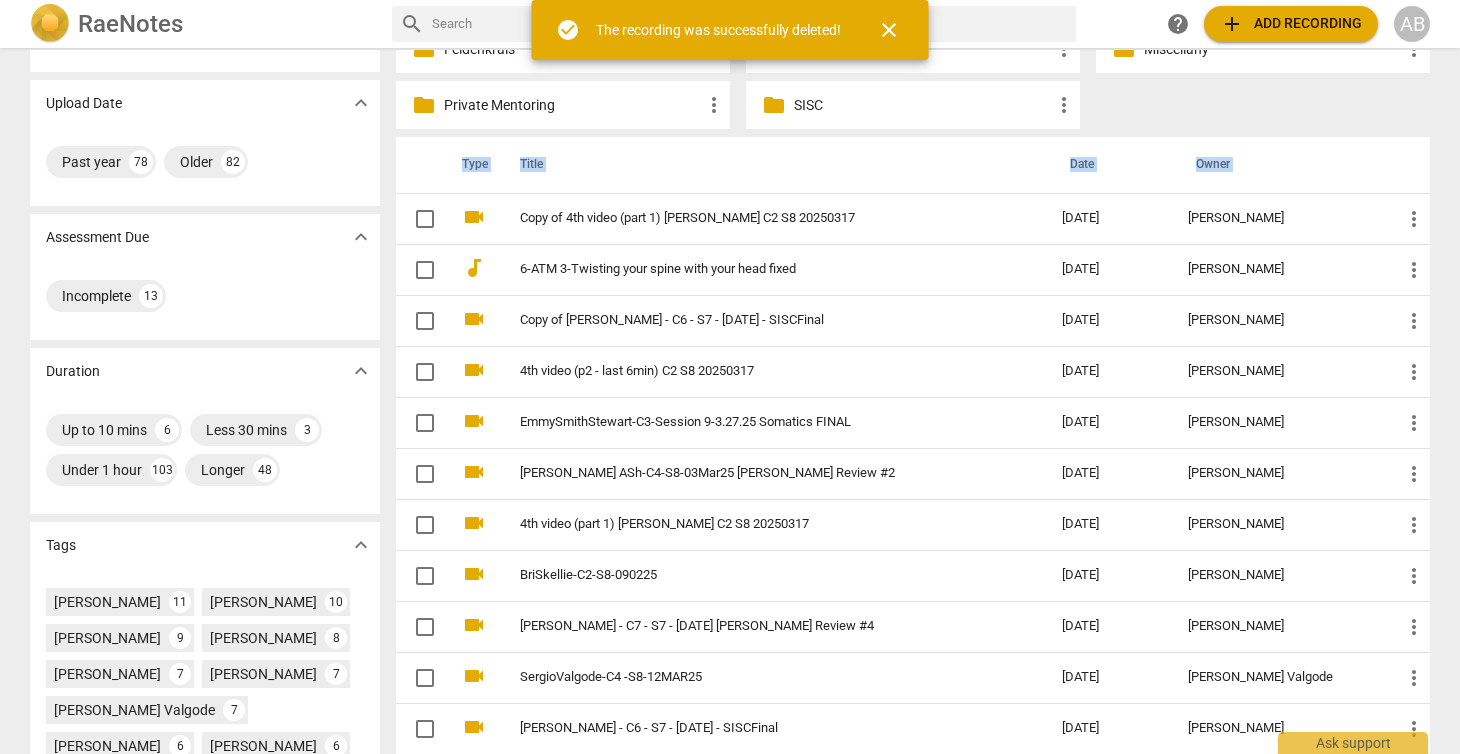 scroll, scrollTop: 0, scrollLeft: 0, axis: both 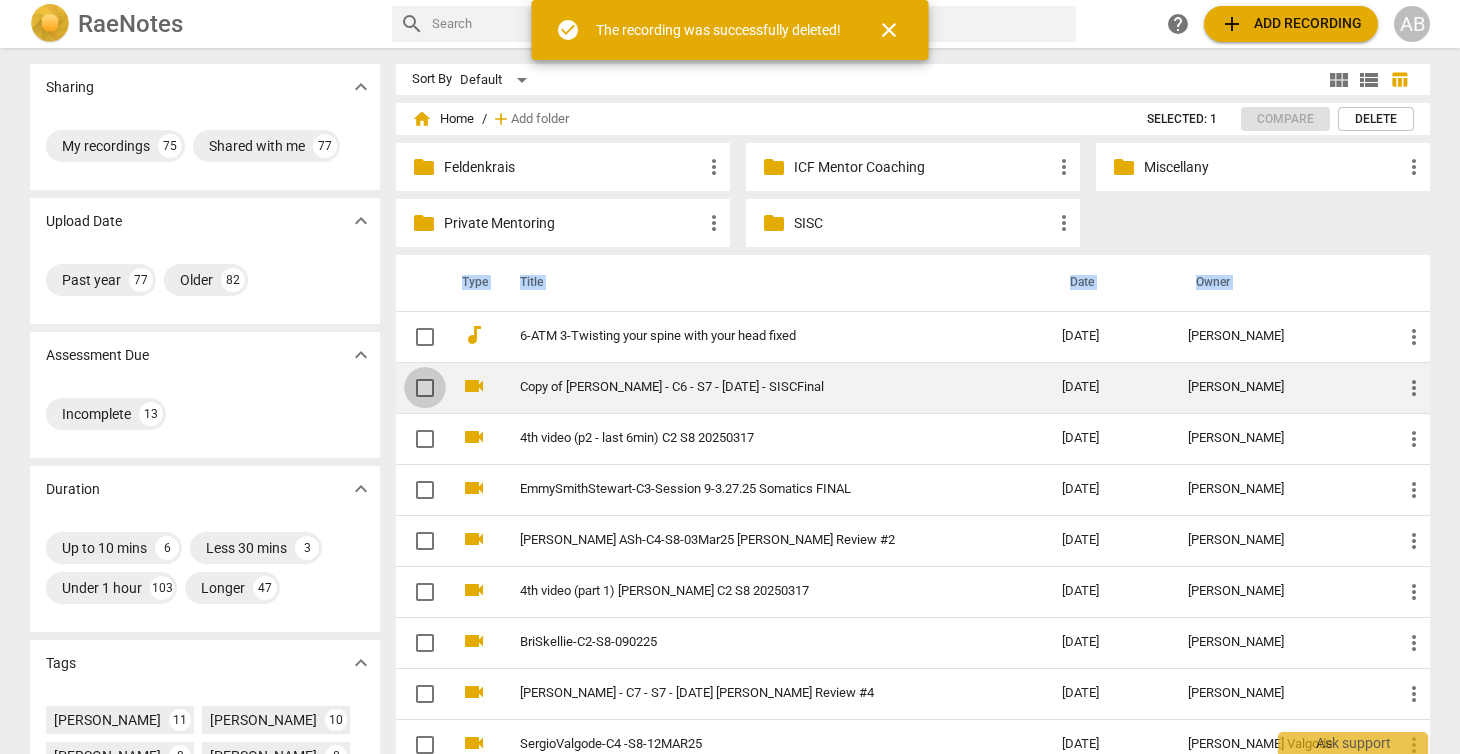 click at bounding box center (425, 388) 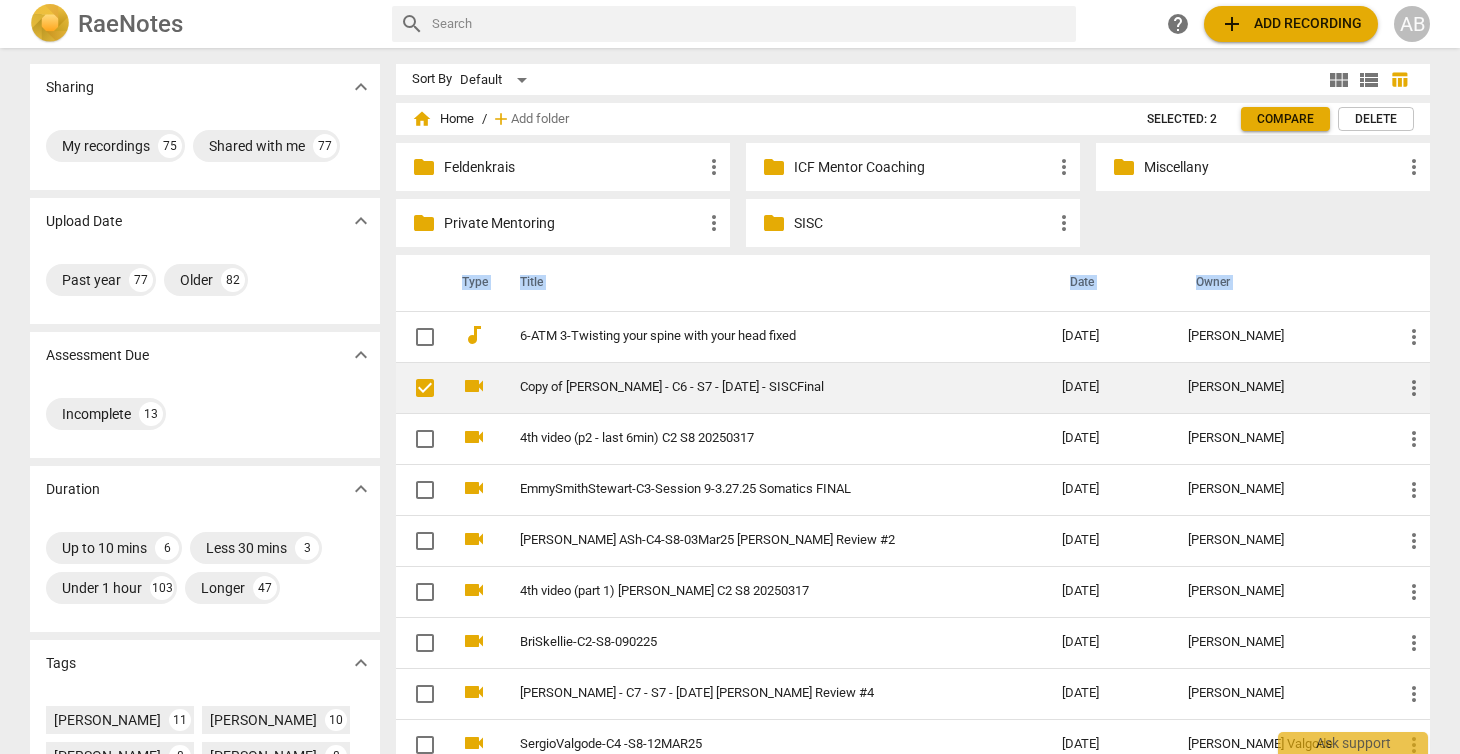 click on "more_vert" at bounding box center (1414, 388) 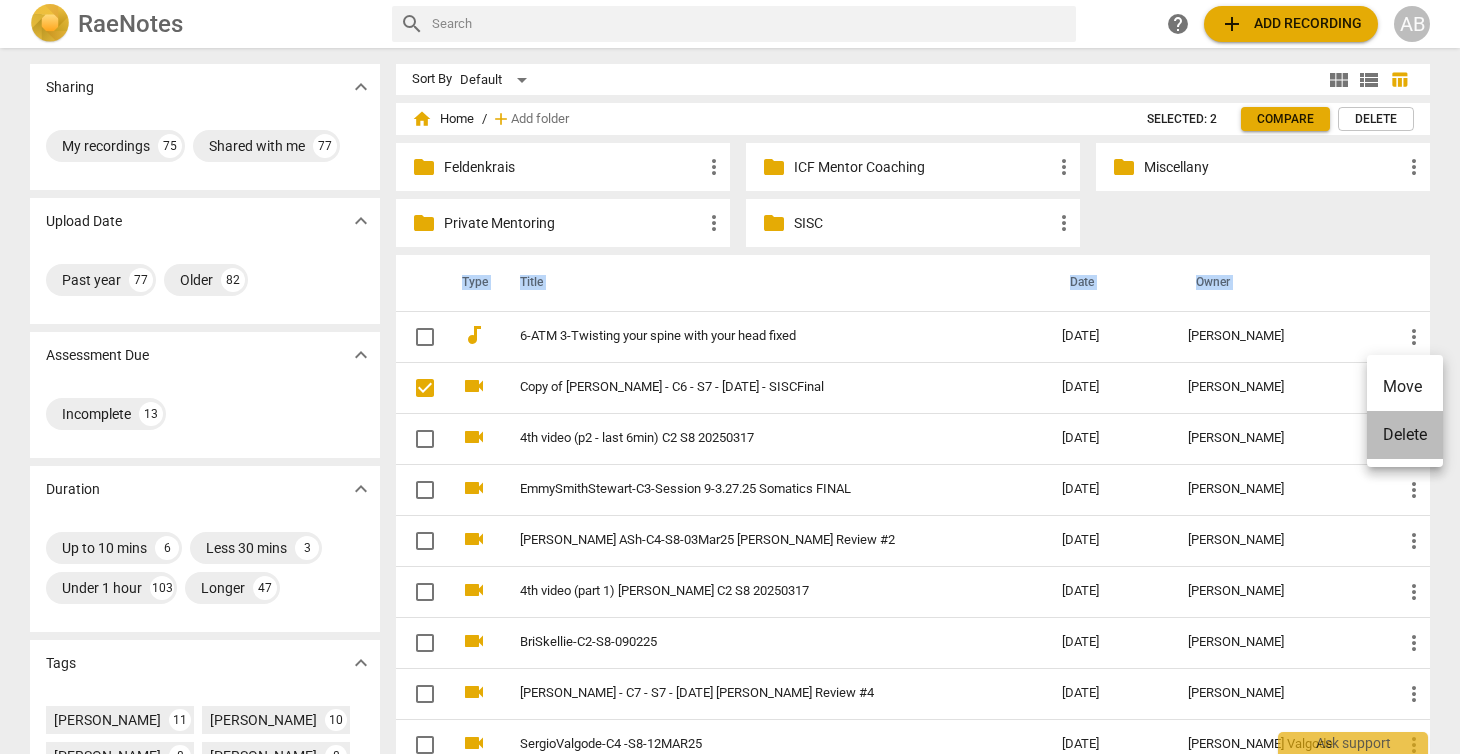 click on "Delete" at bounding box center (1405, 435) 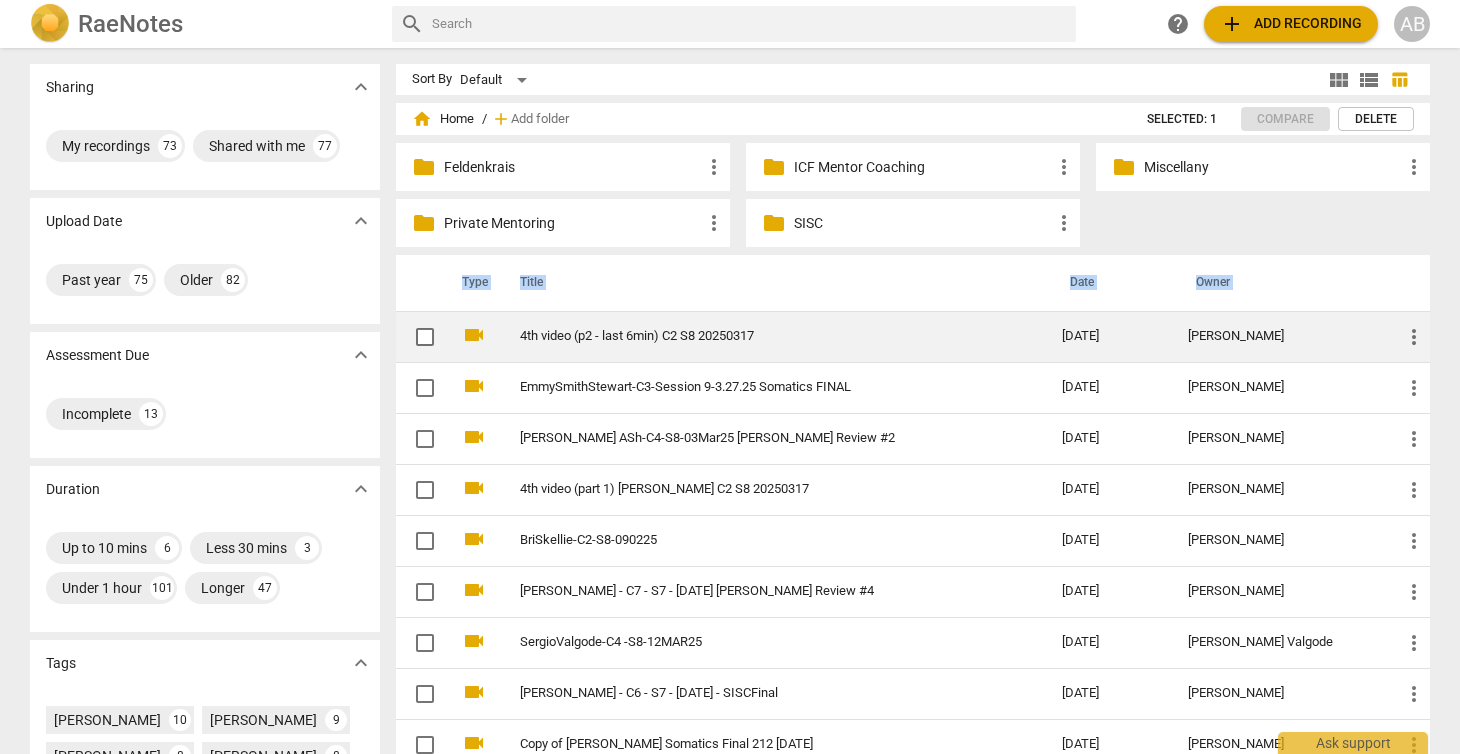 click on "more_vert" at bounding box center (1414, 337) 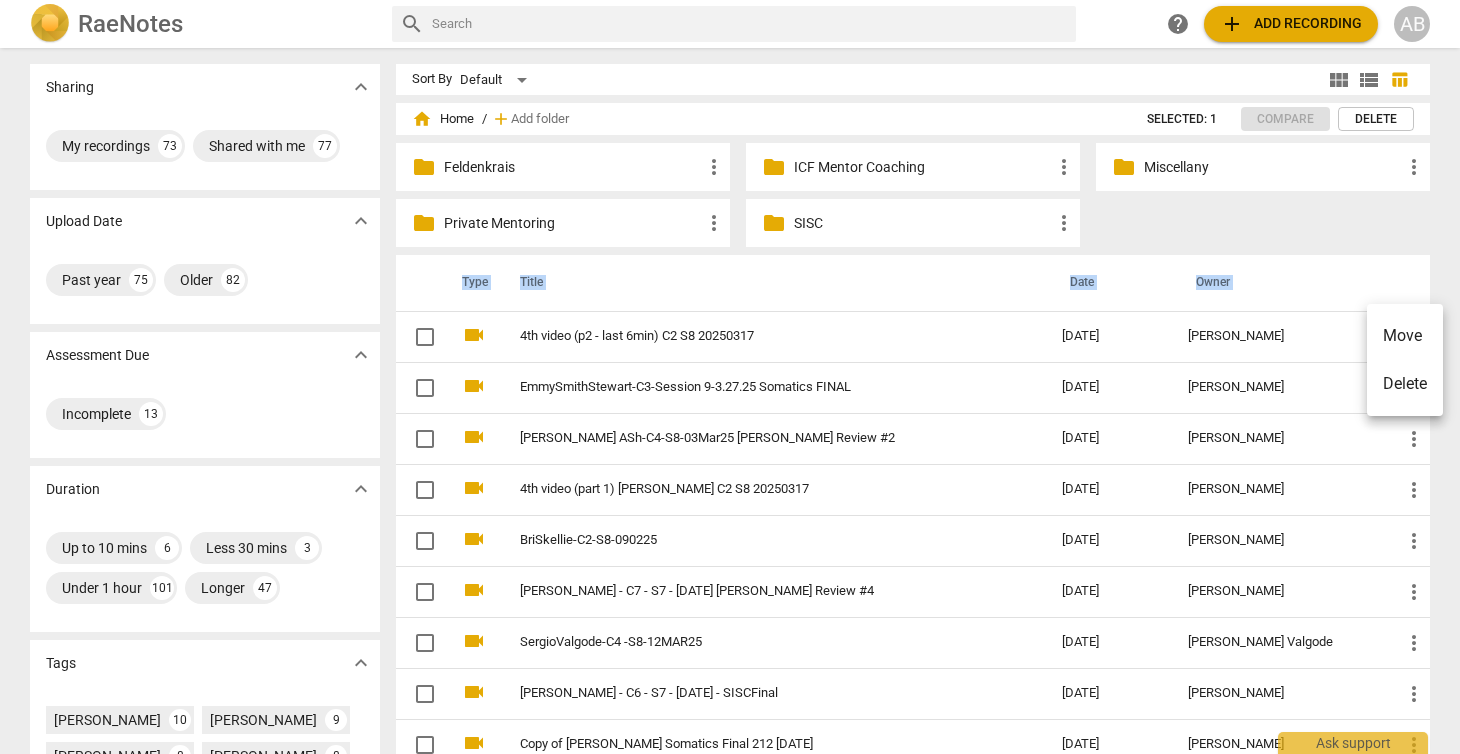 click on "Delete" at bounding box center [1405, 384] 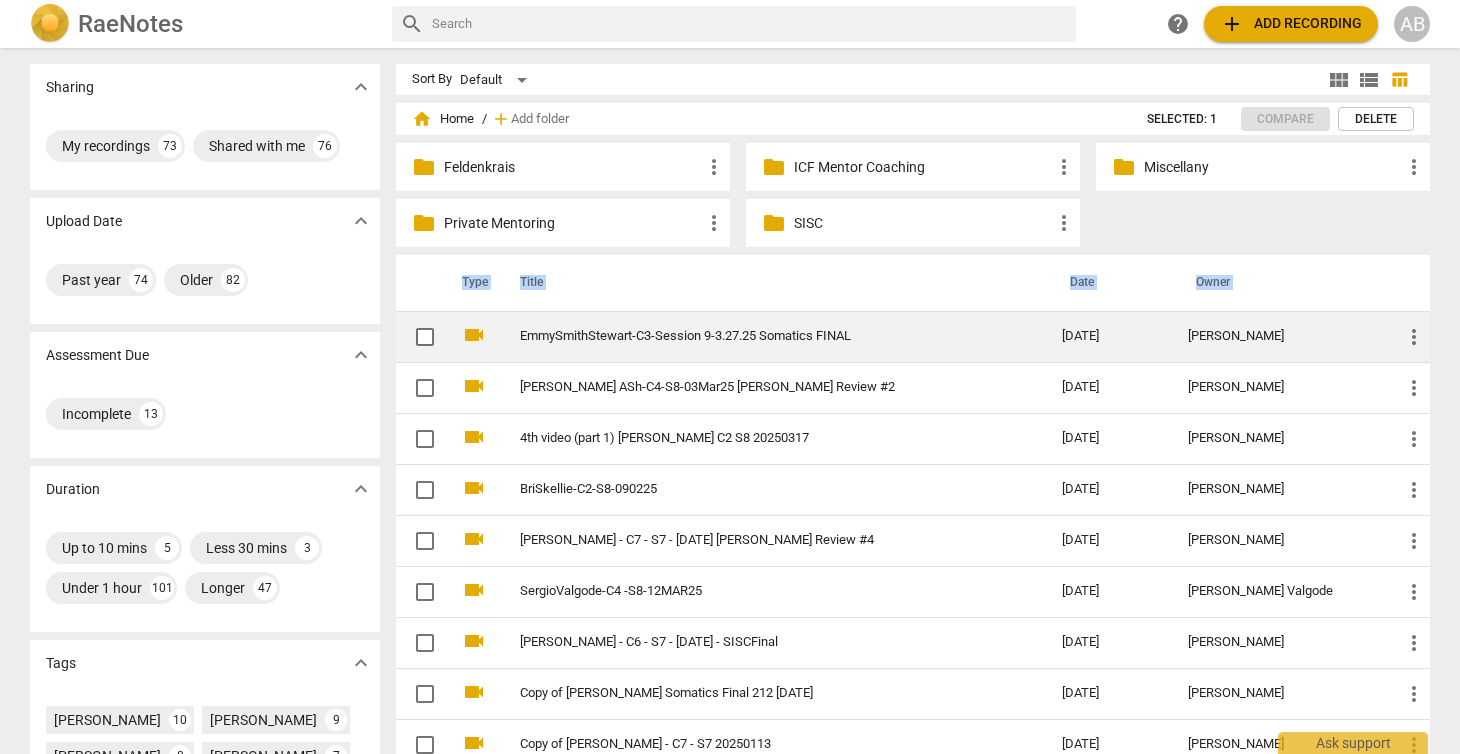 click on "more_vert" at bounding box center [1414, 337] 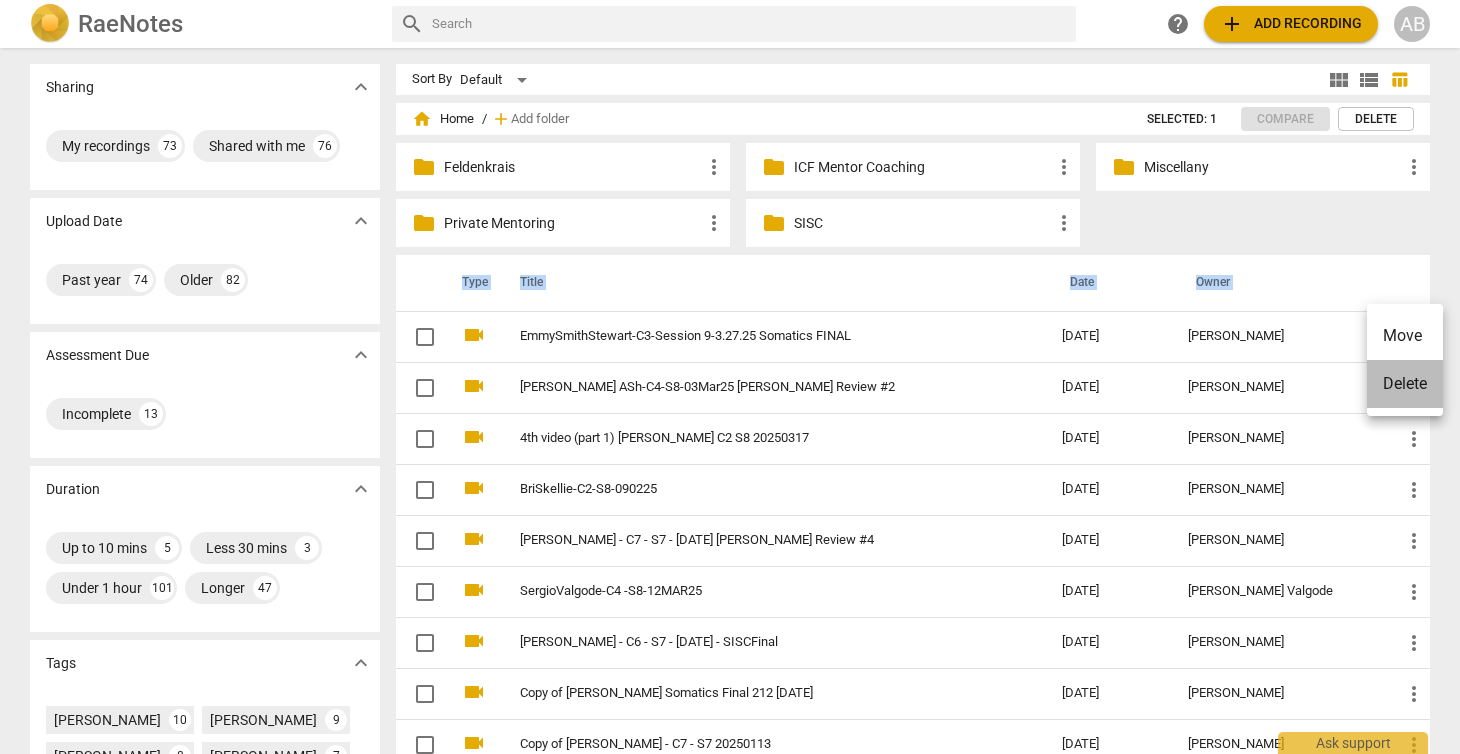 click on "Delete" at bounding box center (1405, 384) 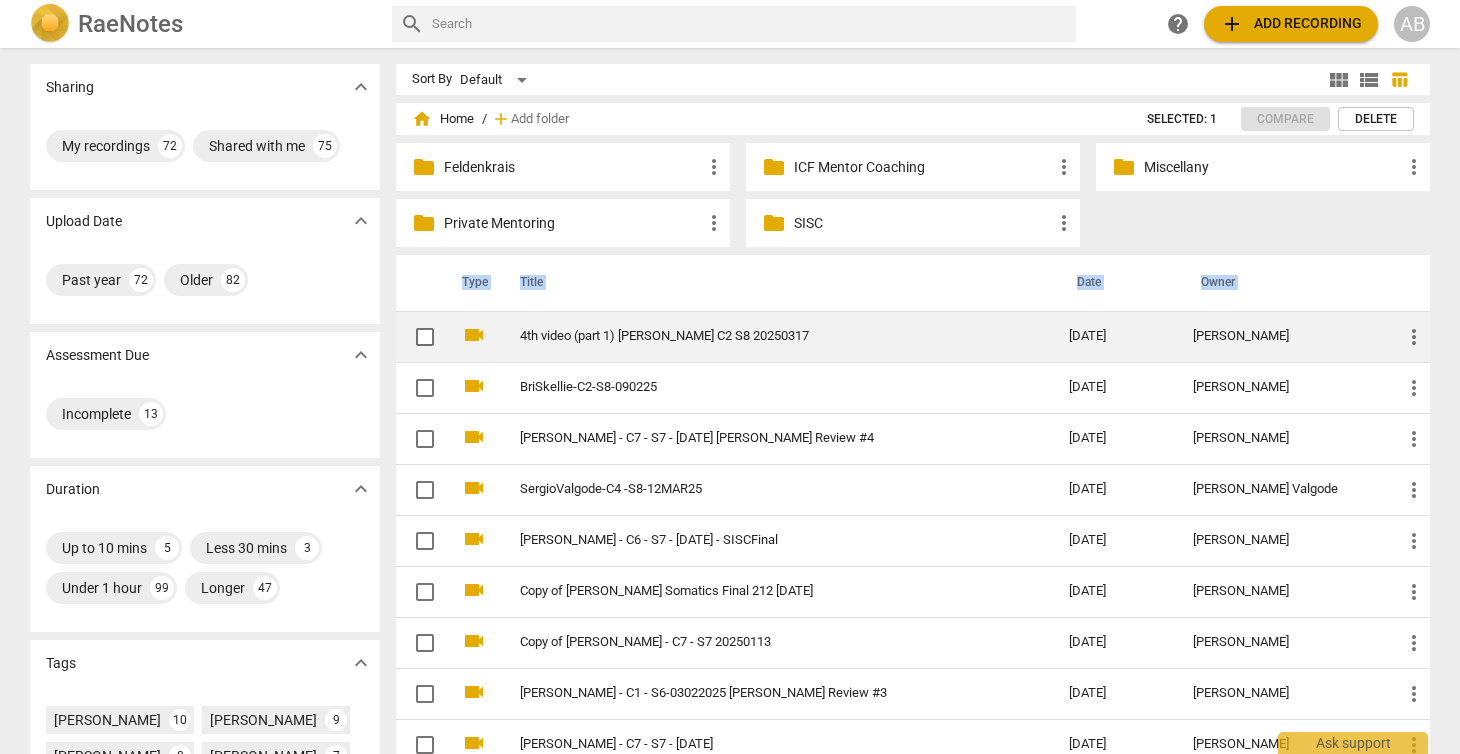 click on "more_vert" at bounding box center (1414, 337) 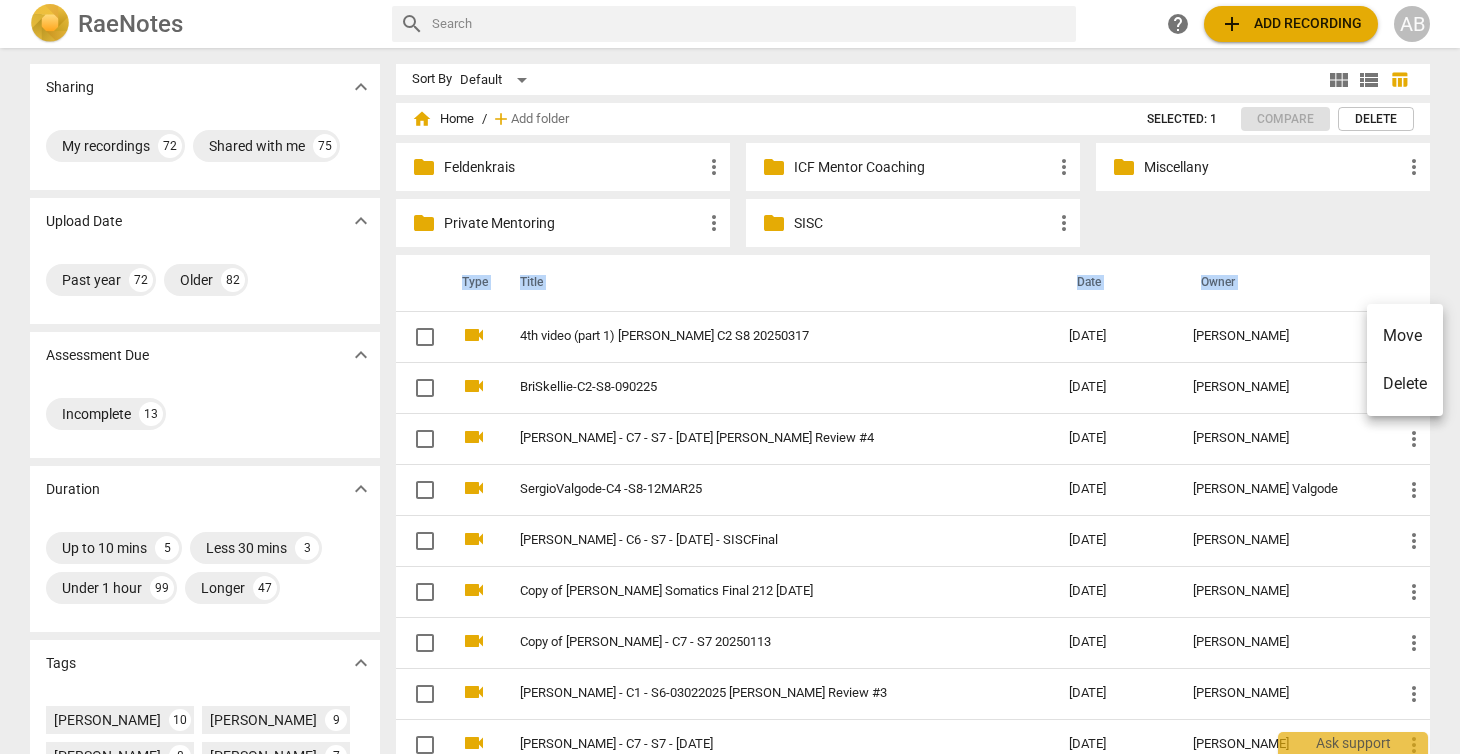 click on "Delete" at bounding box center (1405, 384) 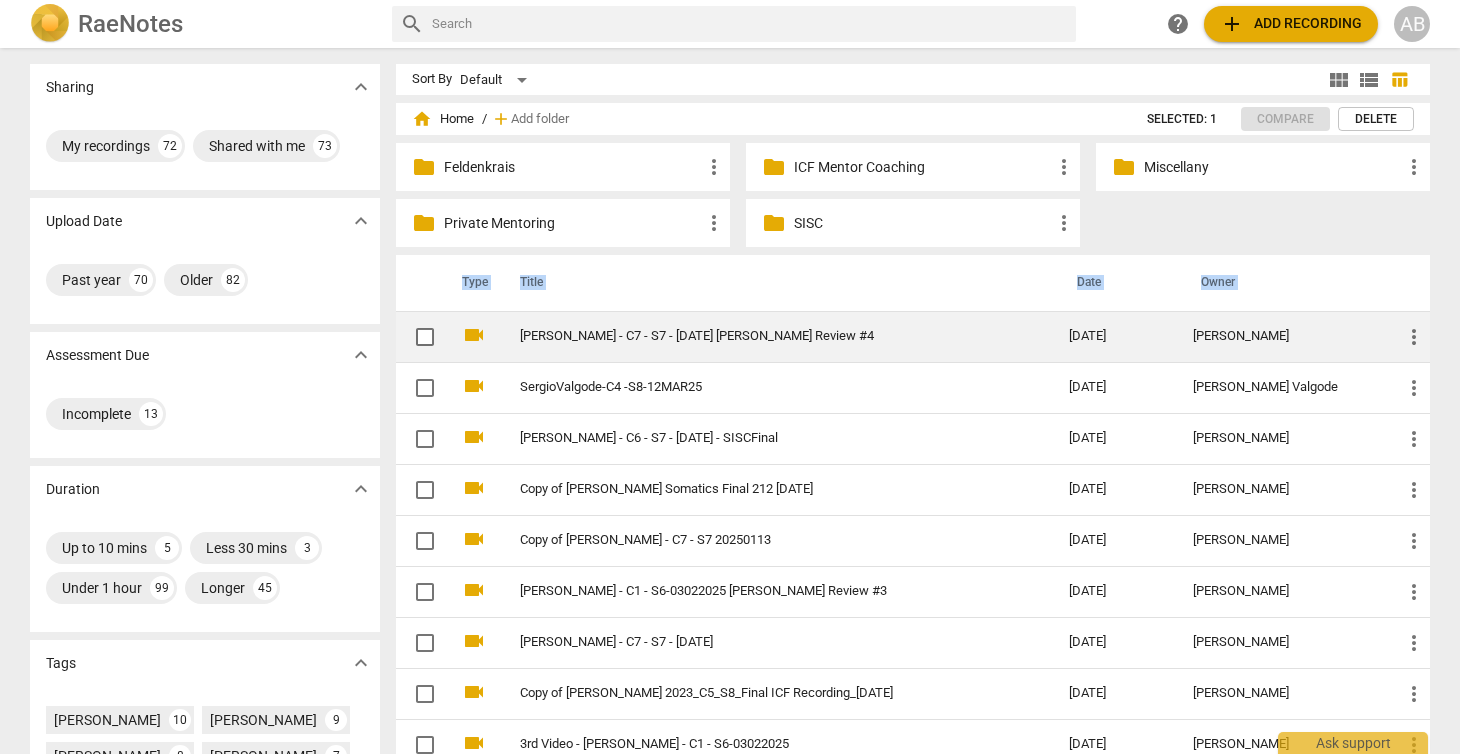 click on "more_vert" at bounding box center [1414, 337] 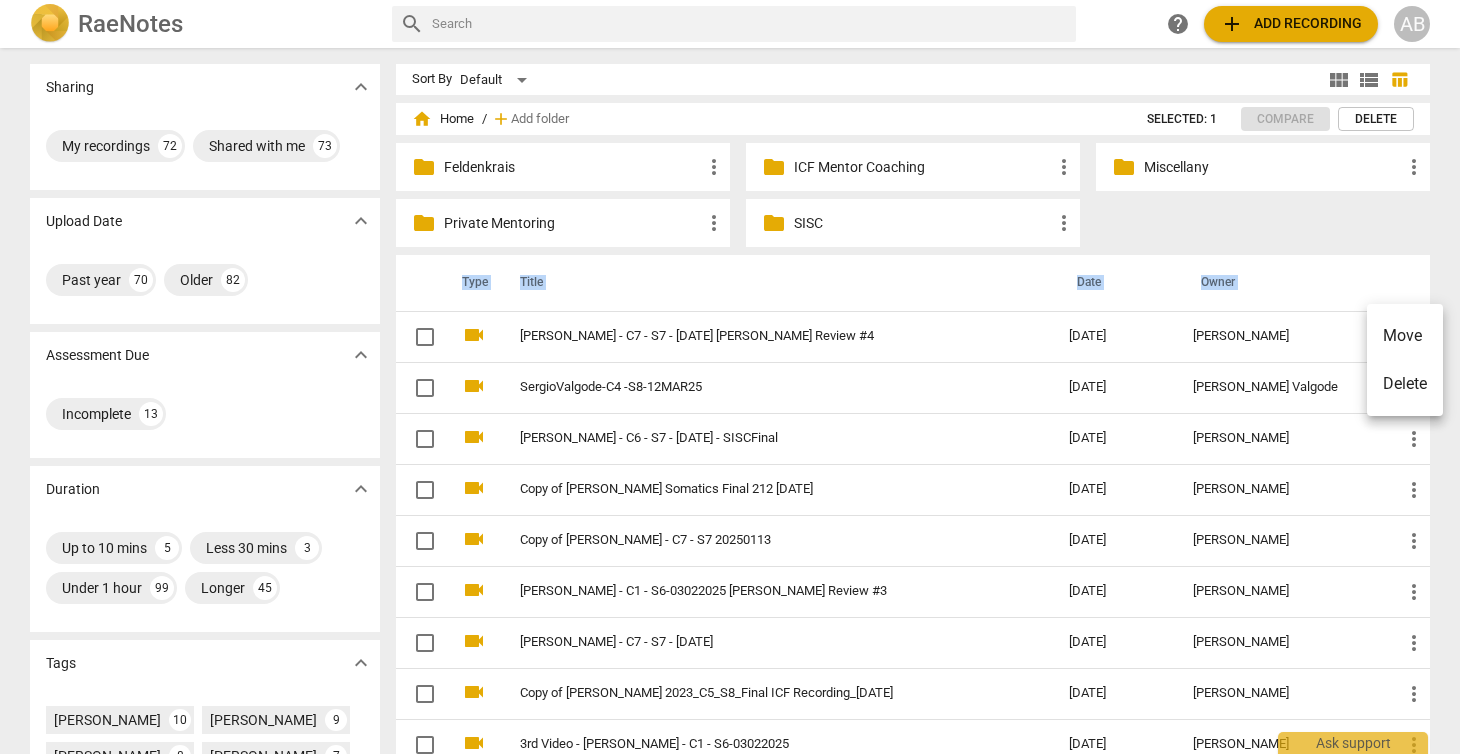 click on "Delete" at bounding box center [1405, 384] 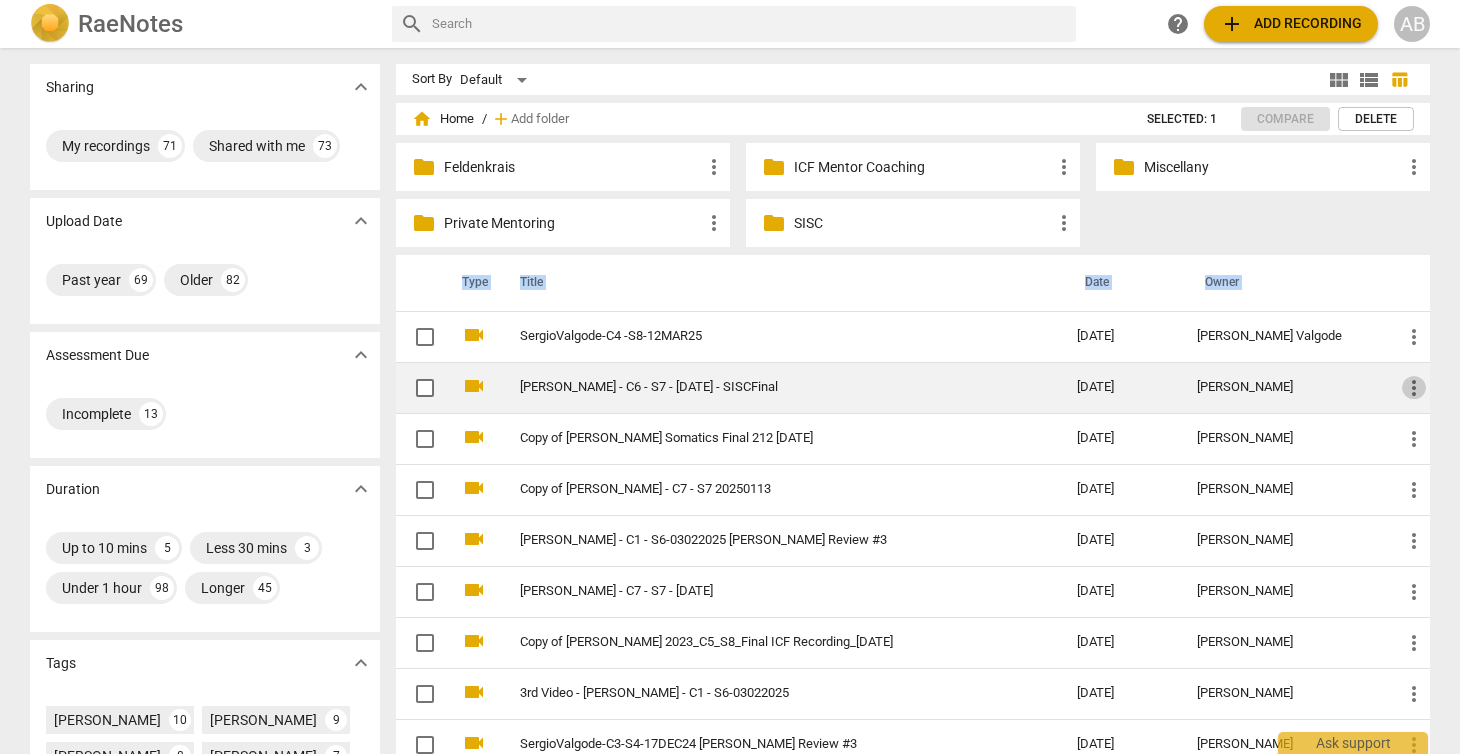 click on "more_vert" at bounding box center [1414, 388] 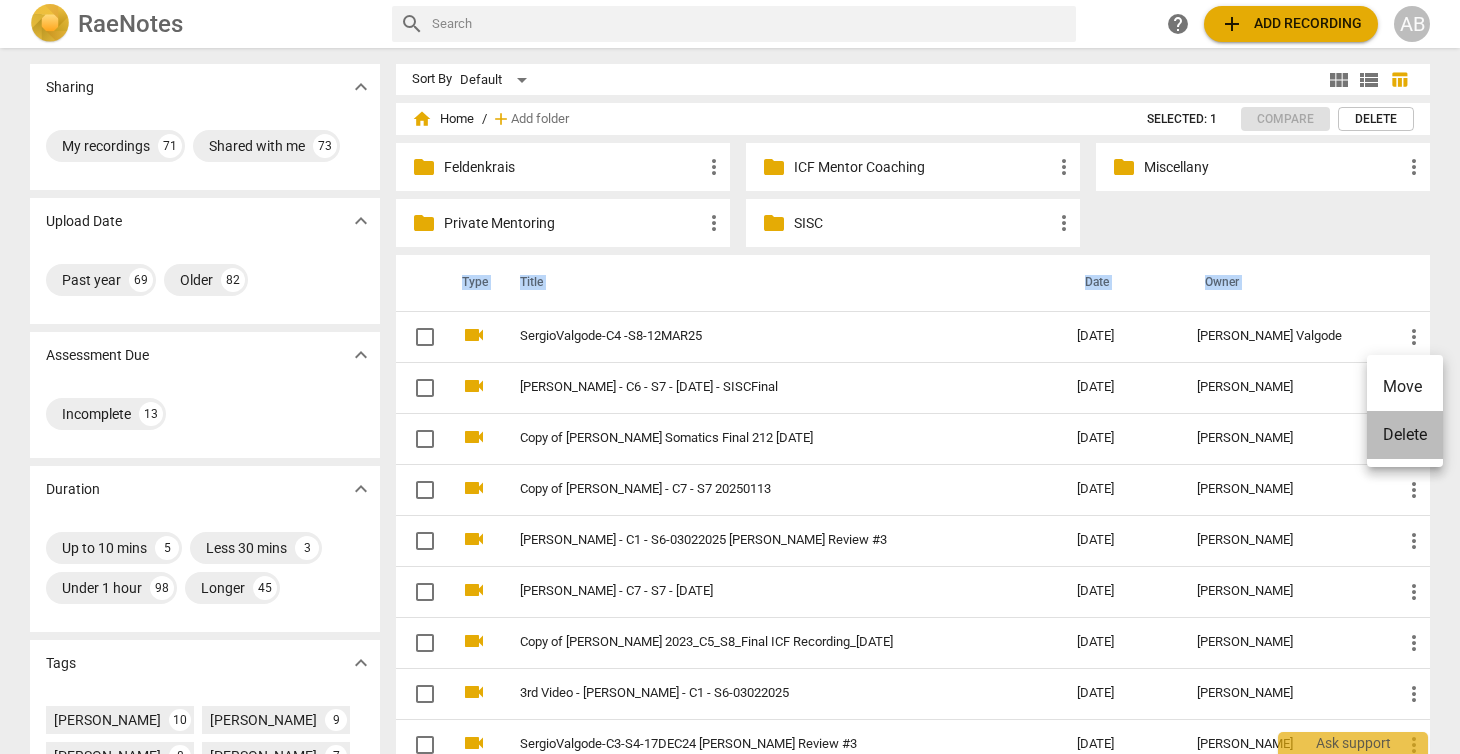 click on "Delete" at bounding box center (1405, 435) 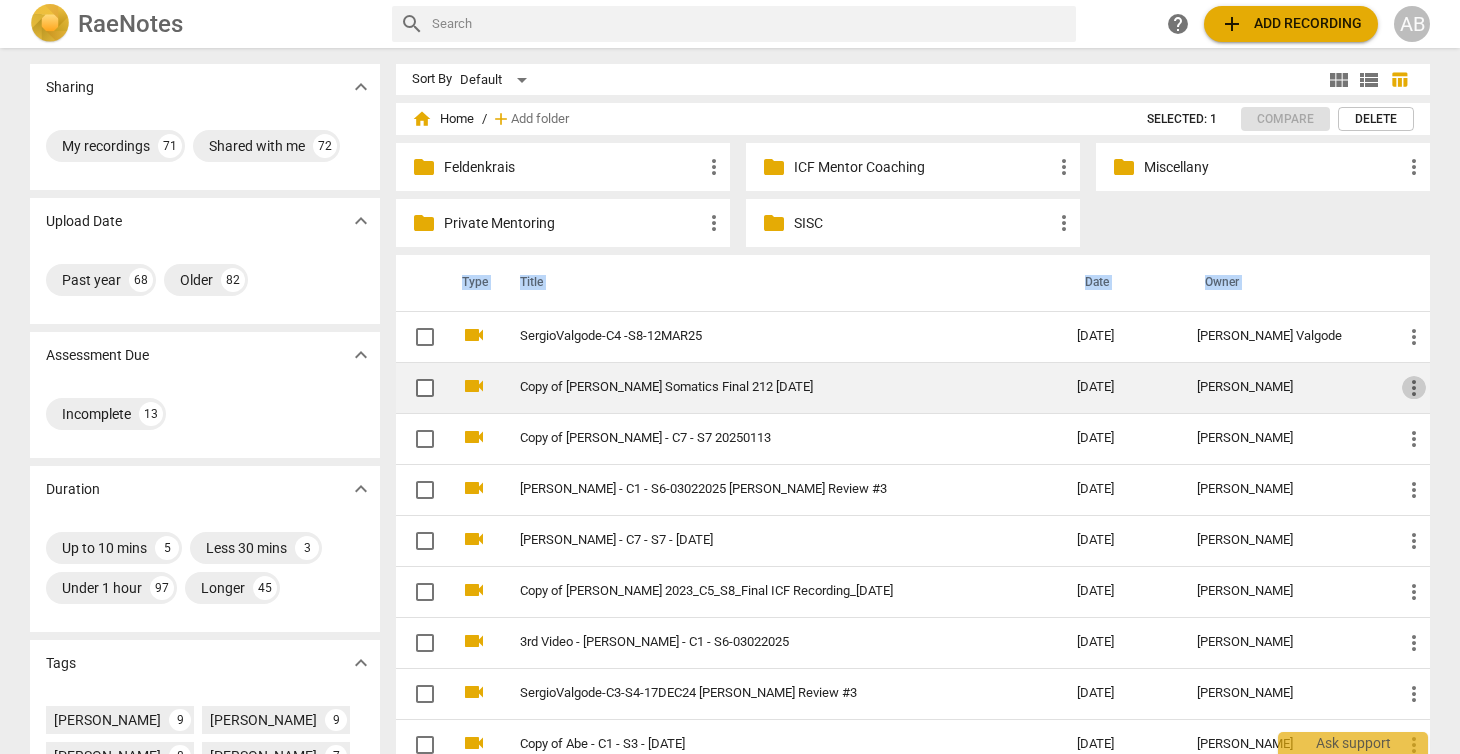 click on "more_vert" at bounding box center (1414, 388) 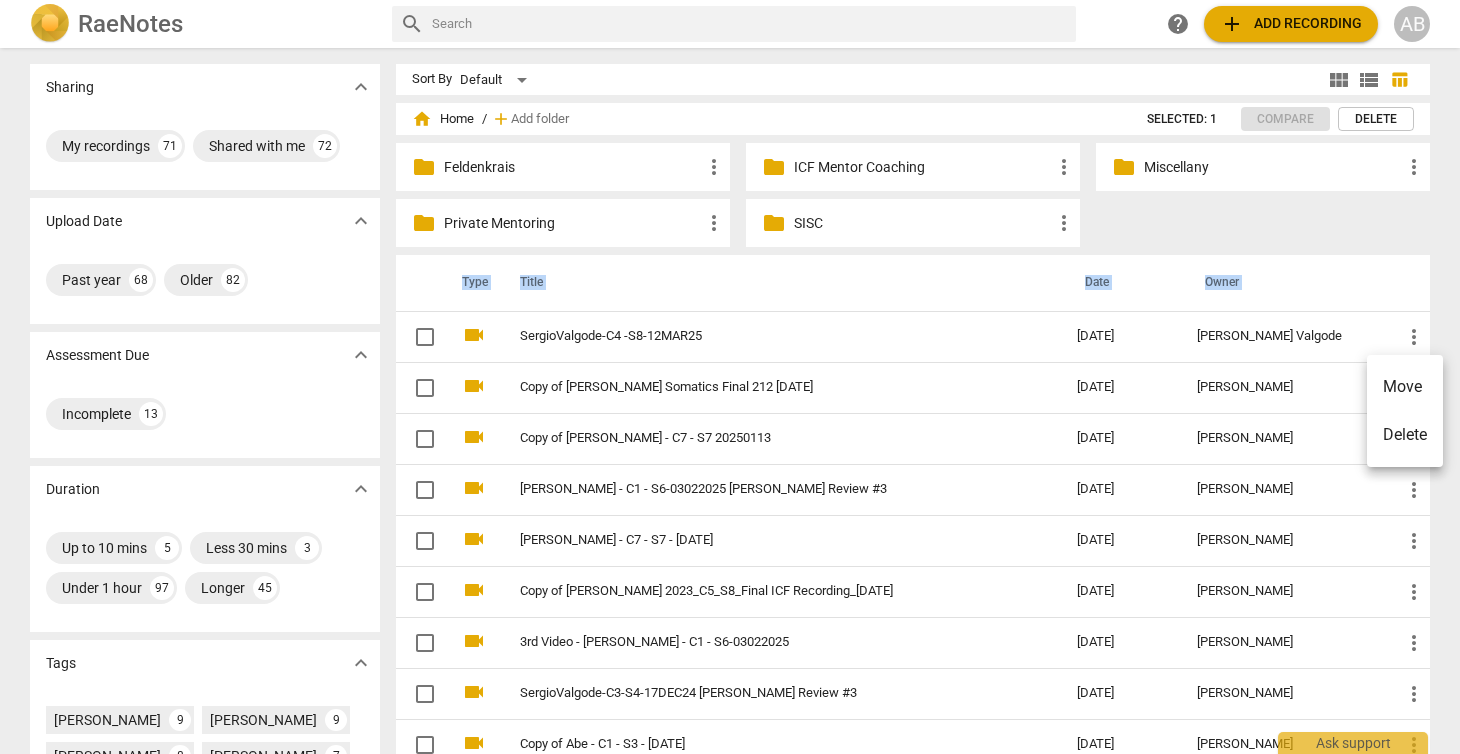 click on "Delete" at bounding box center [1405, 435] 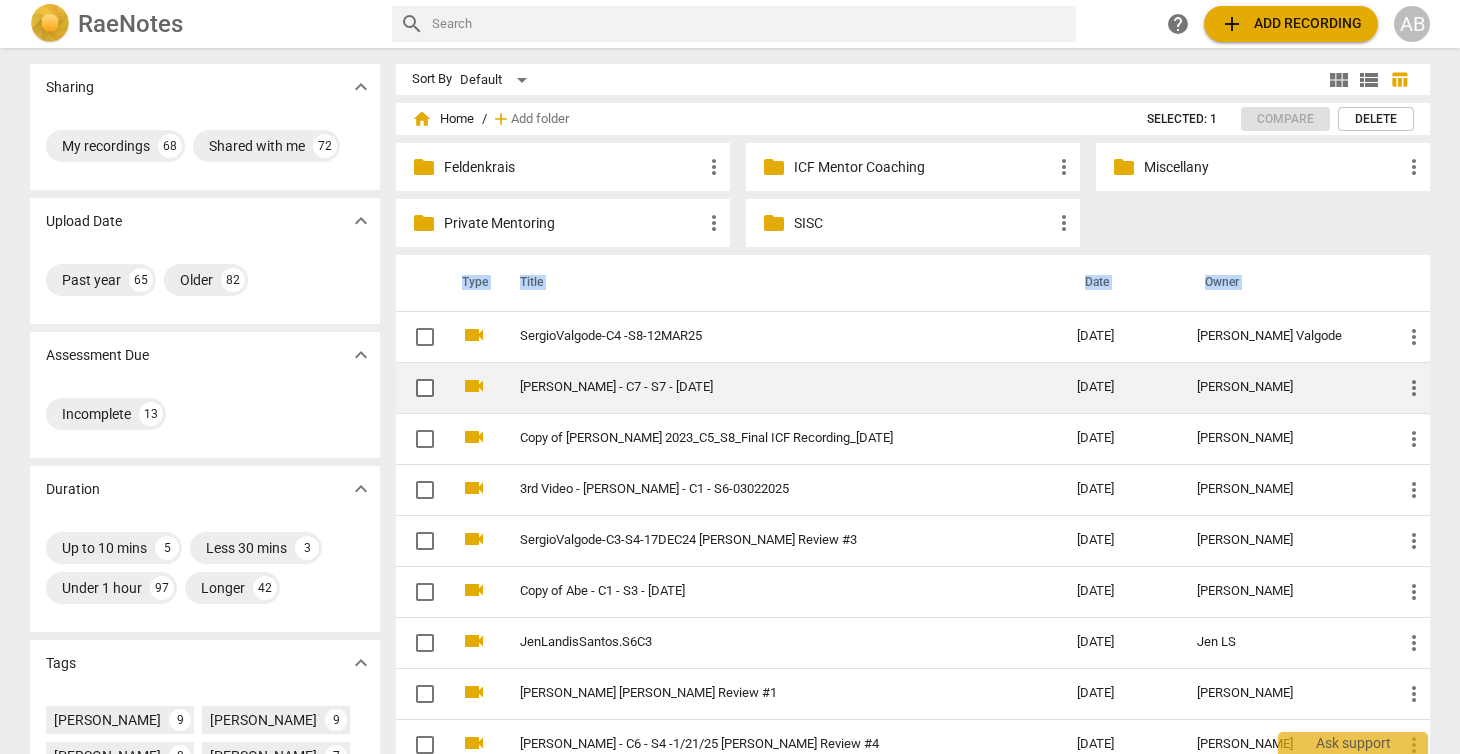 click on "more_vert" at bounding box center (1414, 388) 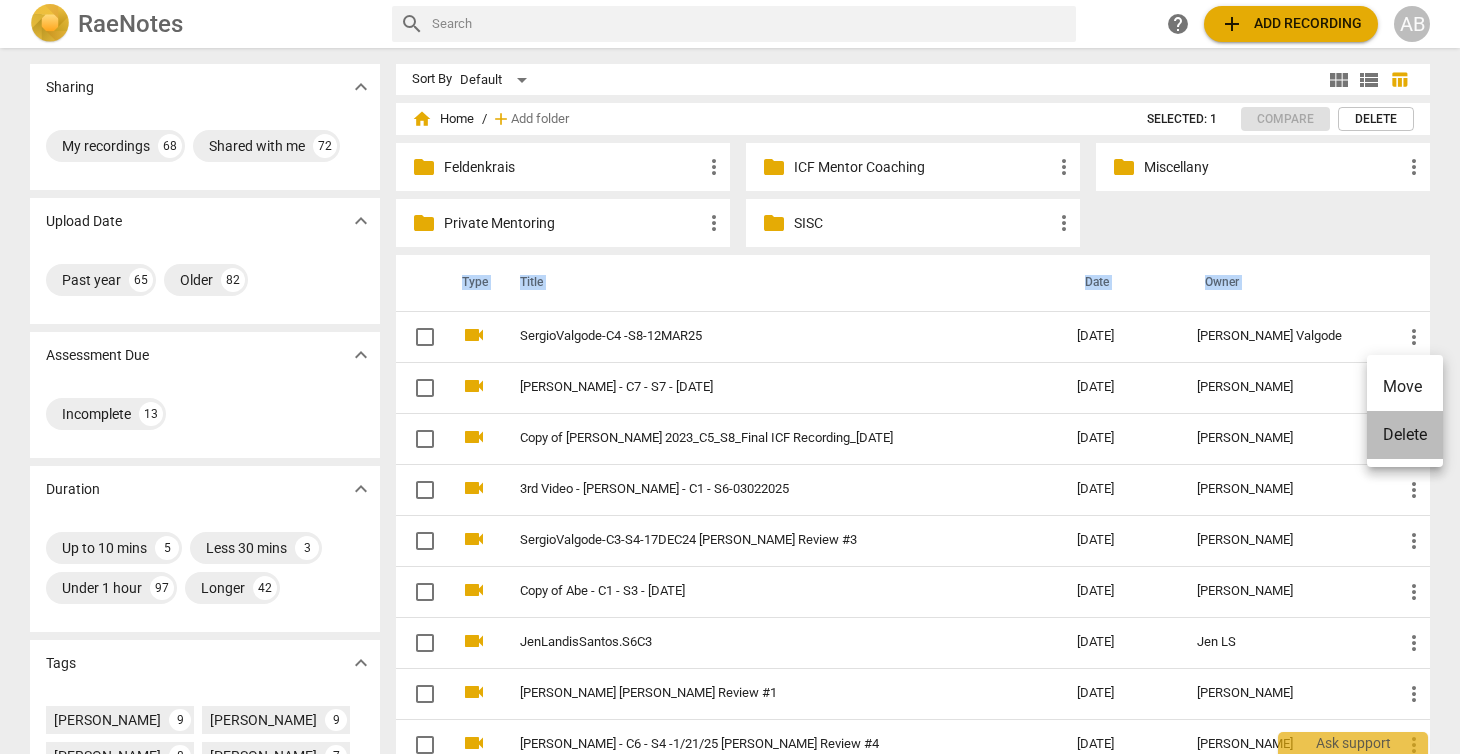 click on "Delete" at bounding box center (1405, 435) 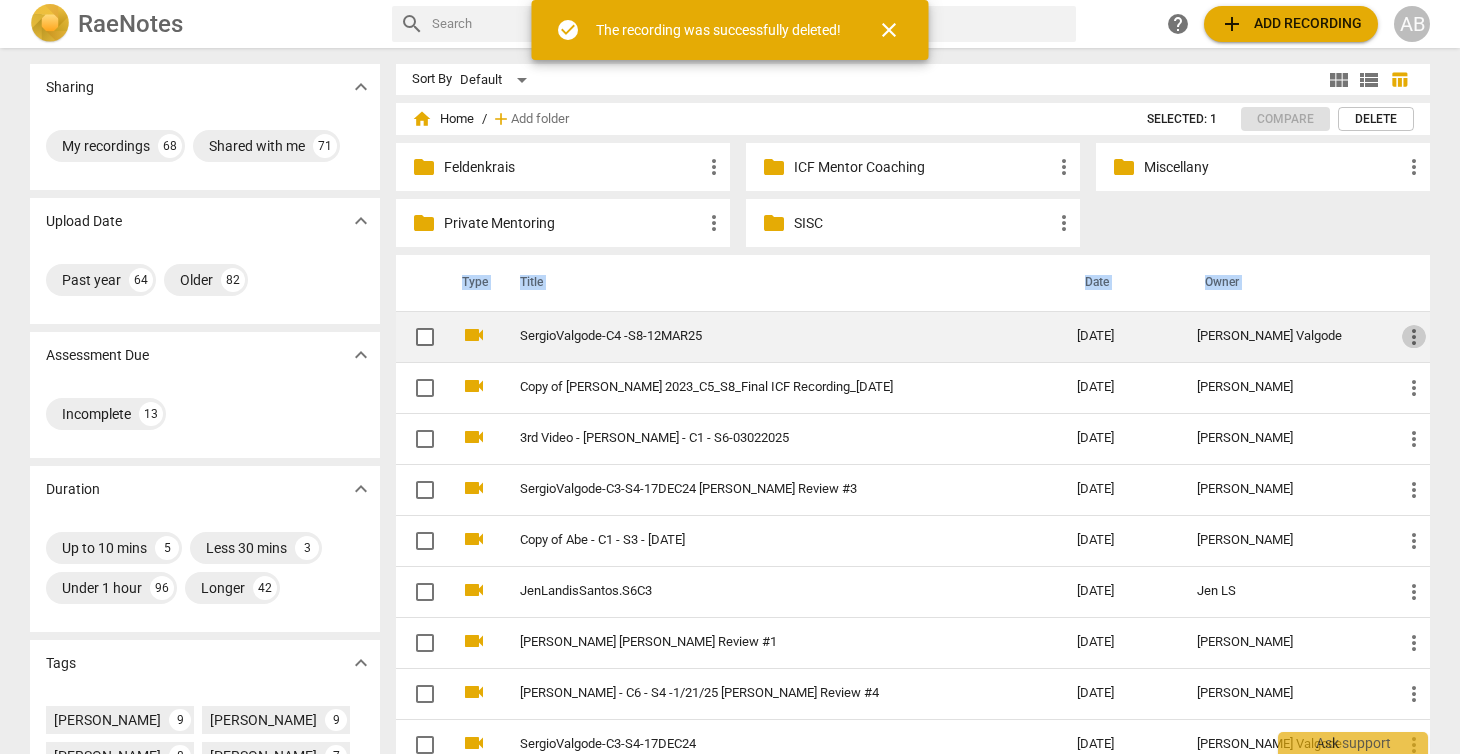 click on "more_vert" at bounding box center (1414, 337) 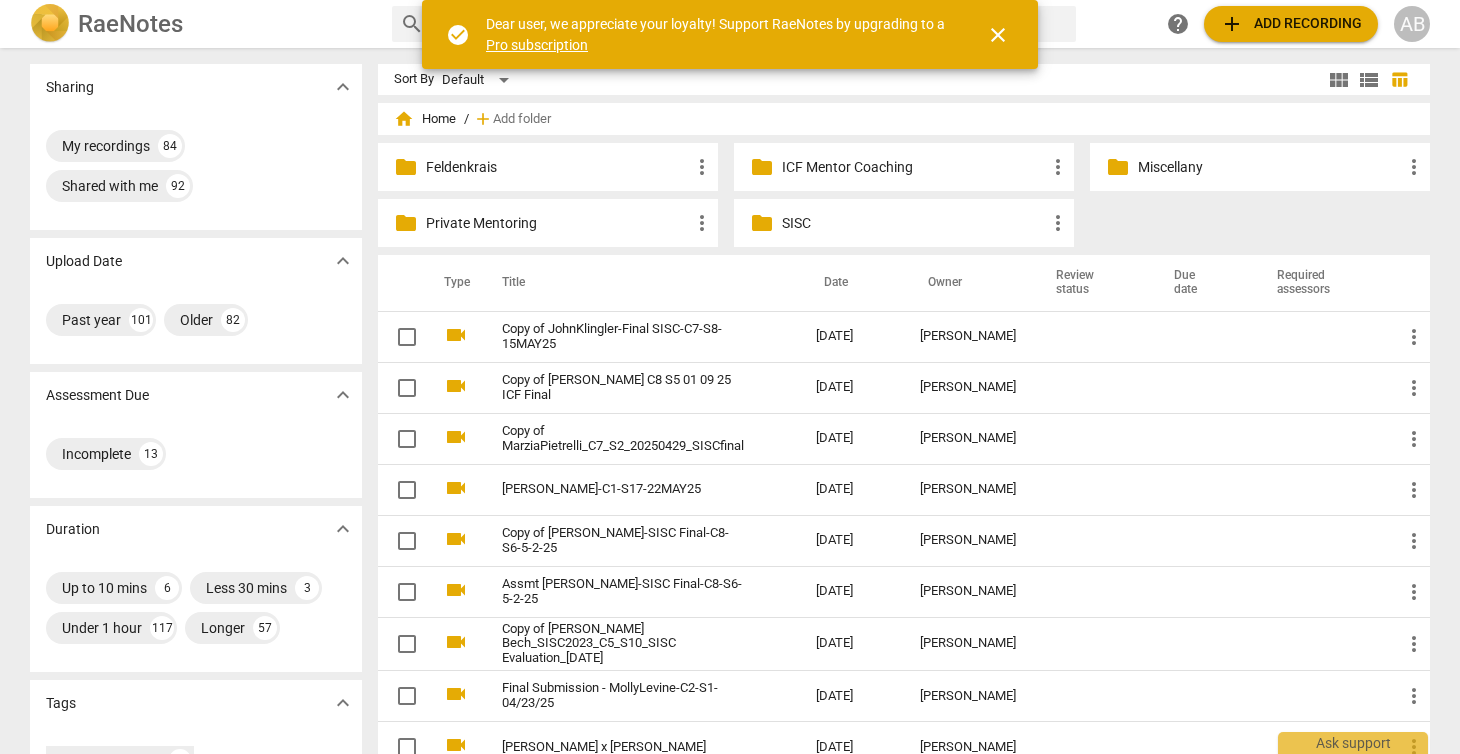 scroll, scrollTop: 0, scrollLeft: 0, axis: both 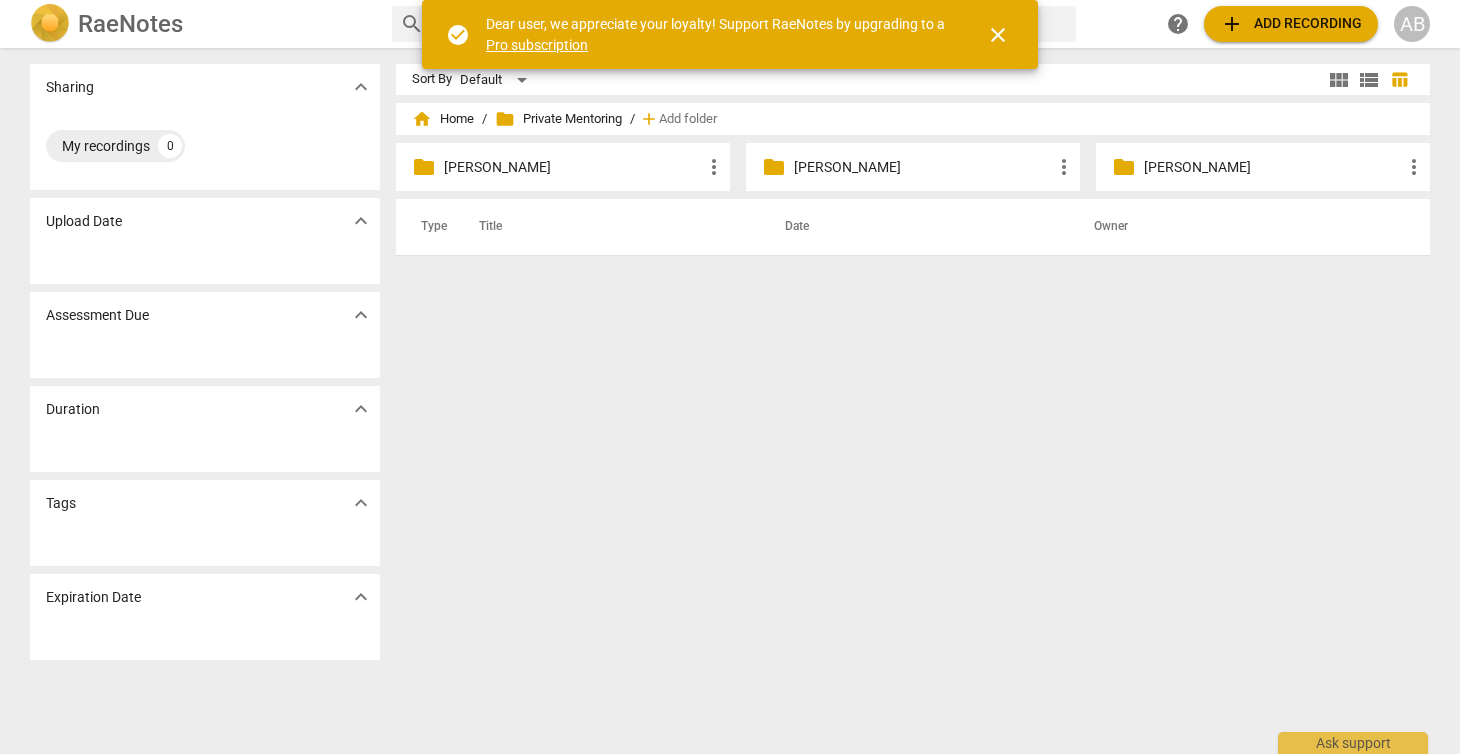 click on "[PERSON_NAME]" at bounding box center (1273, 167) 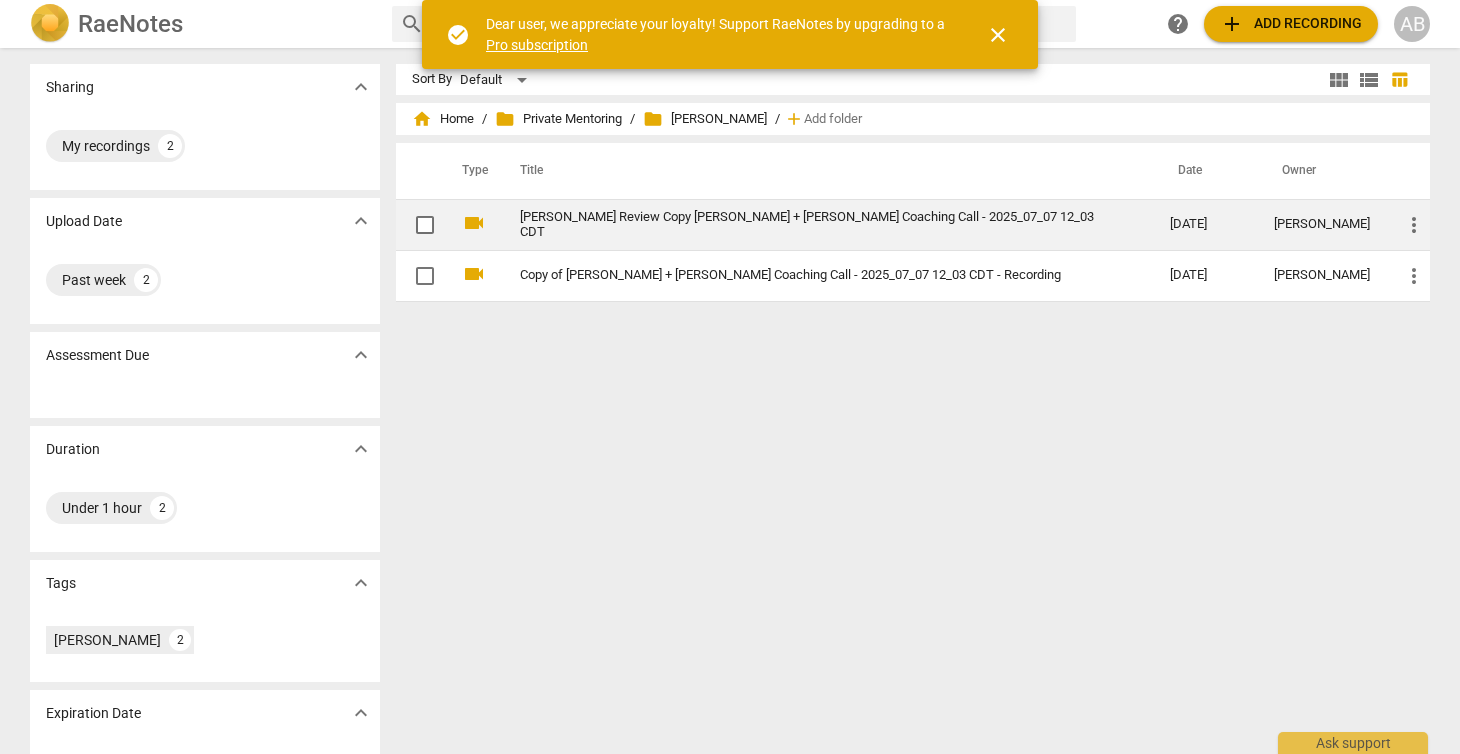 click on "[PERSON_NAME] Review Copy [PERSON_NAME] + [PERSON_NAME] Coaching Call - 2025_07_07 12_03 CDT" at bounding box center (825, 224) 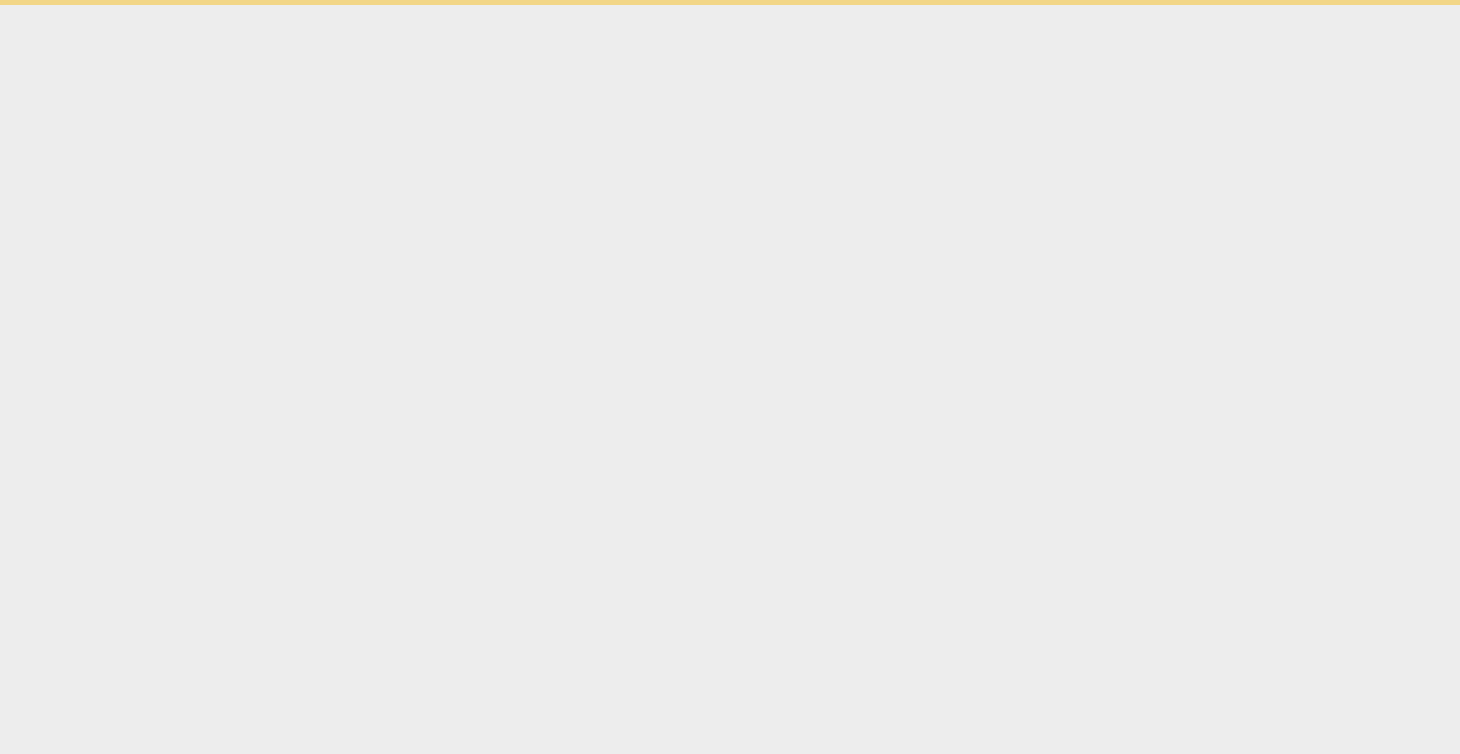 click on "check_circle Dear user, we appreciate your loyalty! Support RaeNotes by upgrading to a    Pro subscription   close Ask support" at bounding box center (730, 2) 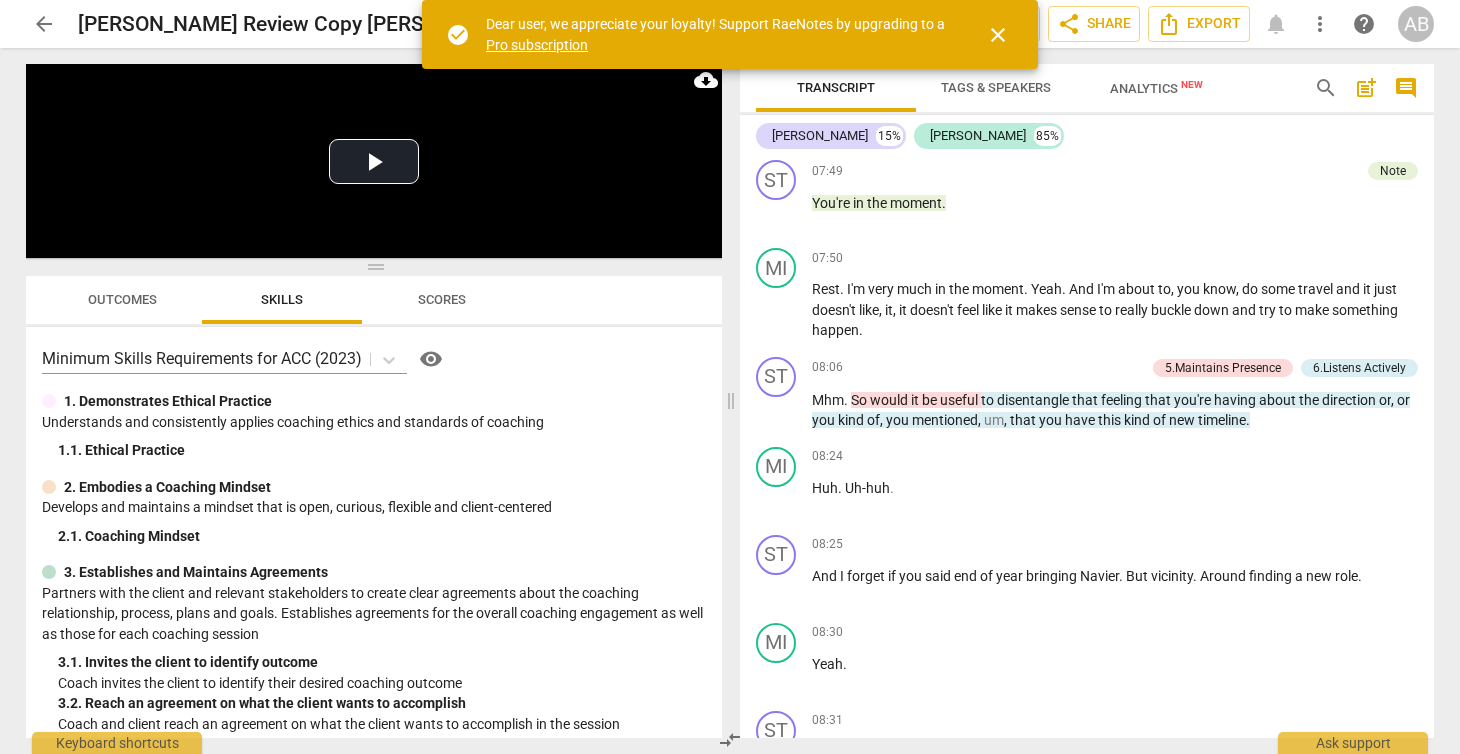 scroll, scrollTop: 3948, scrollLeft: 0, axis: vertical 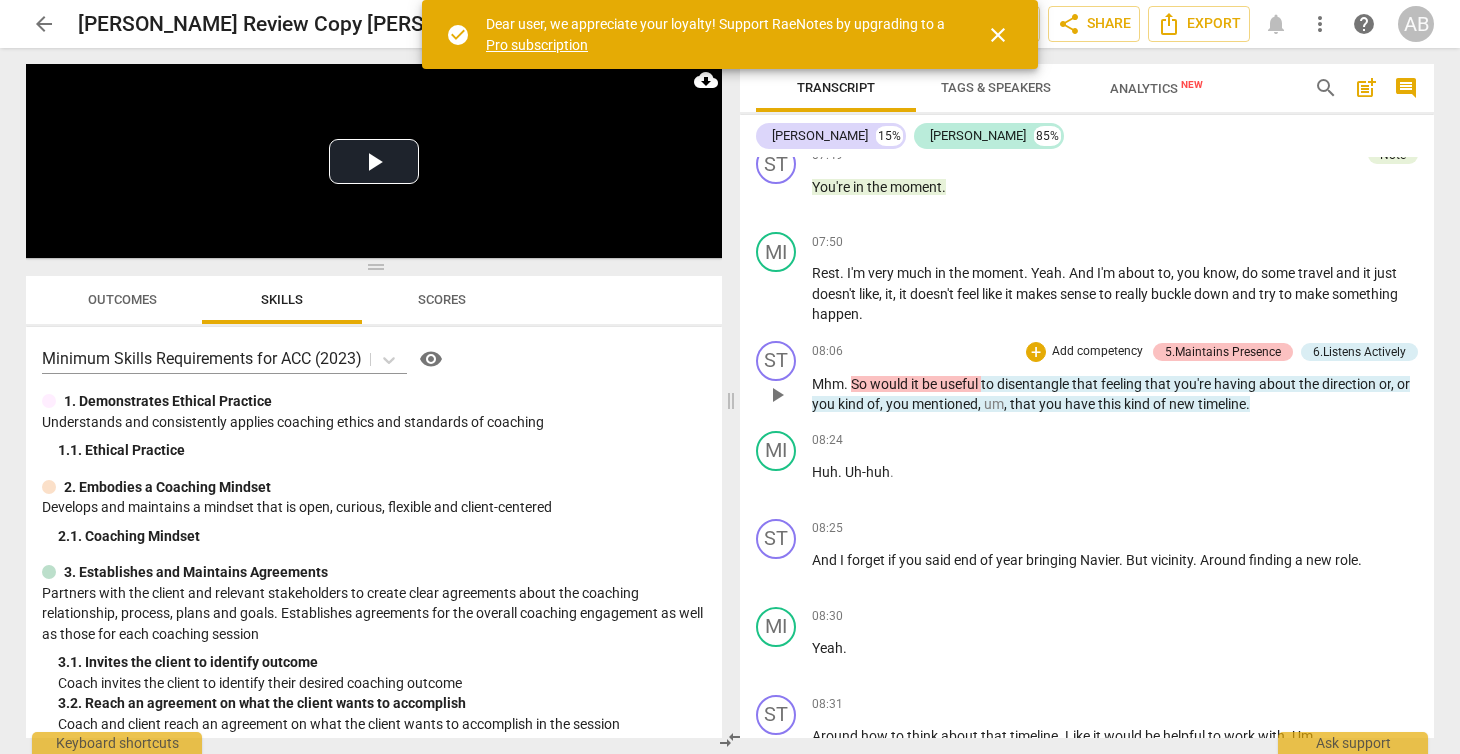 click on "5.Maintains Presence" at bounding box center (1223, 352) 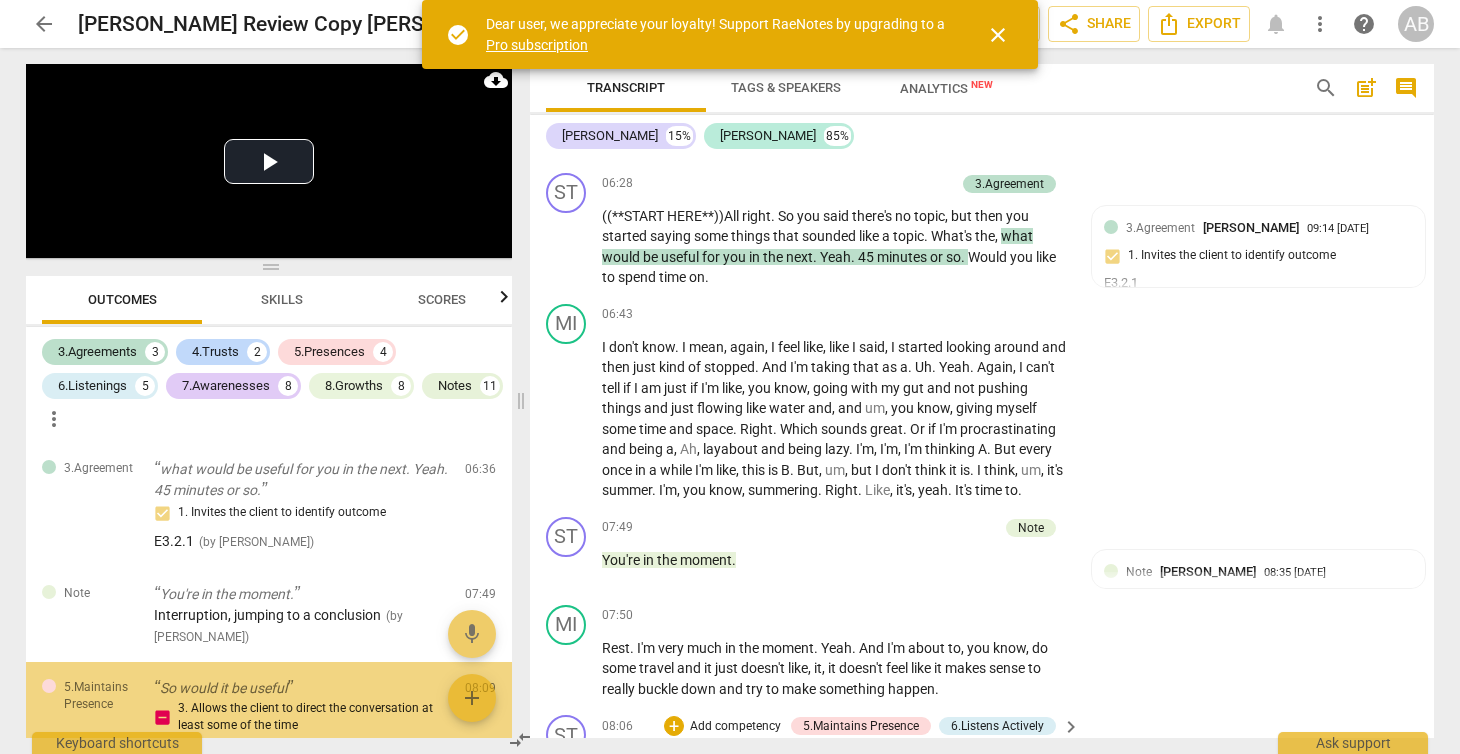 scroll, scrollTop: 4301, scrollLeft: 0, axis: vertical 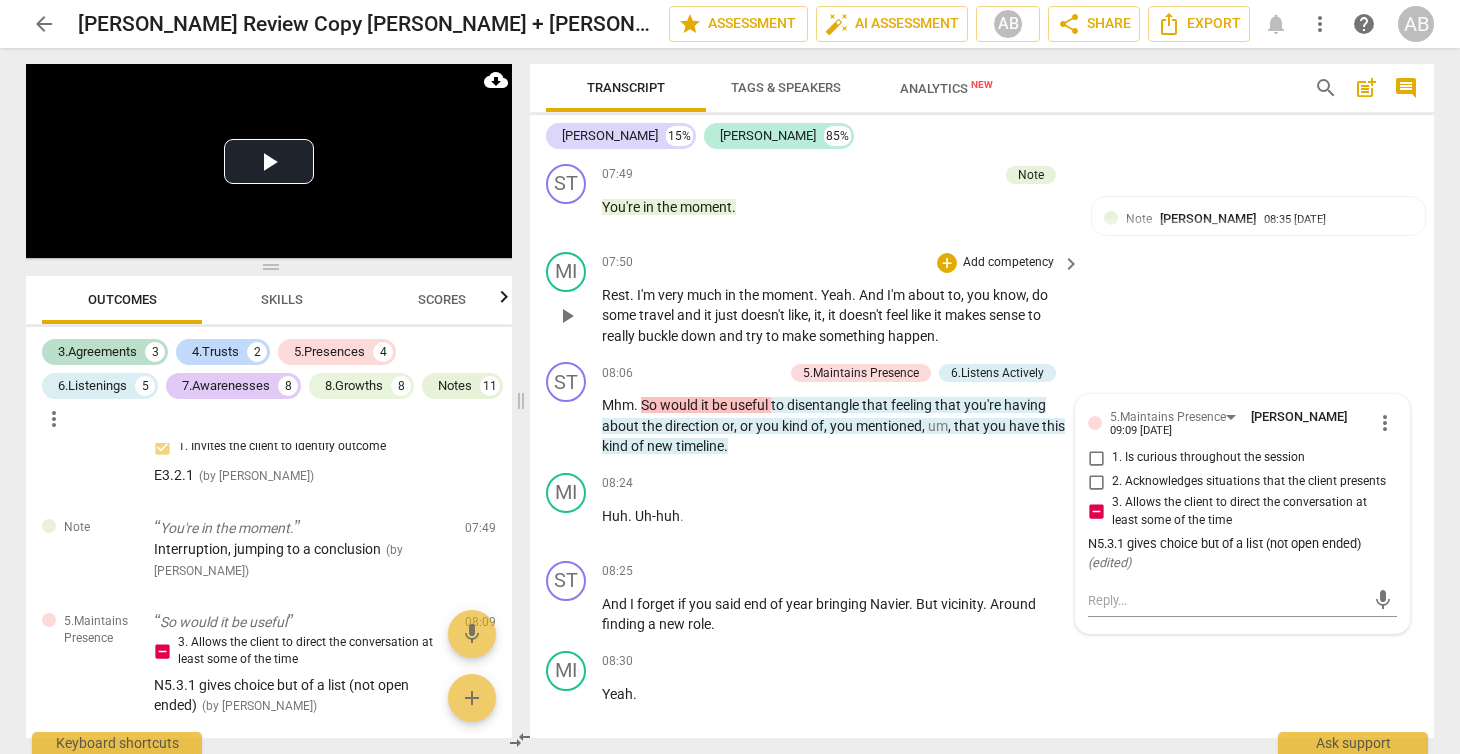 click on "MI play_arrow pause 07:50 + Add competency keyboard_arrow_right Rest .   I'm   very   much   in   the   moment .   Yeah .   And   I'm   about   to ,   you   know ,   do   some   travel   and   it   just   doesn't   like ,   it ,   it   doesn't   feel   like   it   makes   sense   to   really   buckle   down   and   try   to   make   something   happen ." at bounding box center [982, 299] 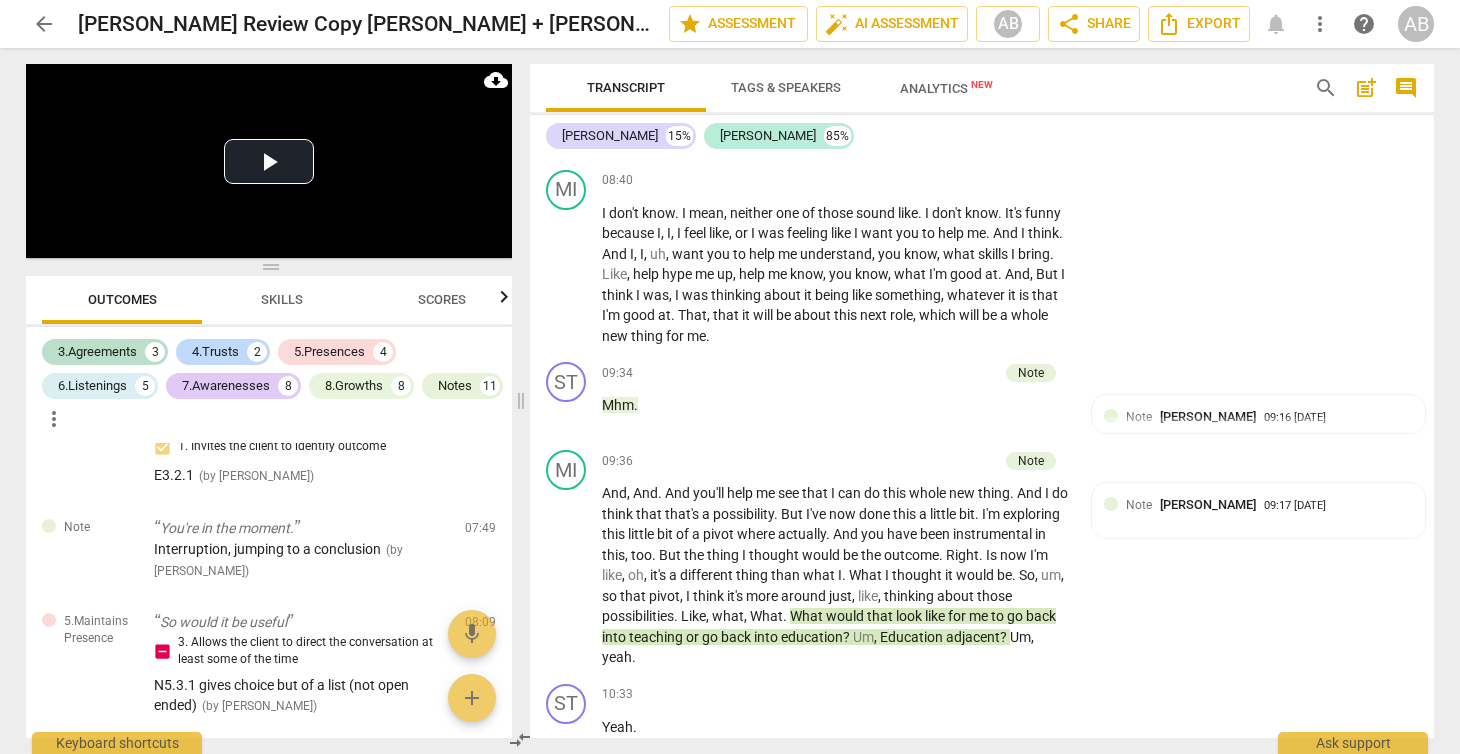 scroll, scrollTop: 4966, scrollLeft: 0, axis: vertical 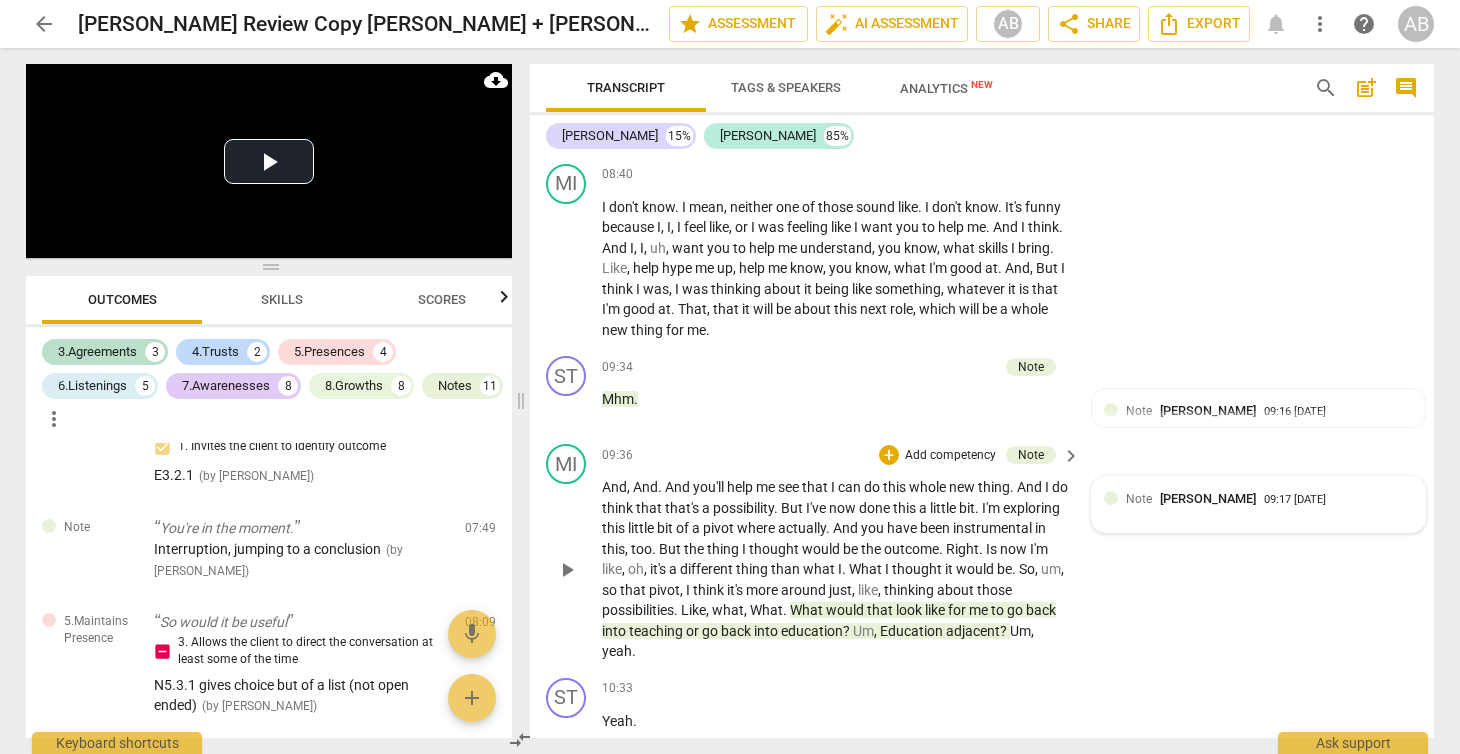 click on "[PERSON_NAME]" at bounding box center (1208, 498) 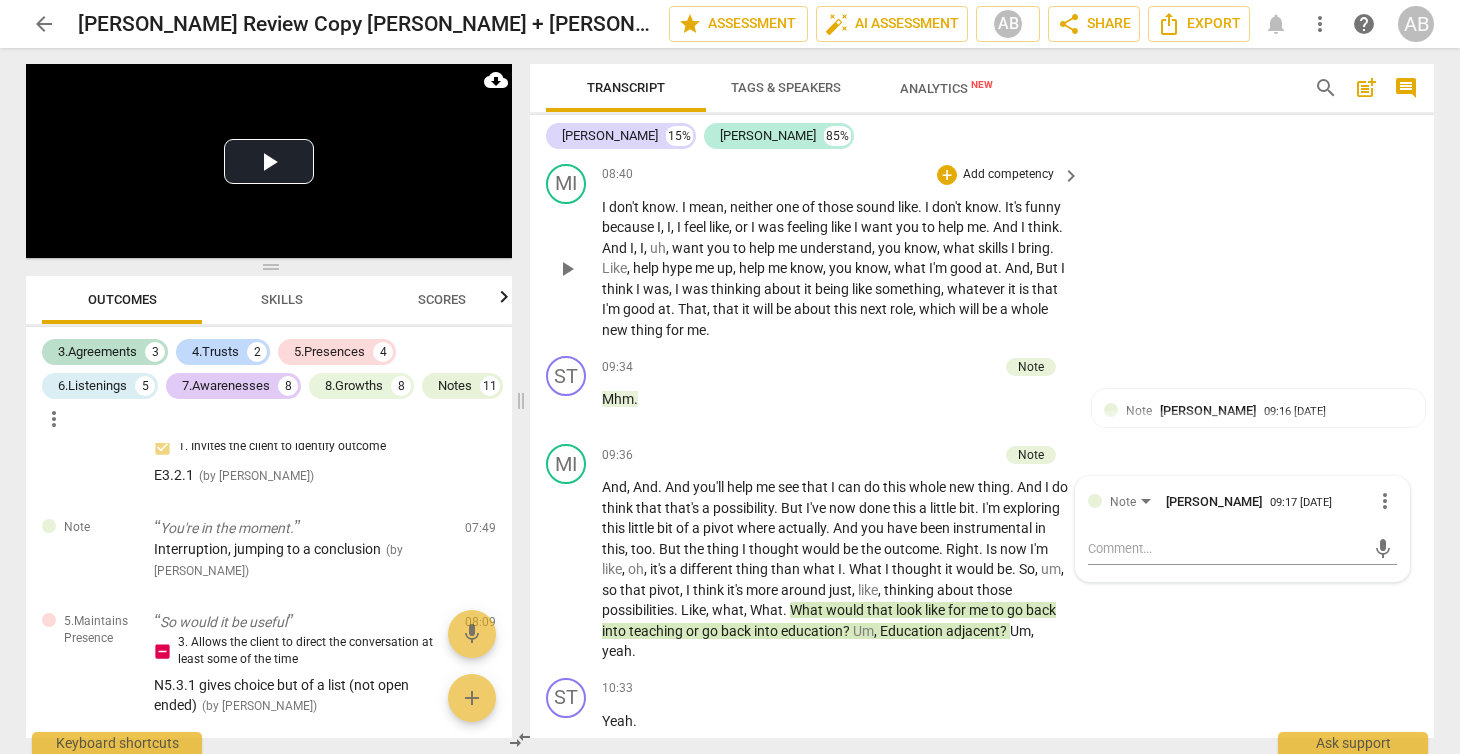 click on "MI play_arrow pause 08:40 + Add competency keyboard_arrow_right I   don't   know .   I   mean ,   neither   one   of   those   sound   like .   I   don't   know .   It's   funny   because   I ,   I ,   I   feel   like ,   or   I   was   feeling   like   I   want   you   to   help   me .   And   I   think .   And   I ,   I ,   uh ,   want   you   to   help   me   understand ,   you   know ,   what   skills   I   bring .   Like ,   help   hype   me   up ,   help   me   know ,   you   know ,   what   I'm   good   at .   And ,   But   I   think   I   was ,   I   was   thinking   about   it   being   like   something ,   whatever   it   is   that   I'm   good   at .   That ,   that   it   will   be   about   this   next   role ,   which   will   be   a   whole   new   thing   for   me ." at bounding box center (982, 252) 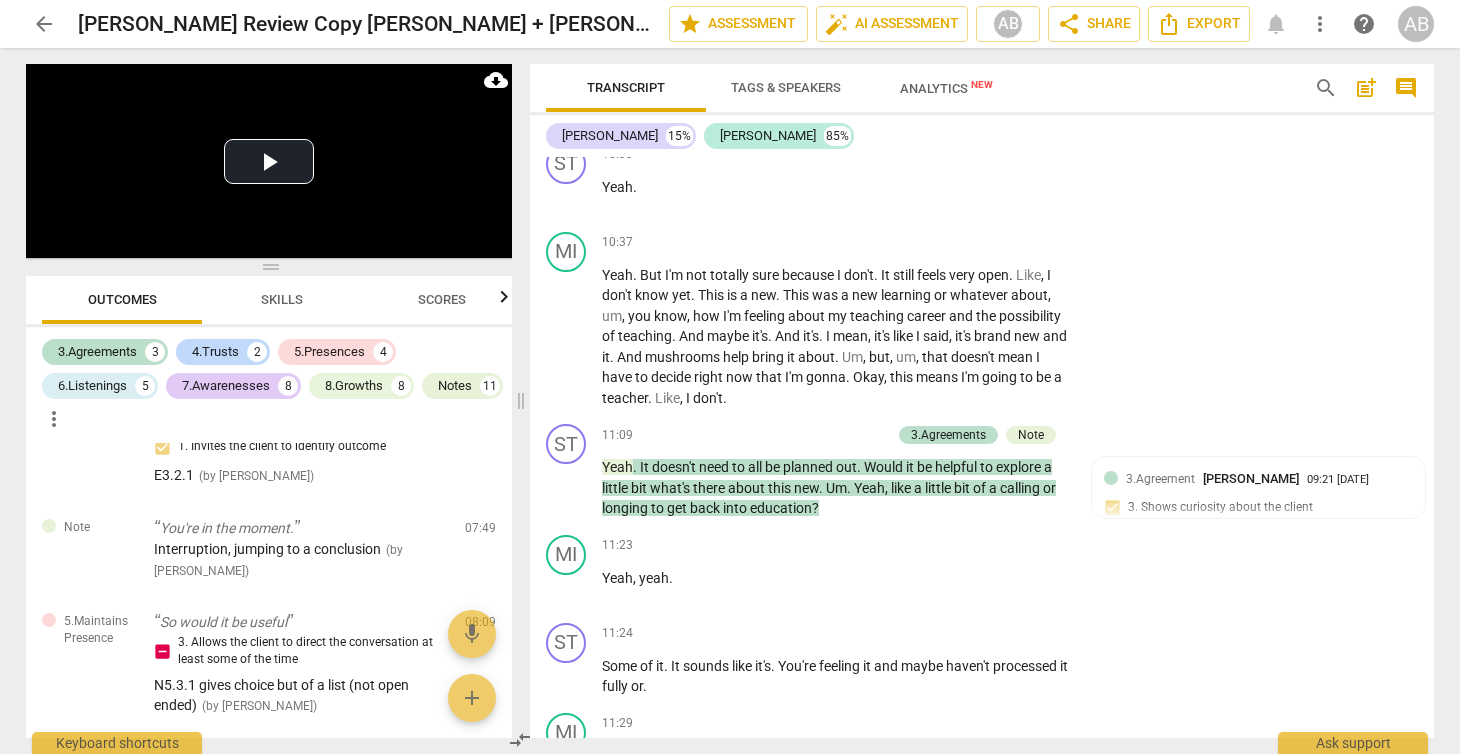 scroll, scrollTop: 5502, scrollLeft: 0, axis: vertical 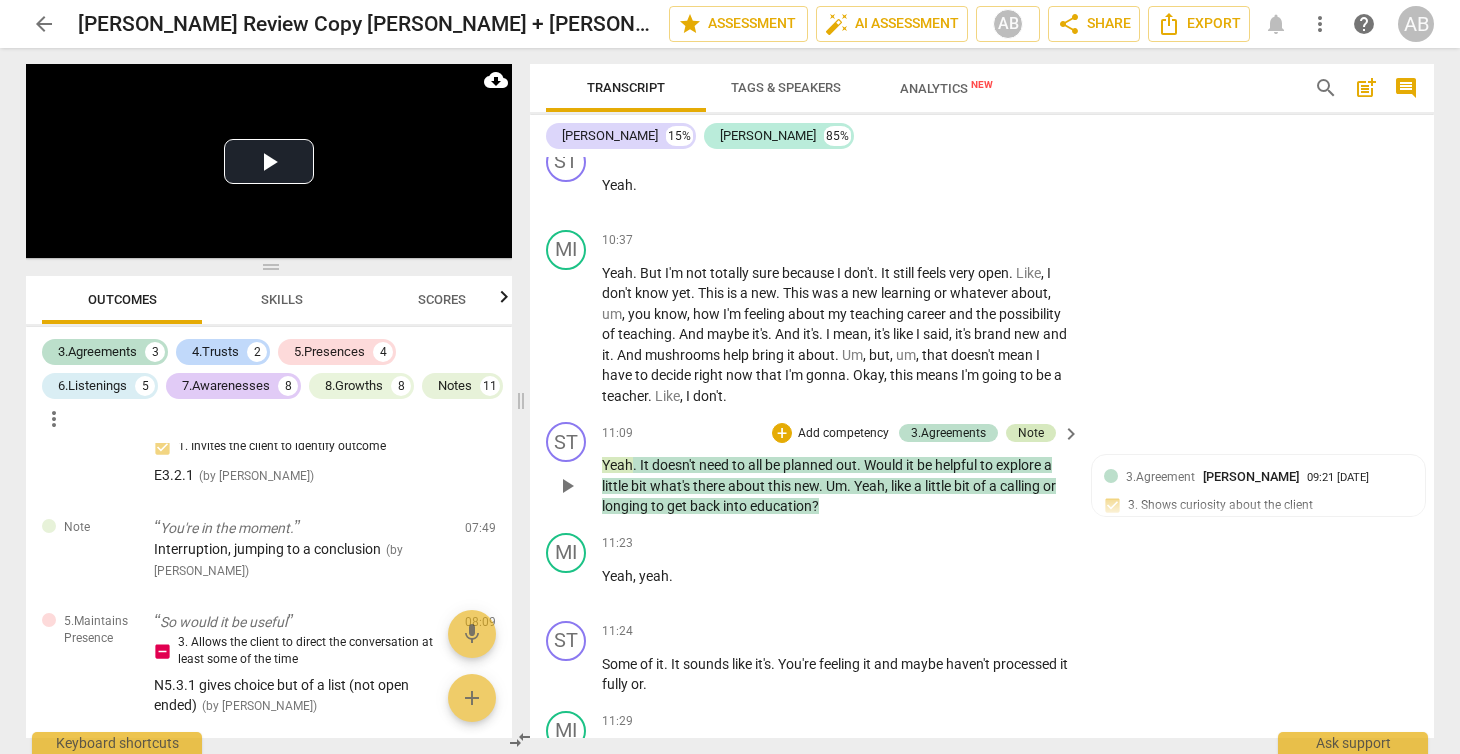 click on "Note" at bounding box center [1031, 433] 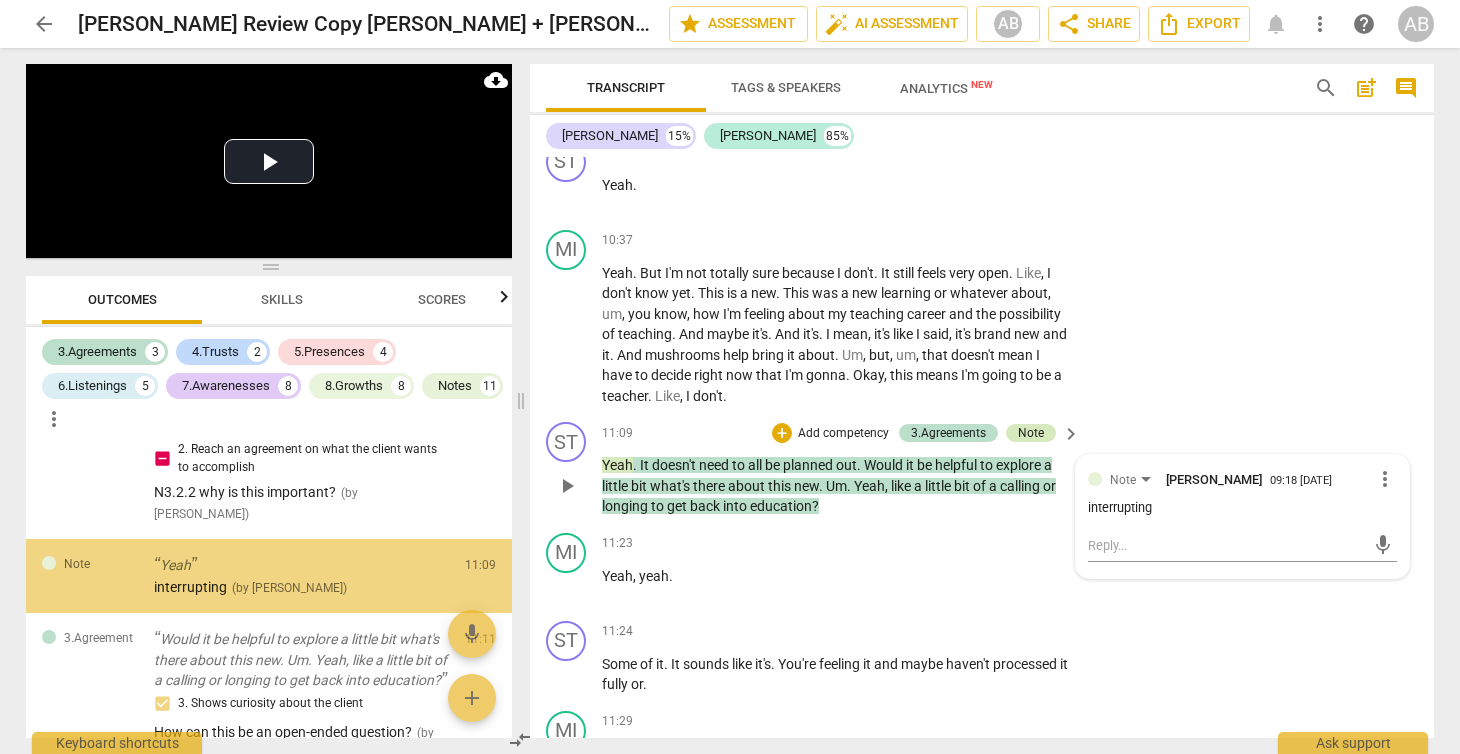 scroll, scrollTop: 848, scrollLeft: 0, axis: vertical 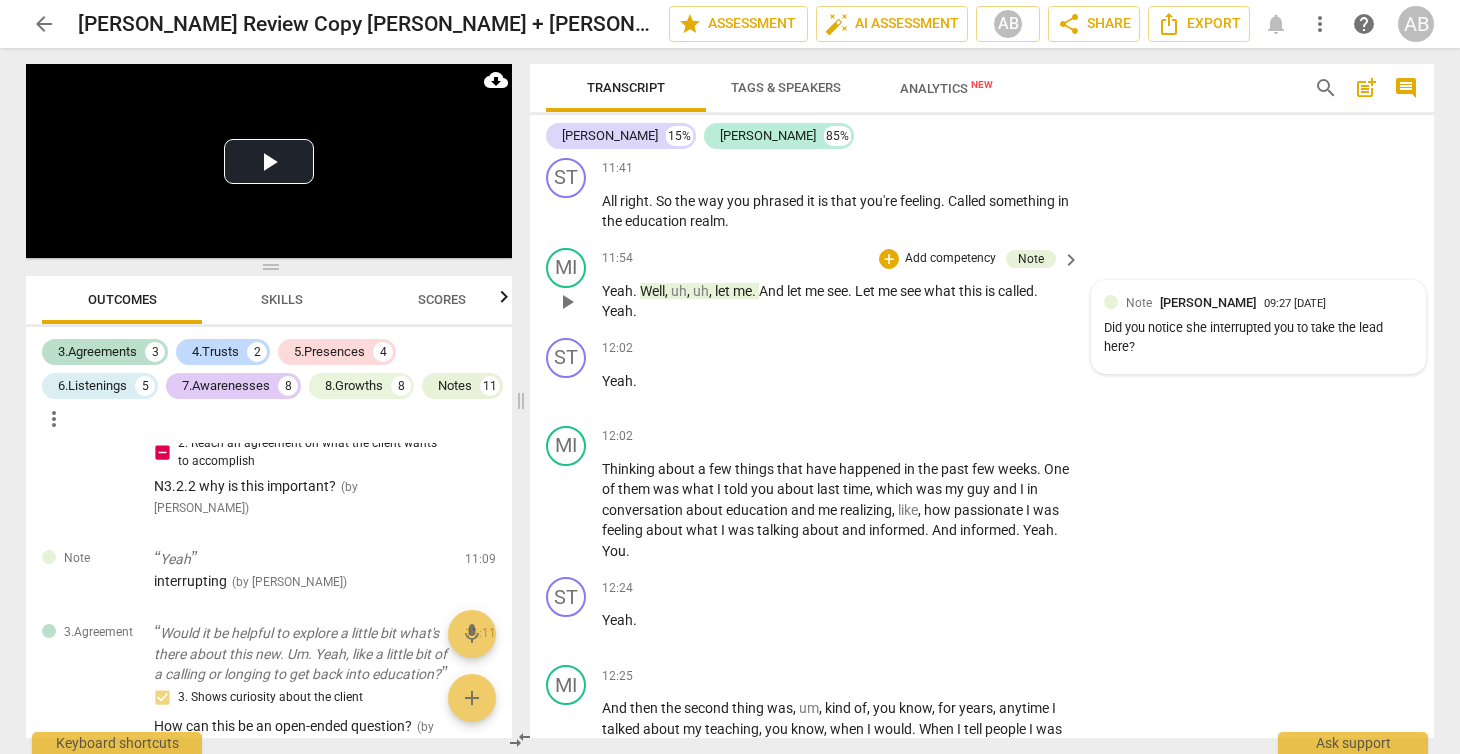 click on "[PERSON_NAME]" at bounding box center (1208, 302) 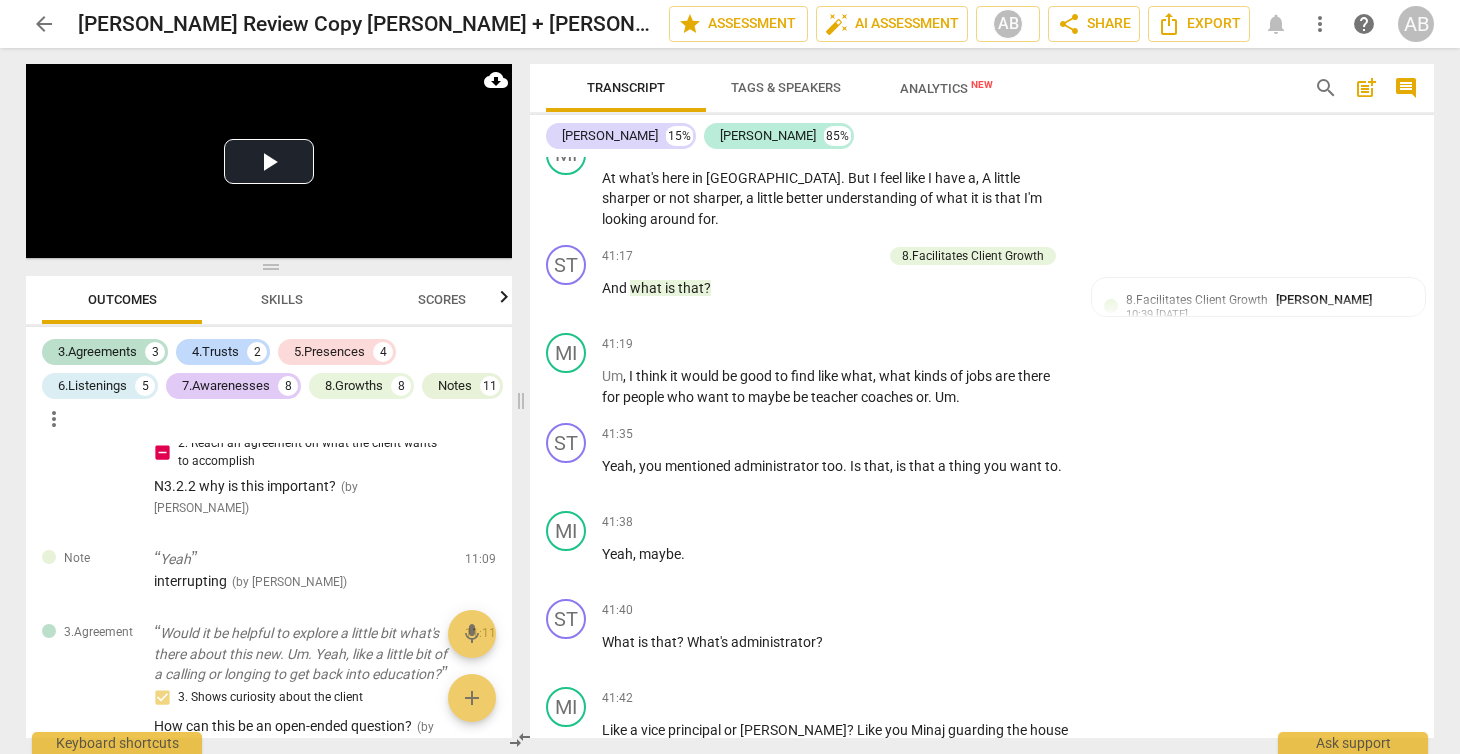 scroll, scrollTop: 17931, scrollLeft: 0, axis: vertical 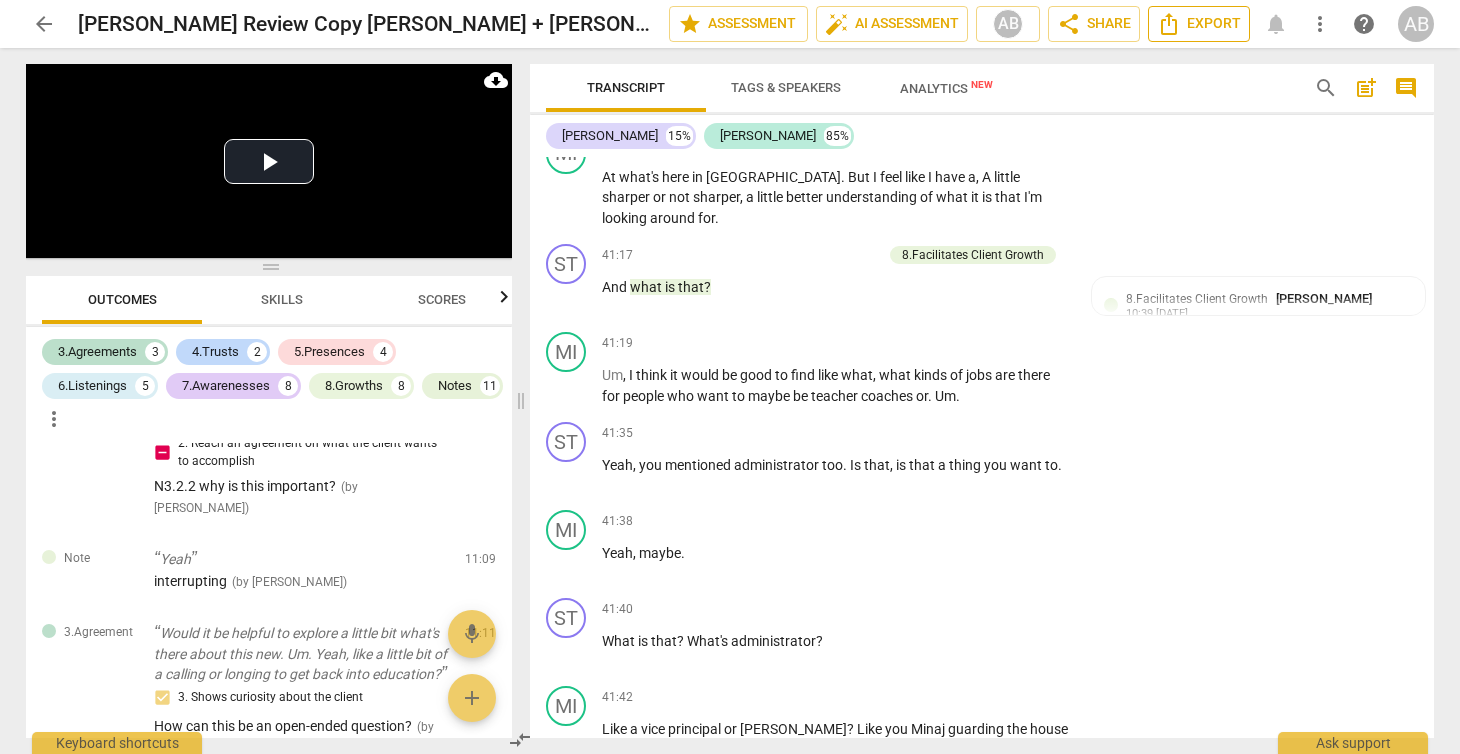 click on "Export" at bounding box center [1199, 24] 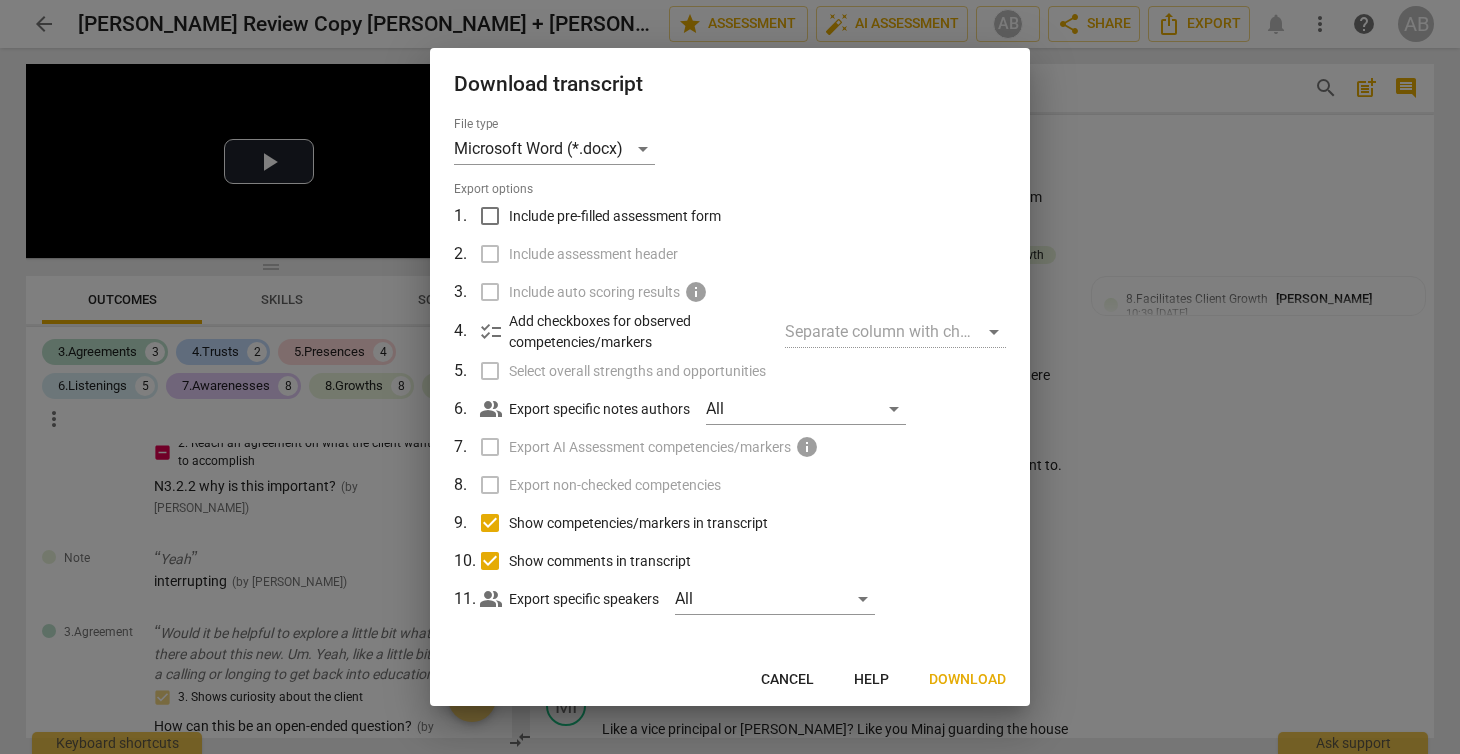 click on "Include pre-filled assessment form" at bounding box center [490, 216] 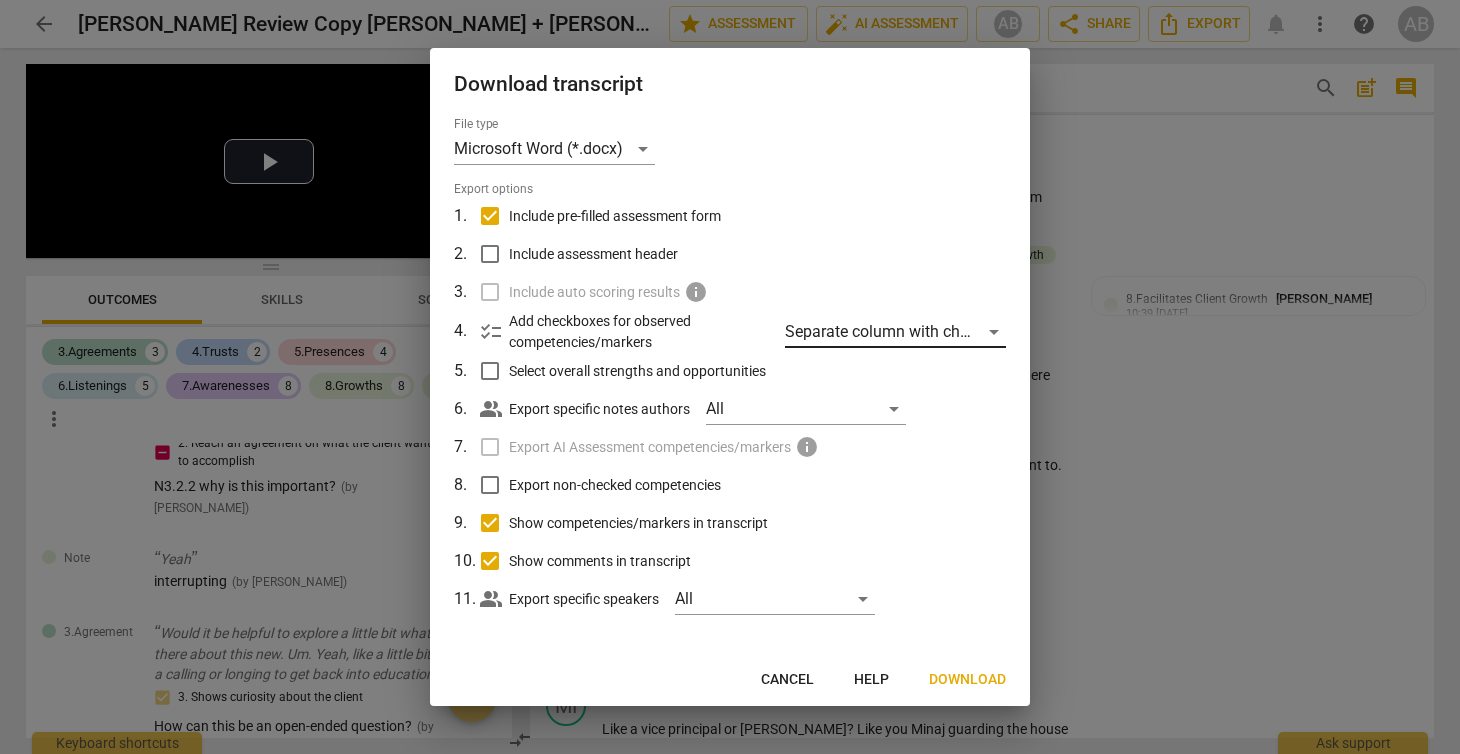 scroll, scrollTop: 3, scrollLeft: 0, axis: vertical 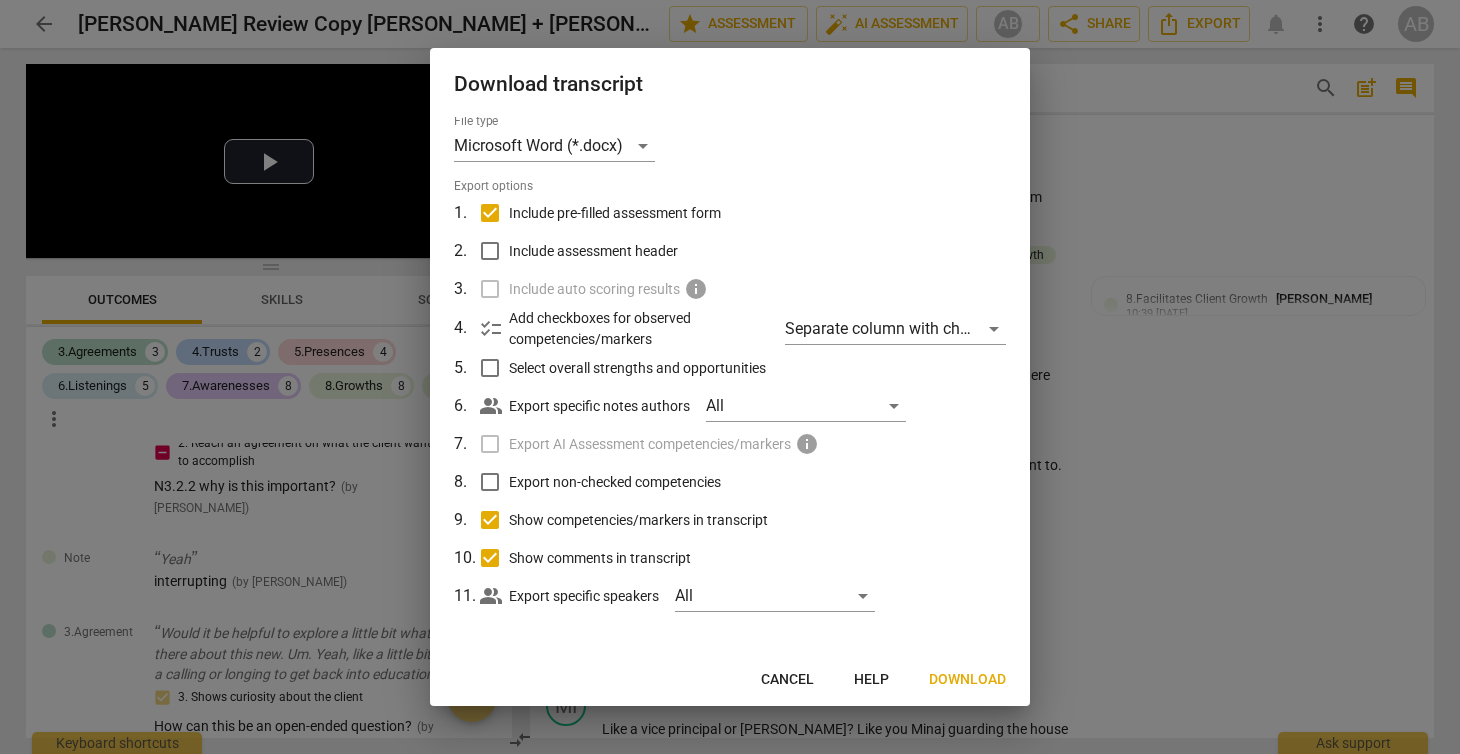 click on "Include assessment header" at bounding box center (490, 251) 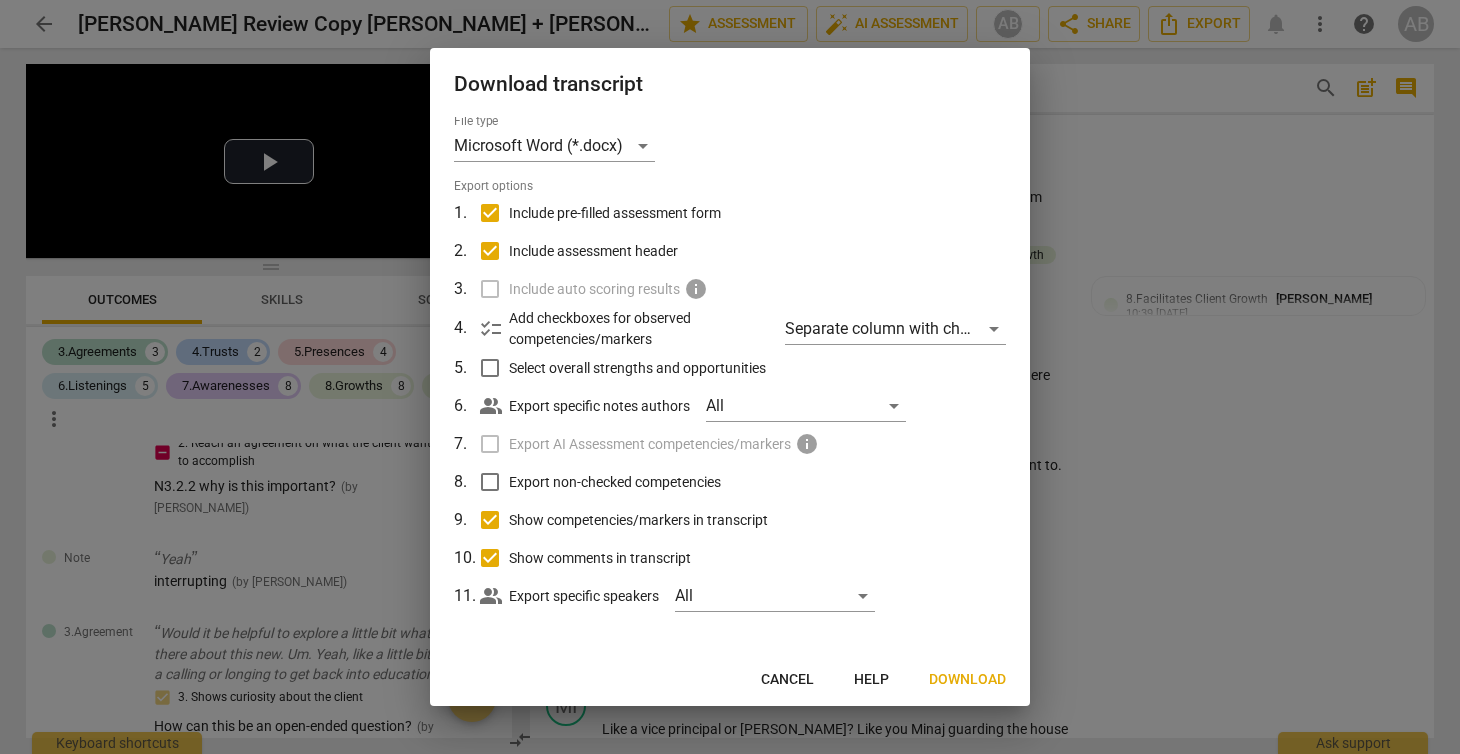 click on "Export non-checked competencies" at bounding box center [490, 482] 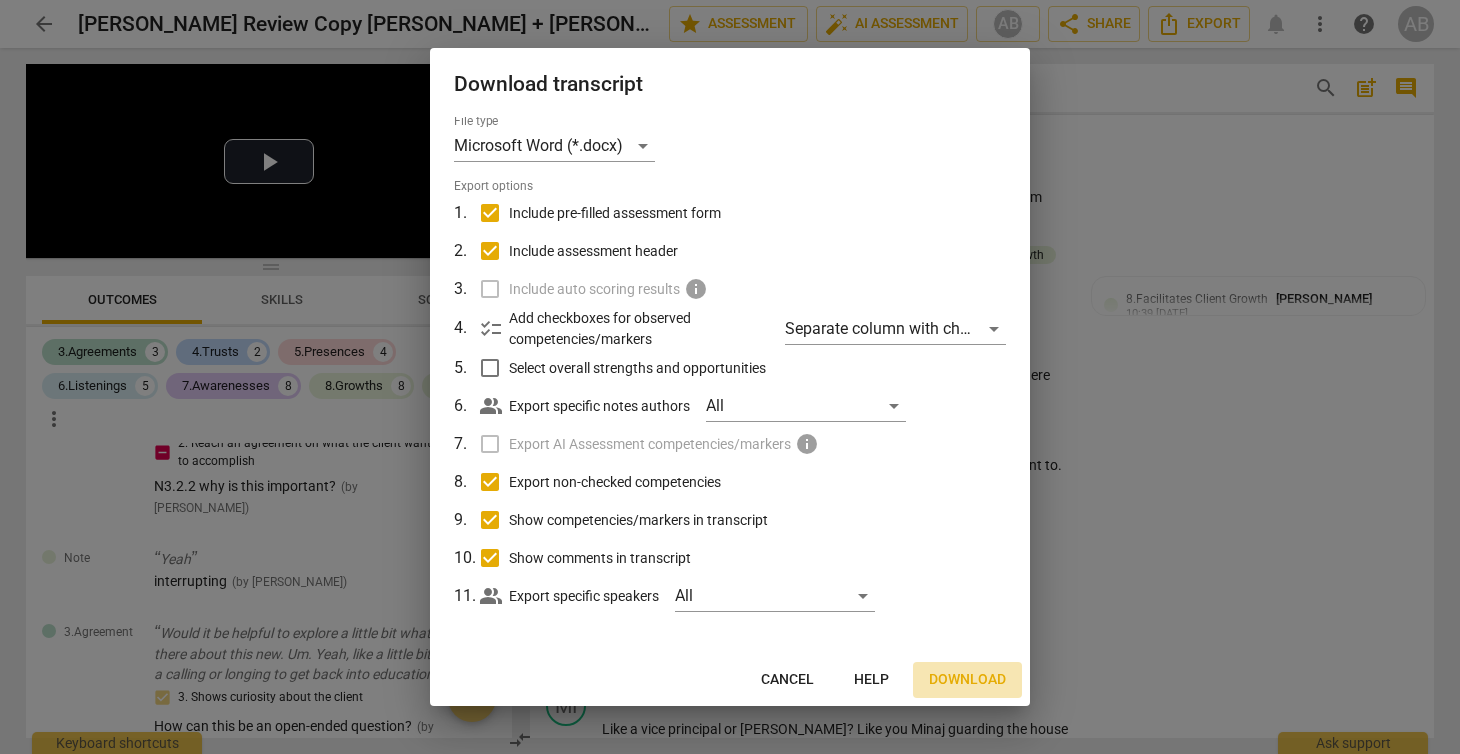 click on "Download" at bounding box center (967, 680) 